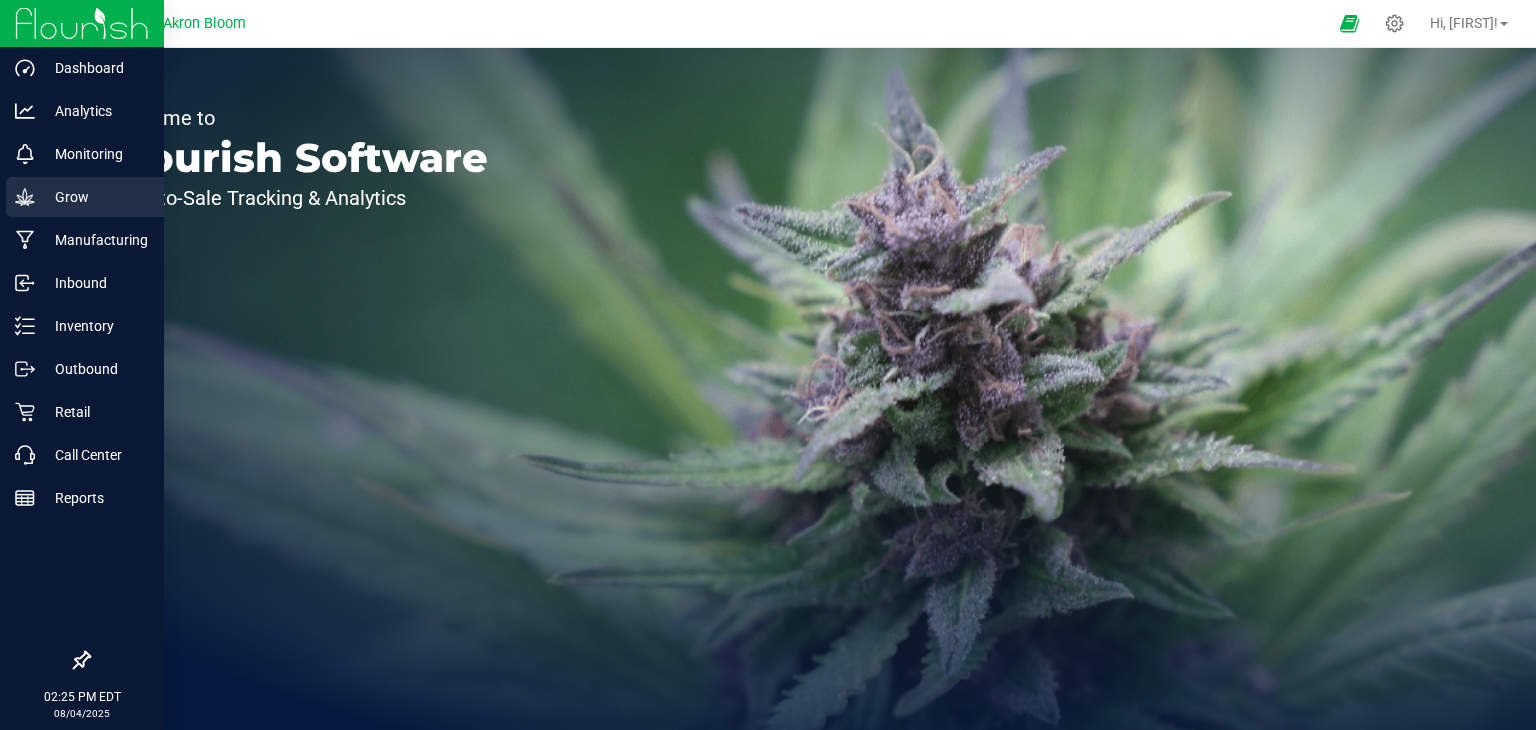 scroll, scrollTop: 0, scrollLeft: 0, axis: both 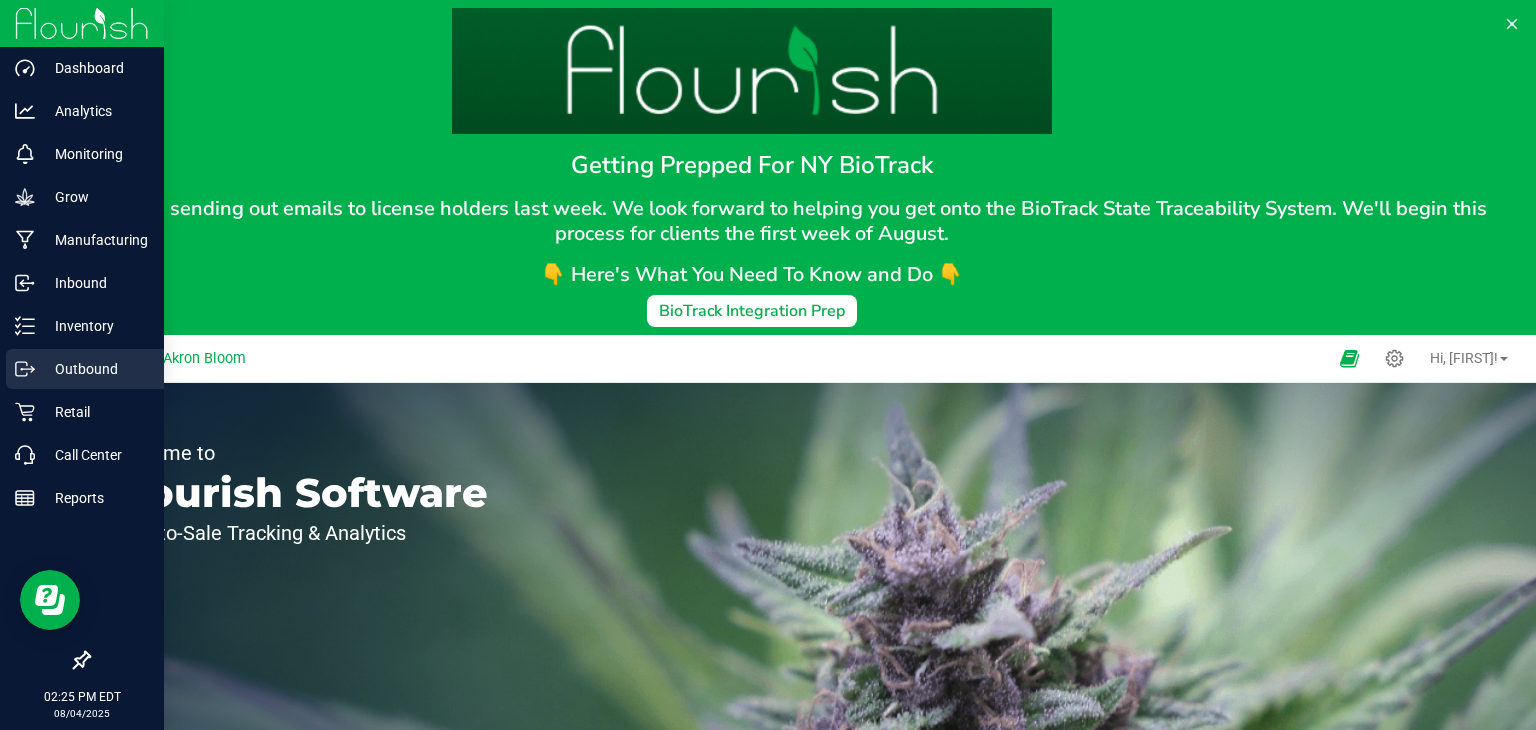 click 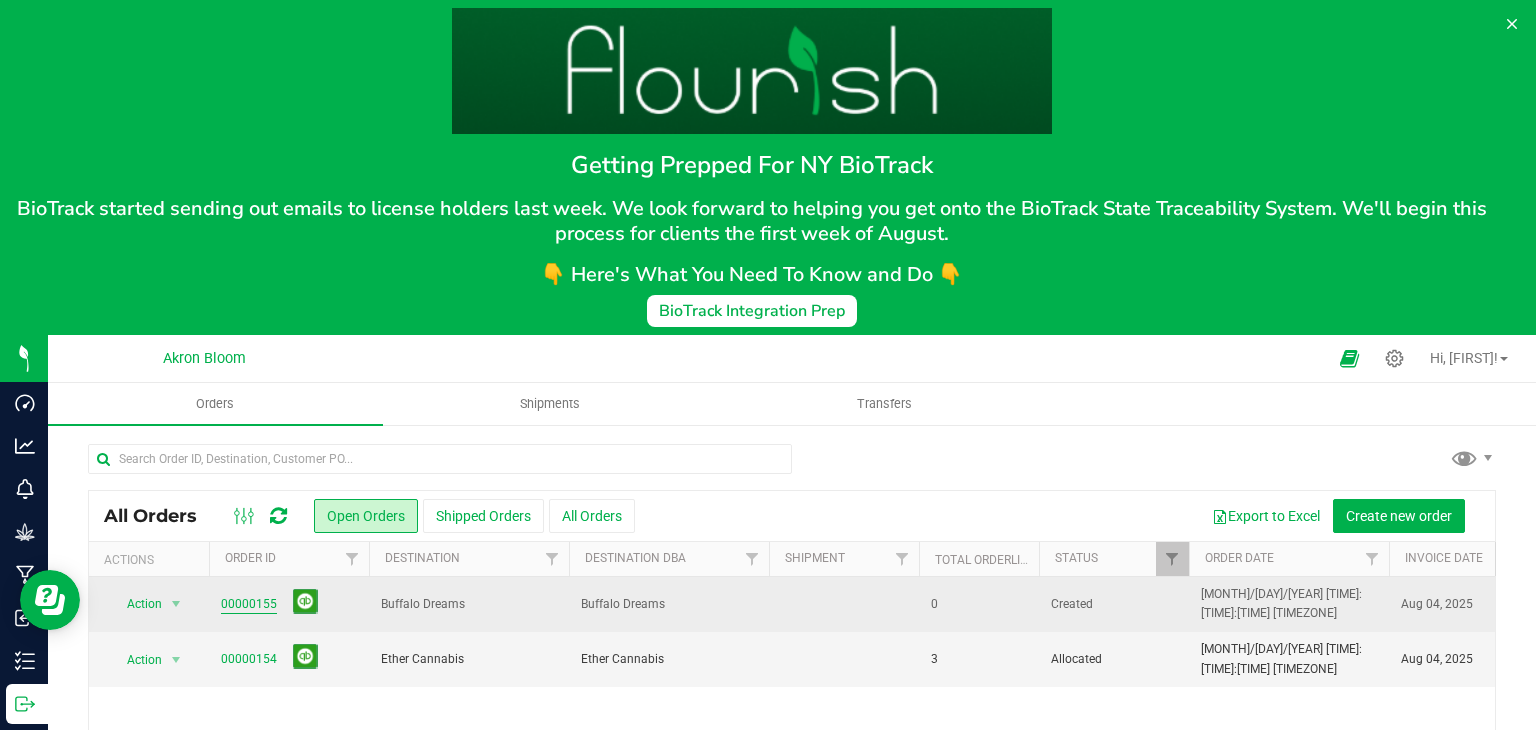 click on "00000155" at bounding box center (249, 604) 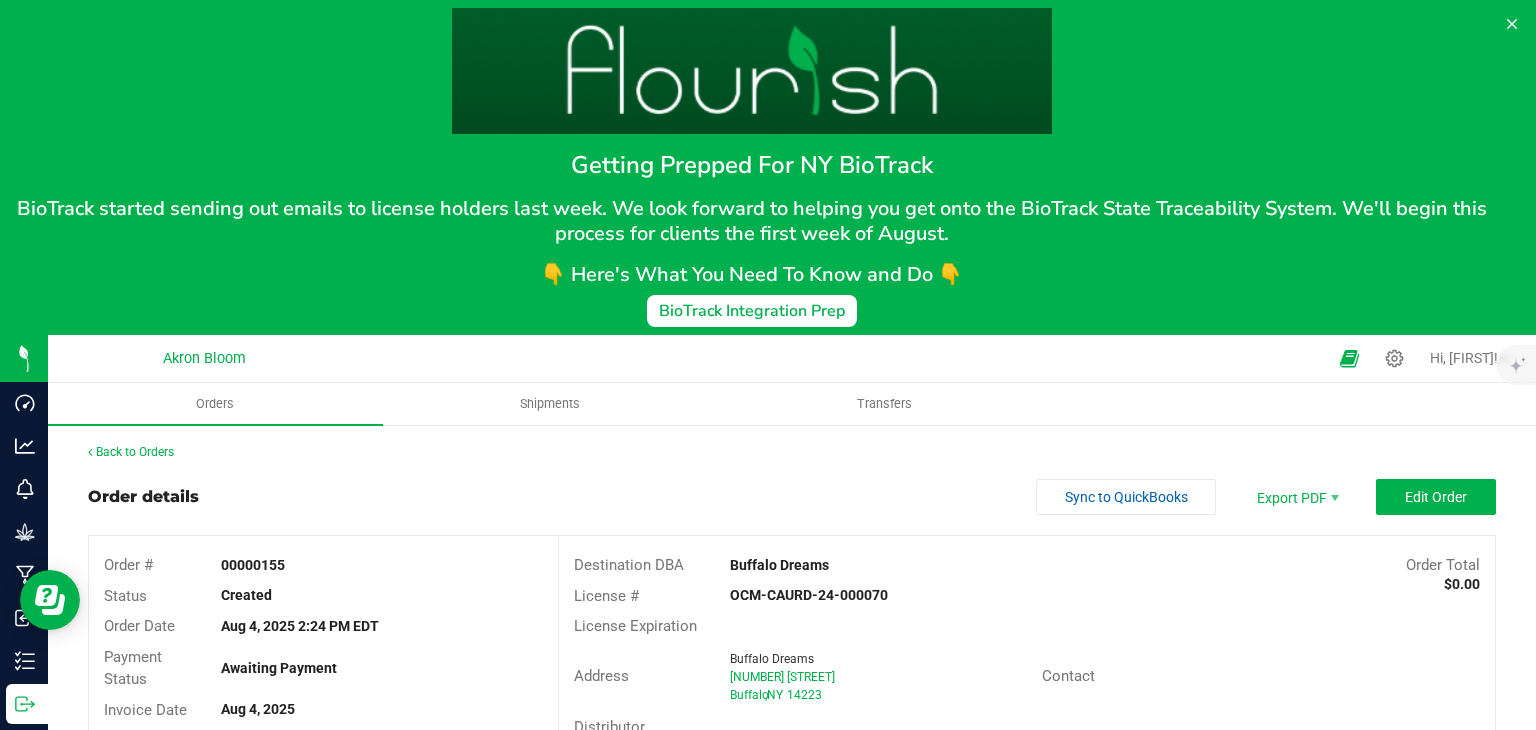 scroll, scrollTop: 158, scrollLeft: 0, axis: vertical 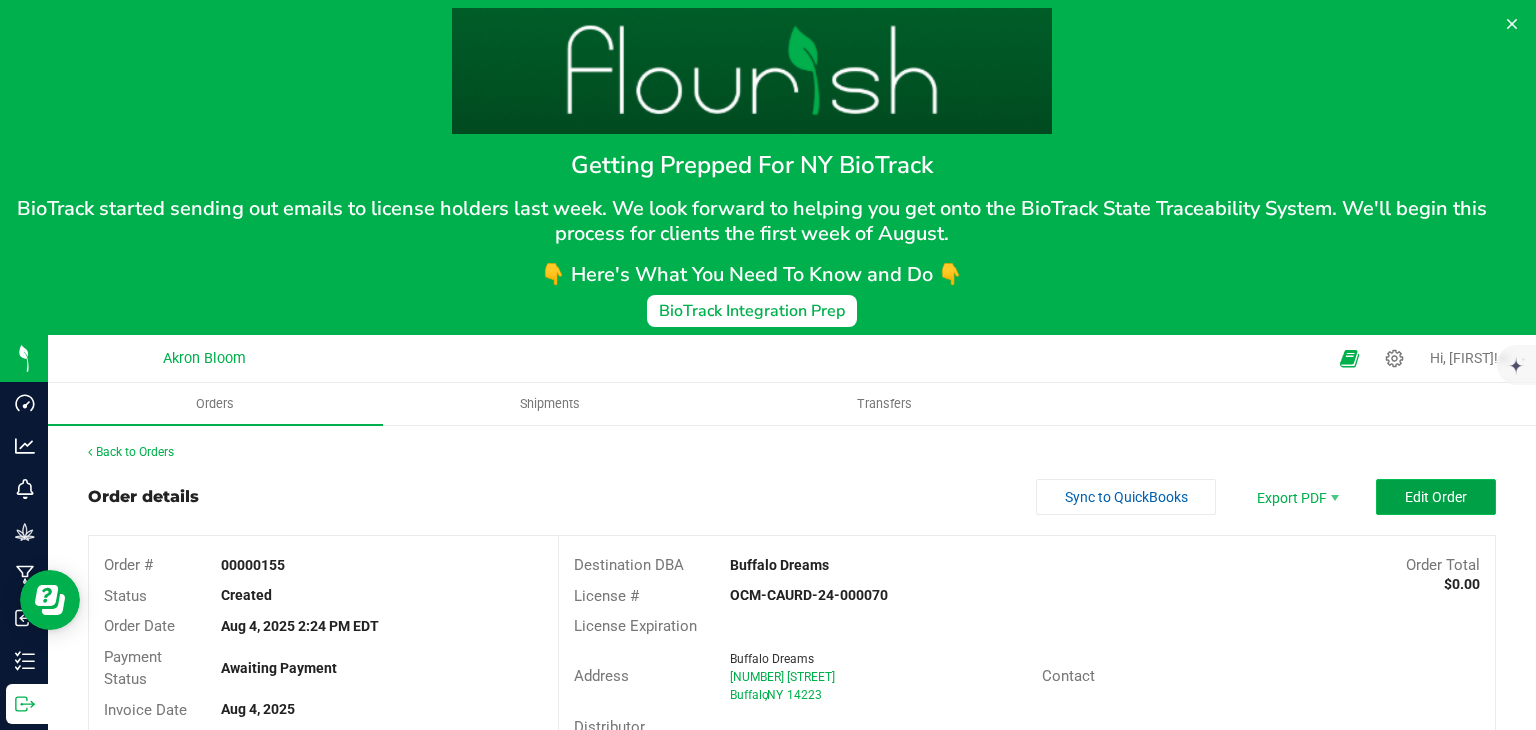 click on "Edit Order" at bounding box center [1436, 497] 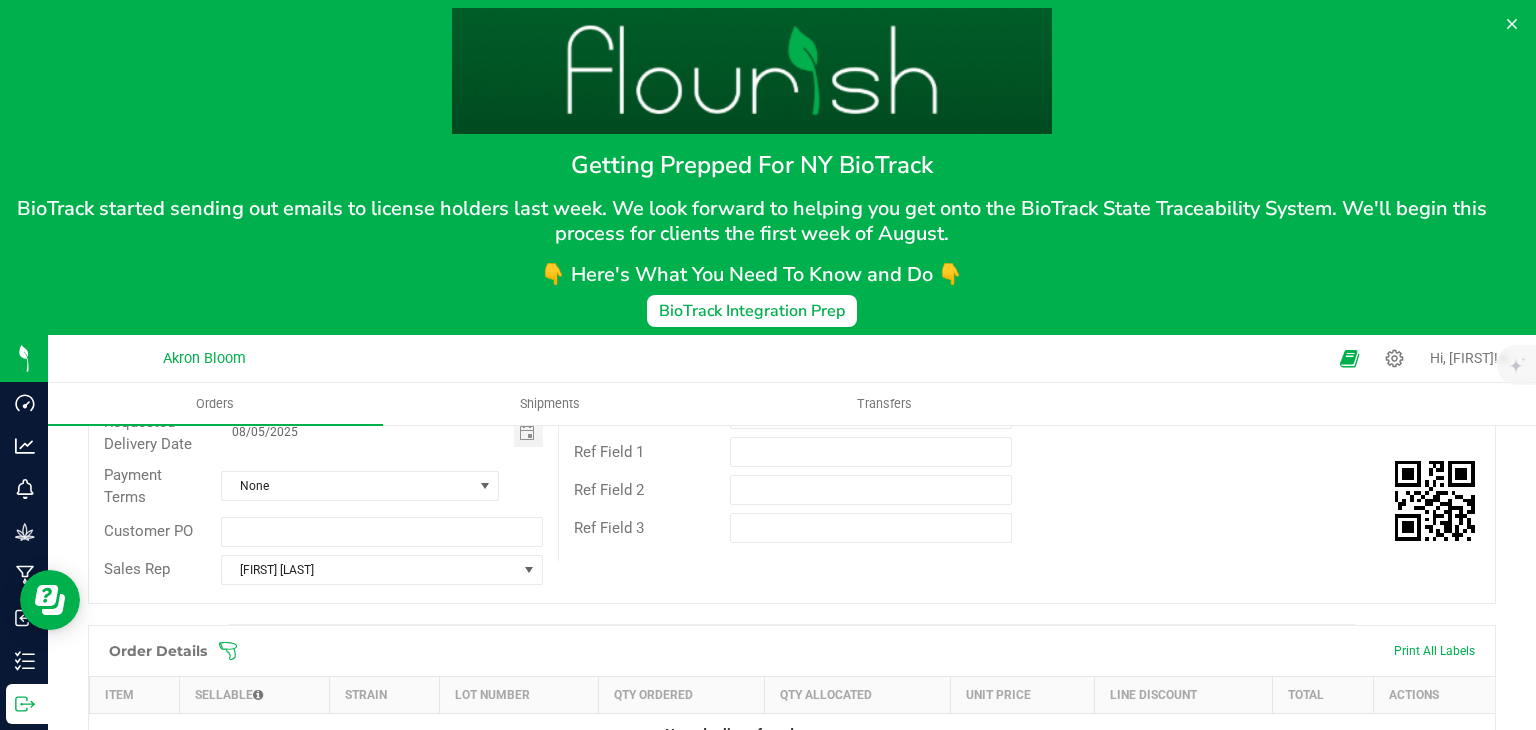 scroll, scrollTop: 416, scrollLeft: 0, axis: vertical 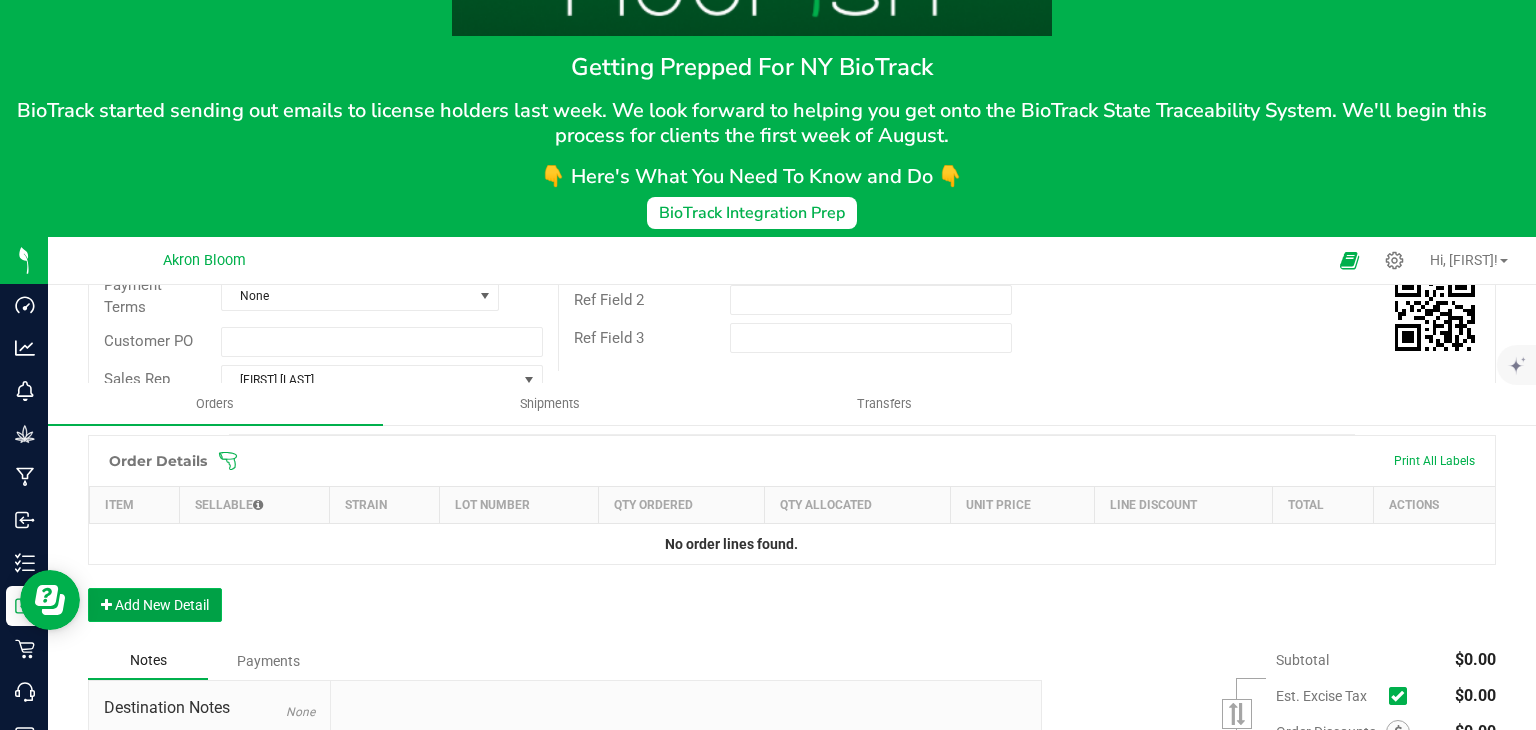 click on "Add New Detail" at bounding box center [155, 605] 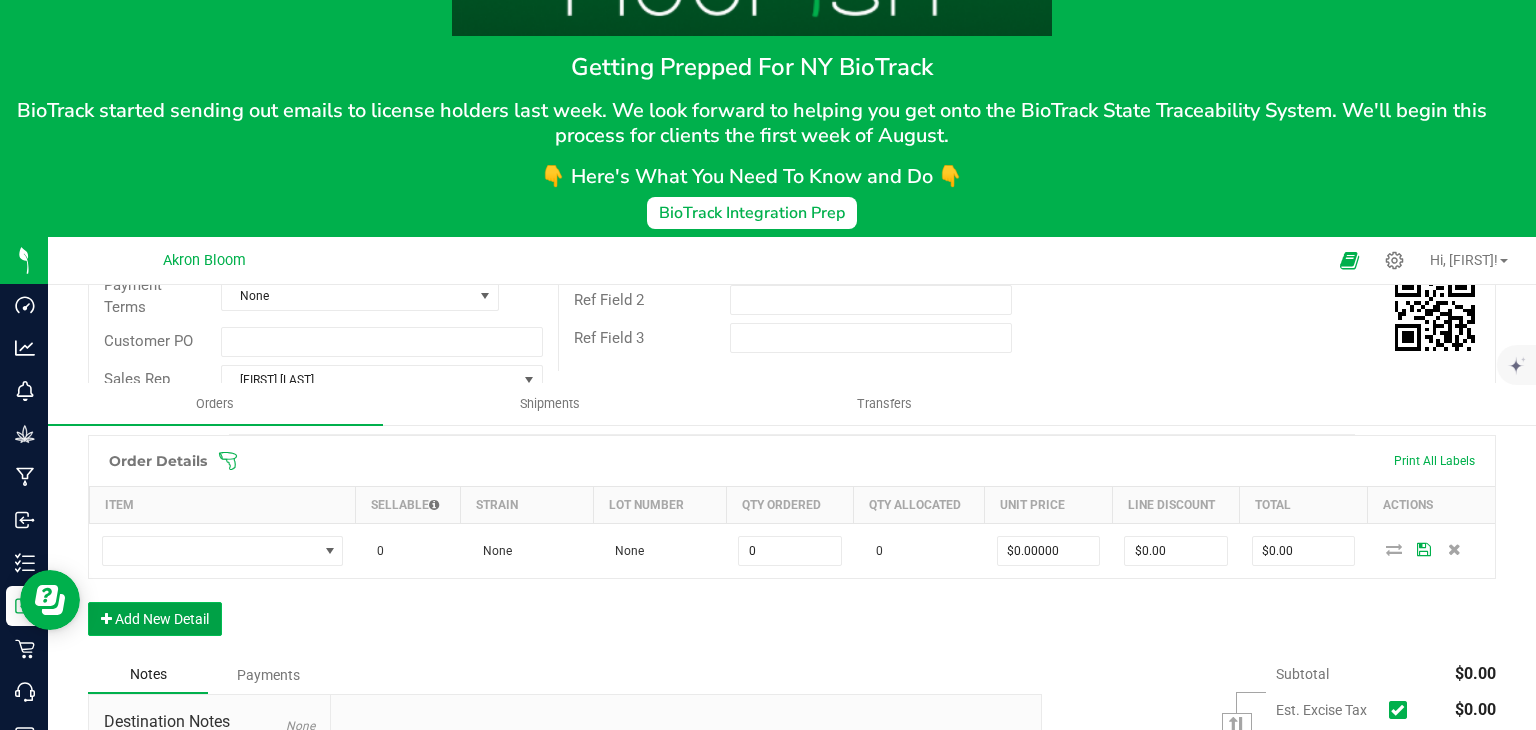 click on "Add New Detail" at bounding box center (155, 619) 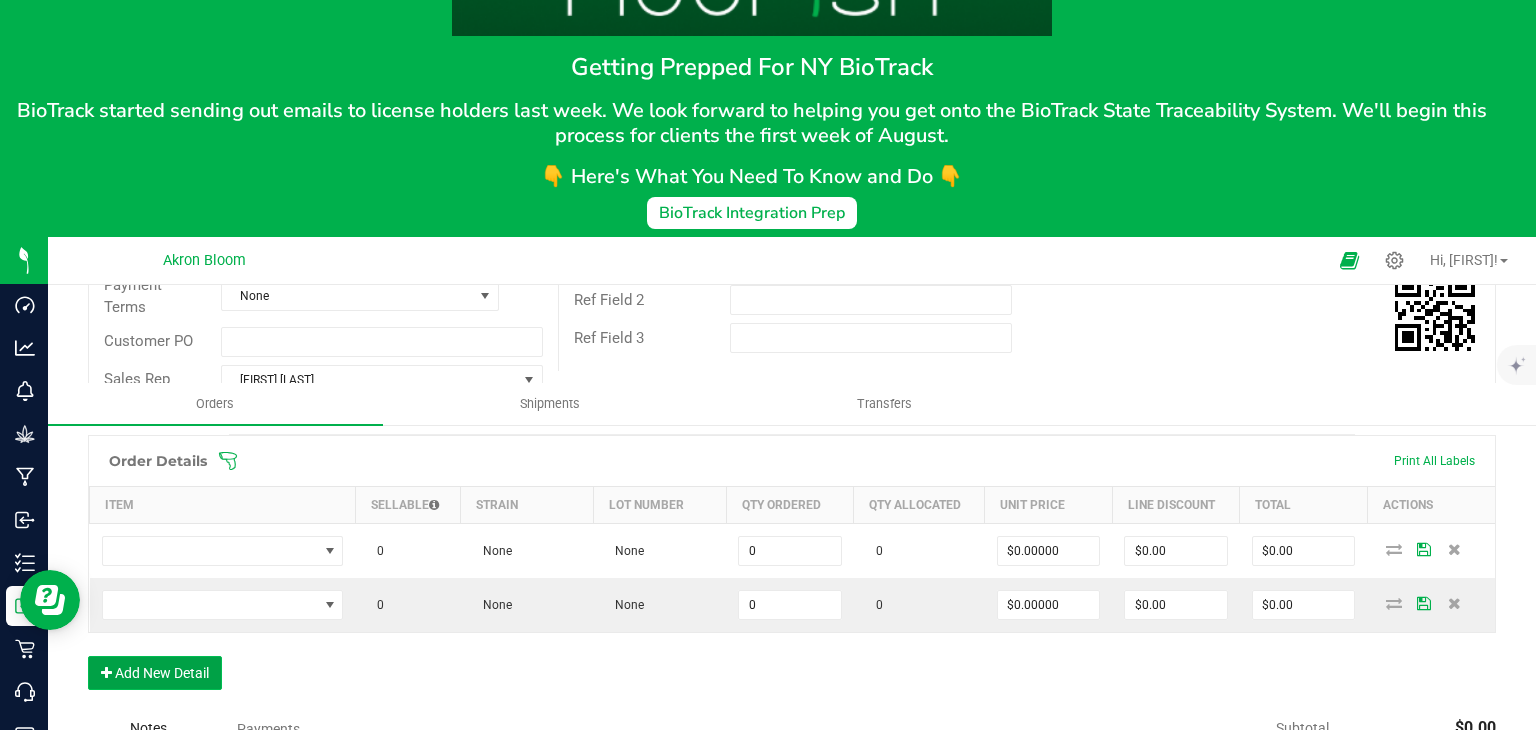 click on "Add New Detail" at bounding box center [155, 673] 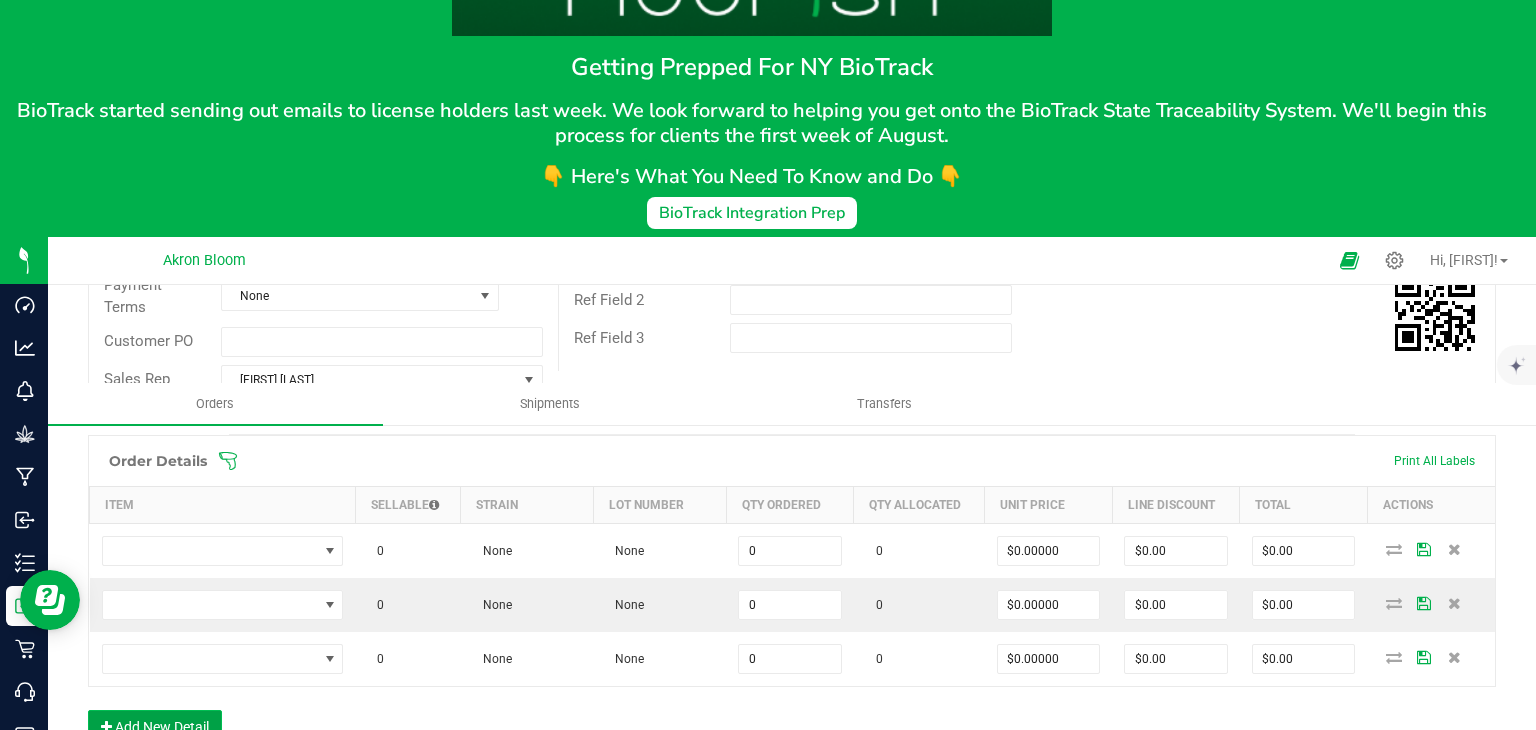 click on "Add New Detail" at bounding box center (155, 727) 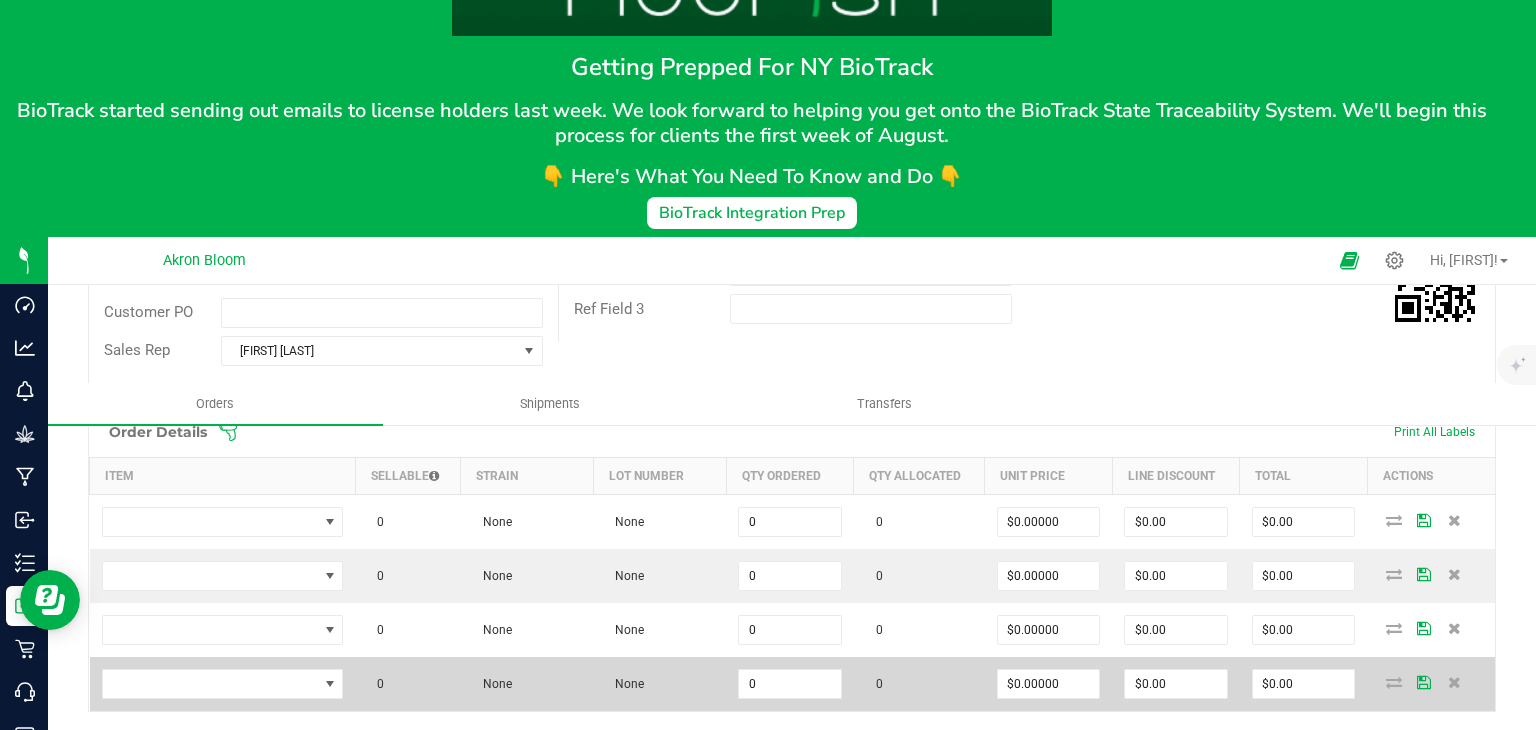 scroll, scrollTop: 440, scrollLeft: 0, axis: vertical 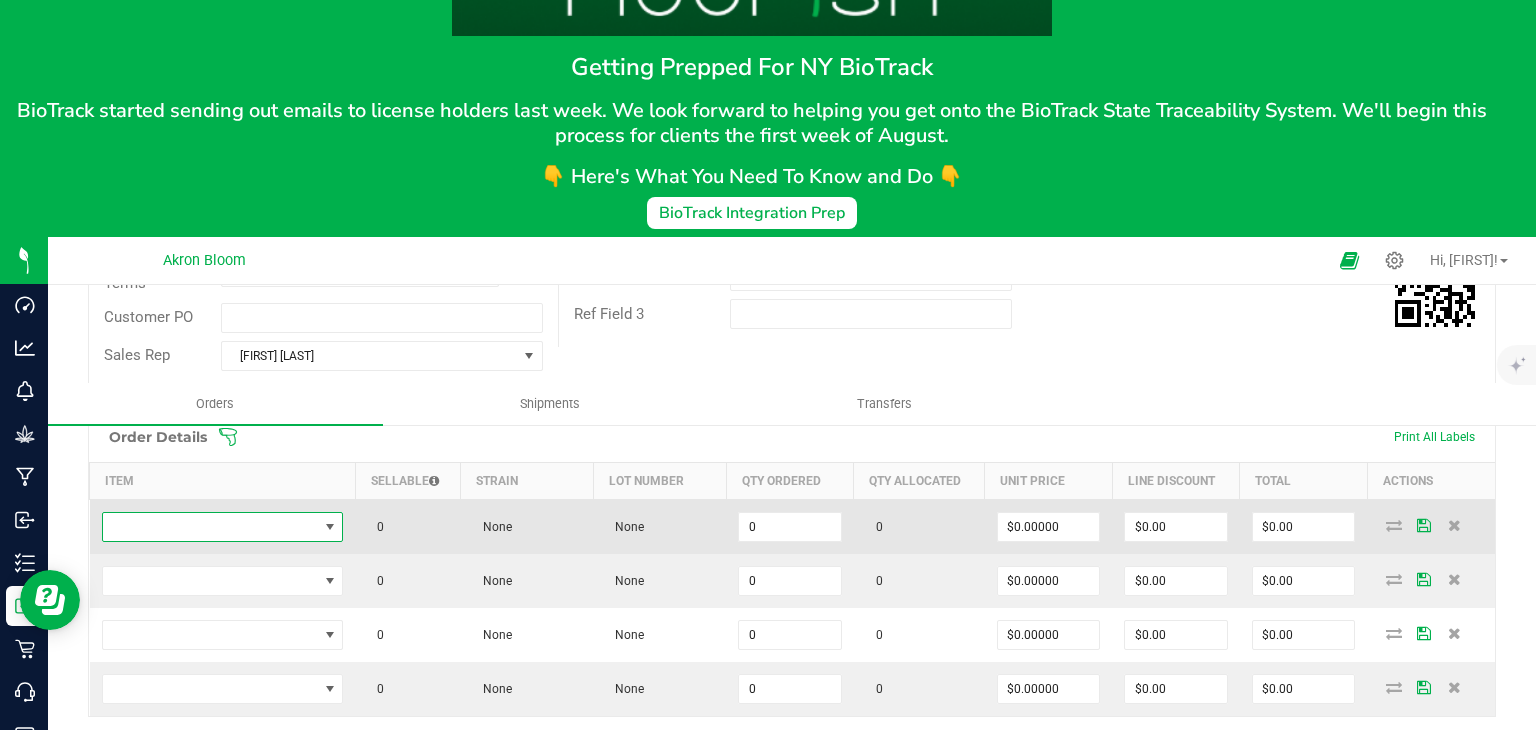 click at bounding box center (330, 527) 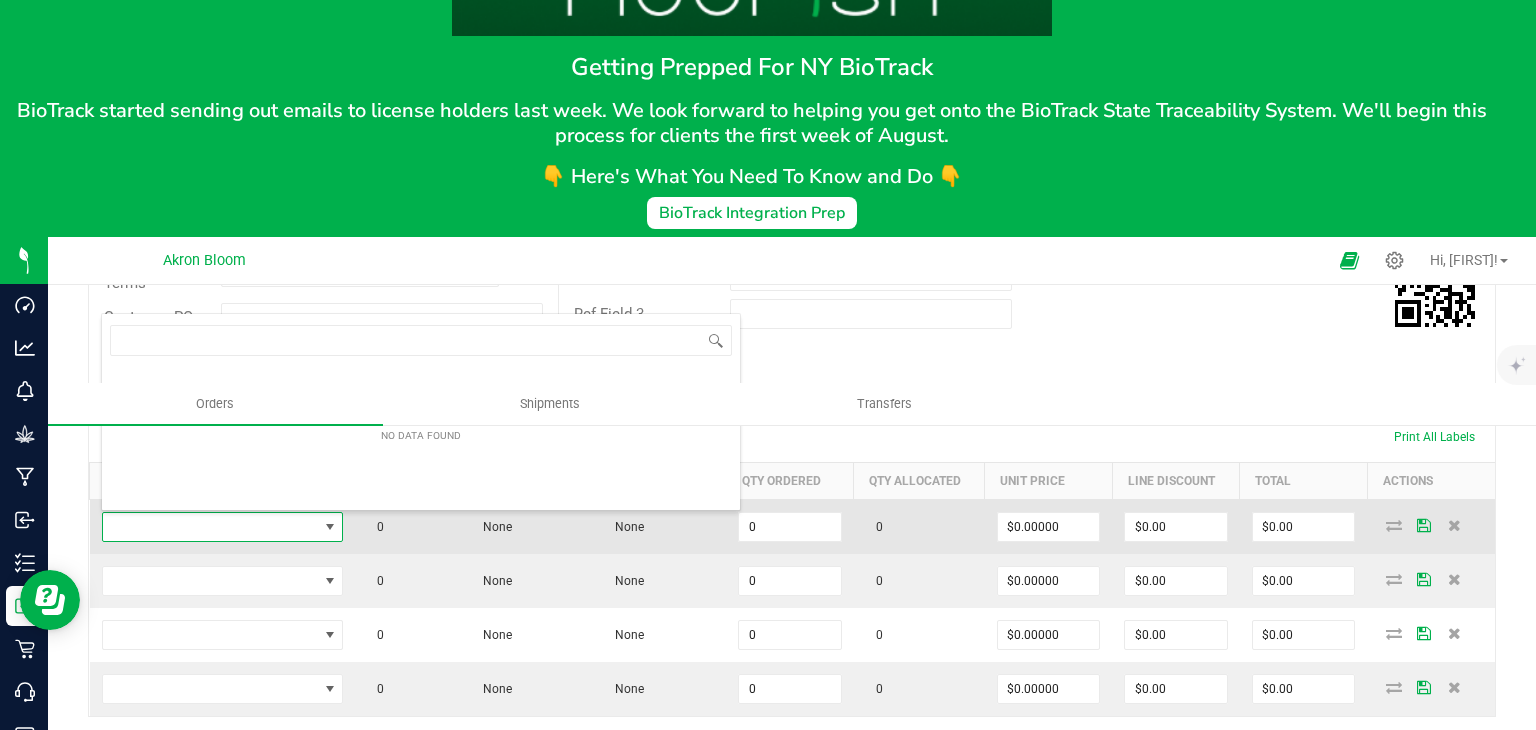 scroll, scrollTop: 99970, scrollLeft: 99758, axis: both 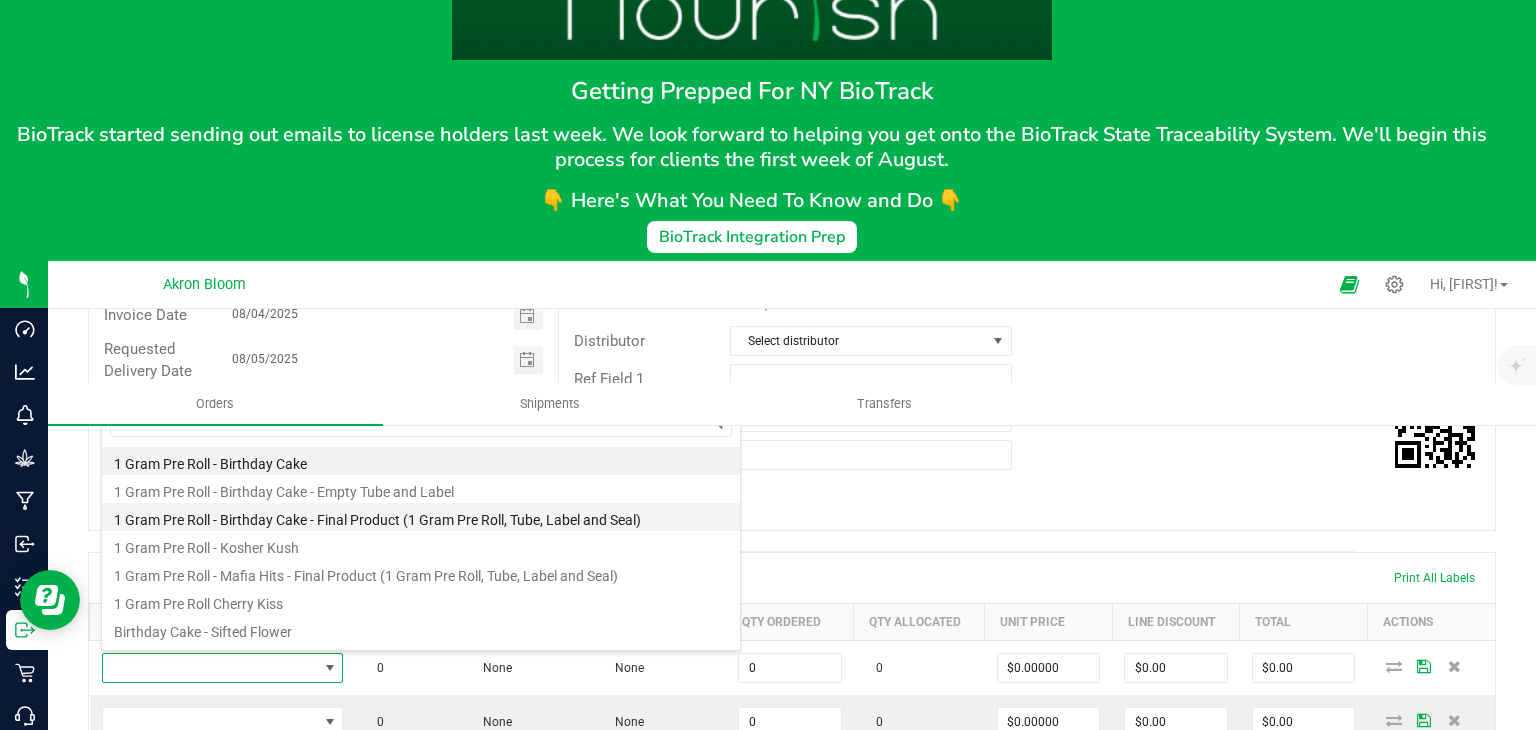 click on "1 Gram Pre Roll - Birthday Cake - Final Product (1 Gram Pre Roll, Tube, Label and Seal)" at bounding box center [421, 517] 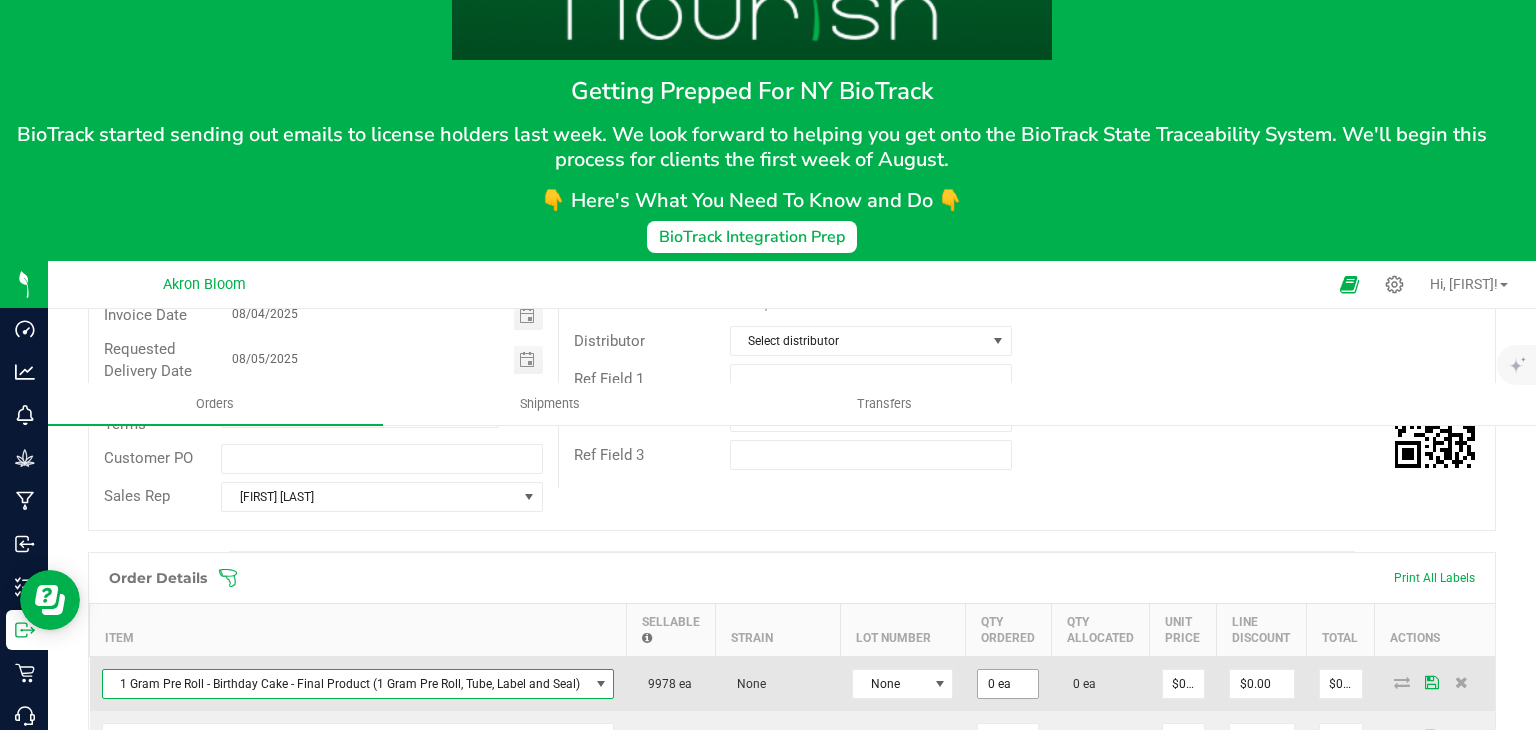 type on "0" 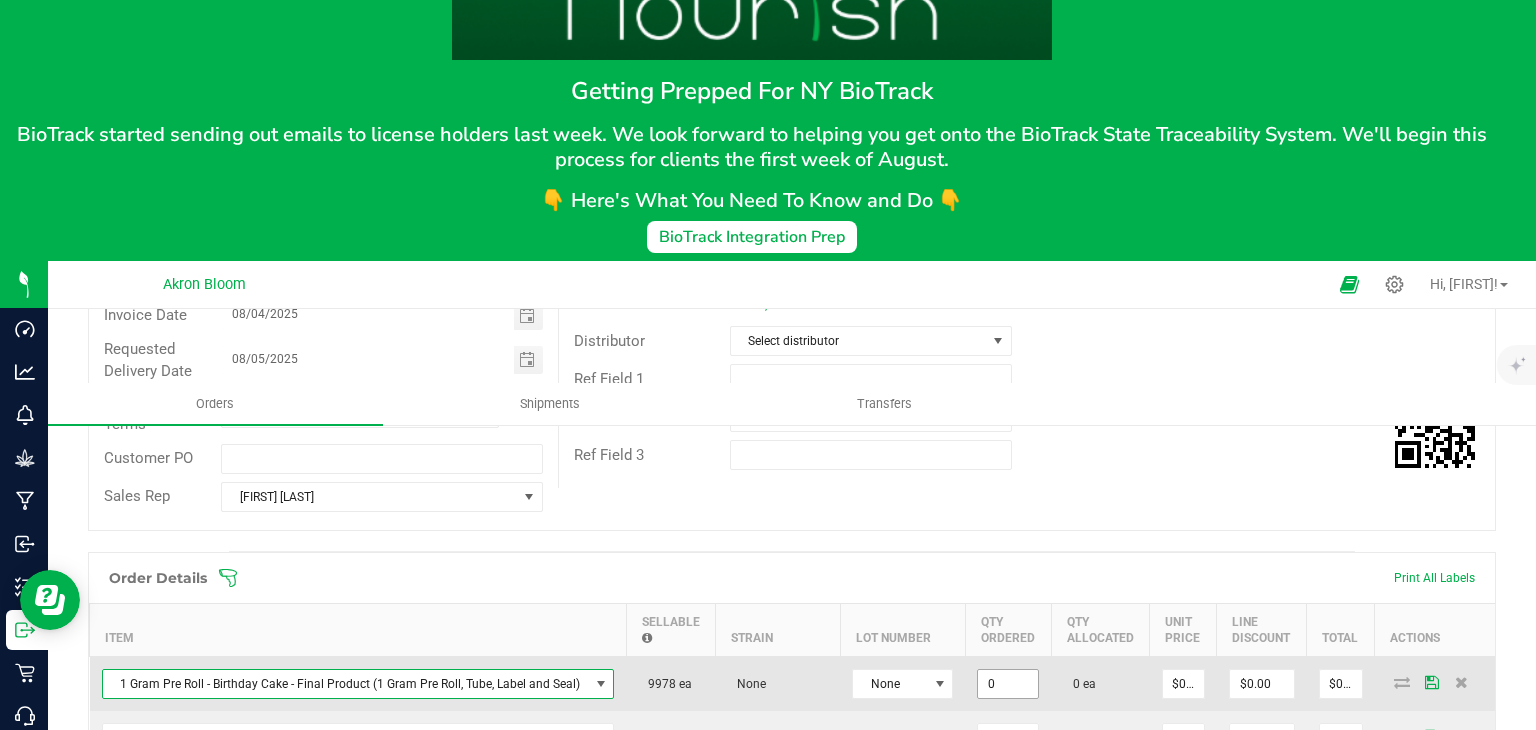 click on "0" at bounding box center [1008, 684] 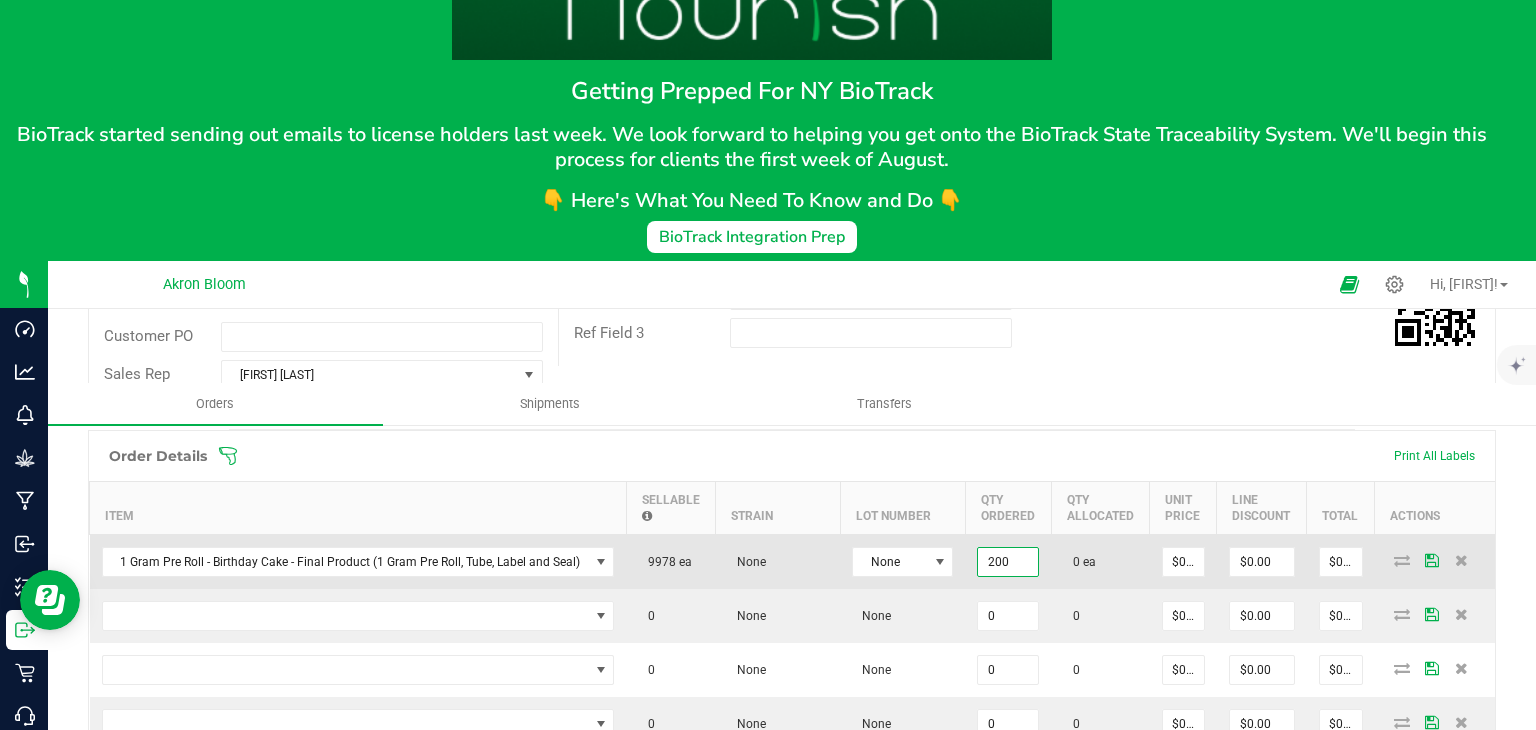 scroll, scrollTop: 448, scrollLeft: 0, axis: vertical 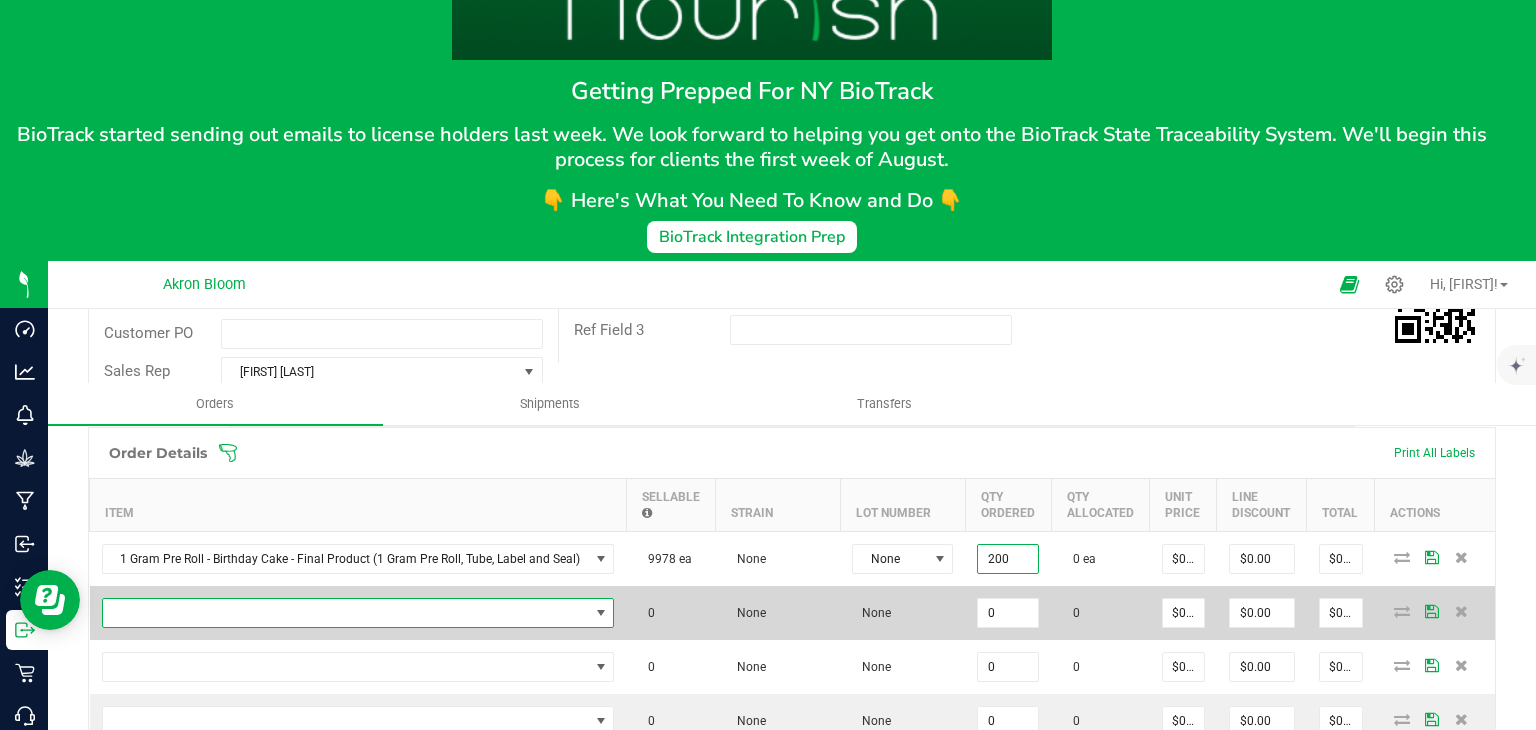 click at bounding box center [601, 613] 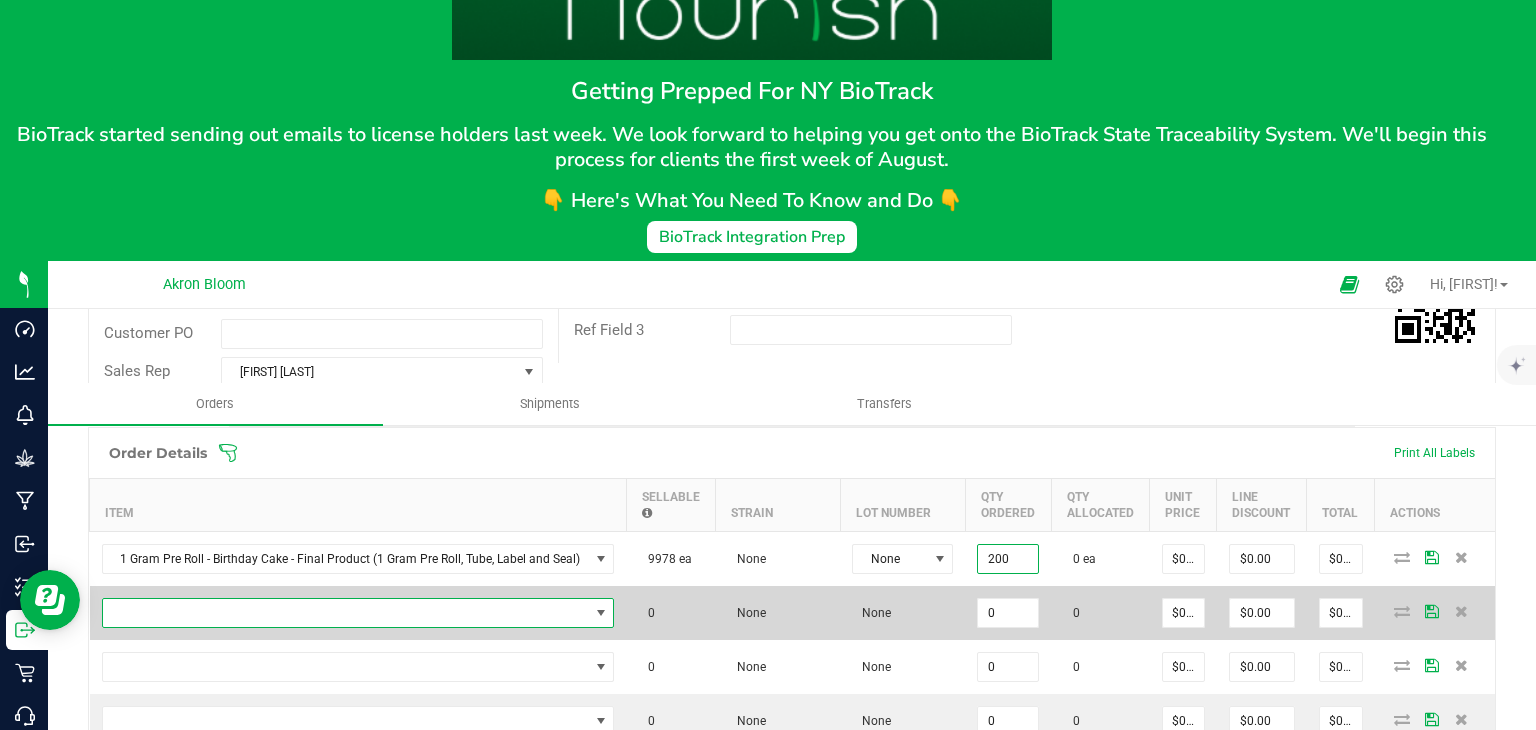 type on "200 ea" 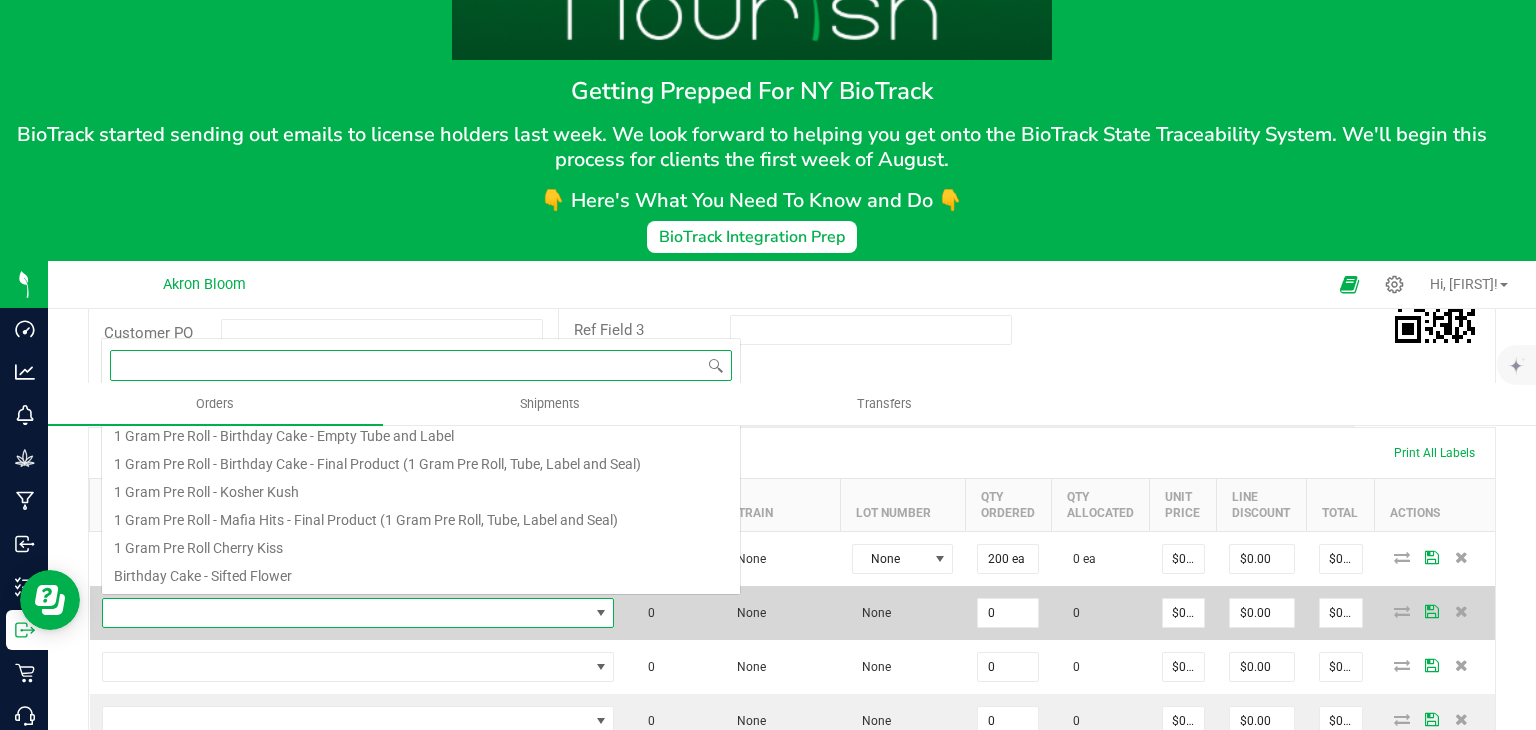 scroll, scrollTop: 0, scrollLeft: 0, axis: both 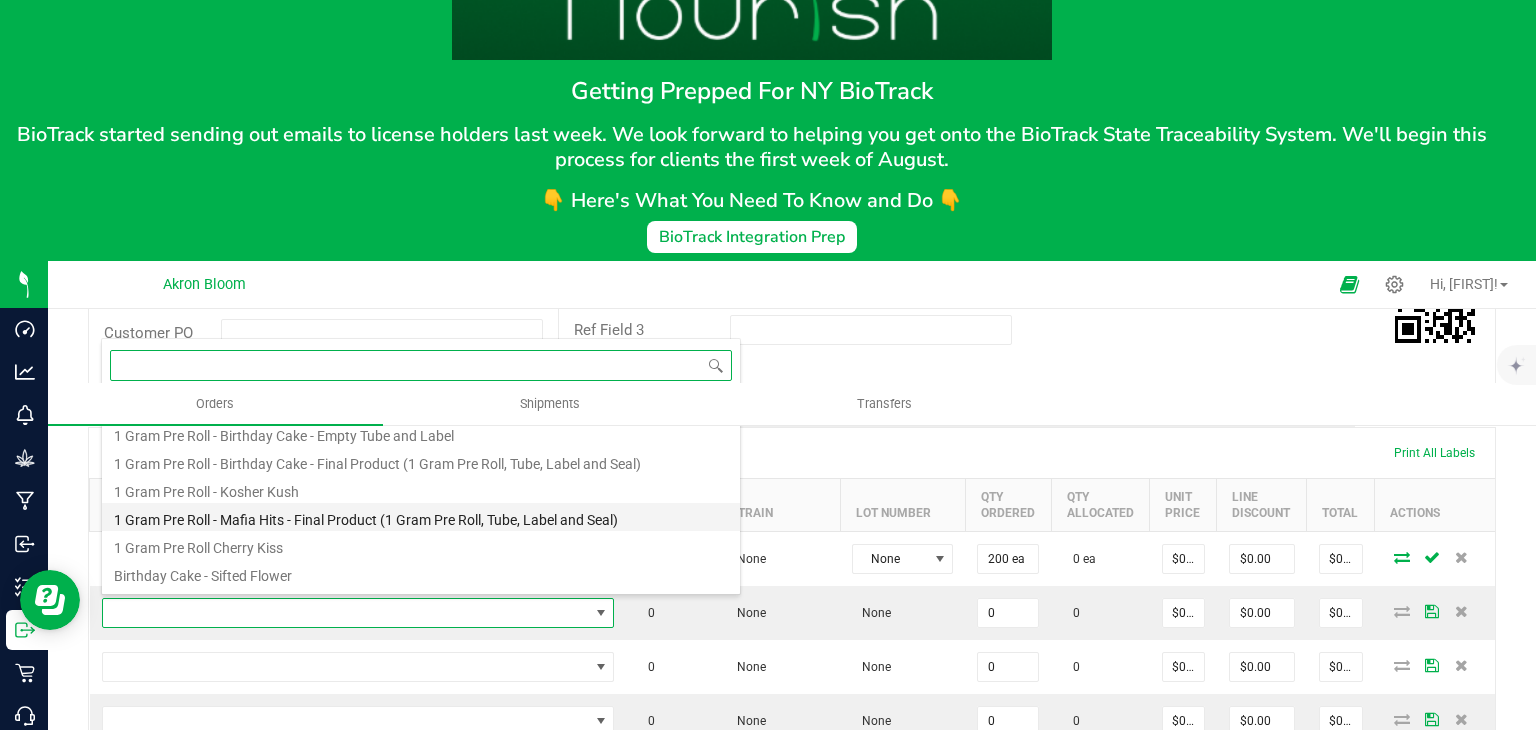 click on "1 Gram Pre Roll - Mafia Hits - Final Product (1 Gram Pre Roll, Tube, Label and Seal)" at bounding box center [421, 517] 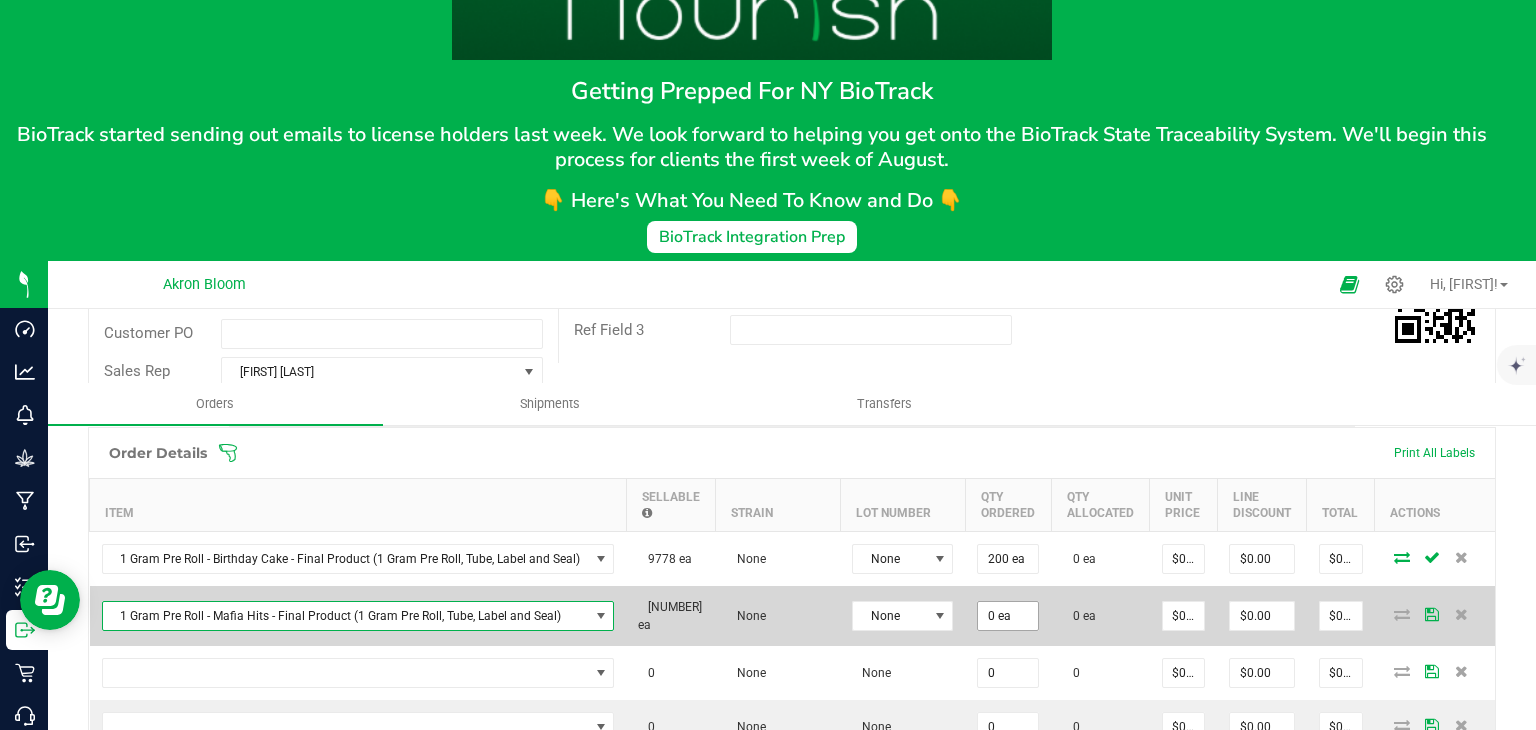 click on "0 ea" at bounding box center [1008, 616] 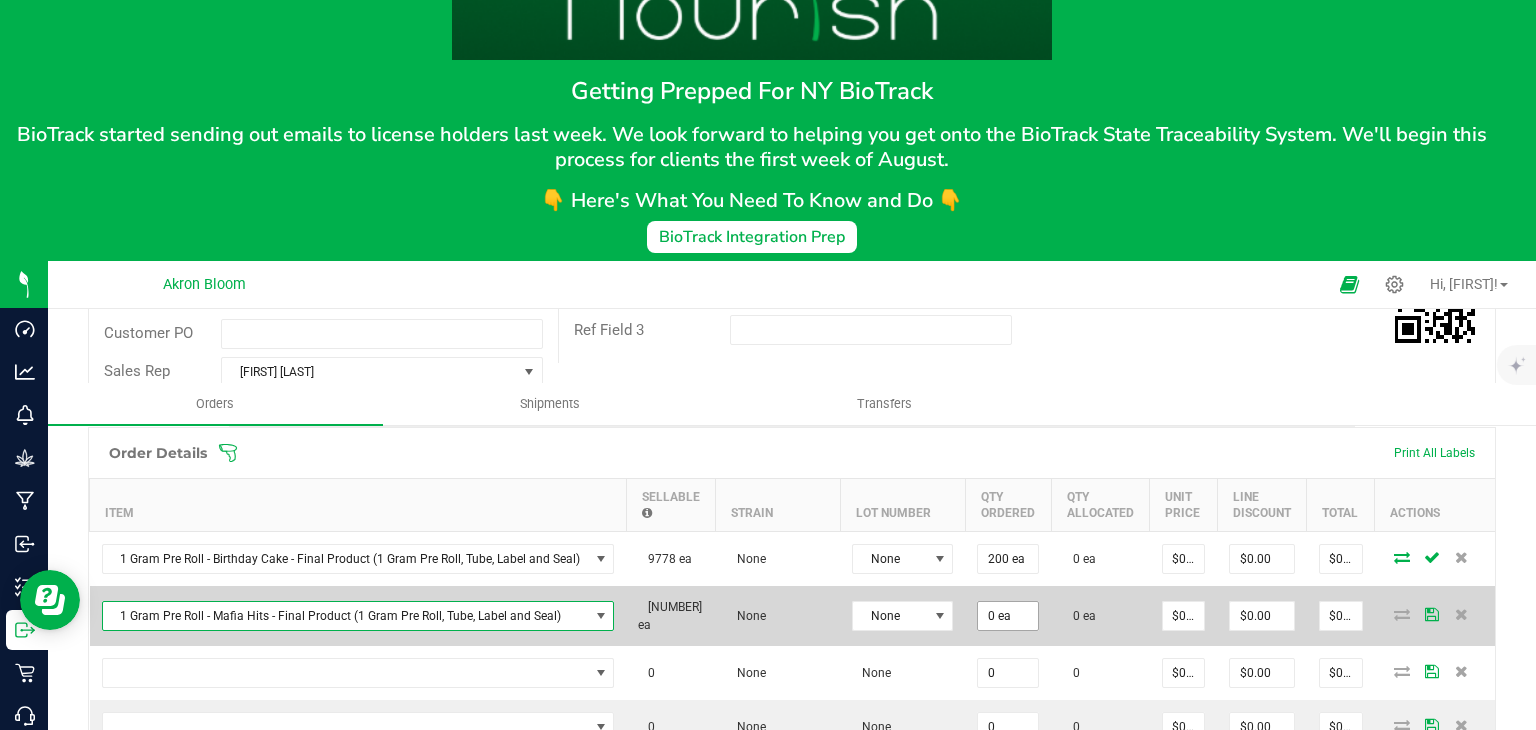 type on "0" 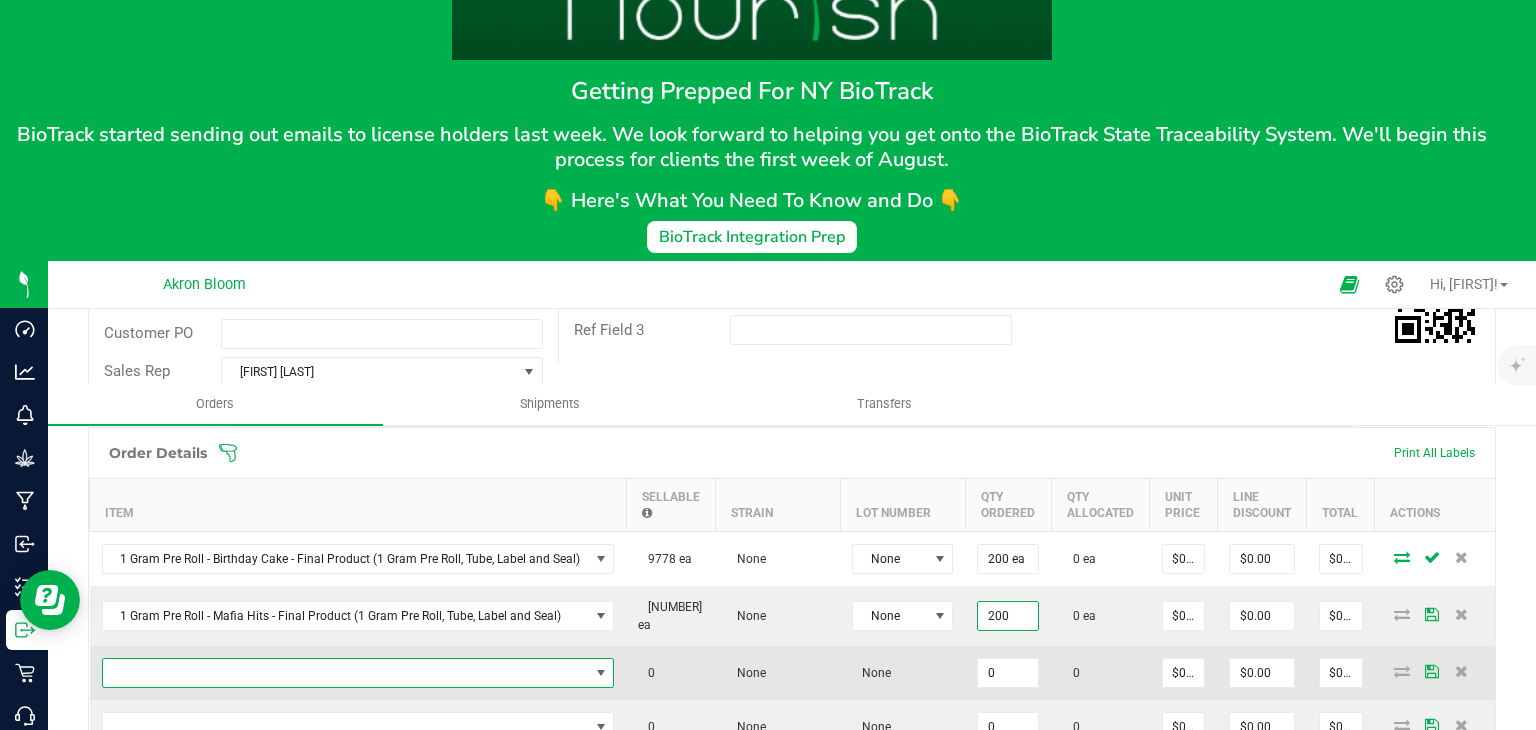 click at bounding box center [601, 673] 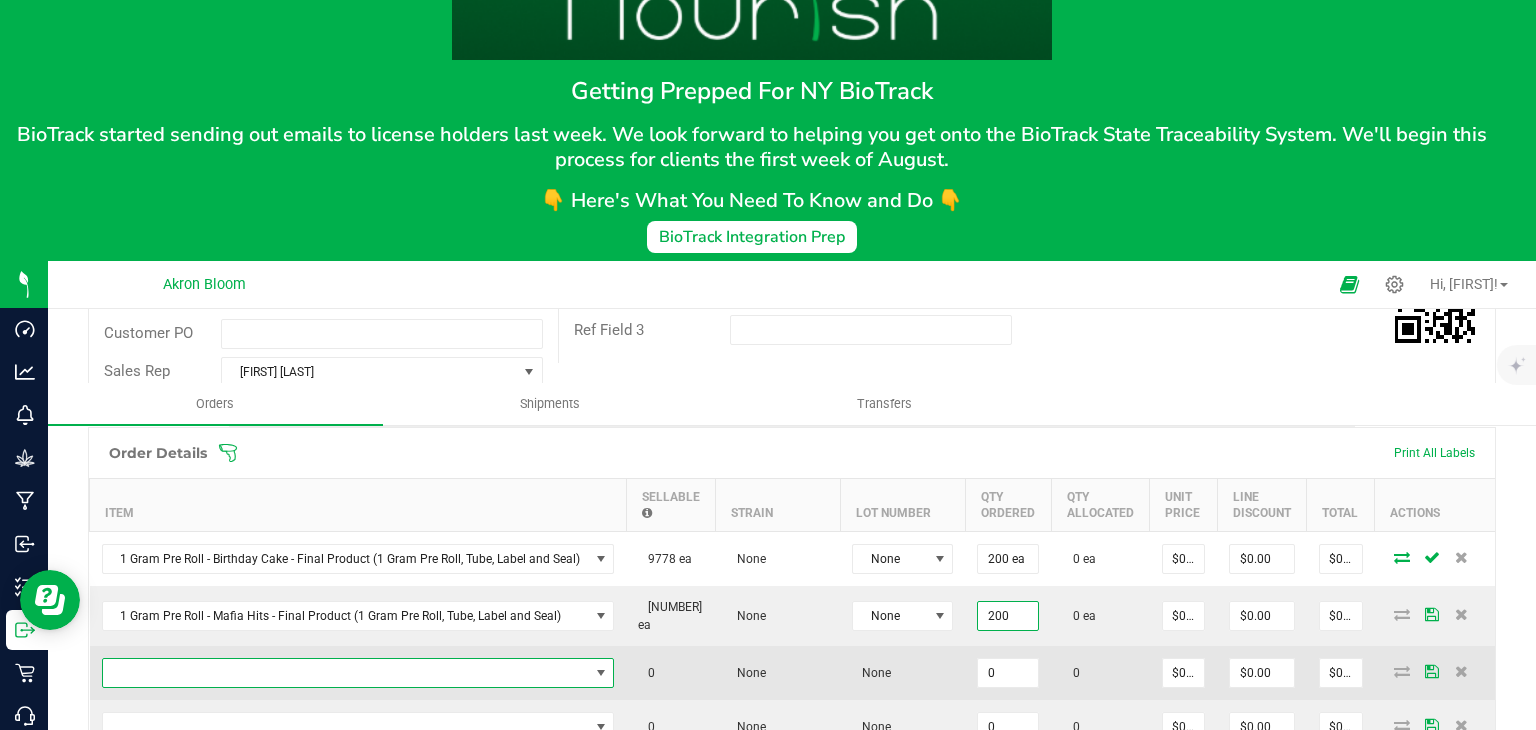 type on "200 ea" 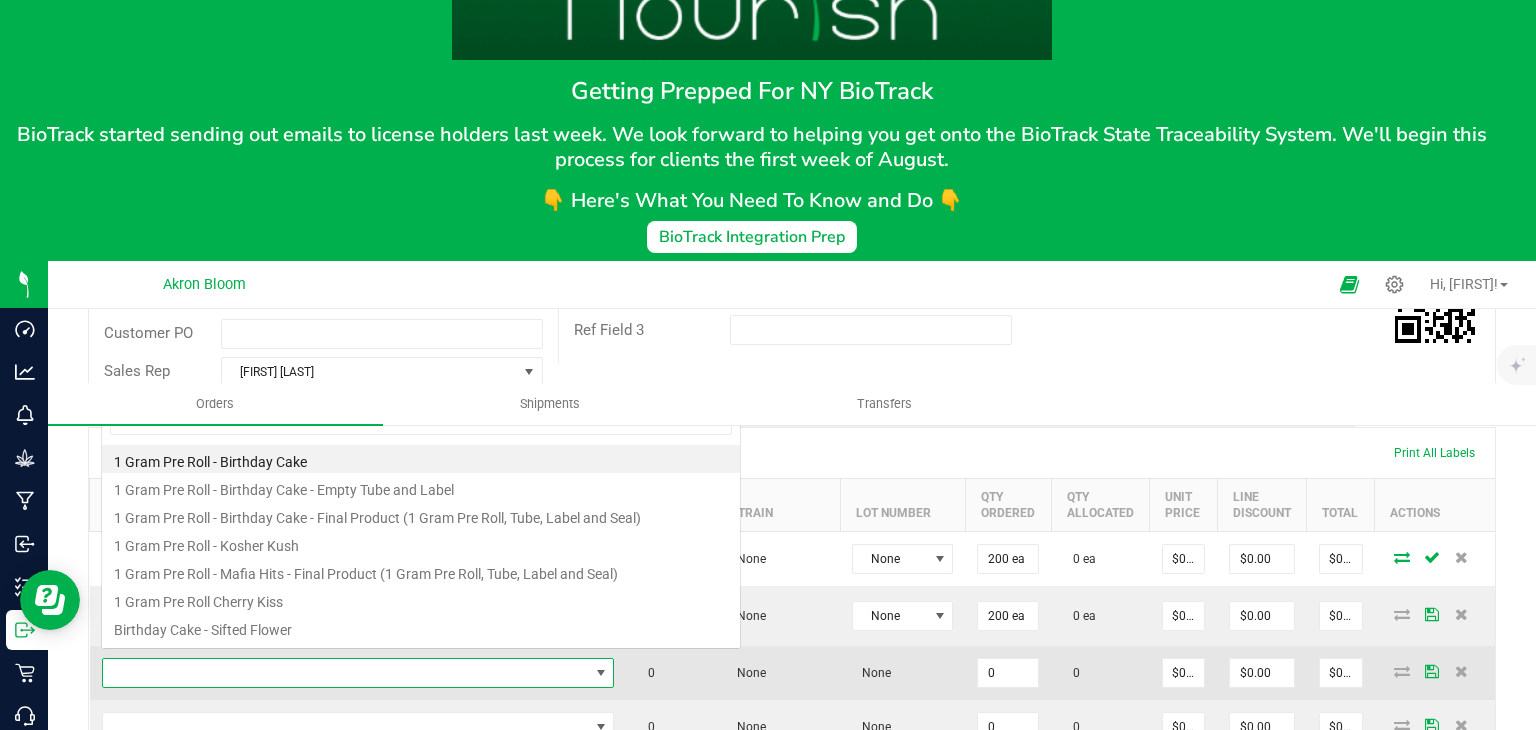 scroll, scrollTop: 0, scrollLeft: 0, axis: both 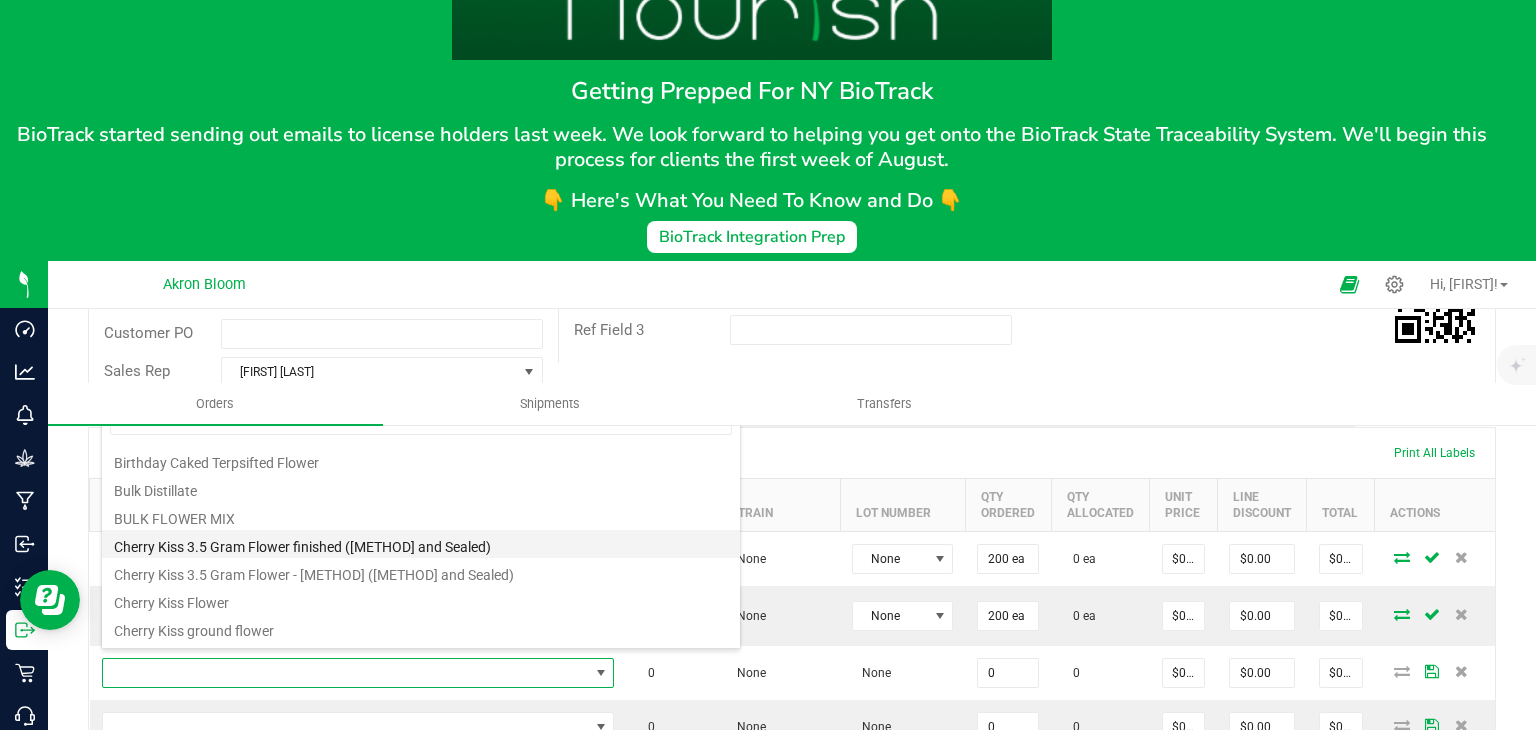 click on "Cherry Kiss 3.5 Gram Flower finished ([METHOD] and Sealed)" at bounding box center [421, 544] 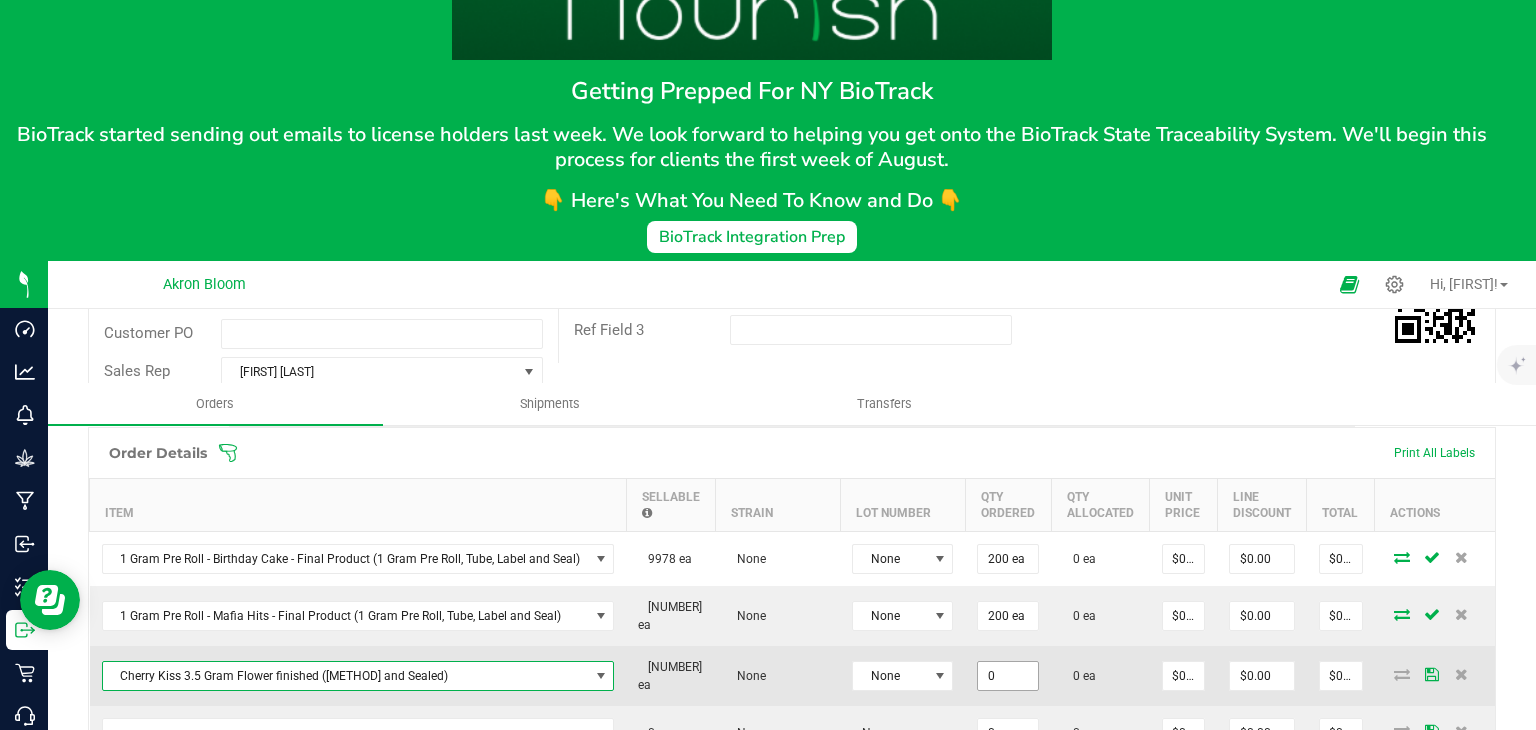 click on "0" at bounding box center [1008, 676] 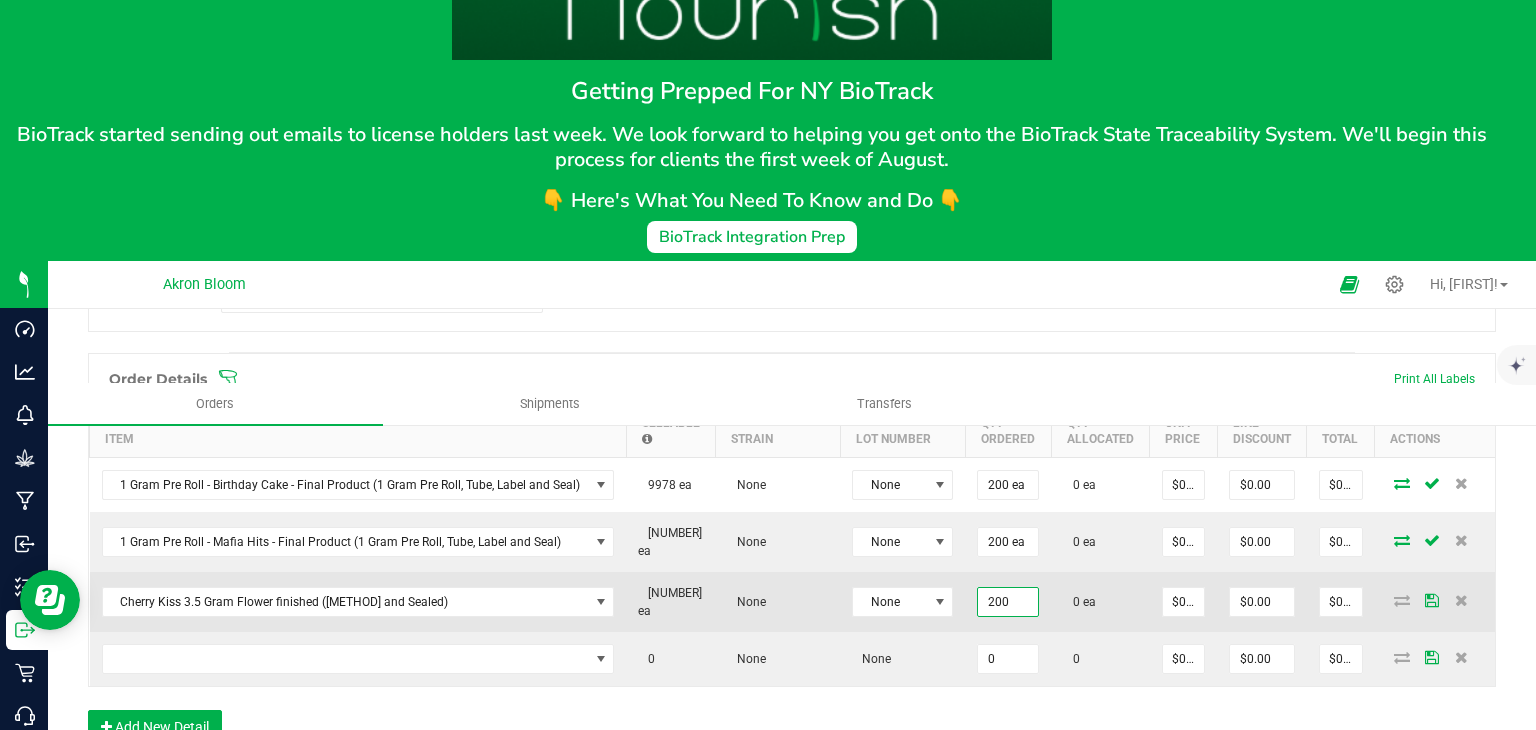 scroll, scrollTop: 565, scrollLeft: 0, axis: vertical 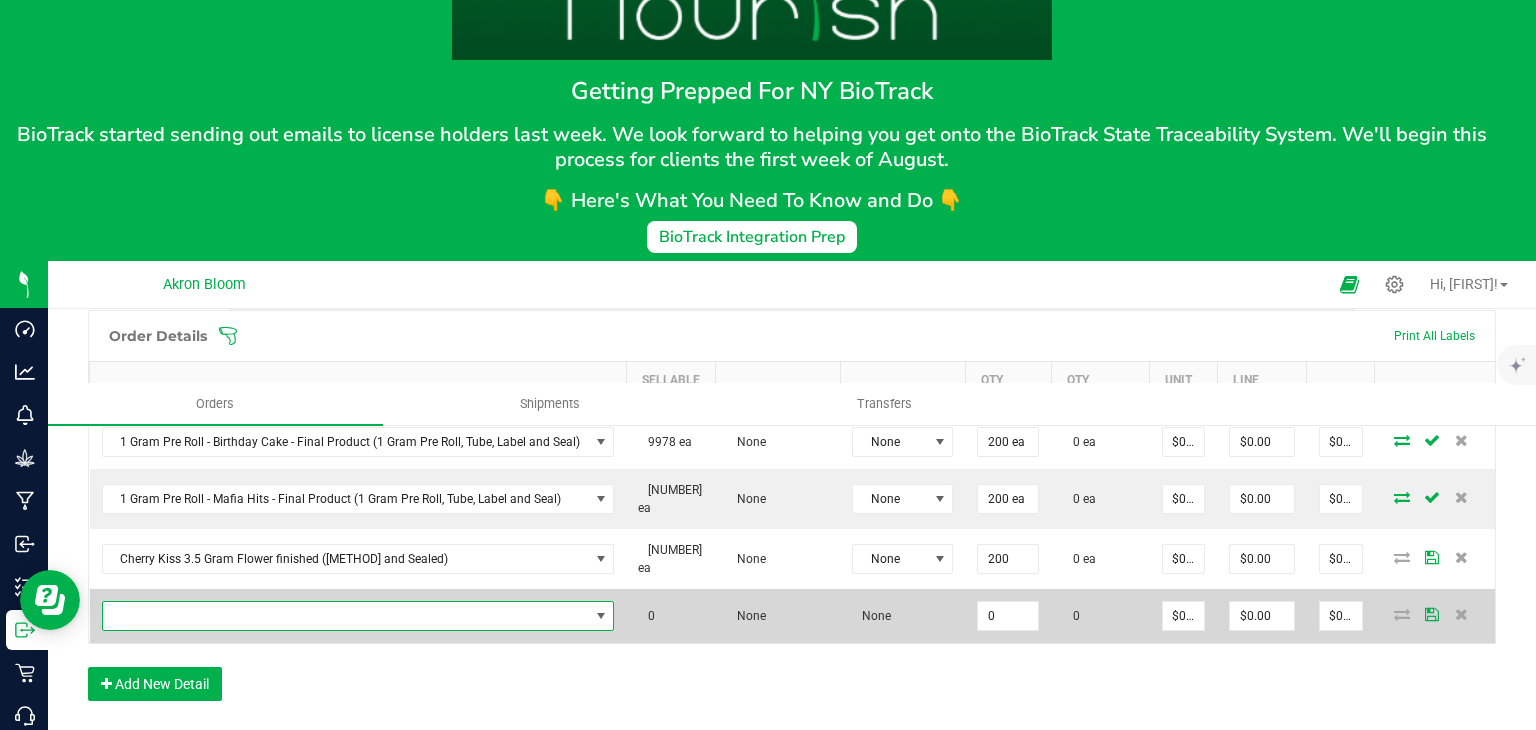 click at bounding box center (601, 616) 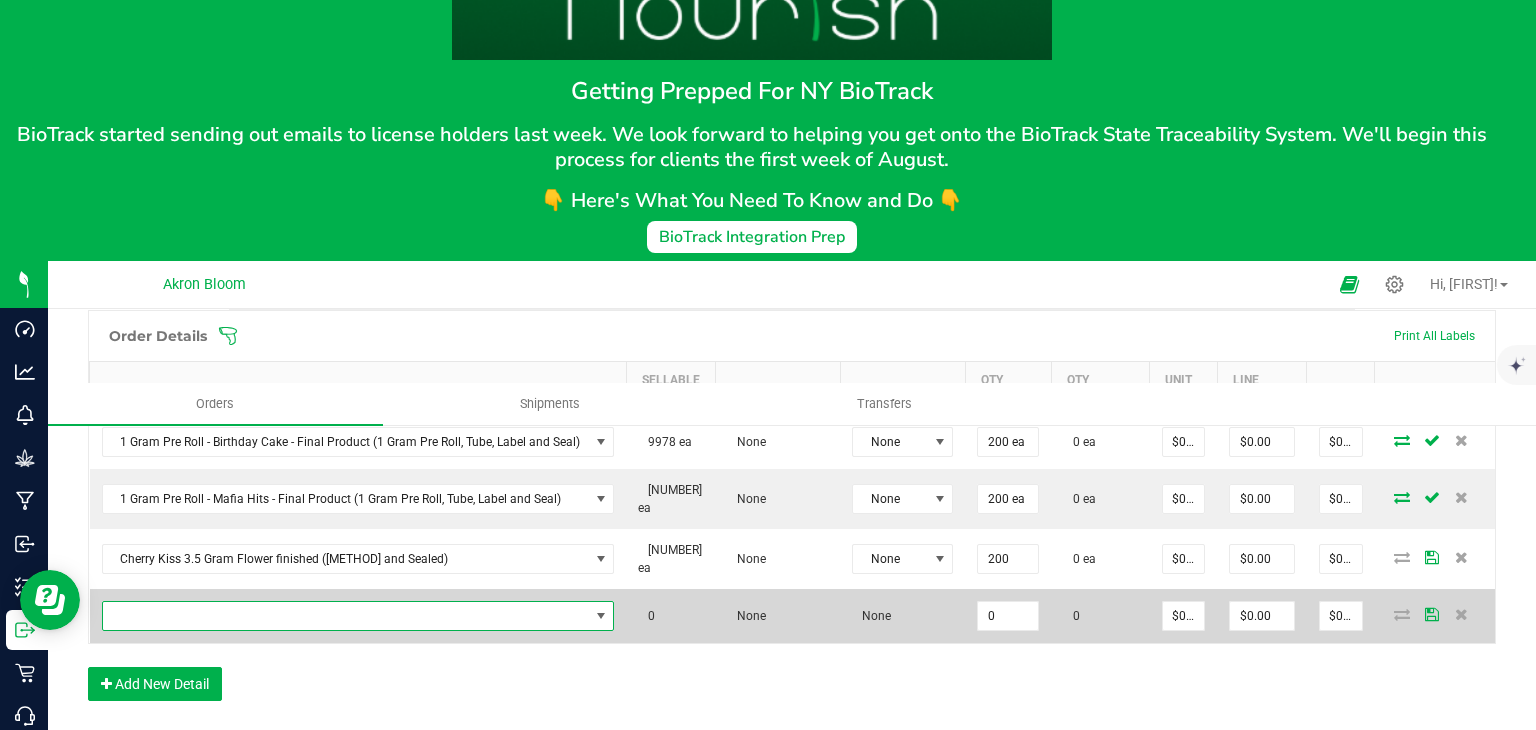 type on "200 ea" 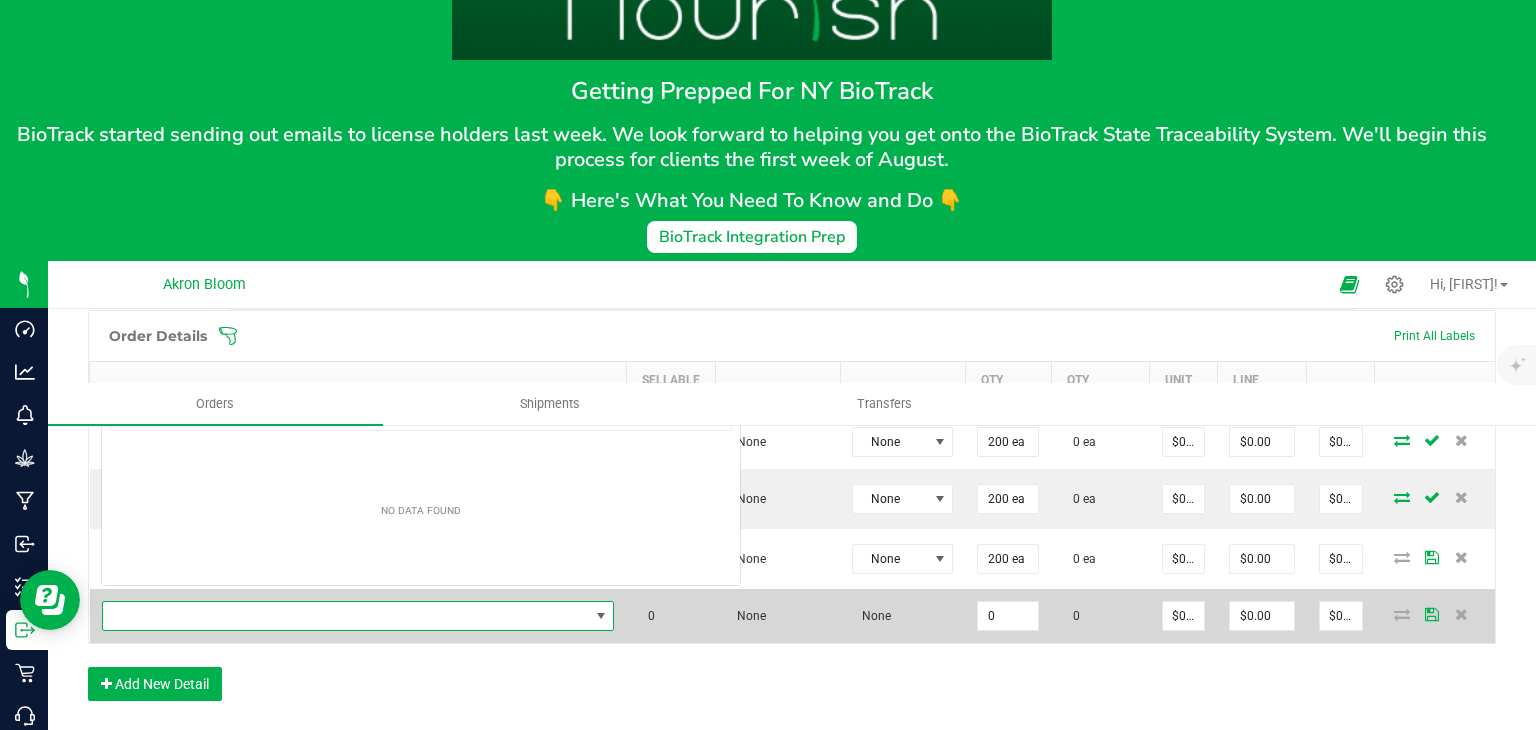 scroll, scrollTop: 0, scrollLeft: 0, axis: both 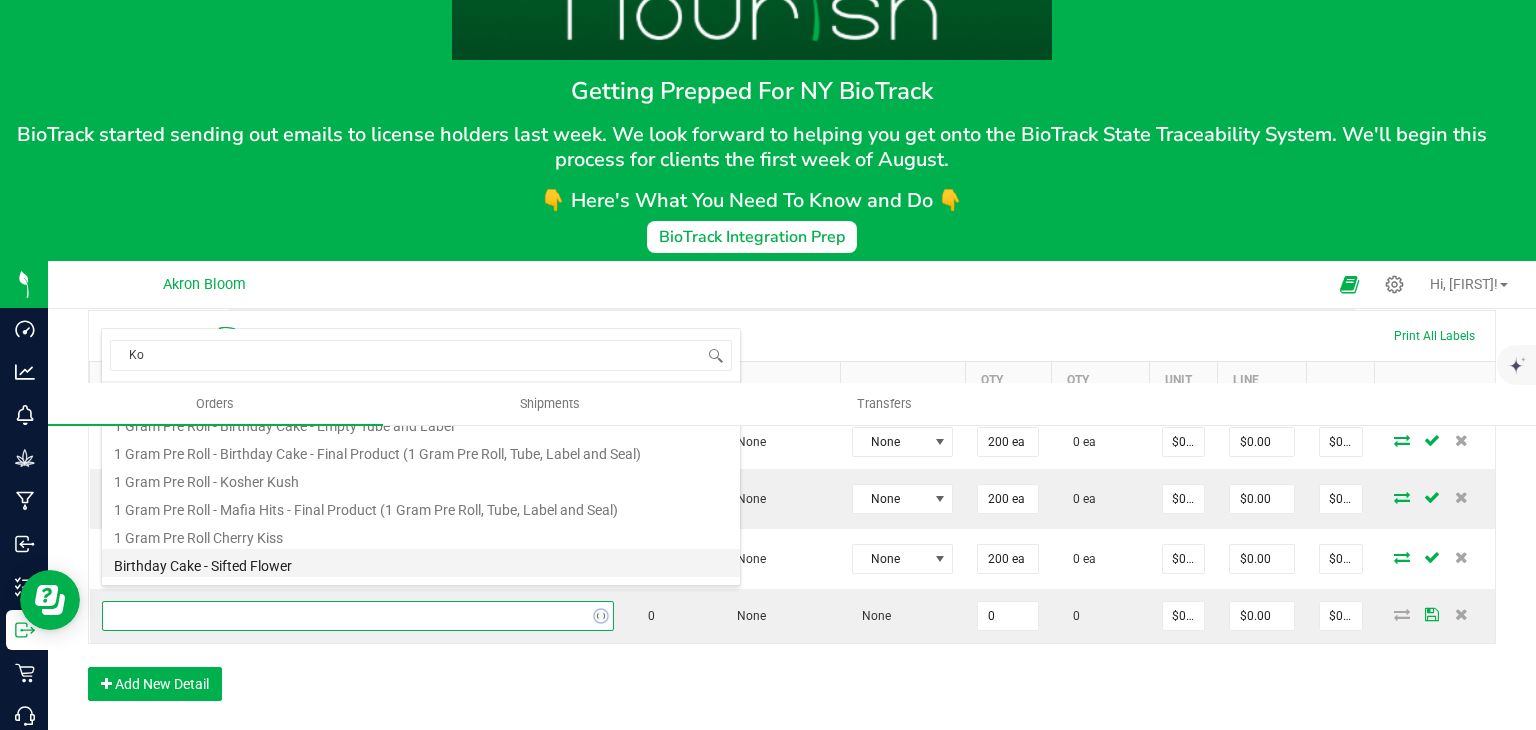 type on "Kos" 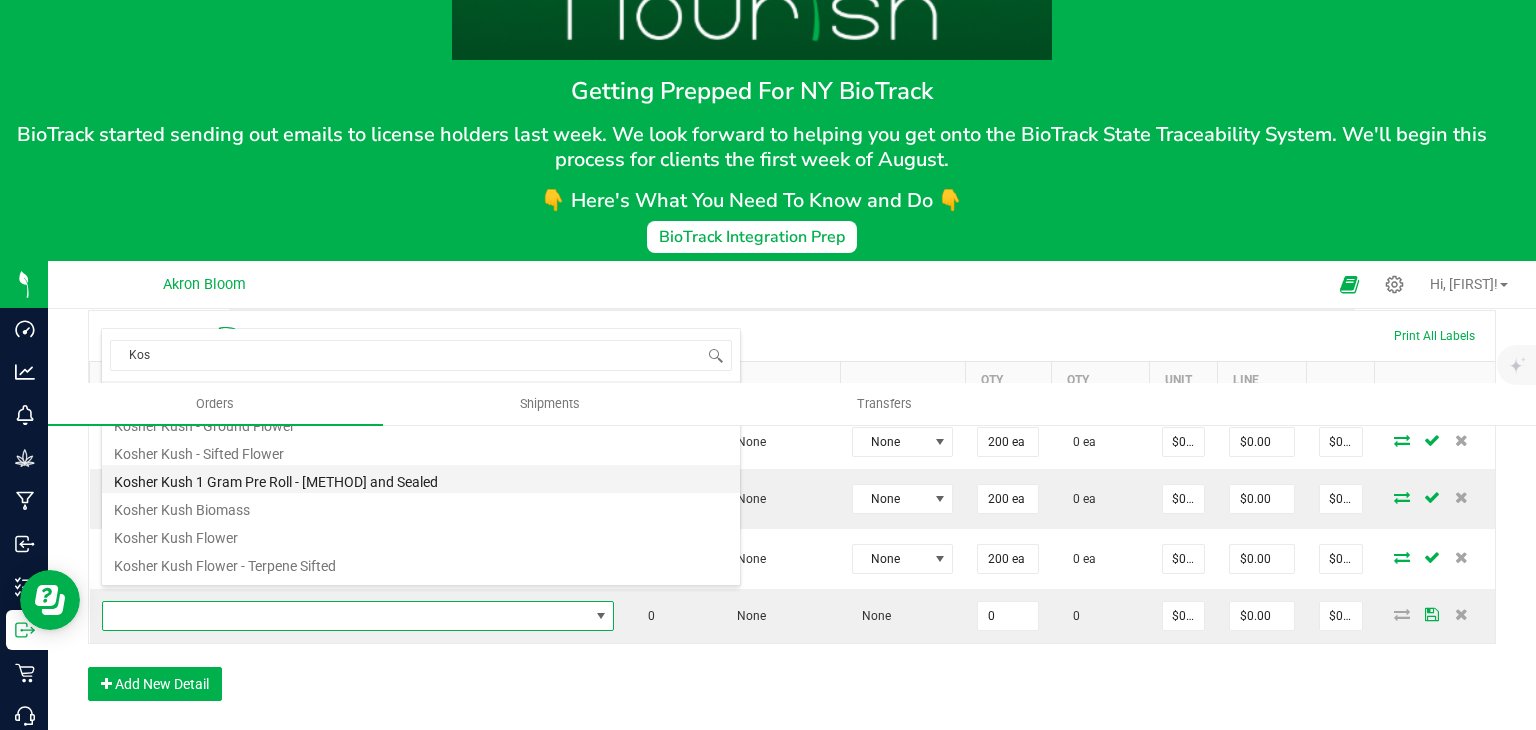 click on "Kosher Kush 1 Gram Pre Roll - [METHOD] and Sealed" at bounding box center (421, 479) 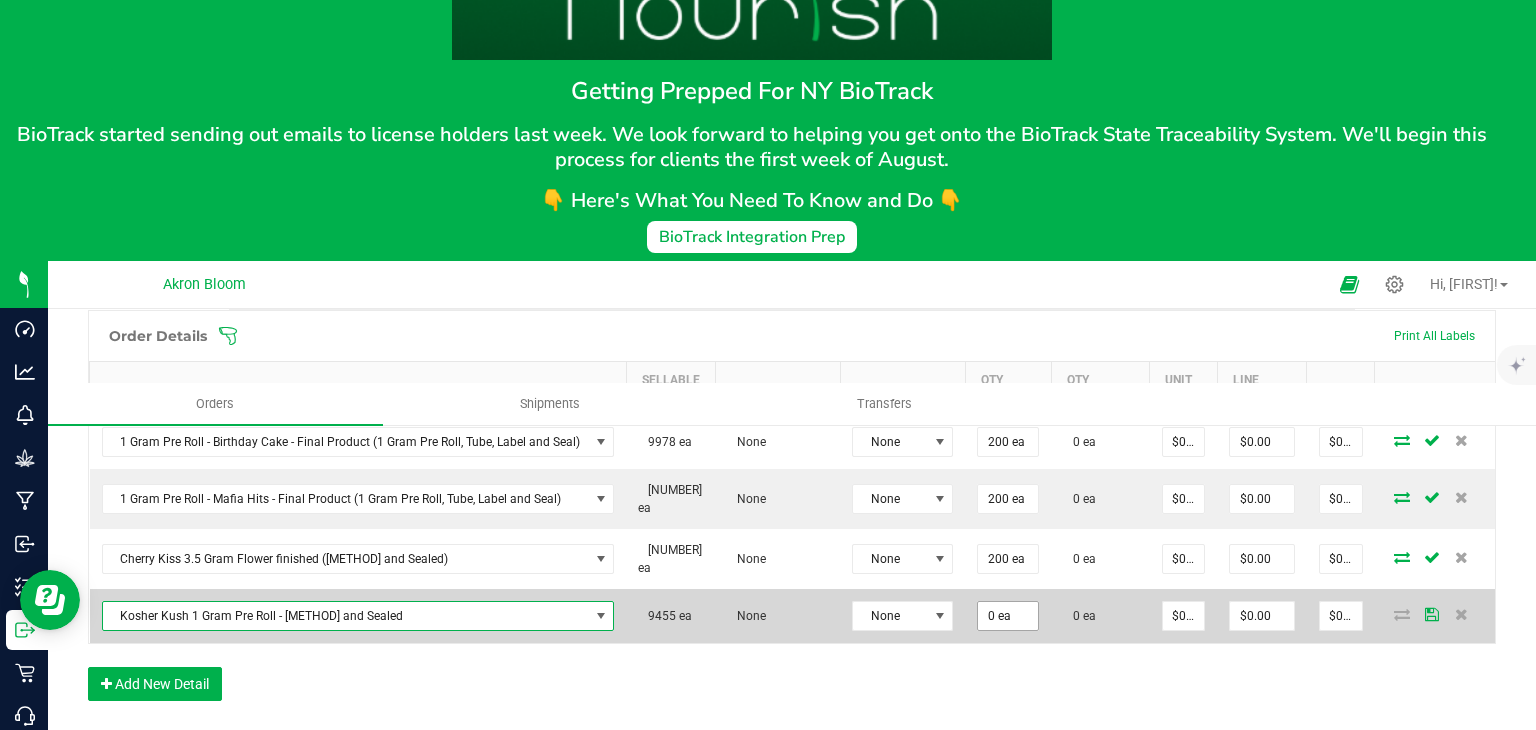 click on "0 ea" at bounding box center [1008, 616] 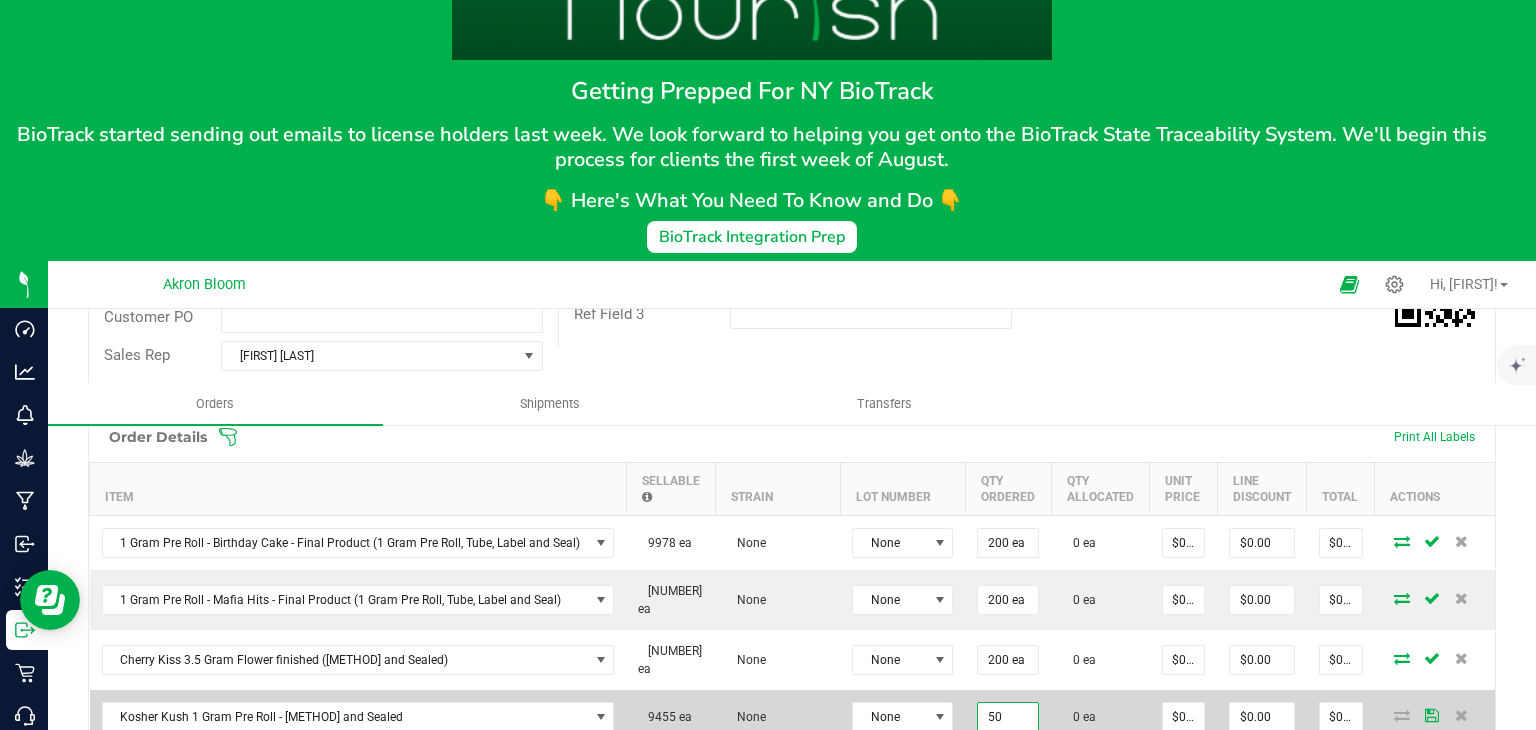 scroll, scrollTop: 452, scrollLeft: 0, axis: vertical 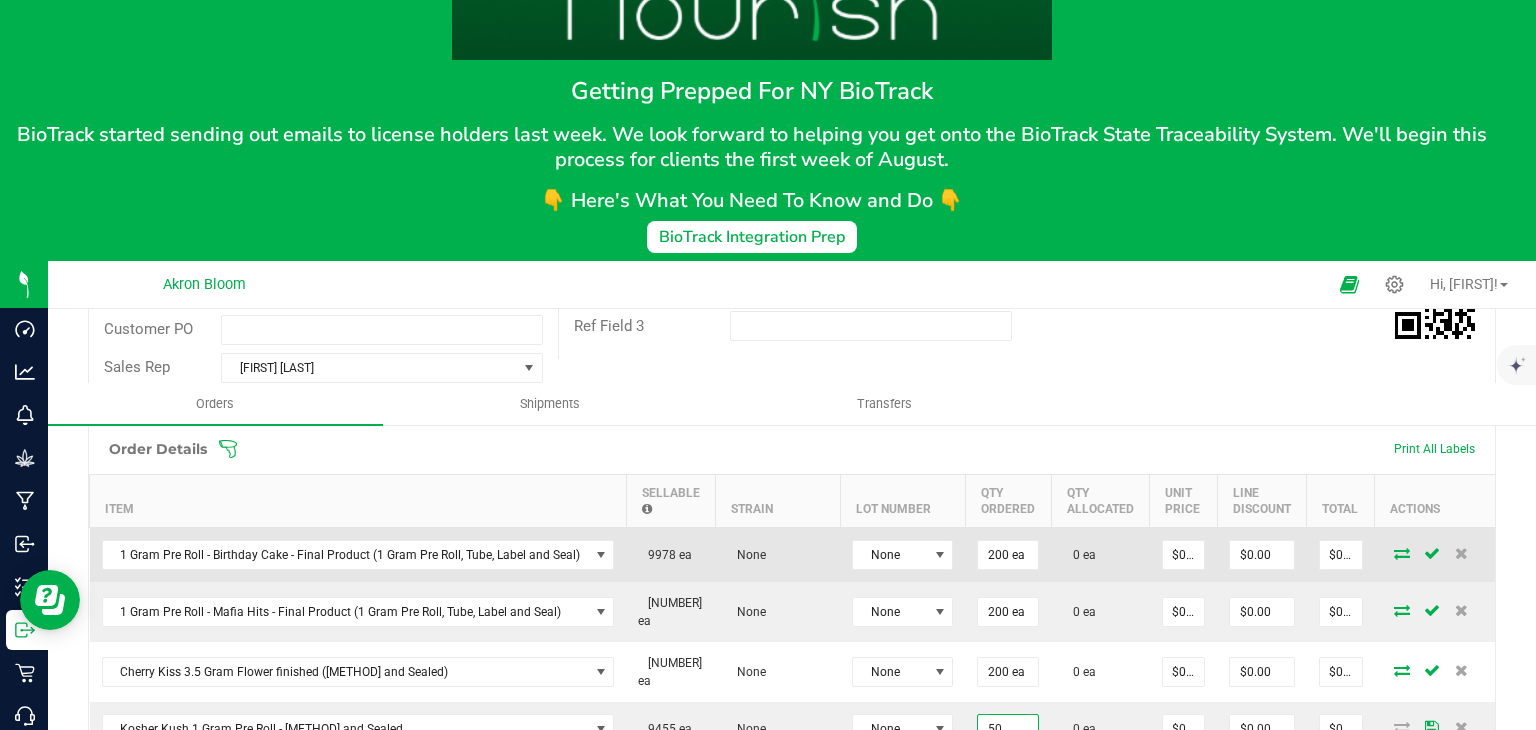 click at bounding box center [1402, 553] 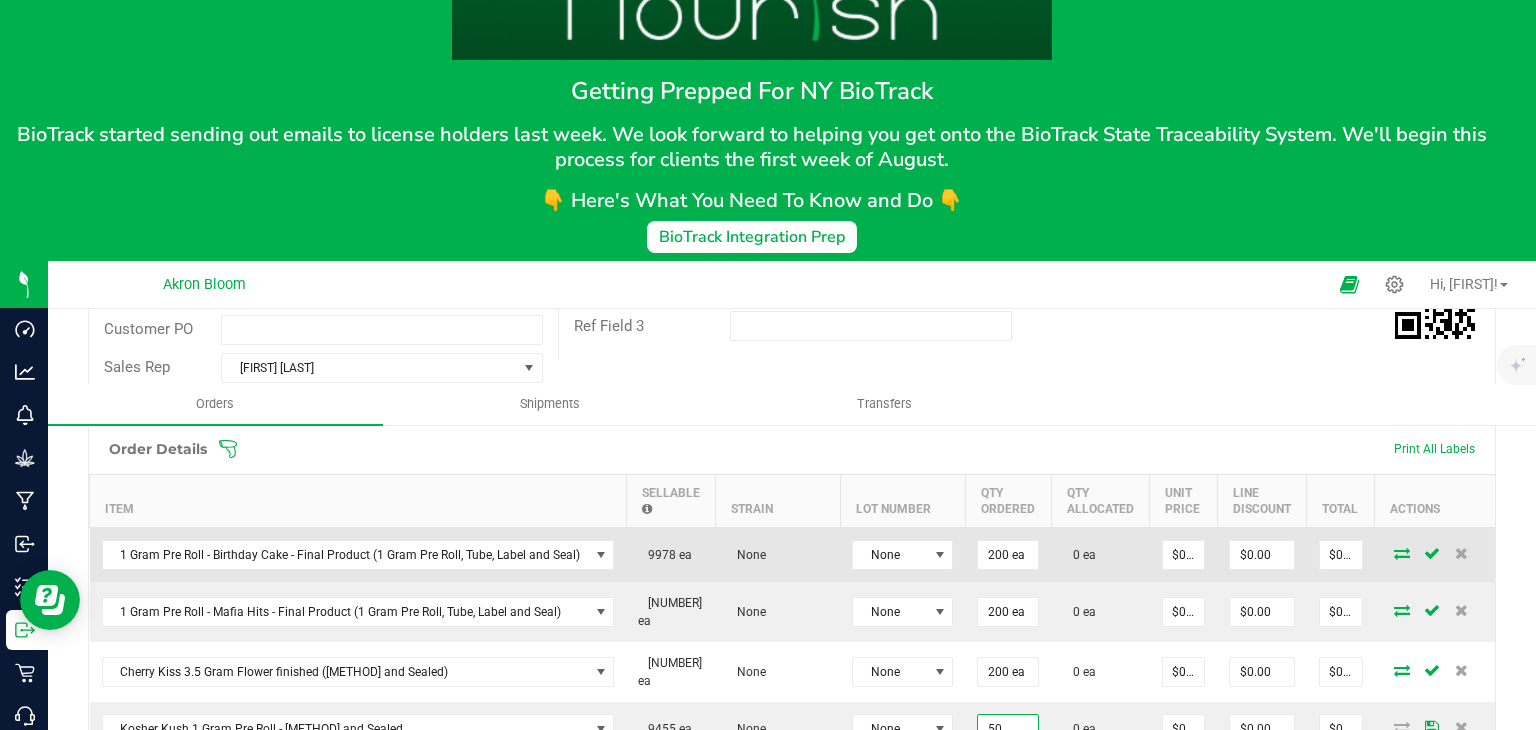 type on "50 ea" 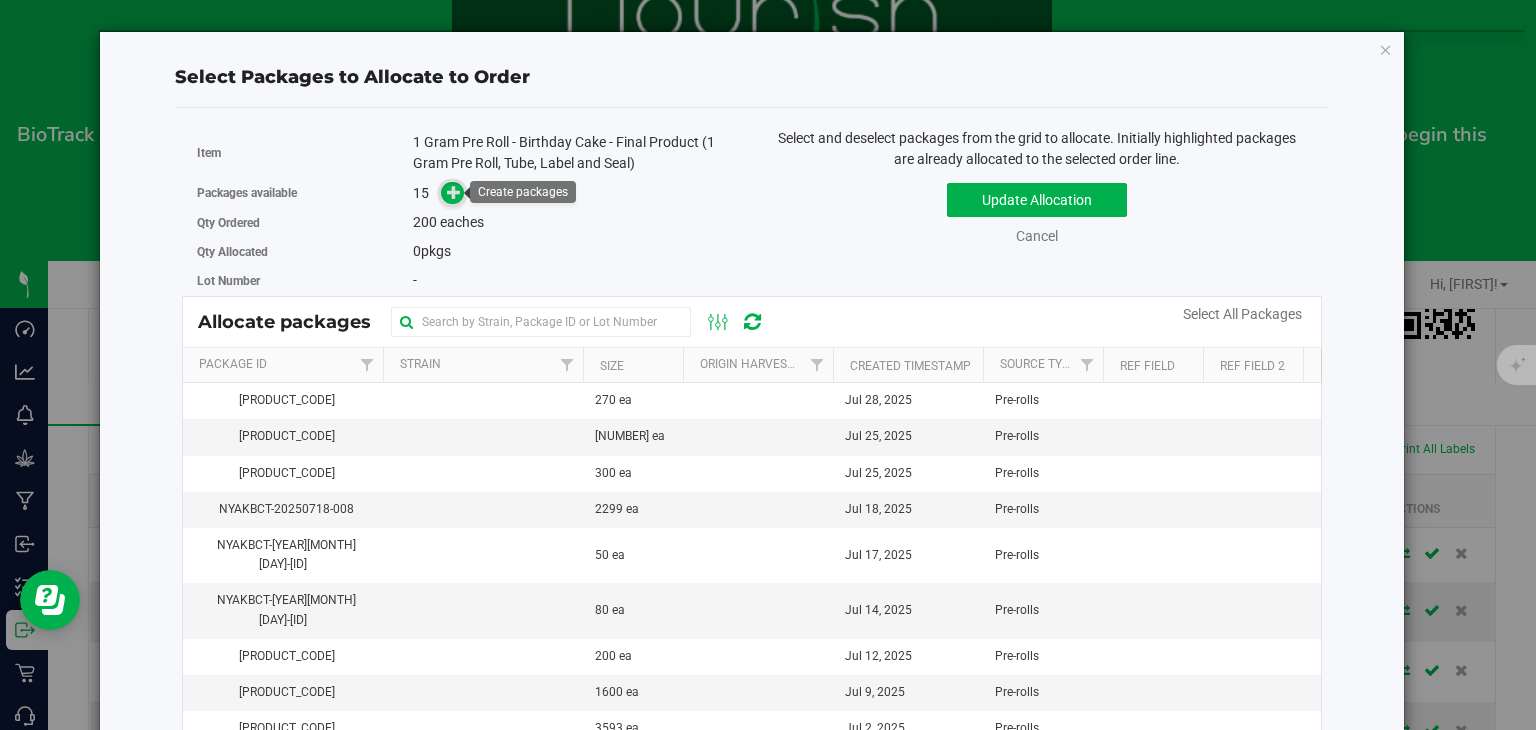 click at bounding box center (454, 191) 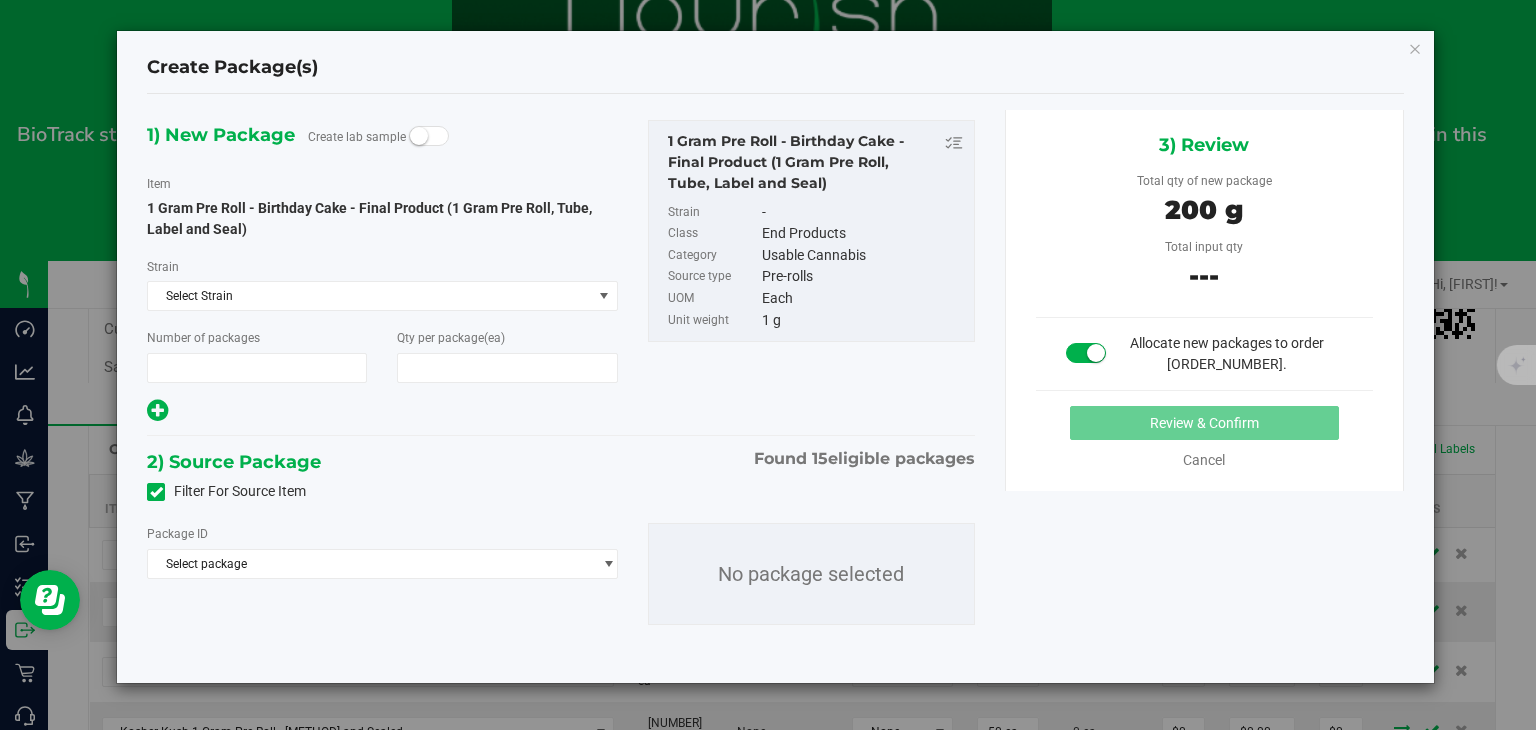 type on "1" 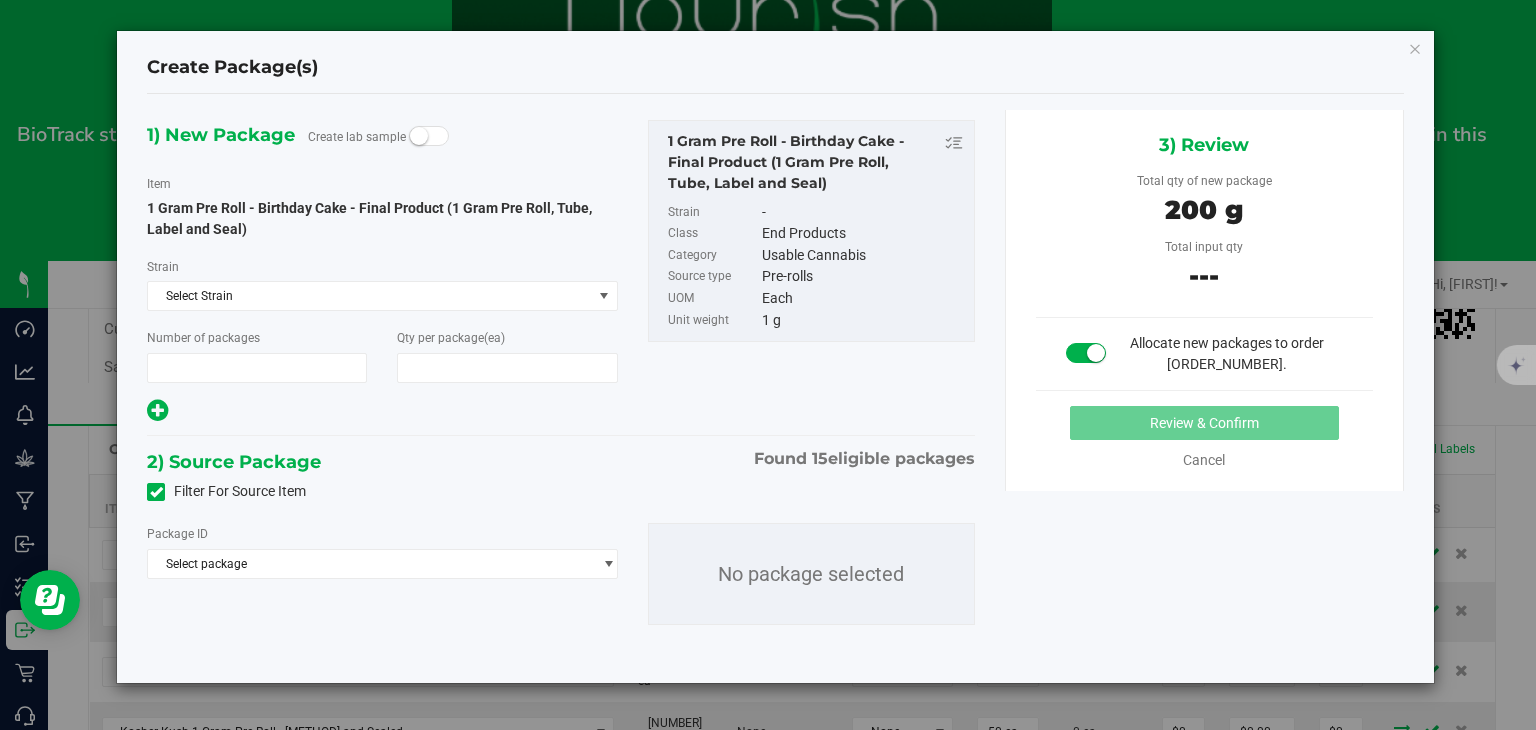 type on "200" 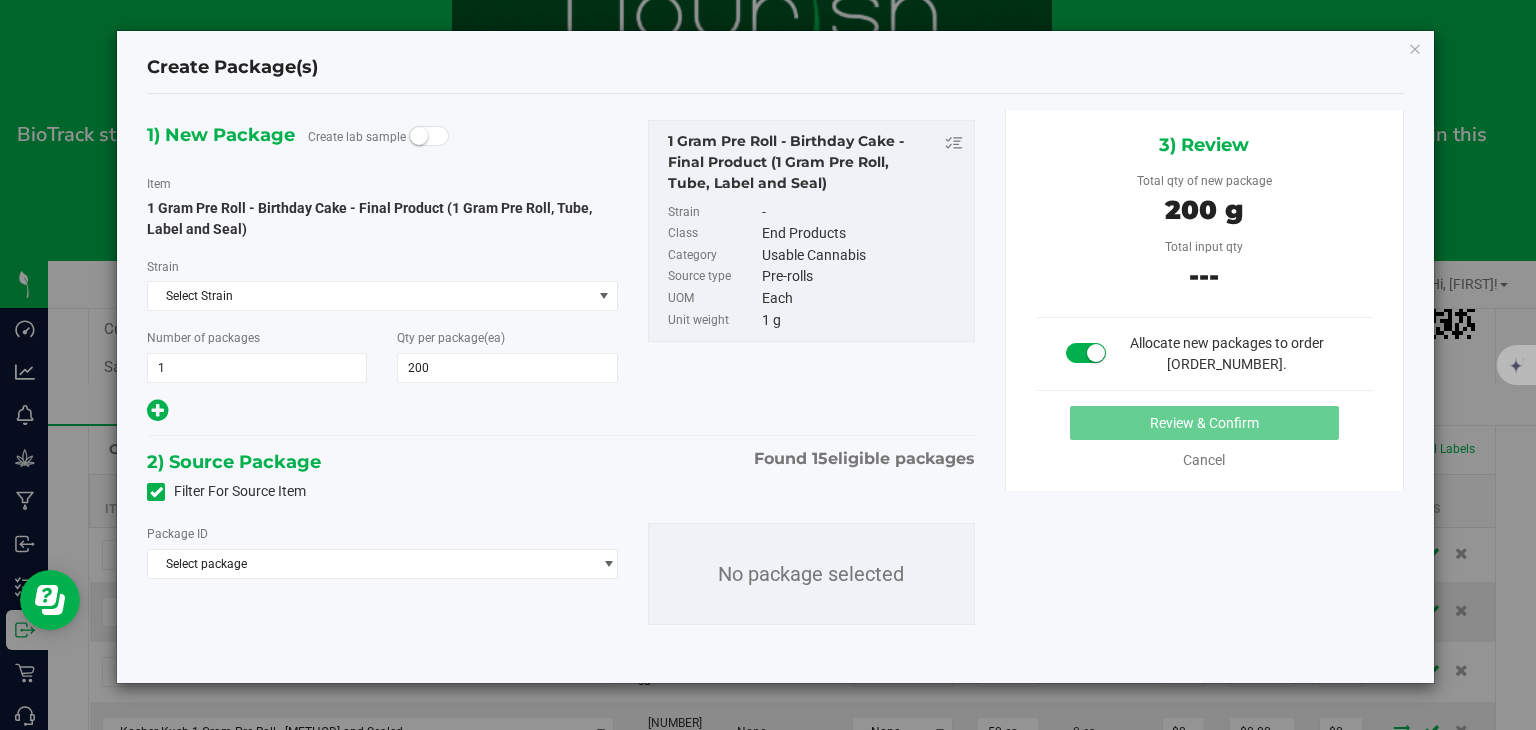 scroll, scrollTop: 0, scrollLeft: 0, axis: both 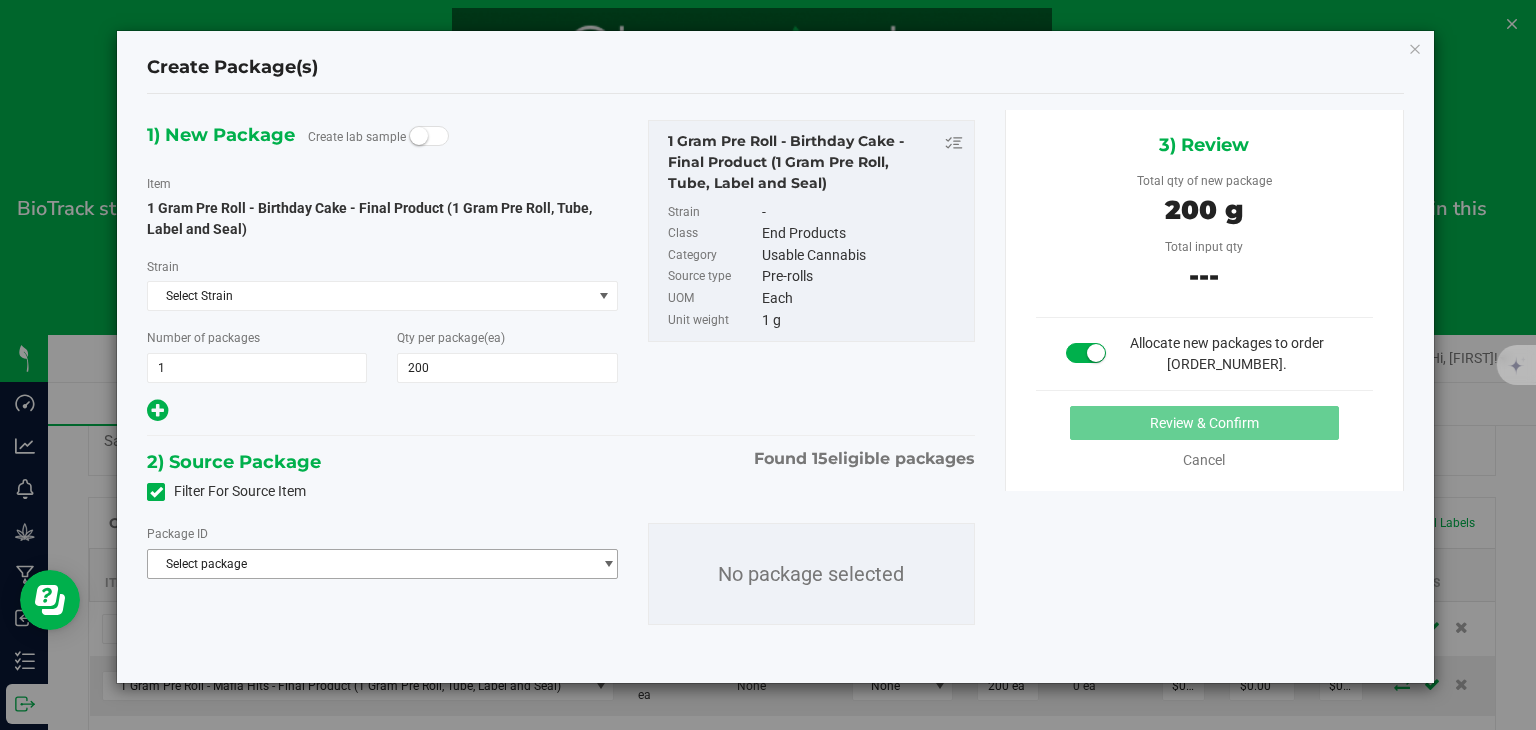 click at bounding box center (608, 564) 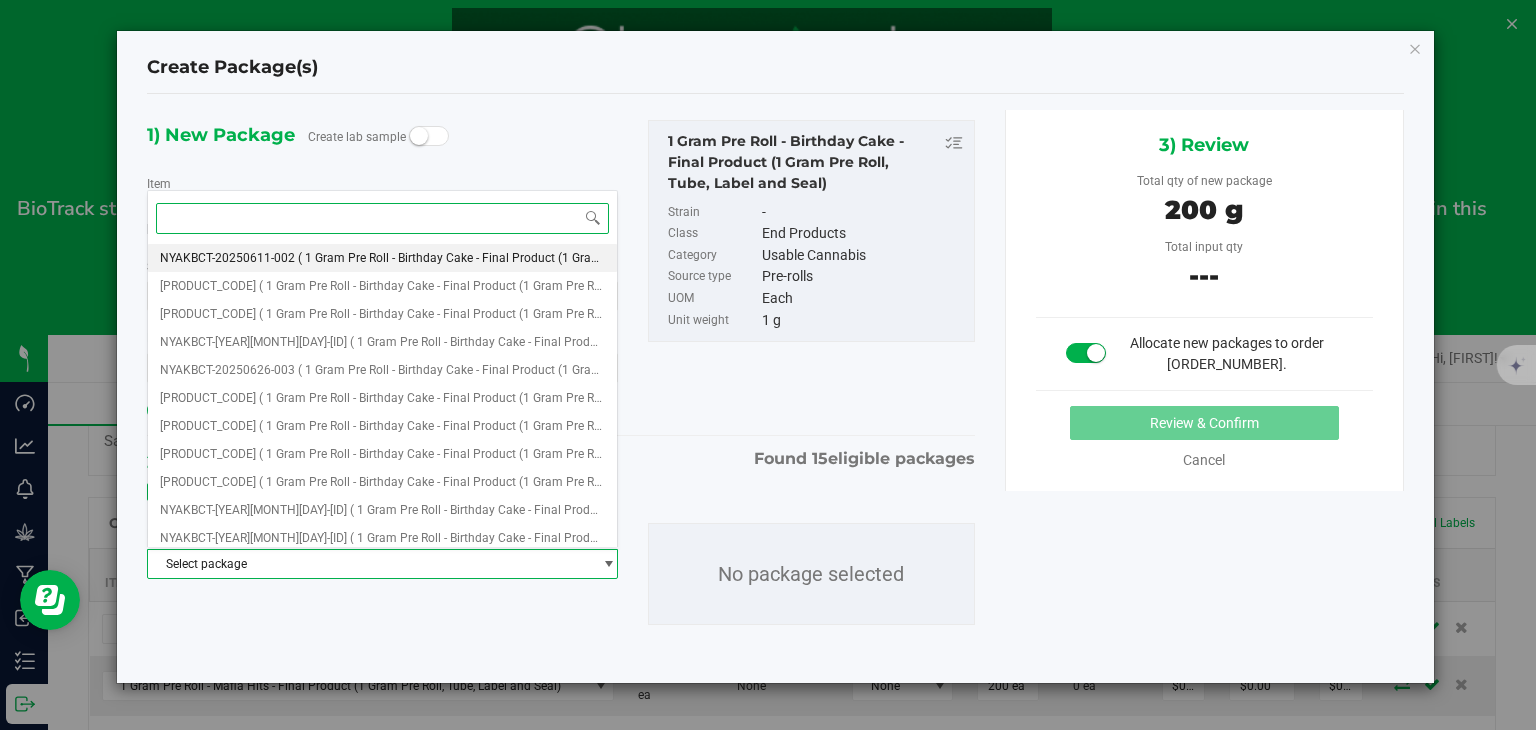 click on "(
1 Gram Pre Roll - Birthday Cake - Final Product (1 Gram Pre Roll, Tube, Label and Seal)
)" at bounding box center (535, 258) 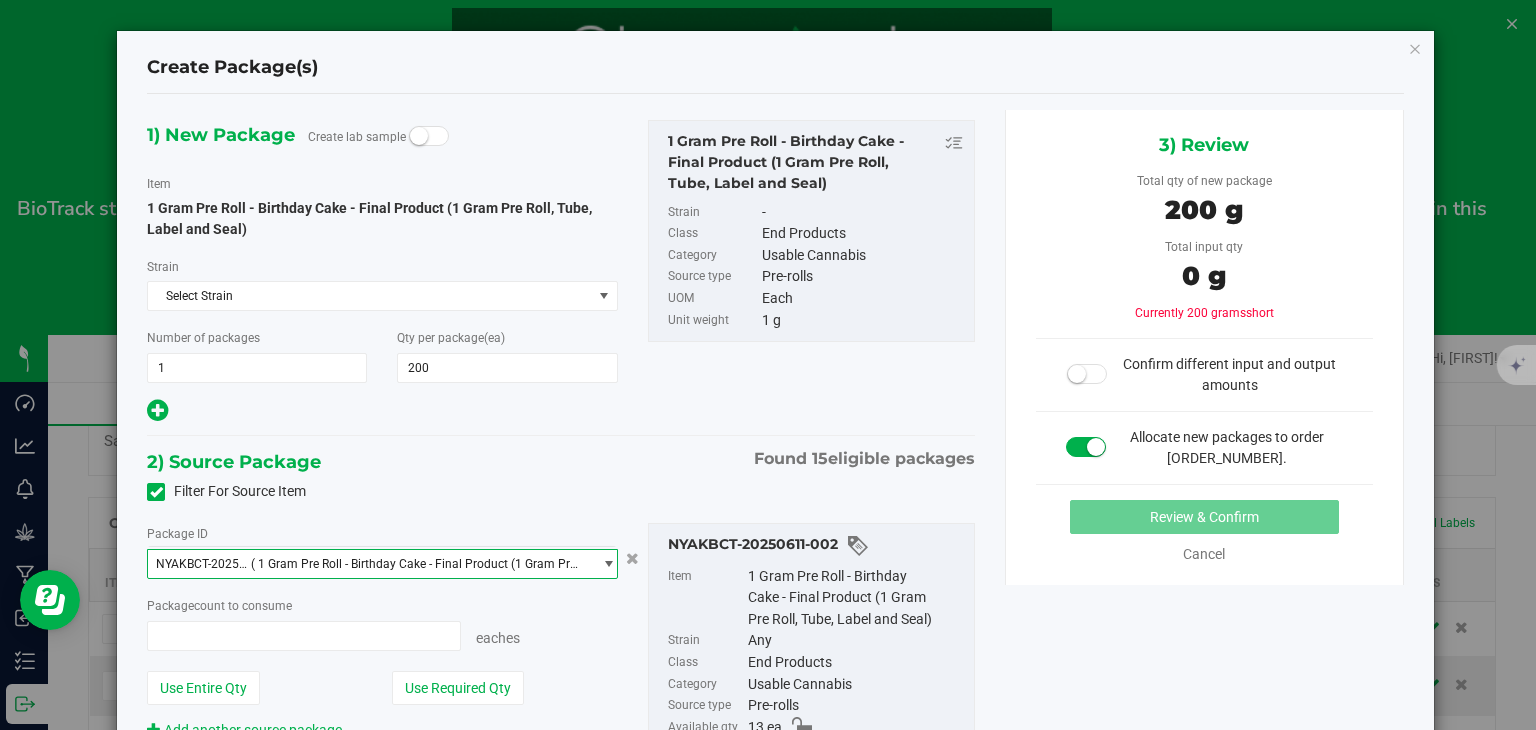type on "0 ea" 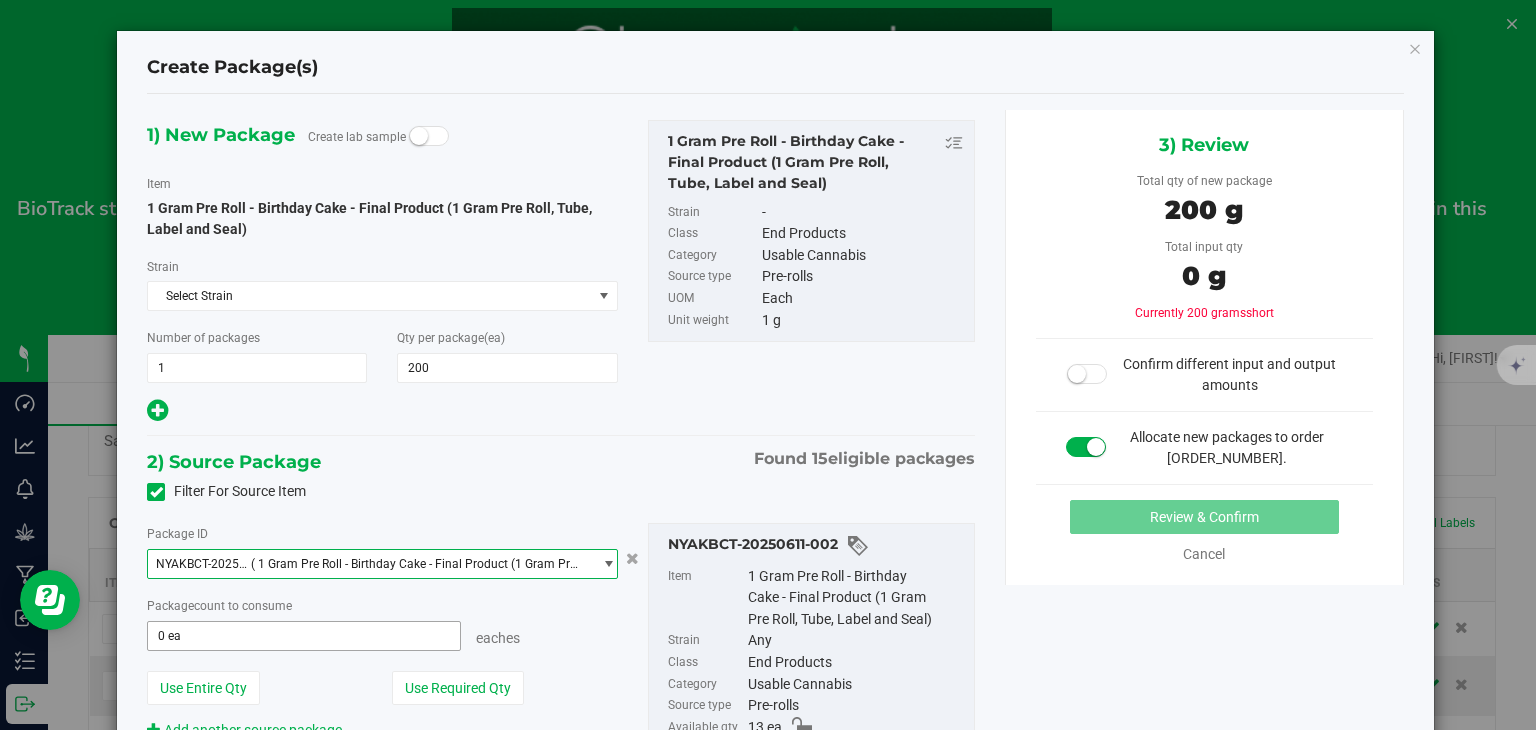 click on "0 ea 0" at bounding box center (303, 636) 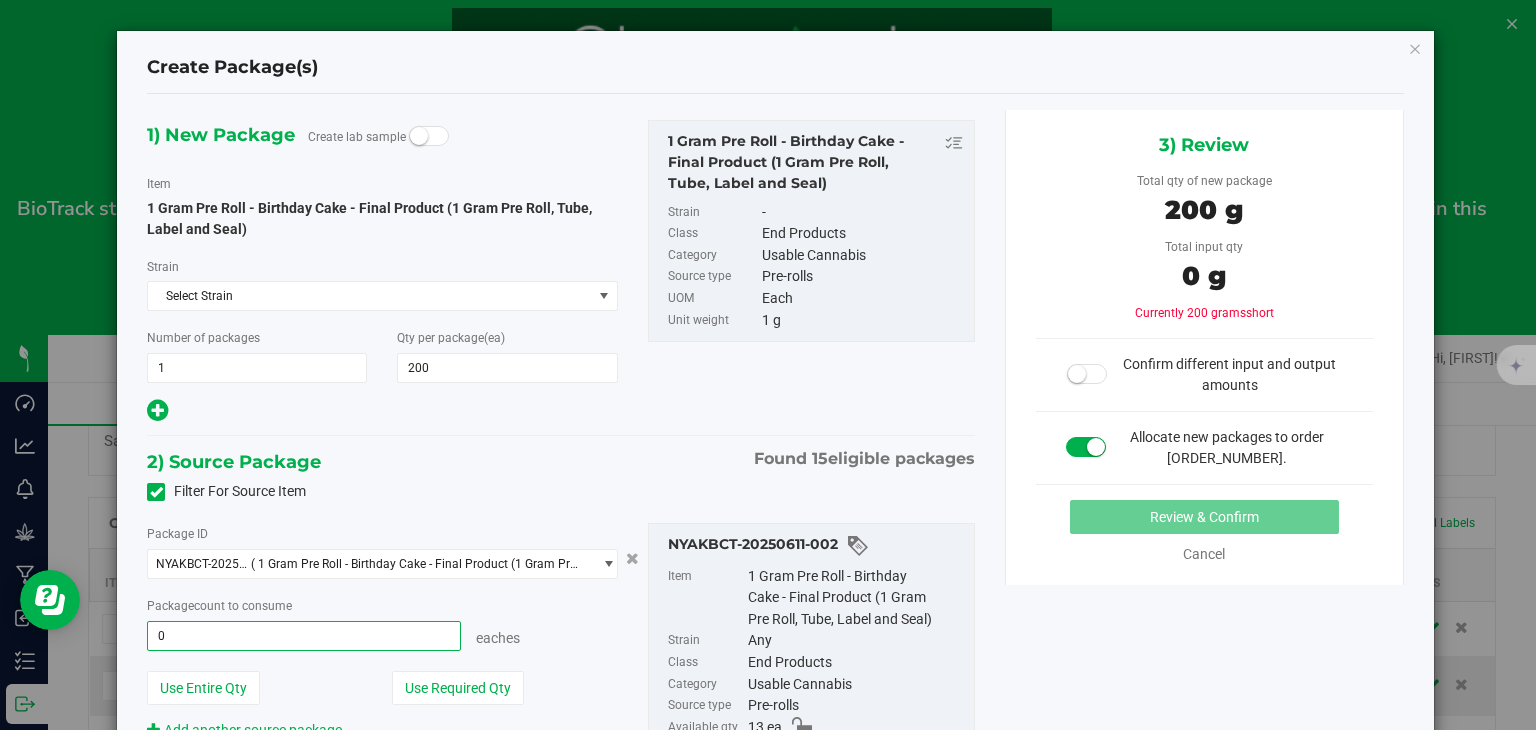type 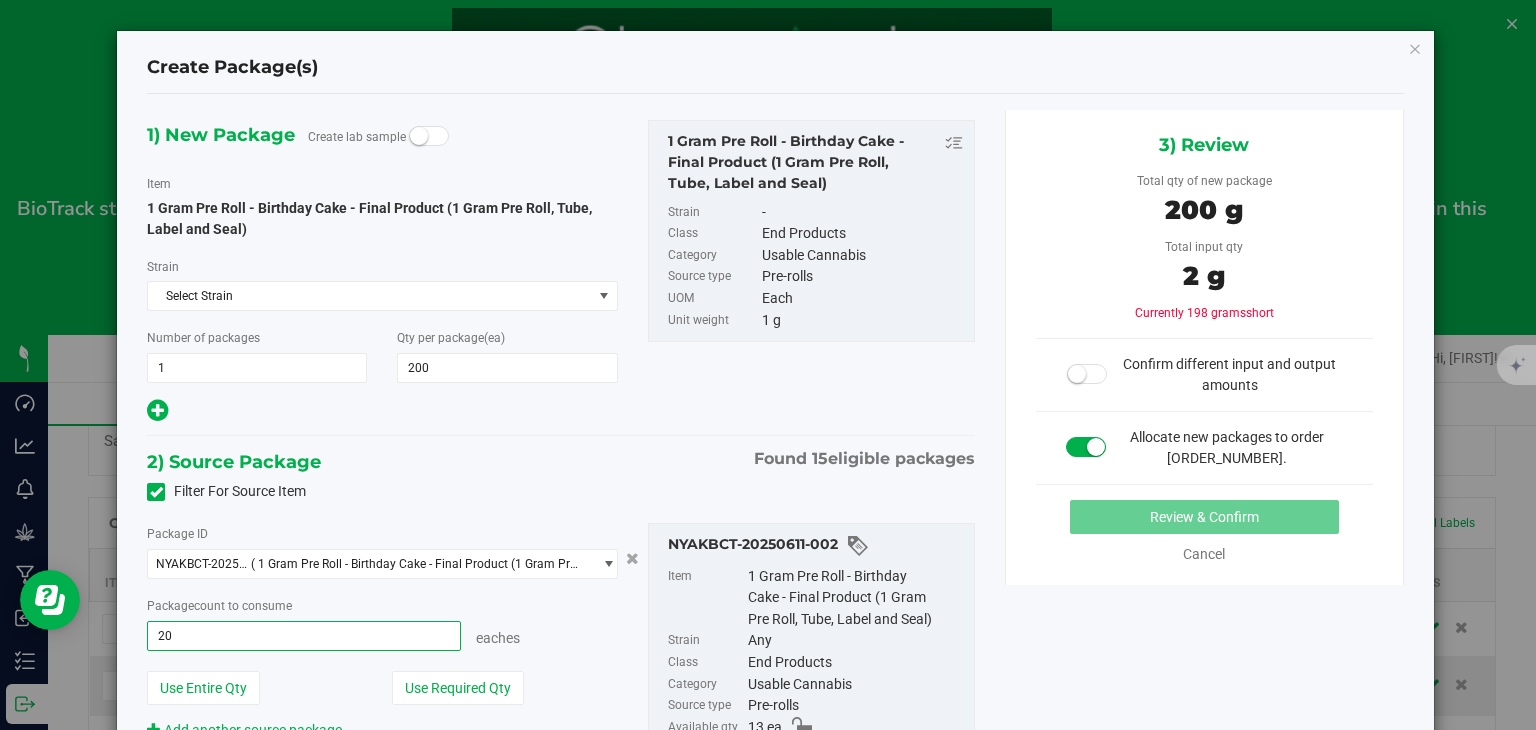 type on "200" 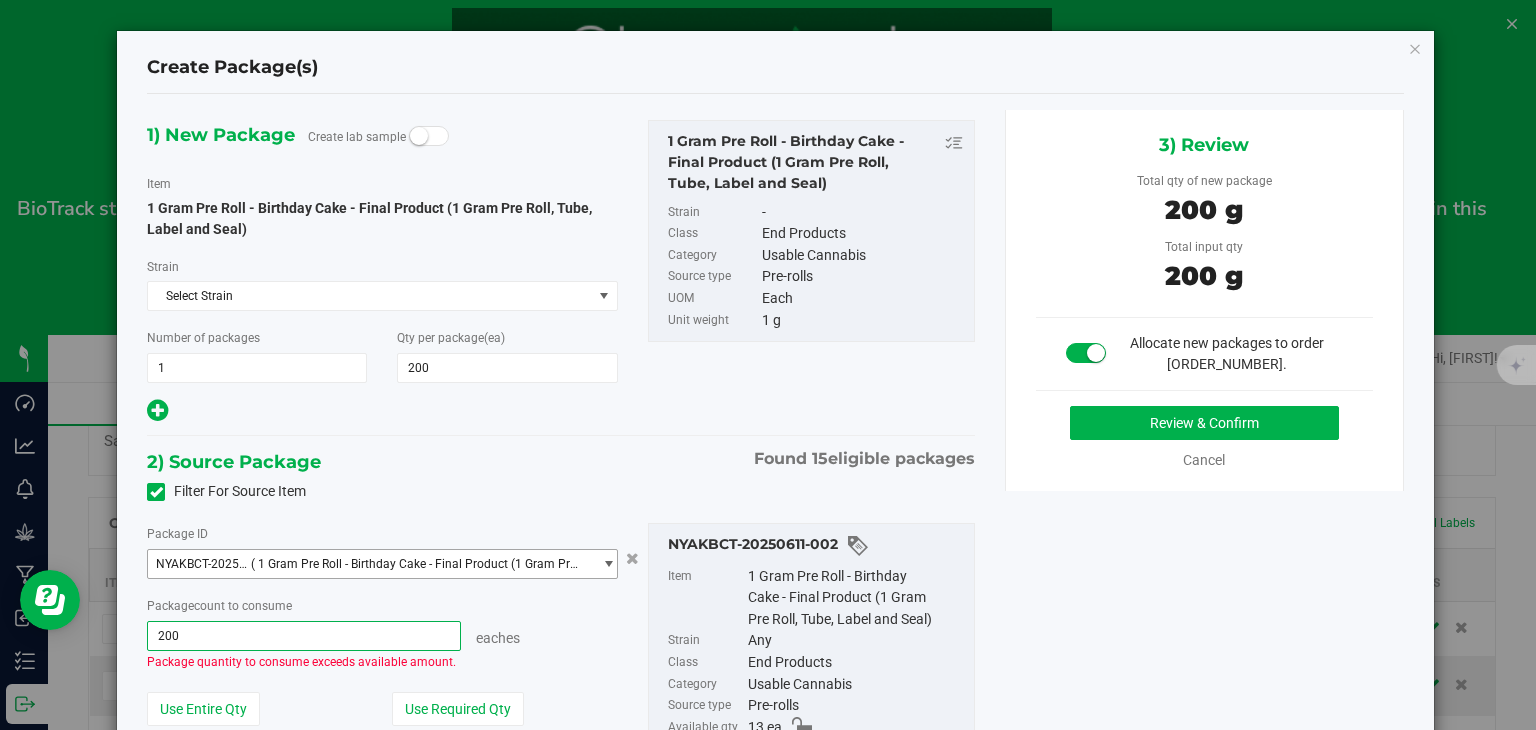 click at bounding box center [608, 564] 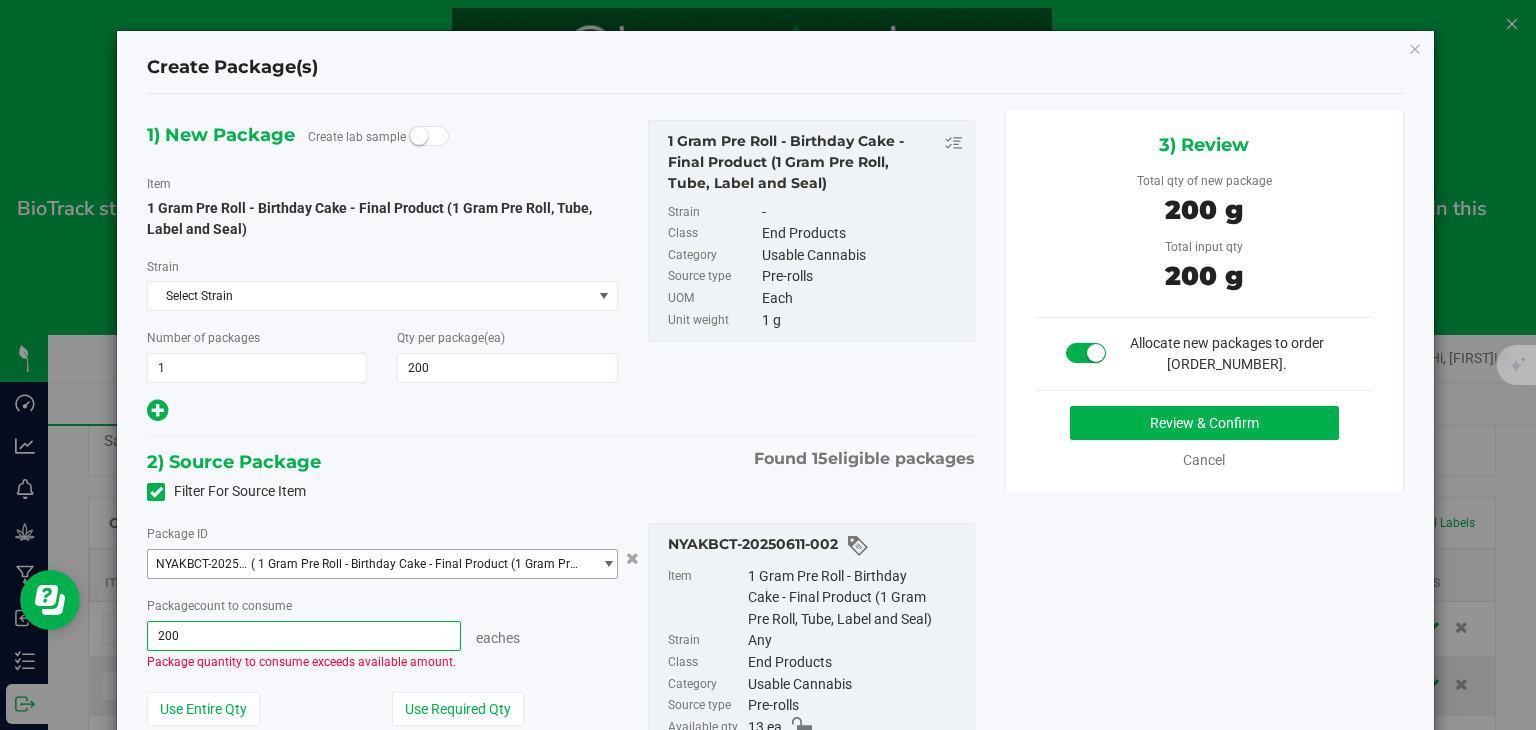 type on "200 ea" 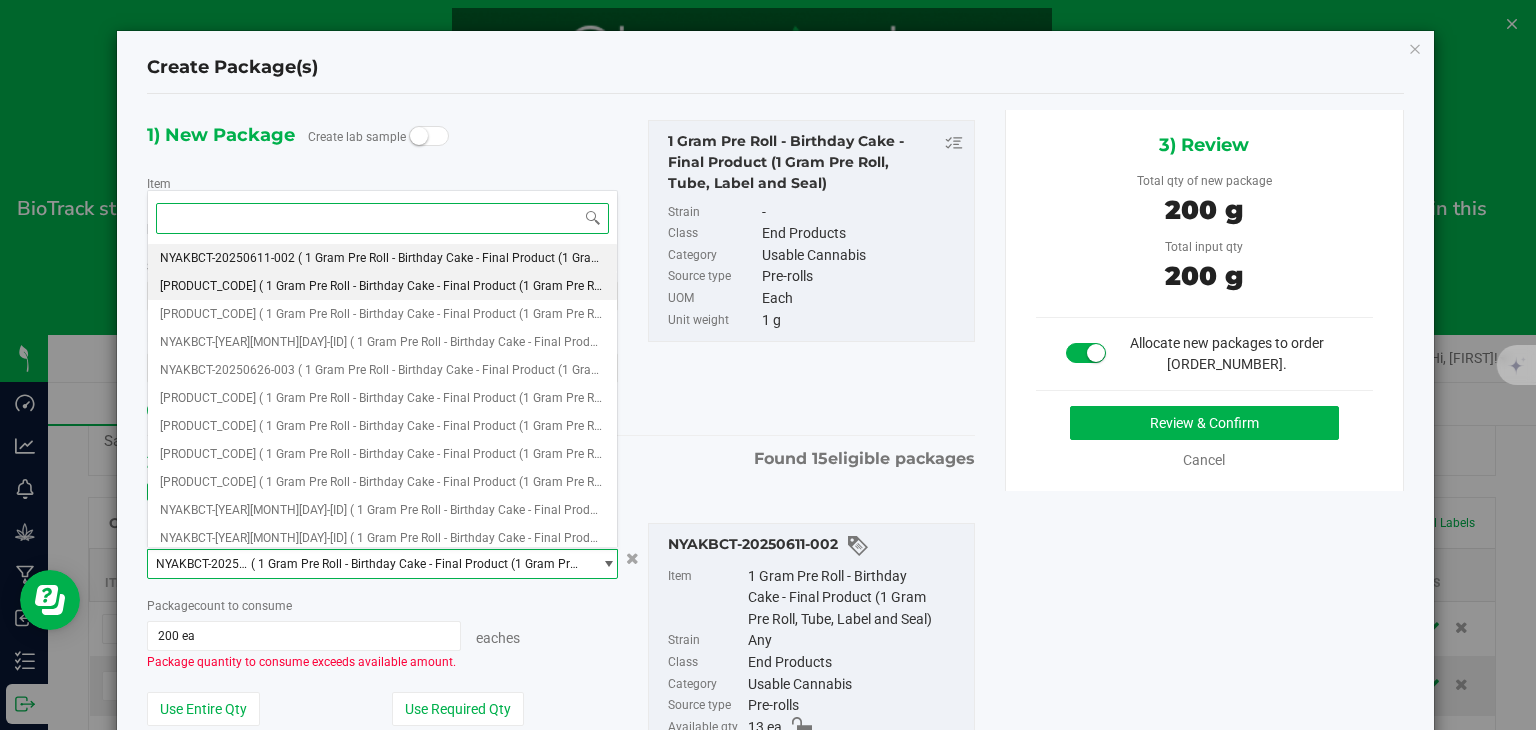 click on "(
1 Gram Pre Roll - Birthday Cake - Final Product (1 Gram Pre Roll, Tube, Label and Seal)
)" at bounding box center [496, 286] 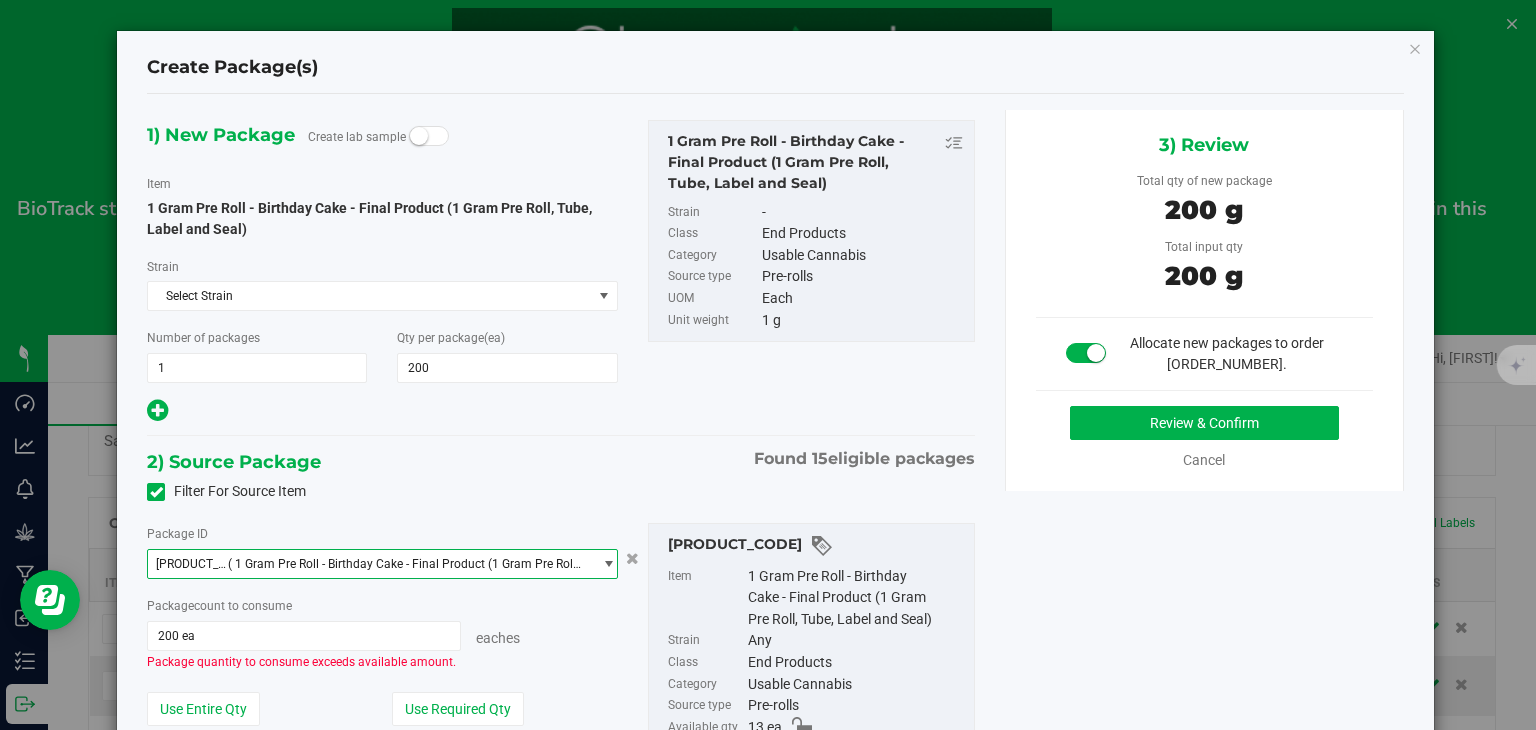click at bounding box center (608, 564) 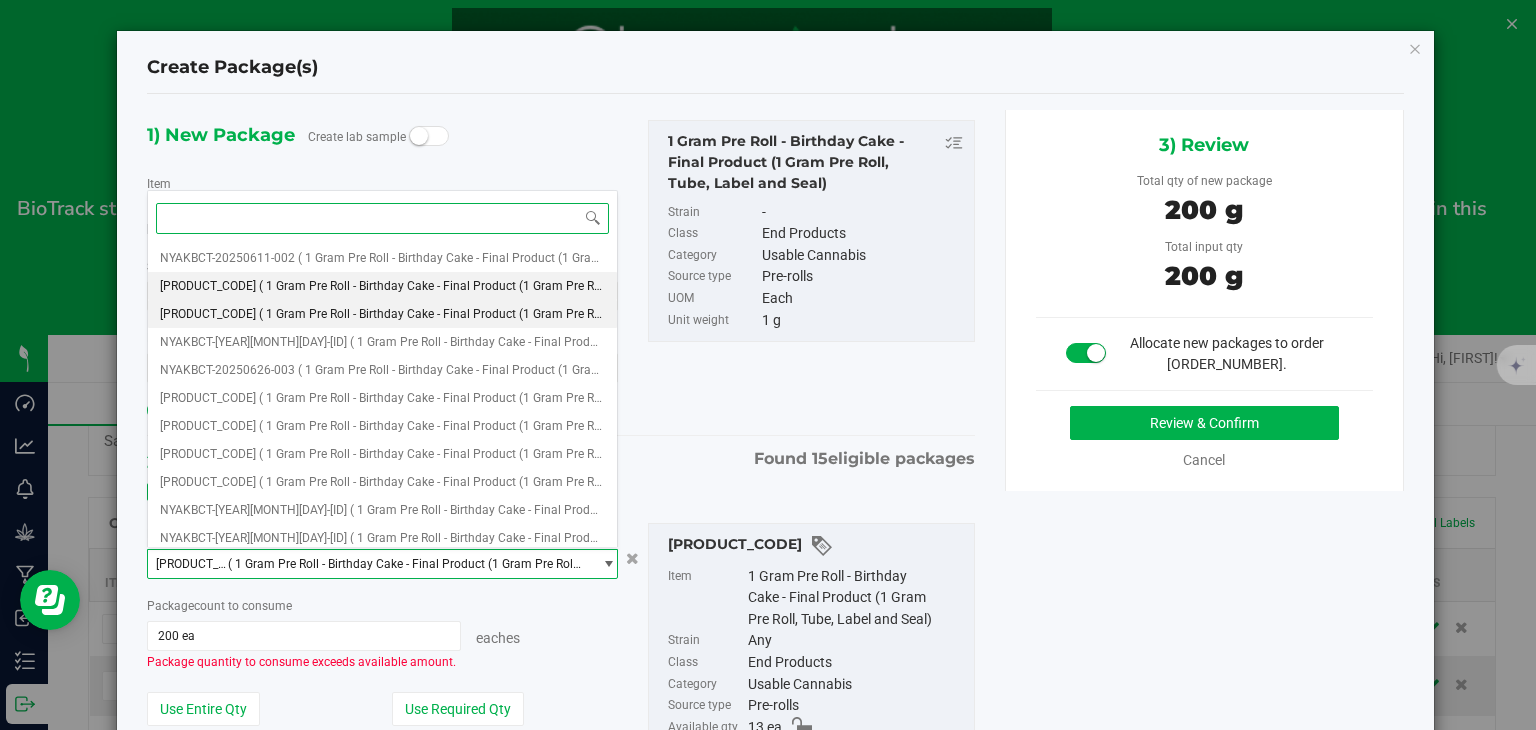 click on "(
1 Gram Pre Roll - Birthday Cake - Final Product (1 Gram Pre Roll, Tube, Label and Seal)
)" at bounding box center [496, 314] 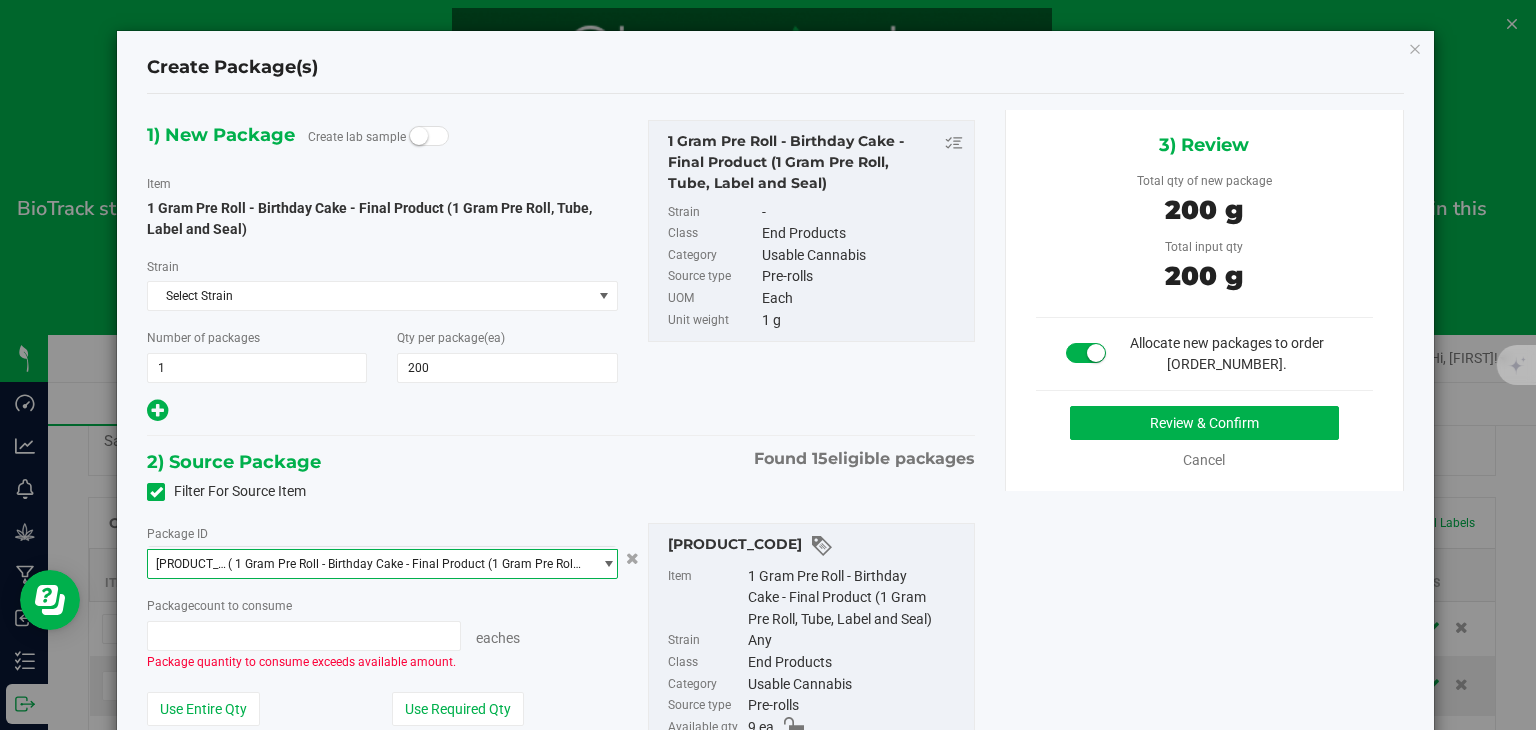 type on "200 ea" 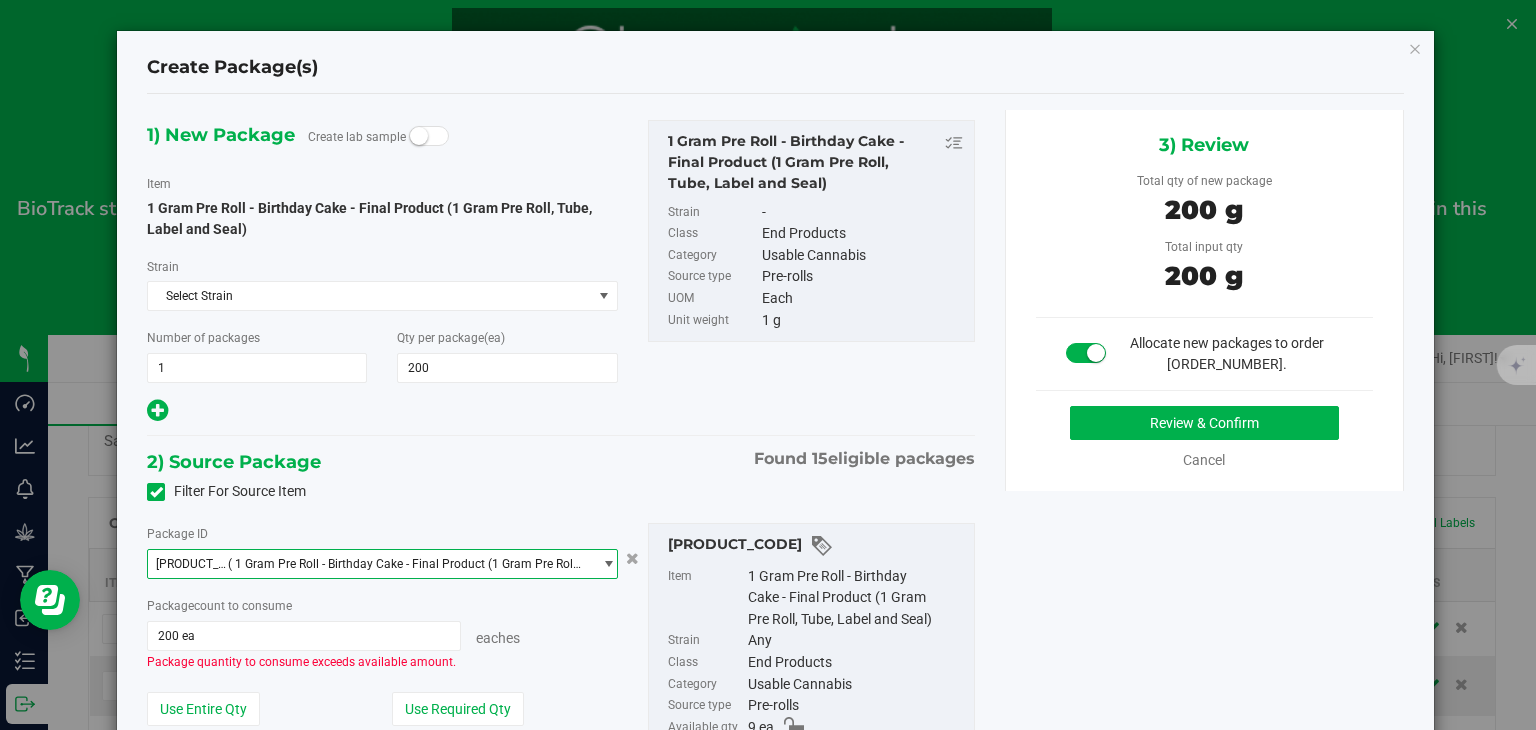 click at bounding box center (608, 564) 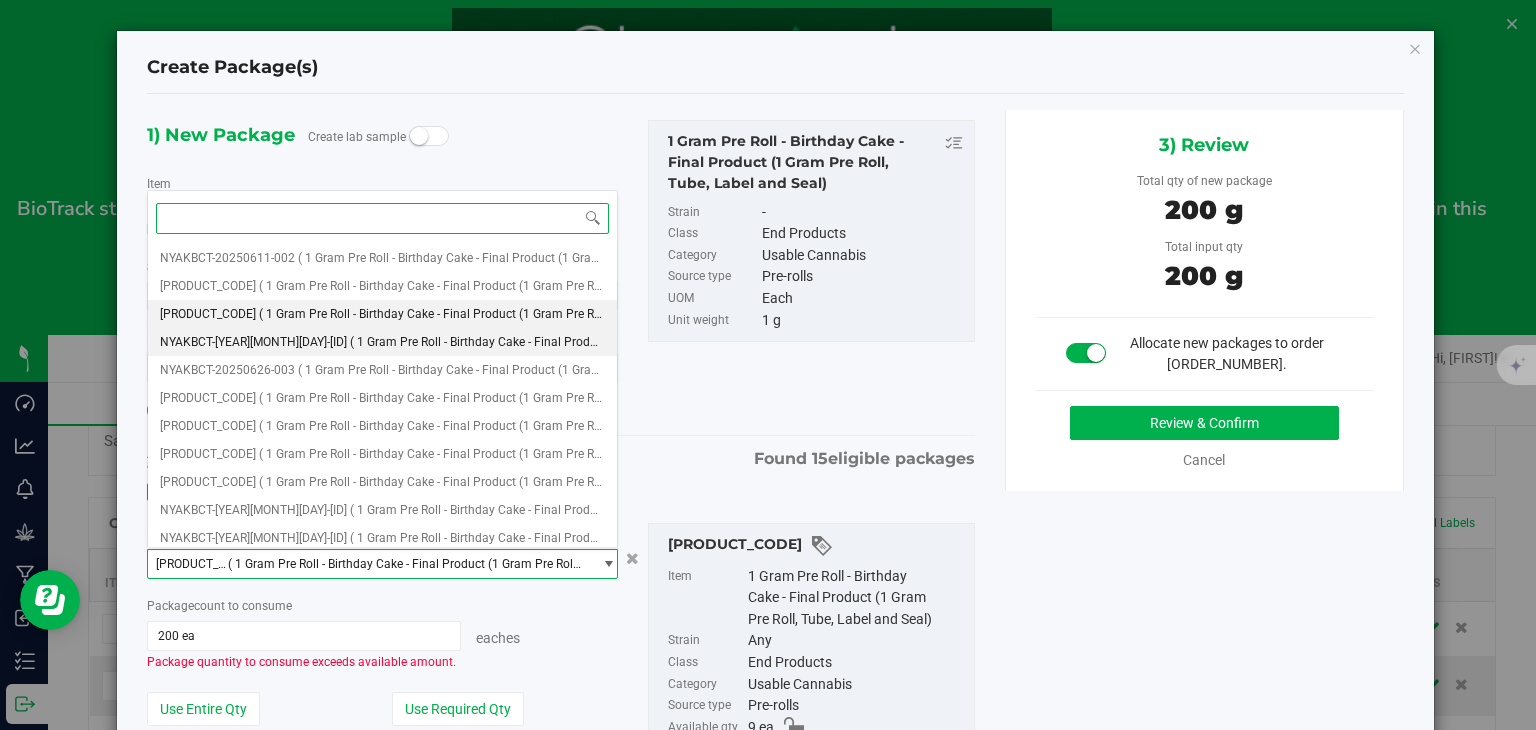 click on "(
1 Gram Pre Roll - Birthday Cake - Final Product (1 Gram Pre Roll, Tube, Label and Seal)
)" at bounding box center [587, 342] 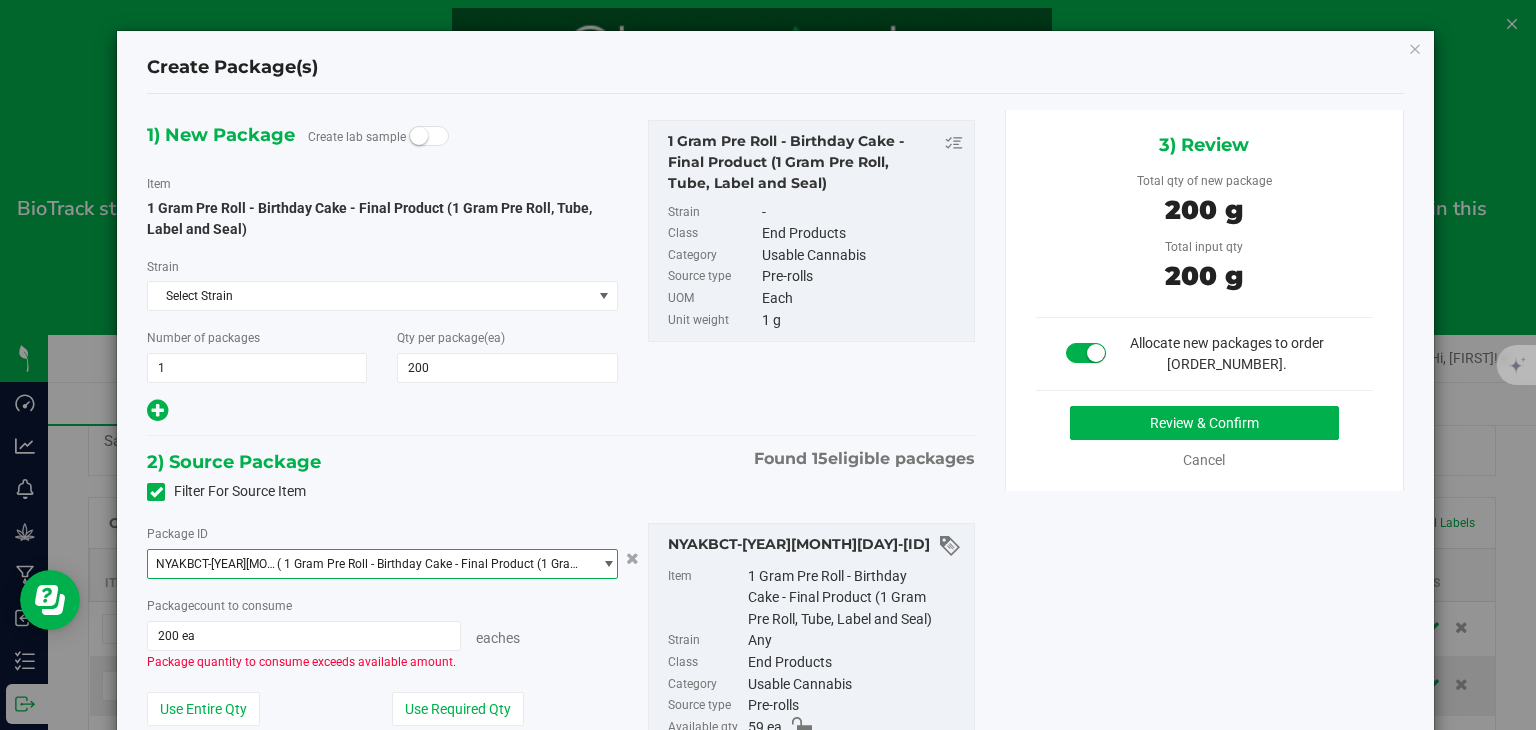 click at bounding box center [608, 564] 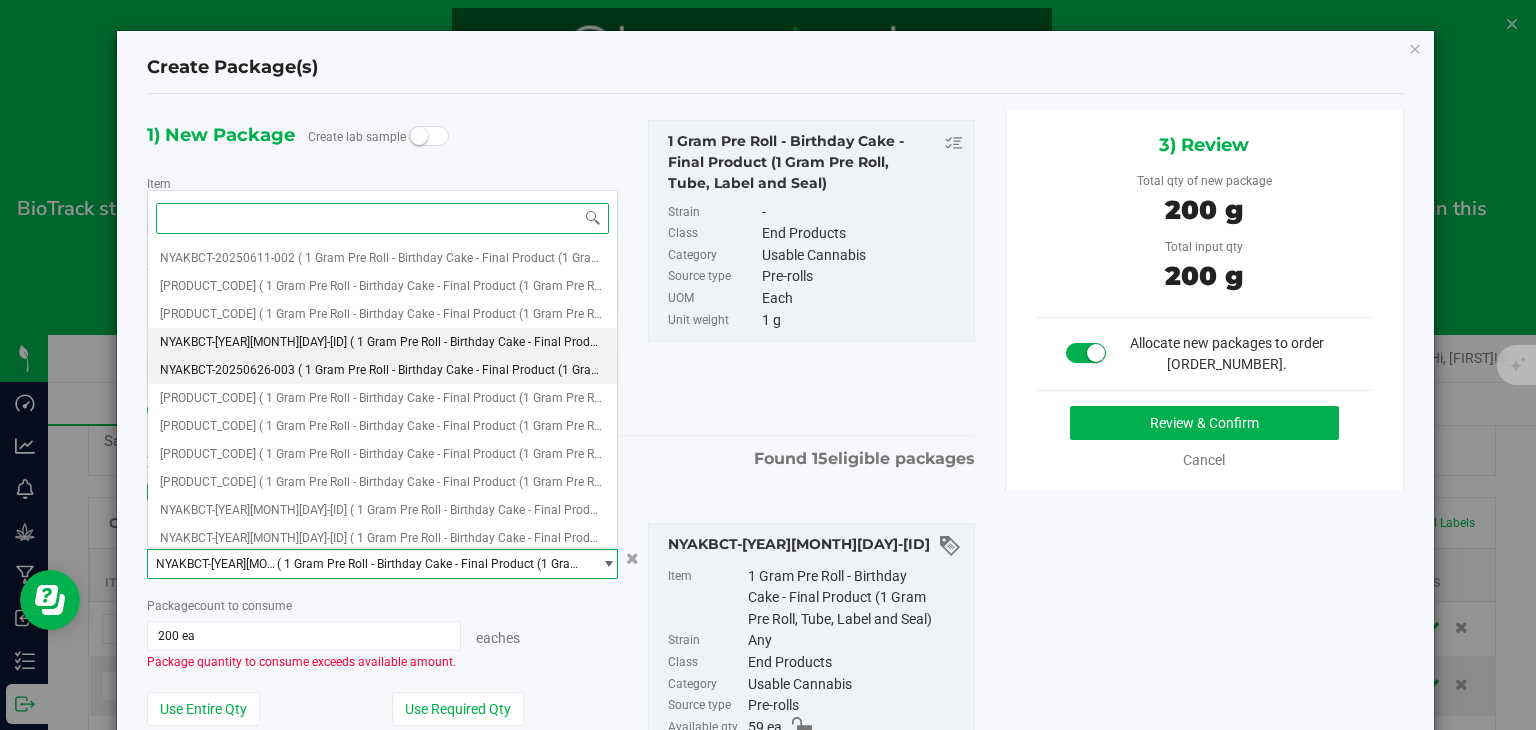 click on "(
1 Gram Pre Roll - Birthday Cake - Final Product (1 Gram Pre Roll, Tube, Label and Seal)
)" at bounding box center (535, 370) 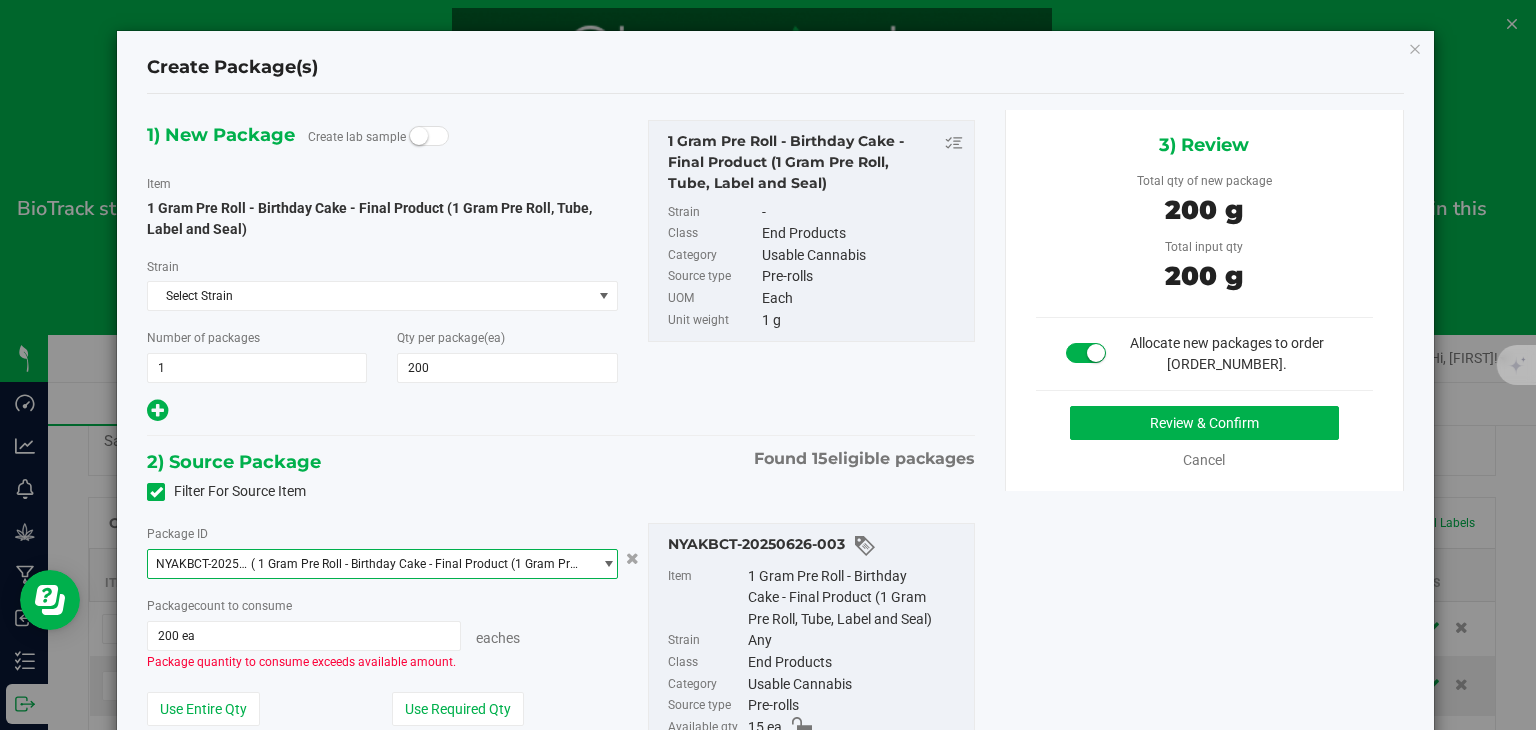 click at bounding box center [608, 564] 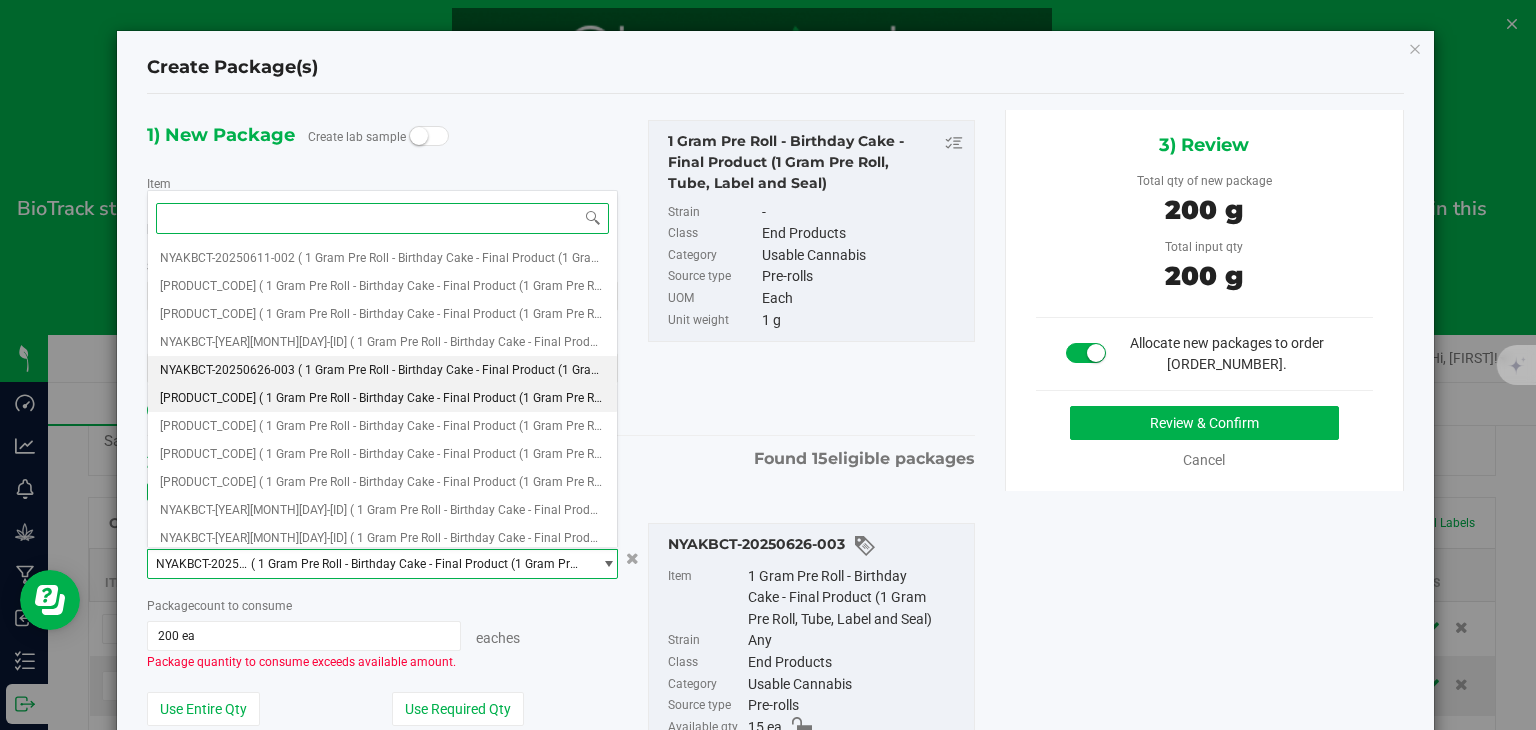 click on "(
1 Gram Pre Roll - Birthday Cake - Final Product (1 Gram Pre Roll, Tube, Label and Seal)
)" at bounding box center [496, 398] 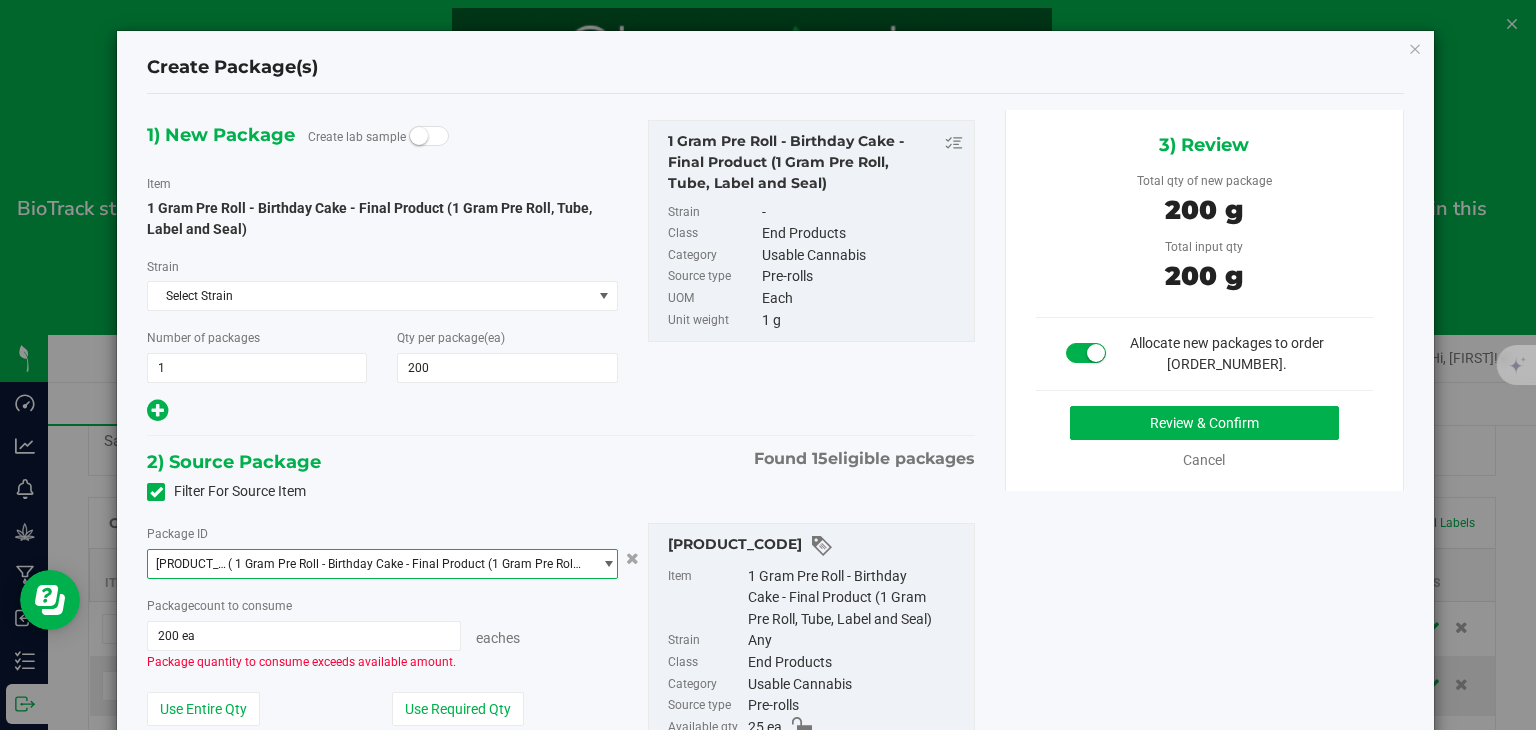 click at bounding box center (608, 564) 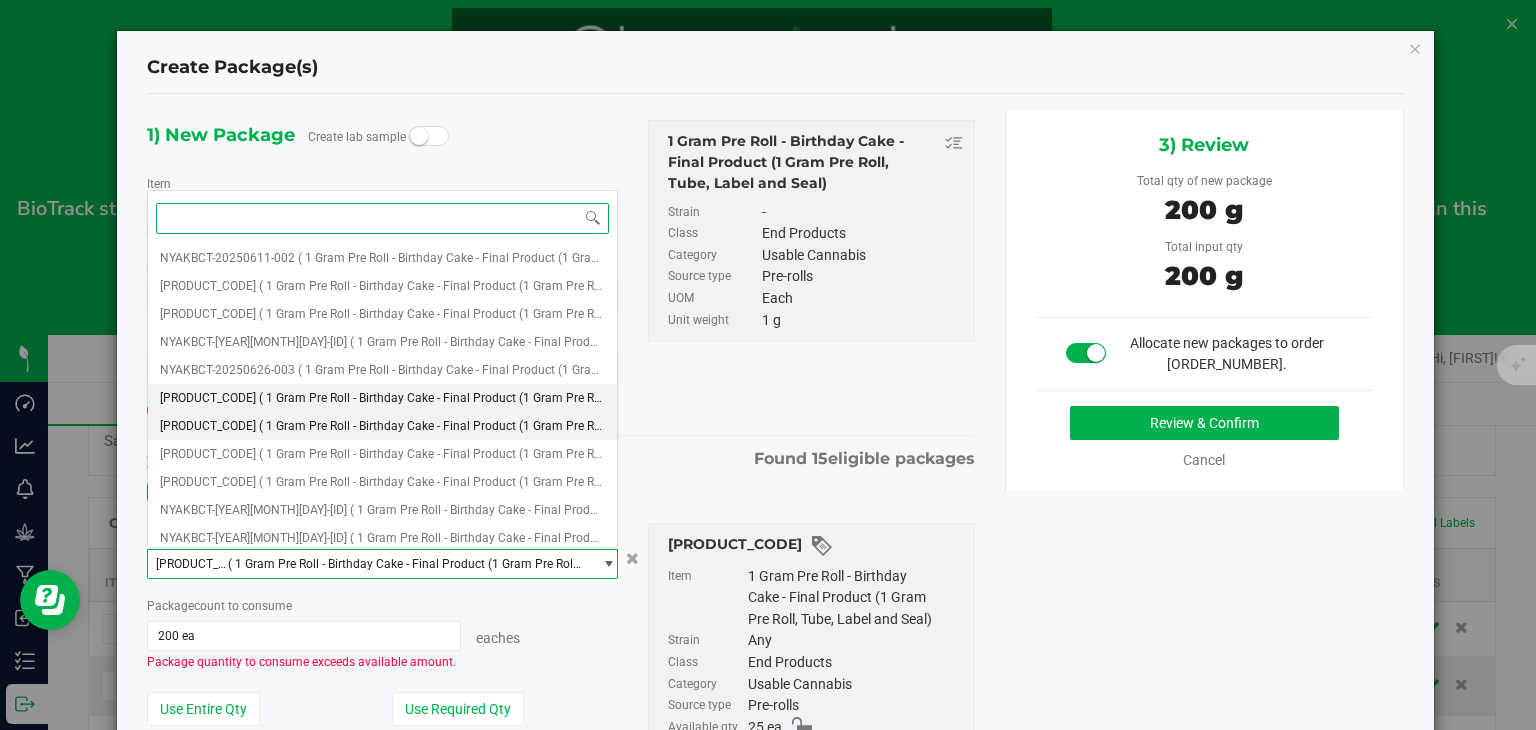 click on "(
1 Gram Pre Roll - Birthday Cake - Final Product (1 Gram Pre Roll, Tube, Label and Seal)
)" at bounding box center (496, 426) 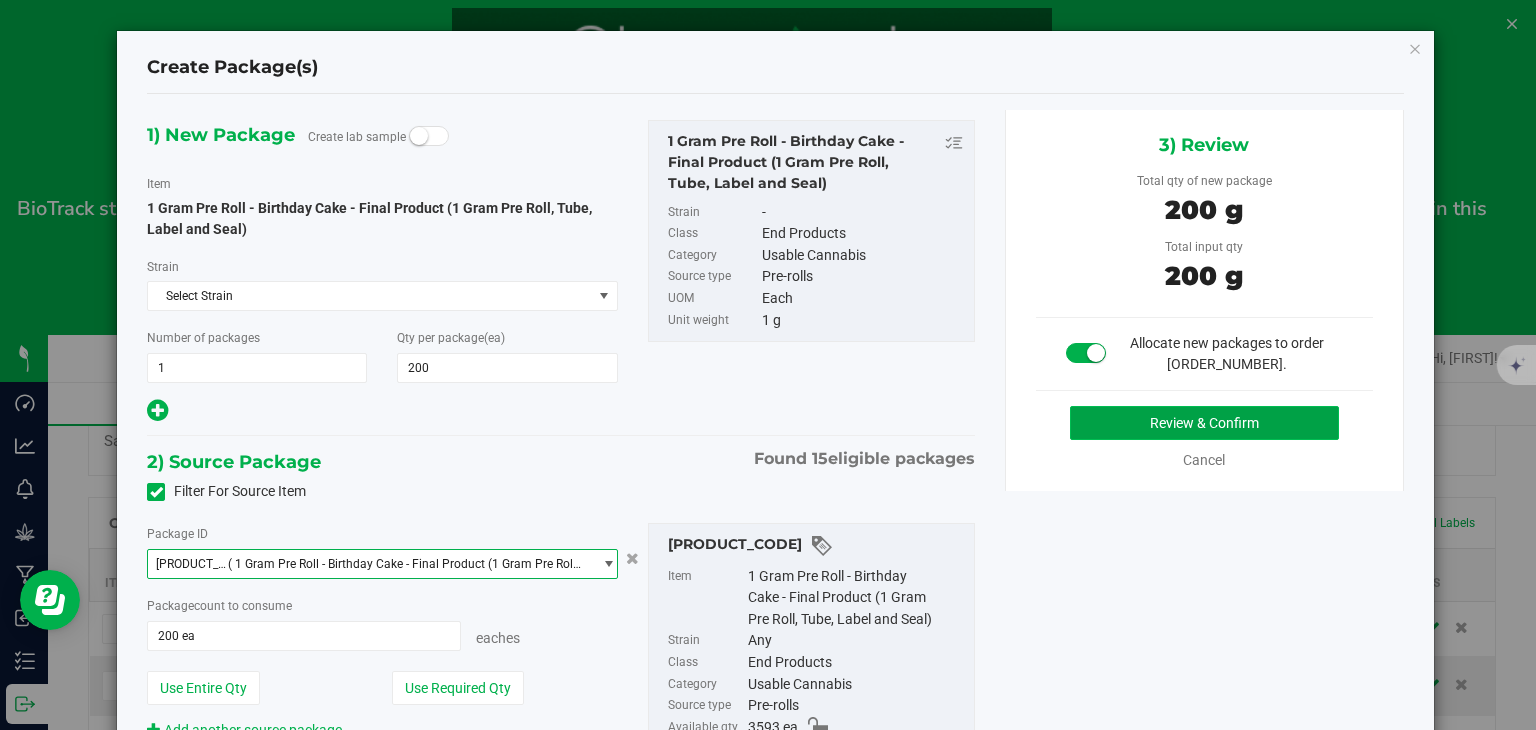 click on "Review & Confirm" at bounding box center (1204, 423) 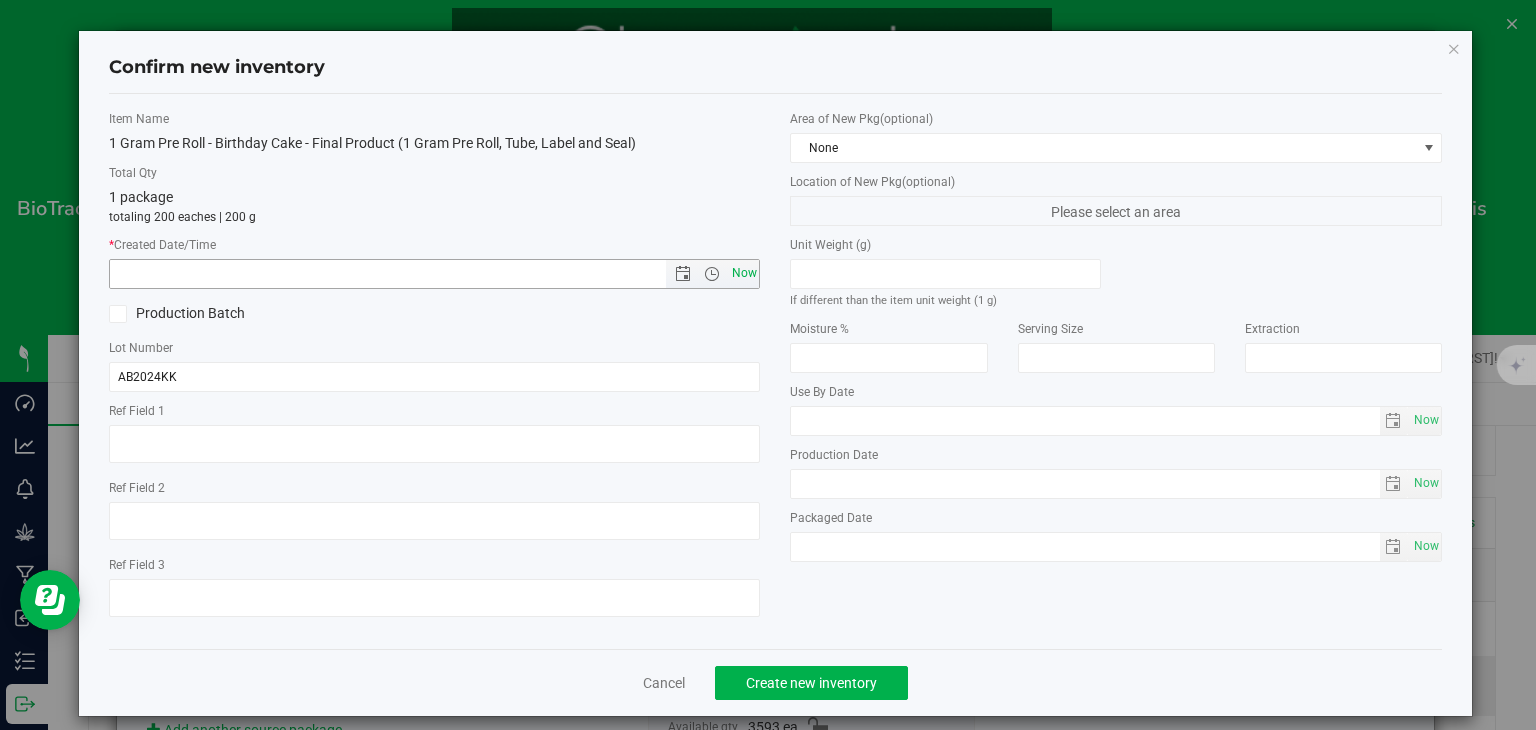 click on "Now" at bounding box center (744, 273) 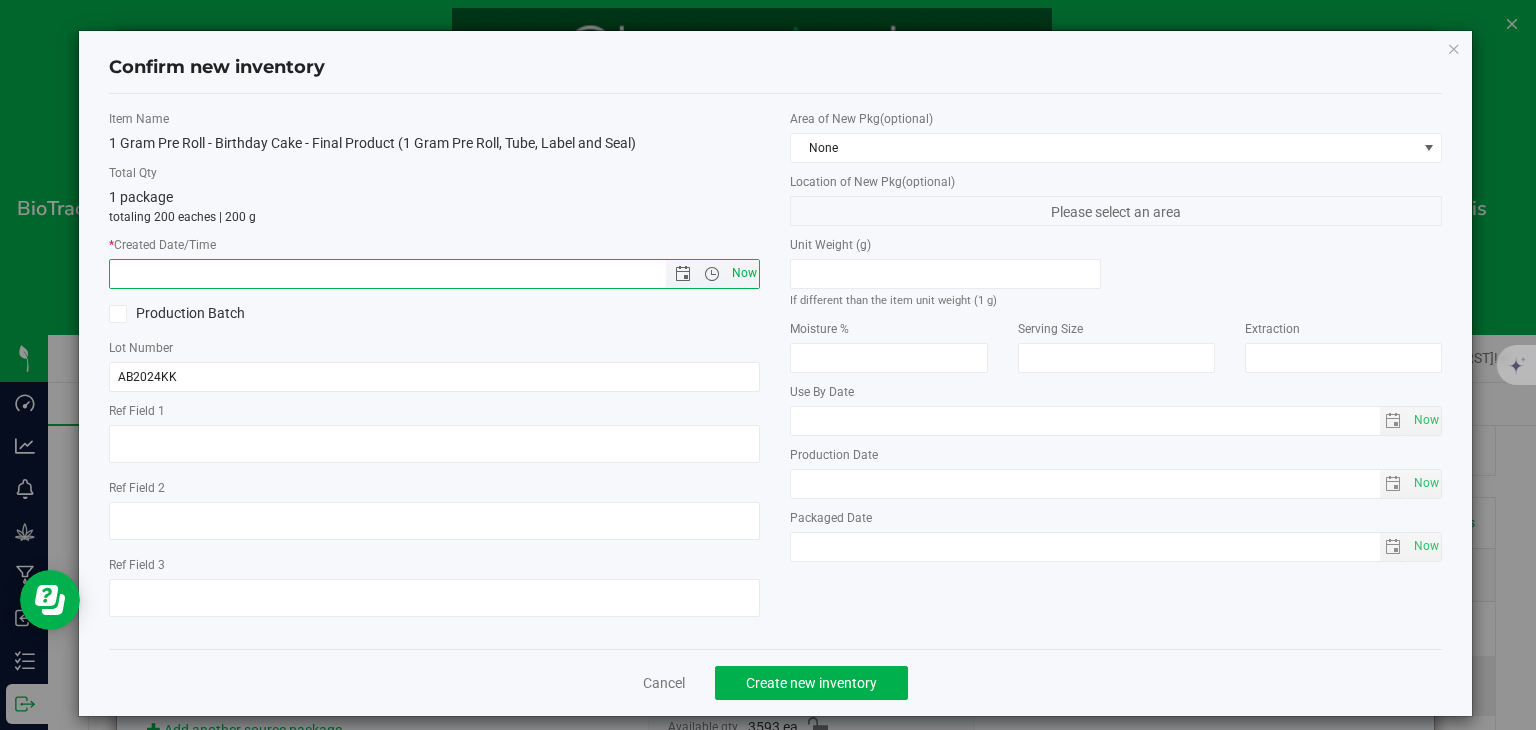 type on "[MONTH]/[DAY]/[YEAR] [TIME]" 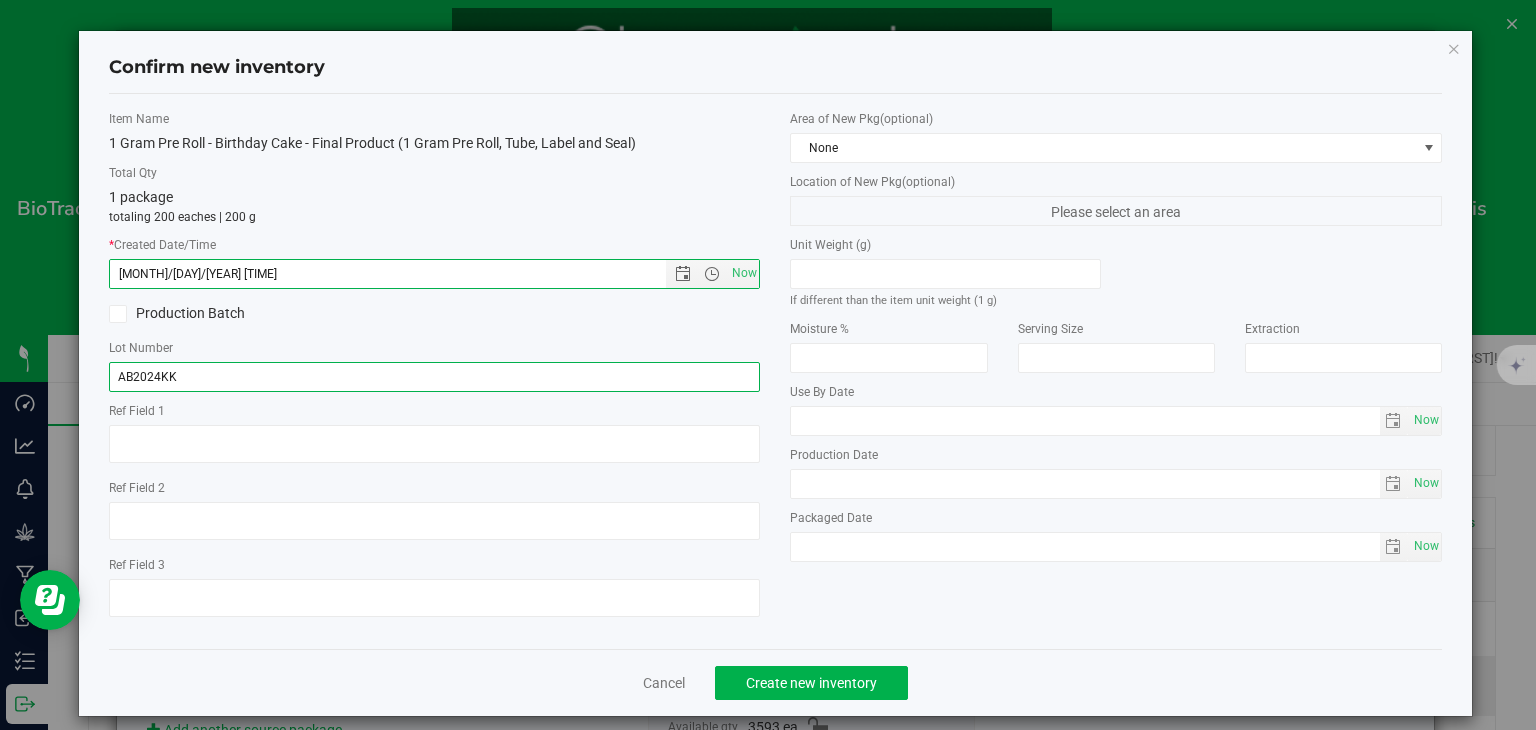 click on "AB2024KK" at bounding box center (435, 377) 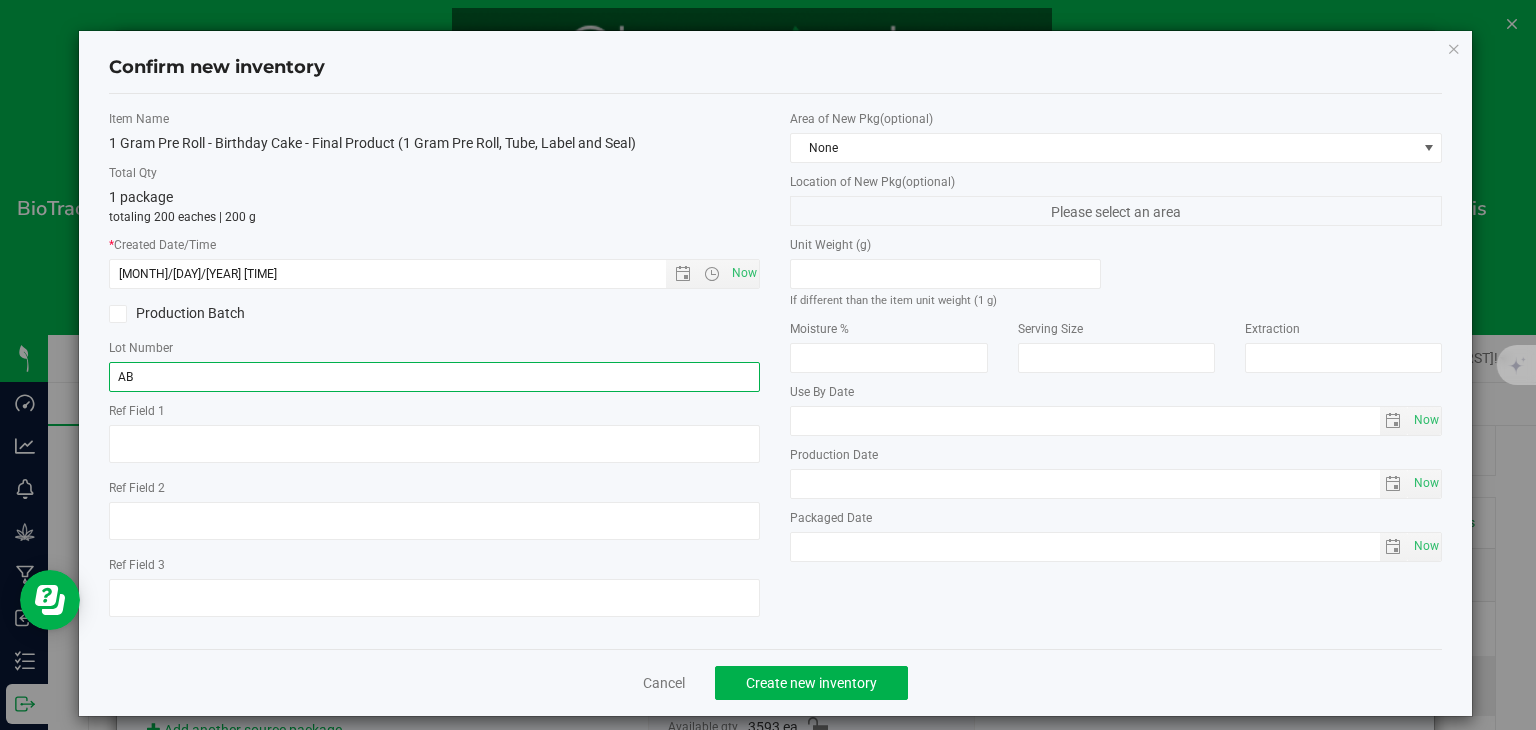 type on "A" 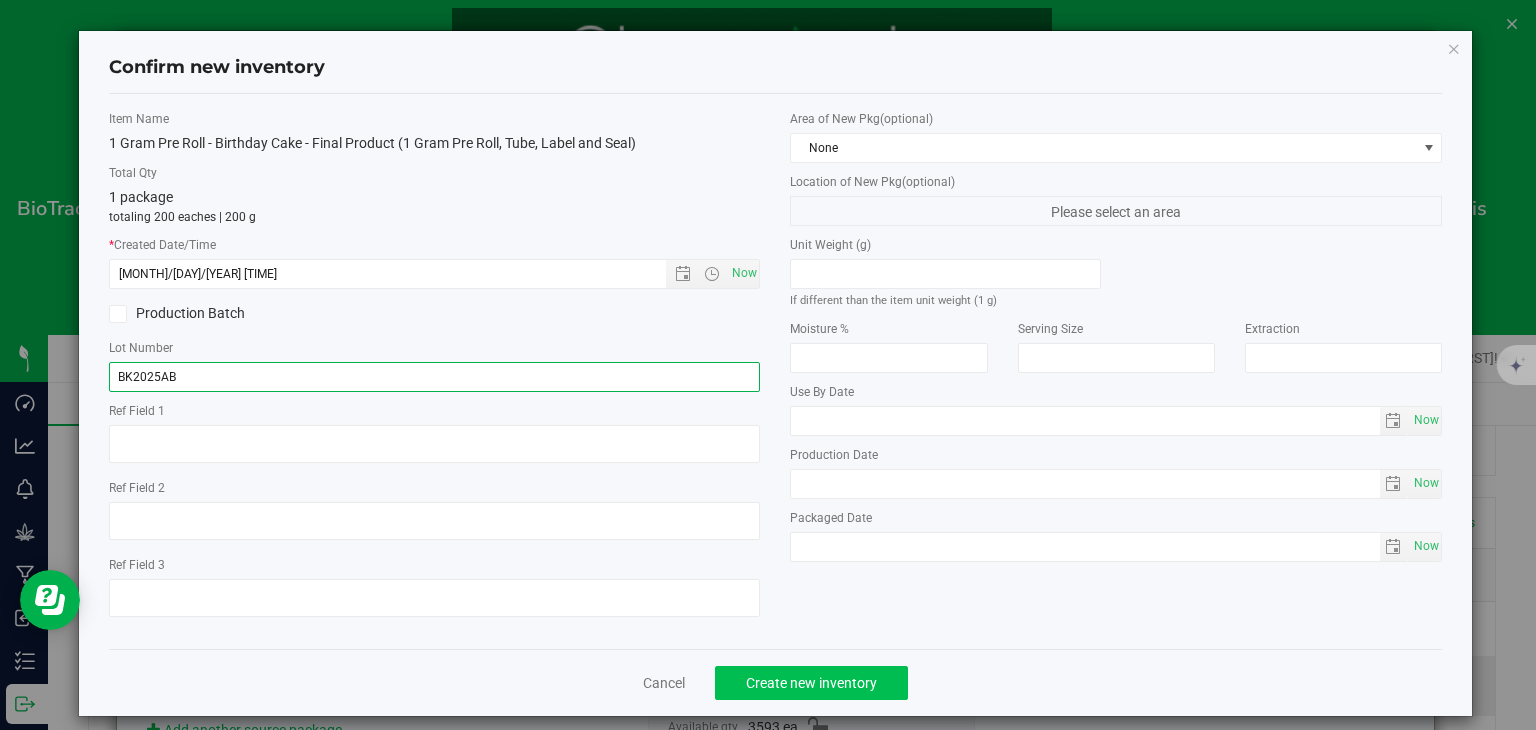 type on "BK2025AB" 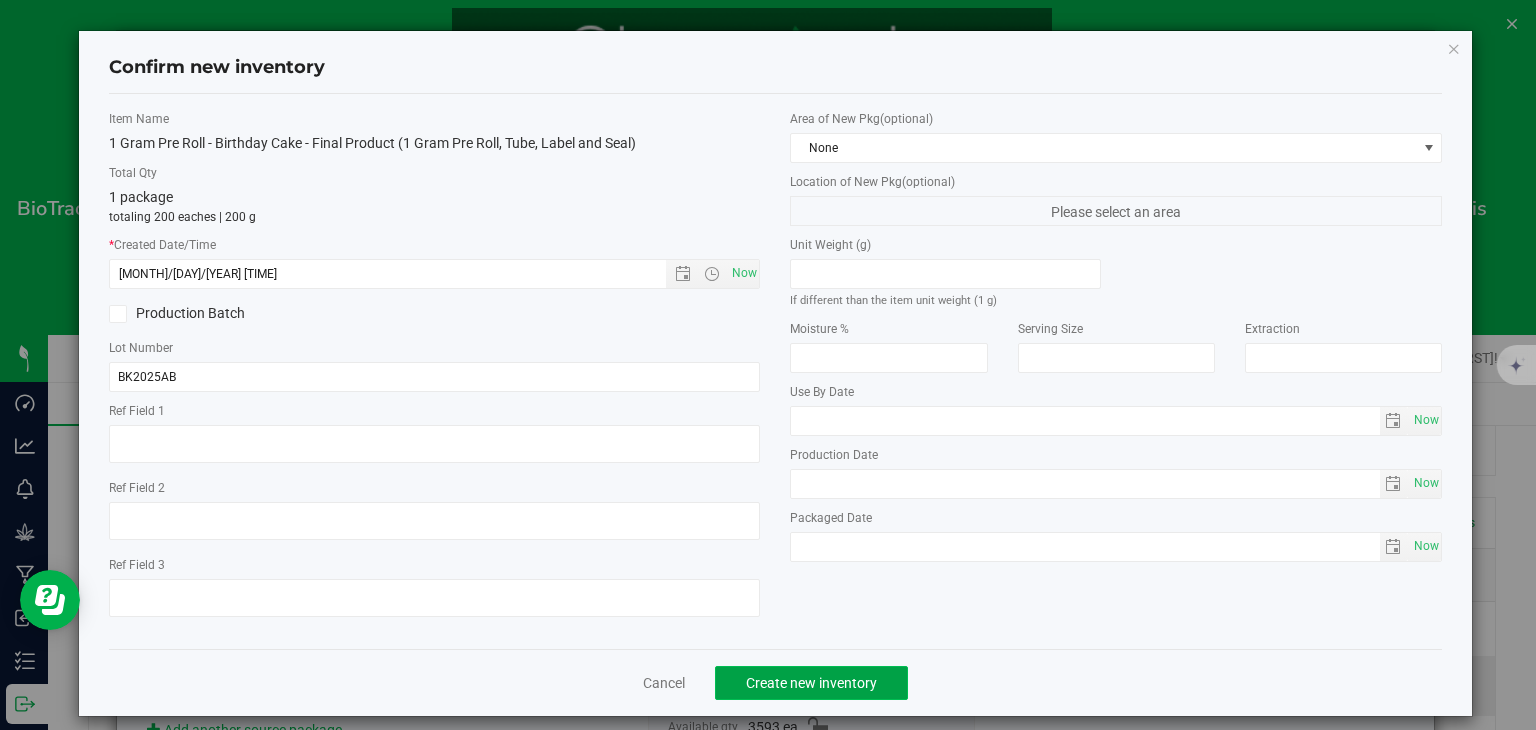 click on "Create new inventory" 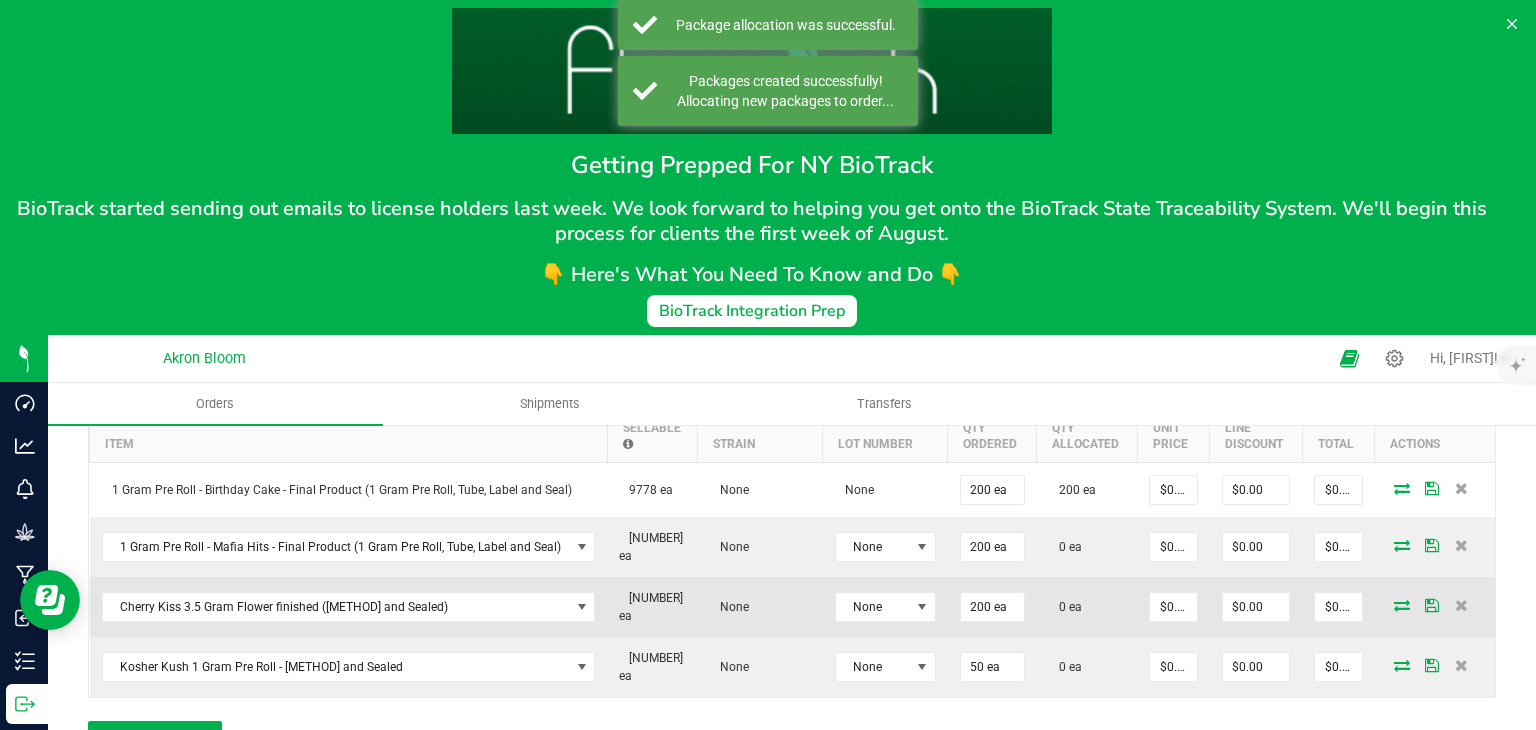 scroll, scrollTop: 606, scrollLeft: 0, axis: vertical 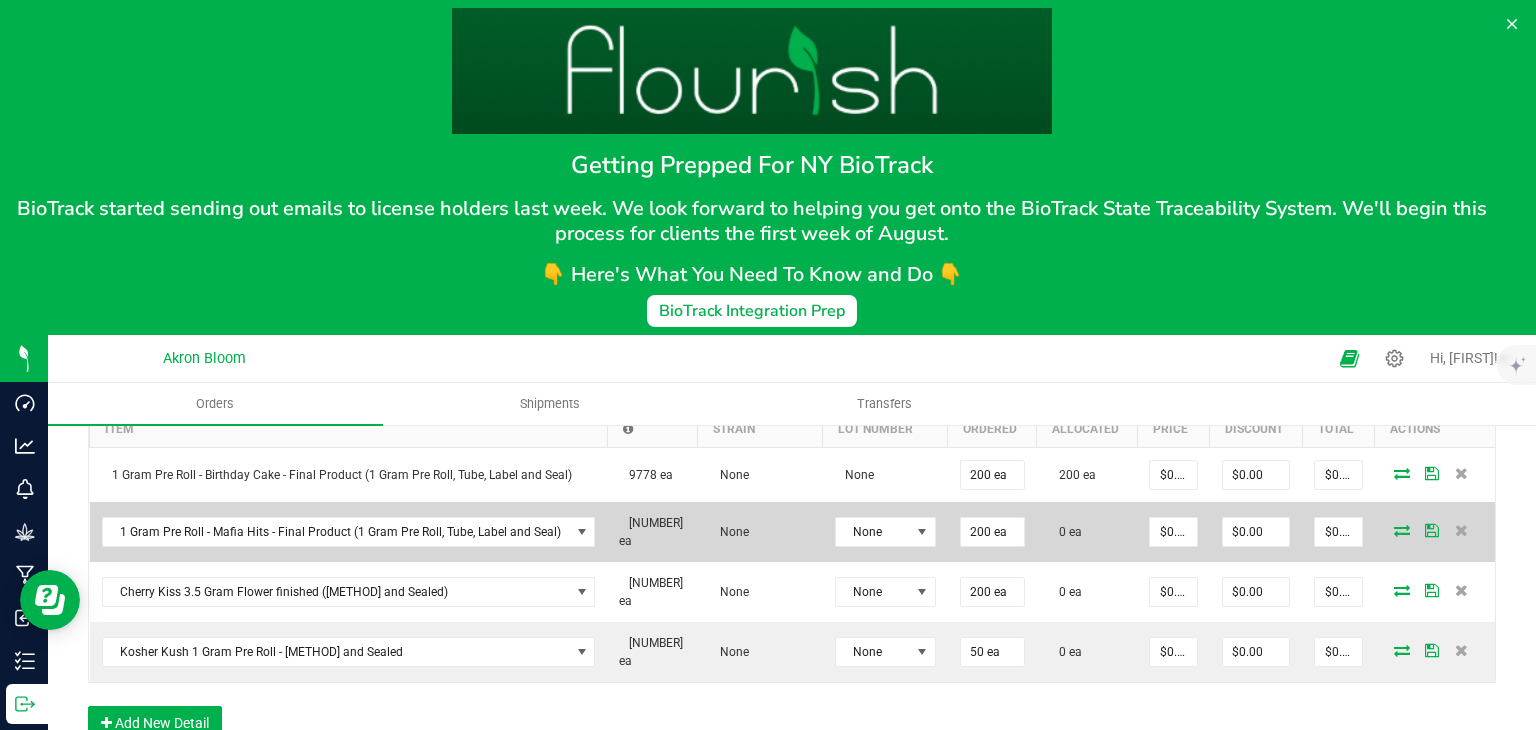 click at bounding box center (1402, 530) 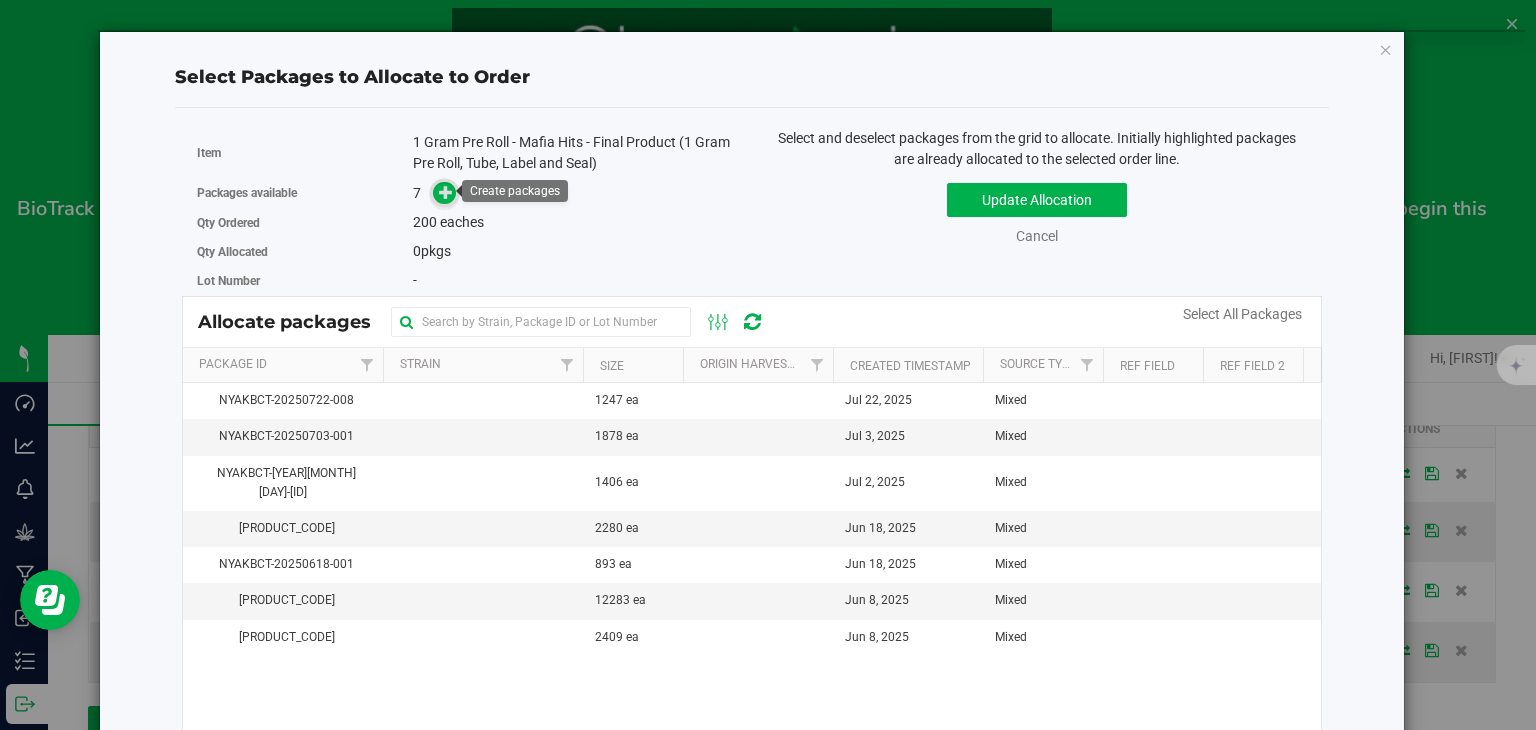 click at bounding box center (446, 191) 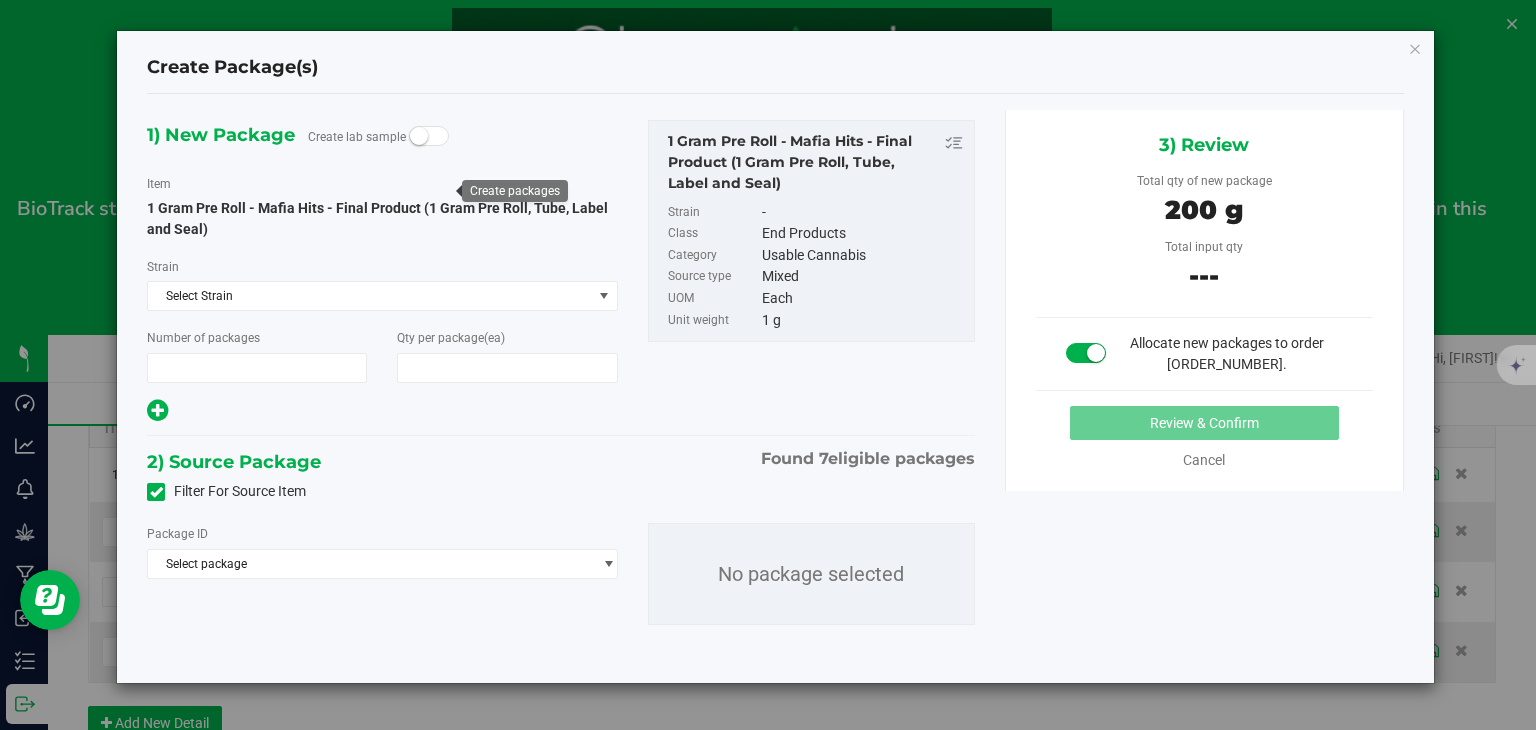 type on "1" 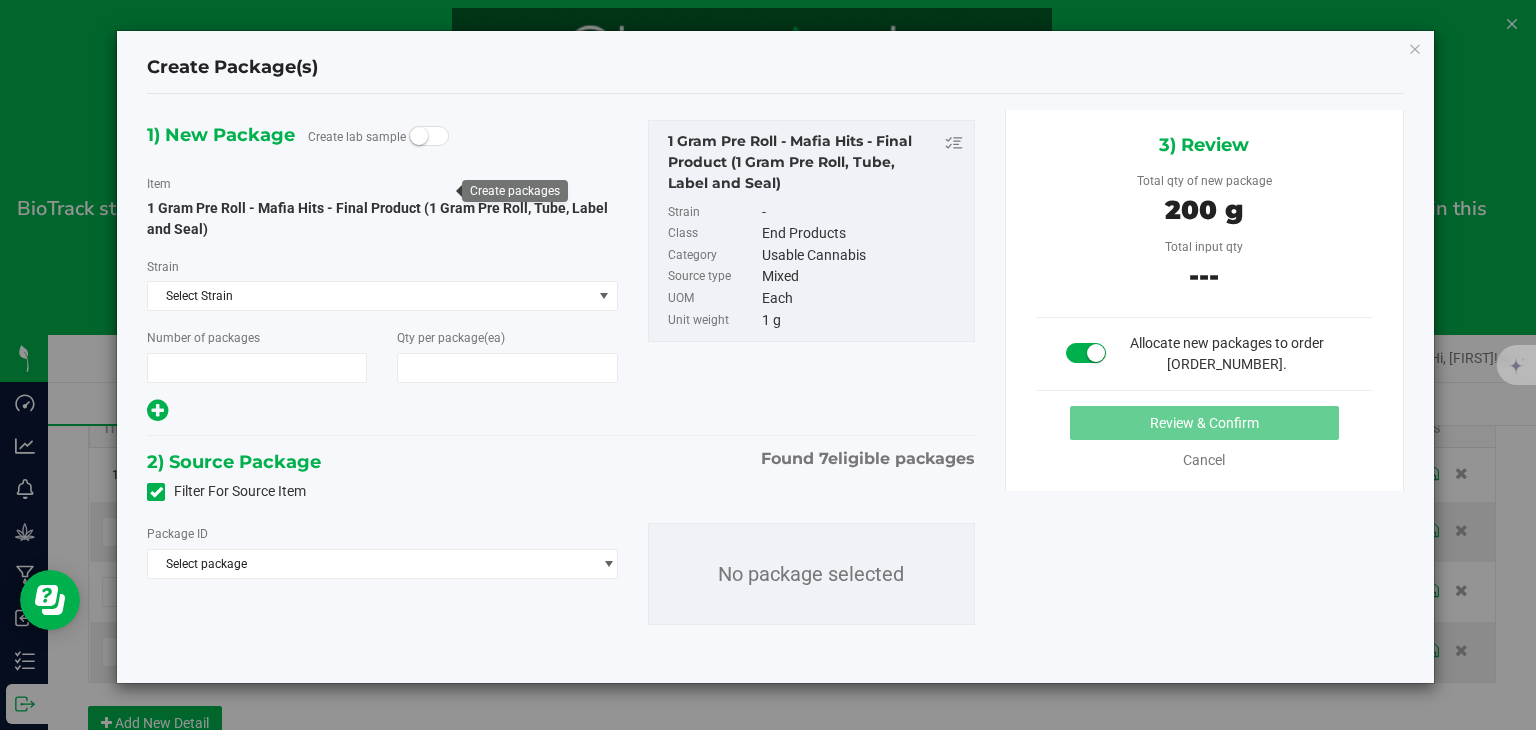 type on "200" 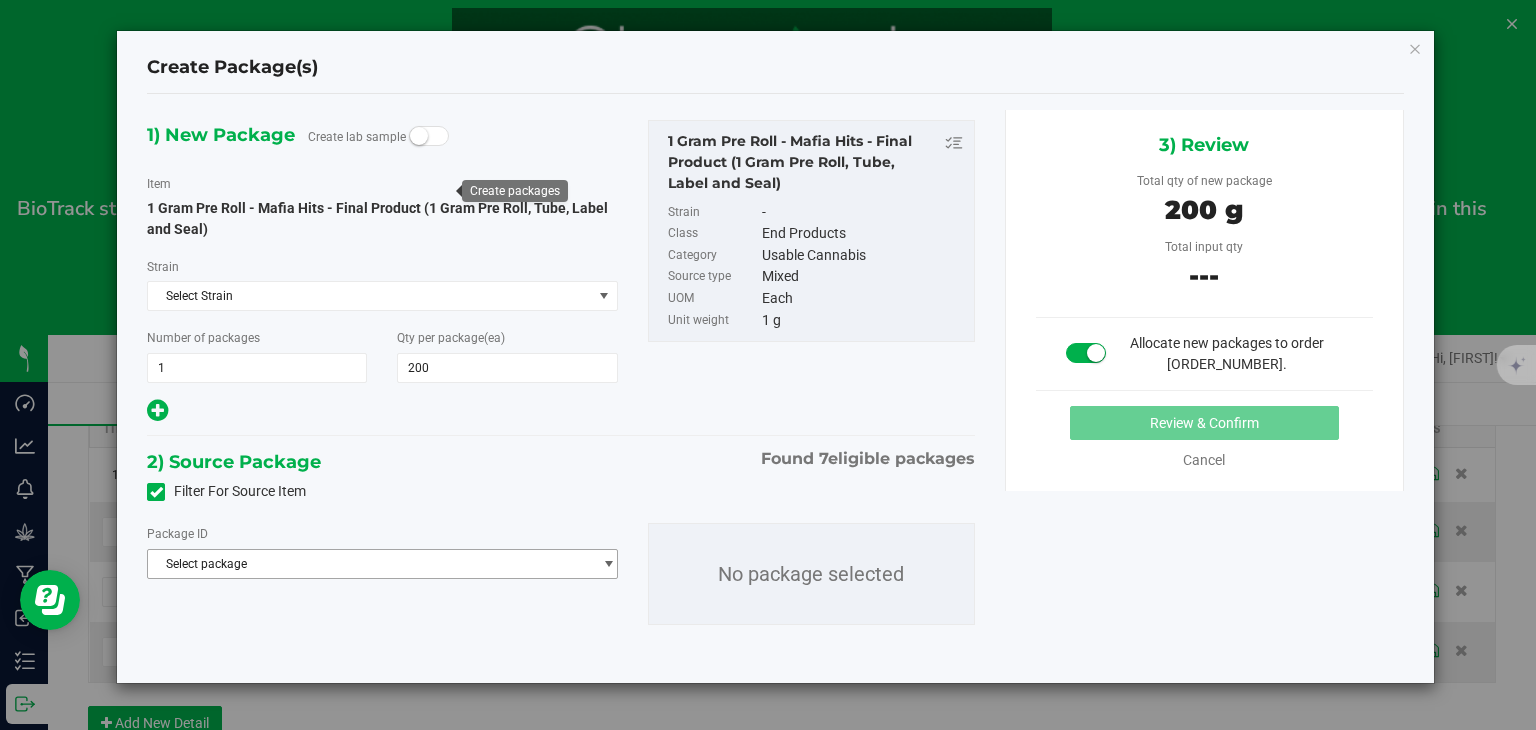 click at bounding box center (608, 564) 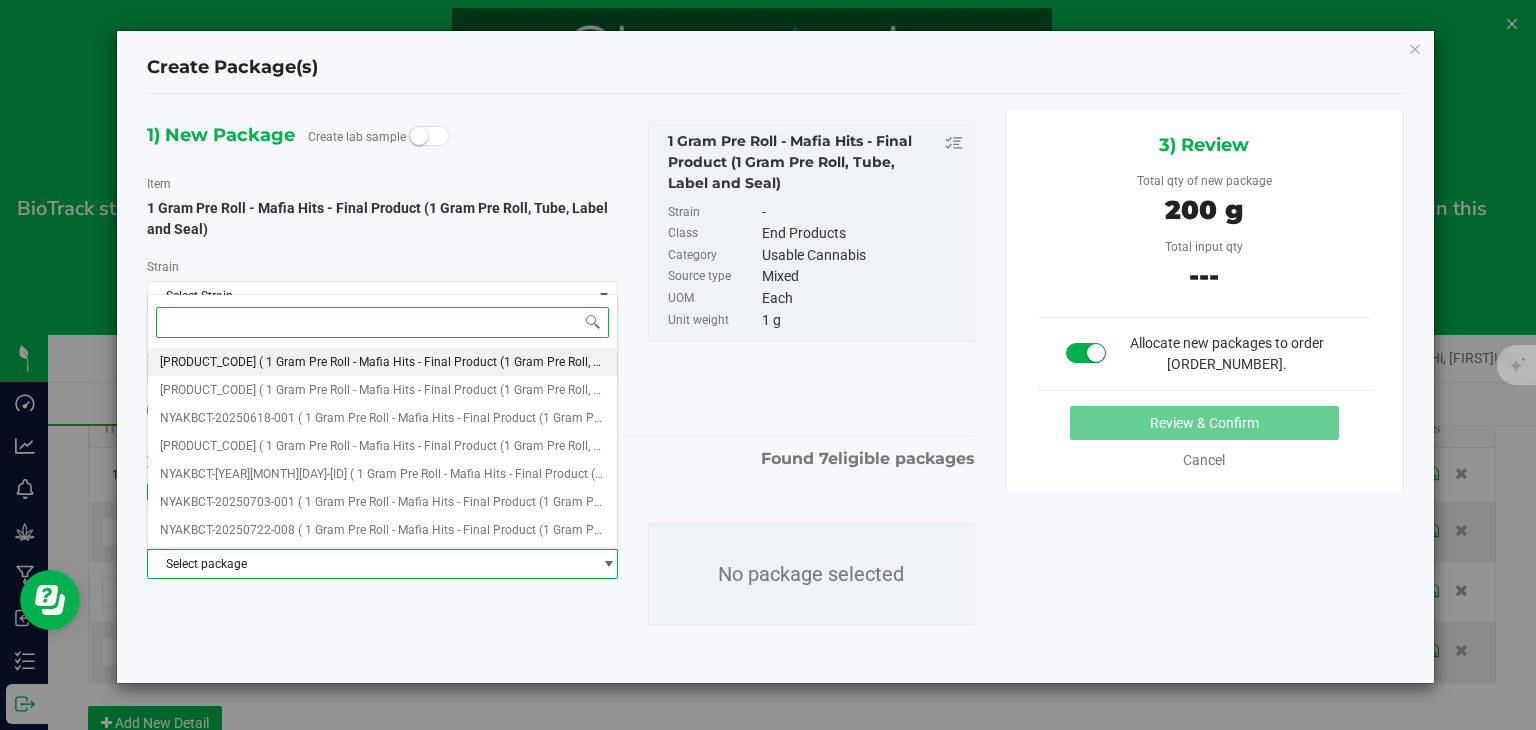 click on "(
1 Gram Pre Roll - Mafia Hits - Final Product (1 Gram Pre Roll, Tube, Label and Seal)
)" at bounding box center (486, 362) 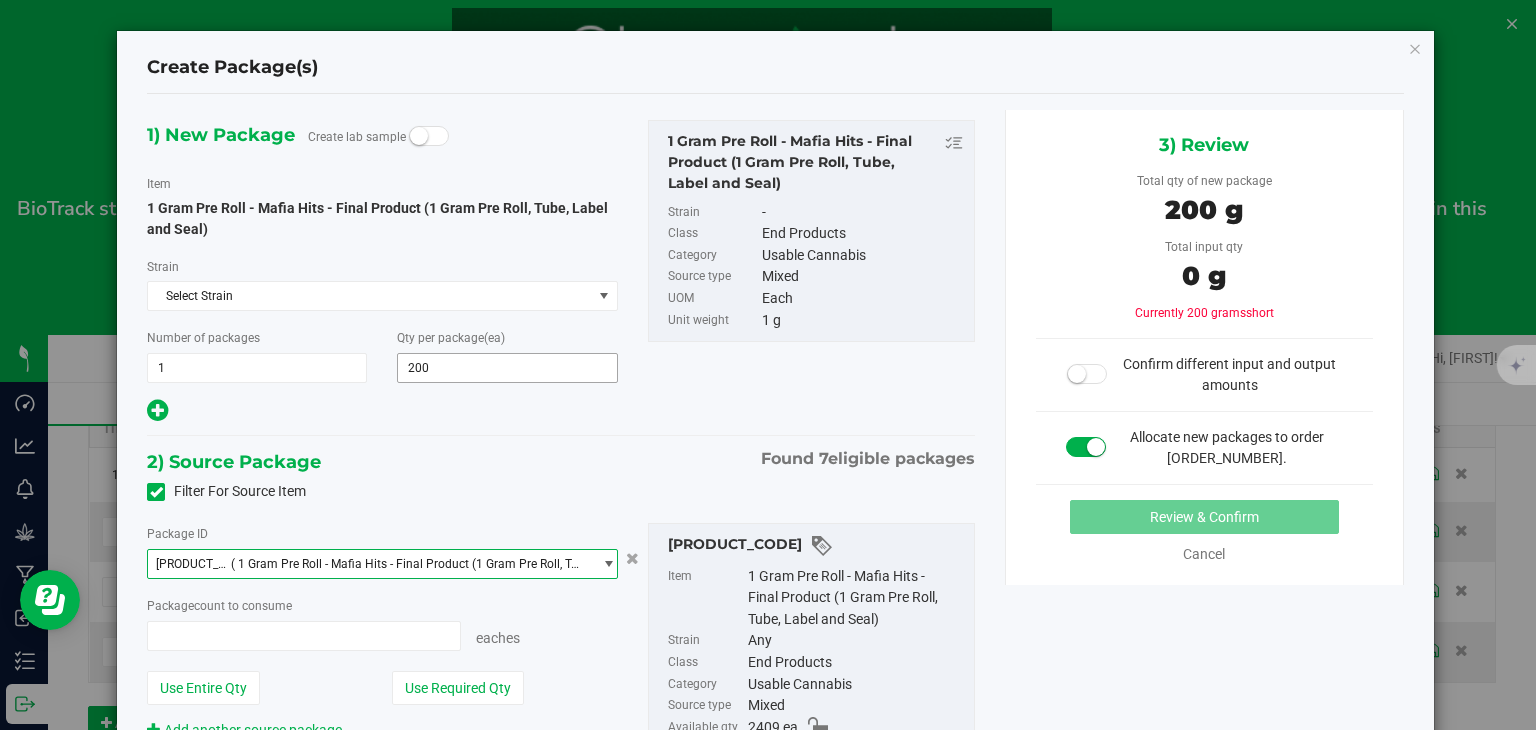 type on "0 ea" 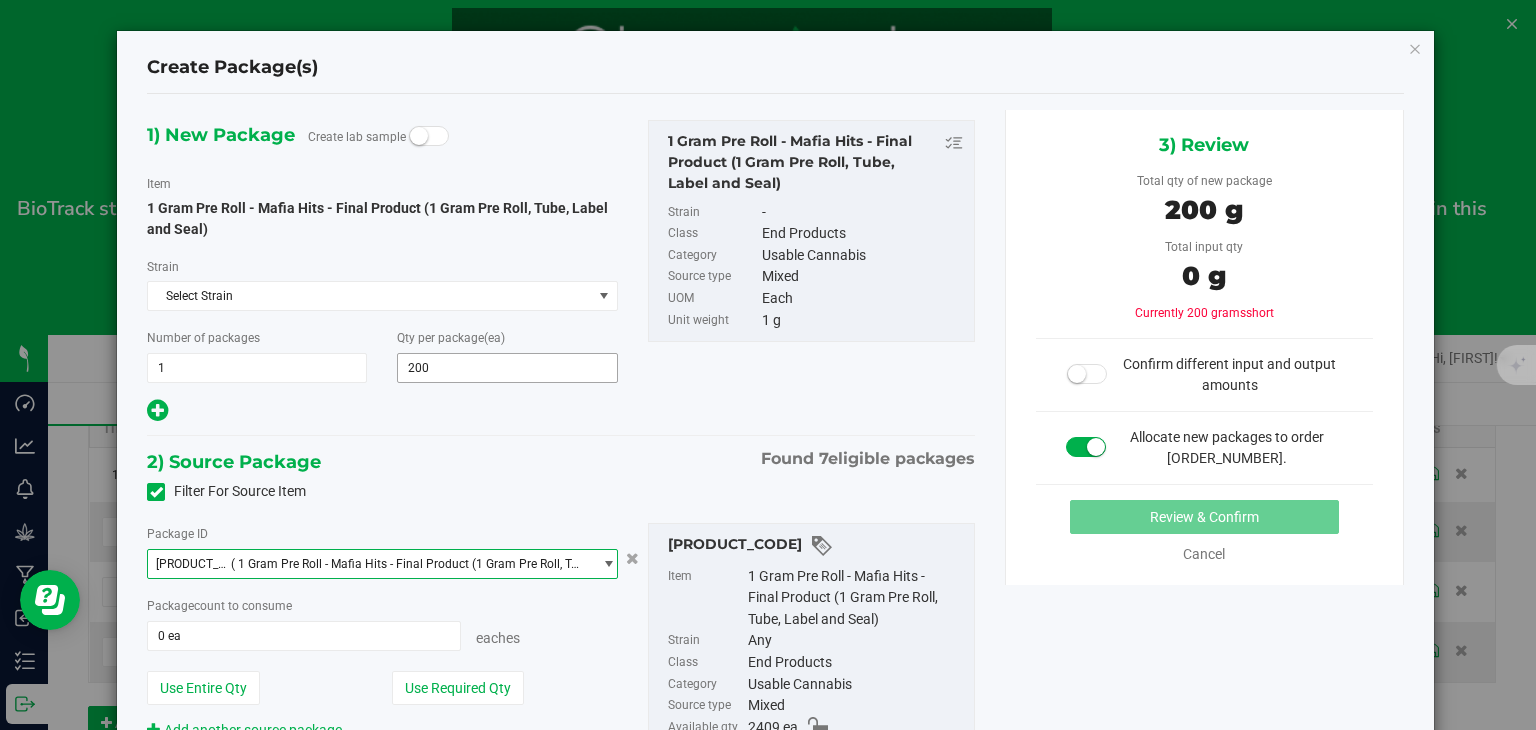 type on "0" 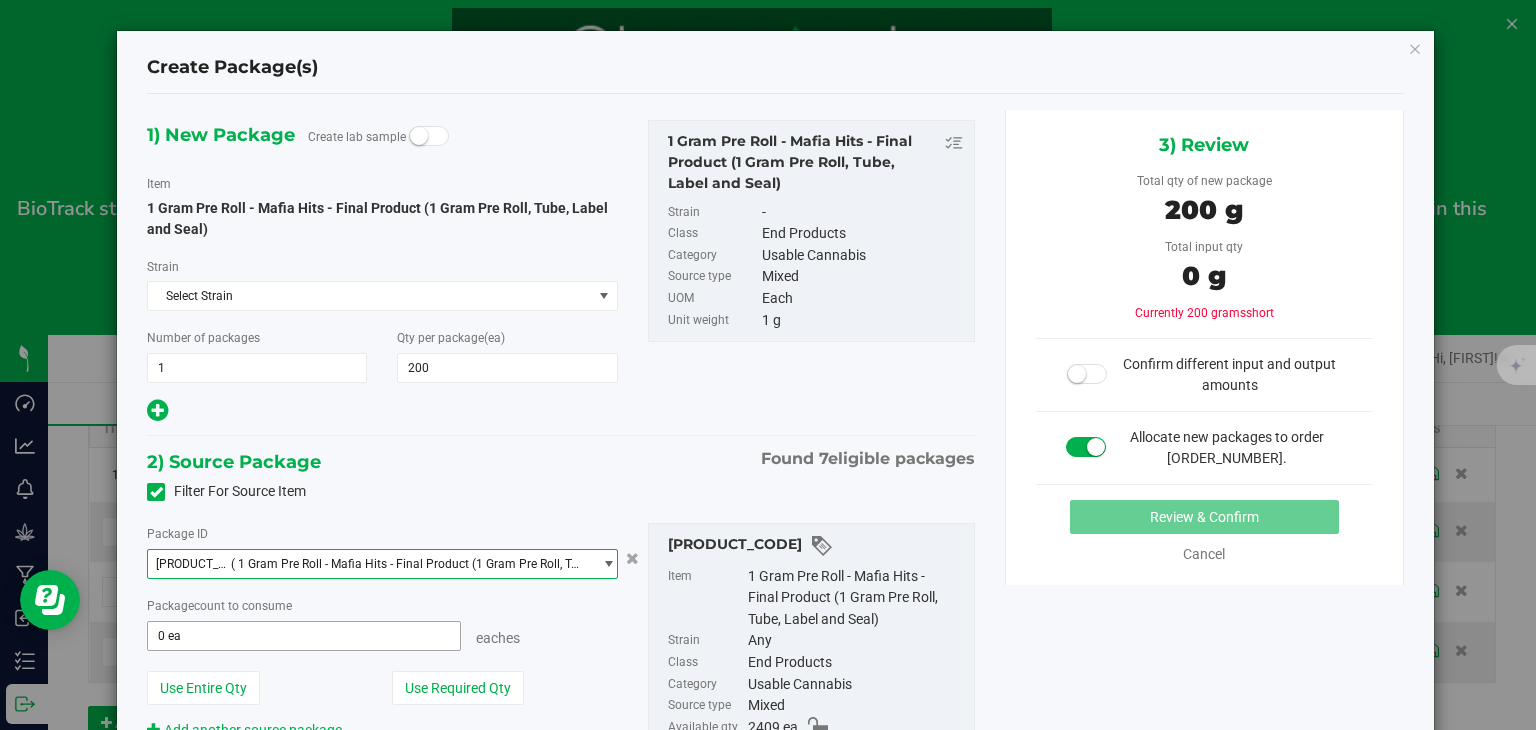 click on "0 ea 0" at bounding box center [303, 636] 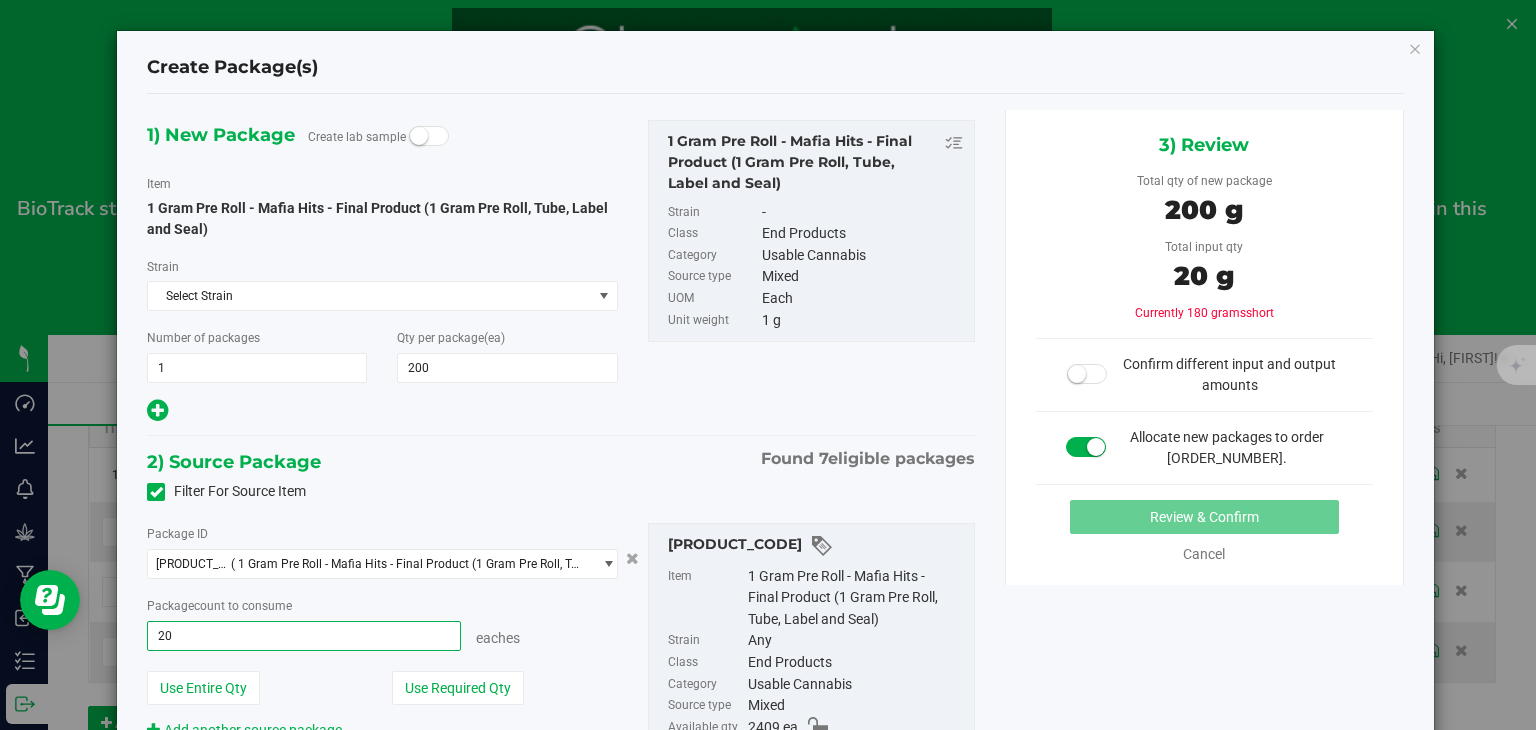 type on "200" 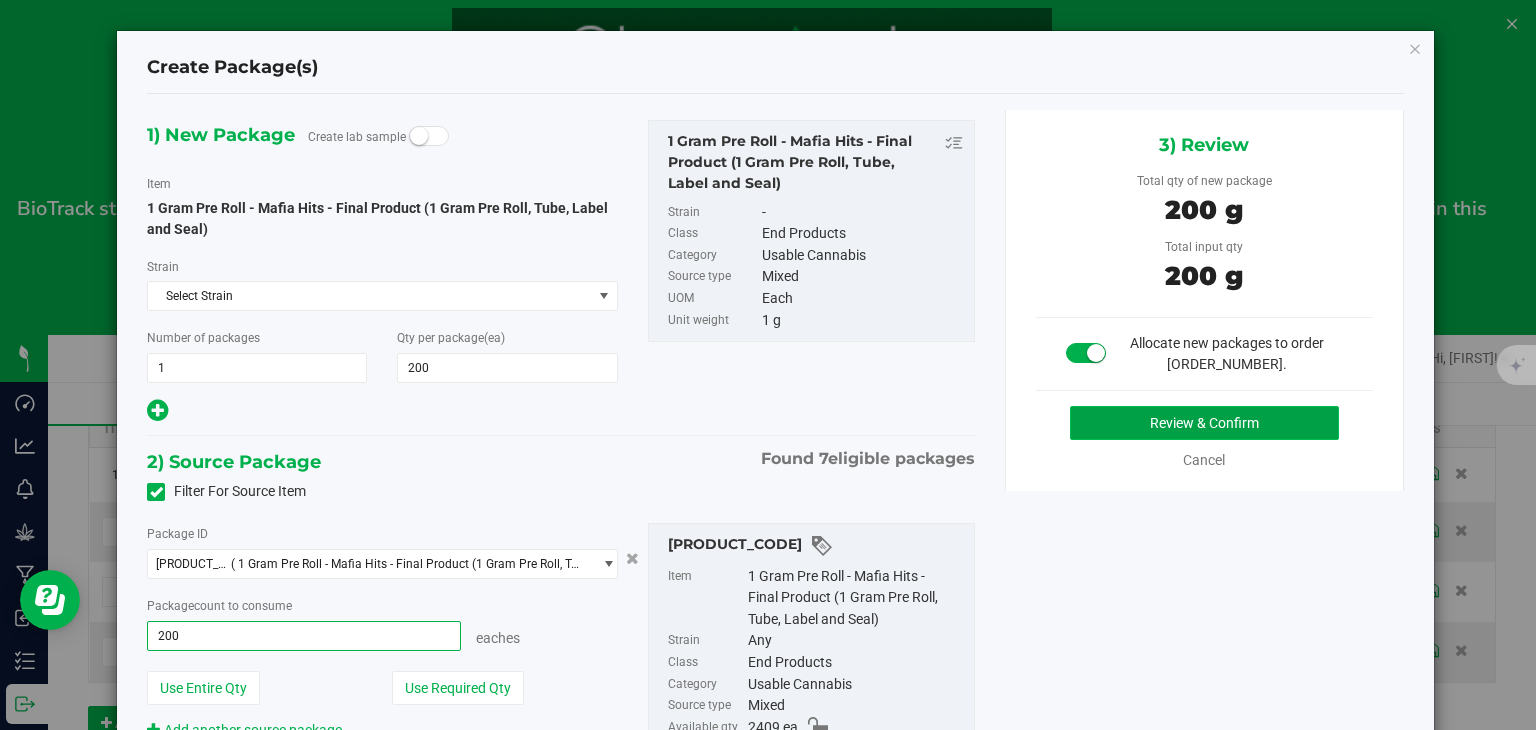 click on "Review & Confirm" at bounding box center (1204, 423) 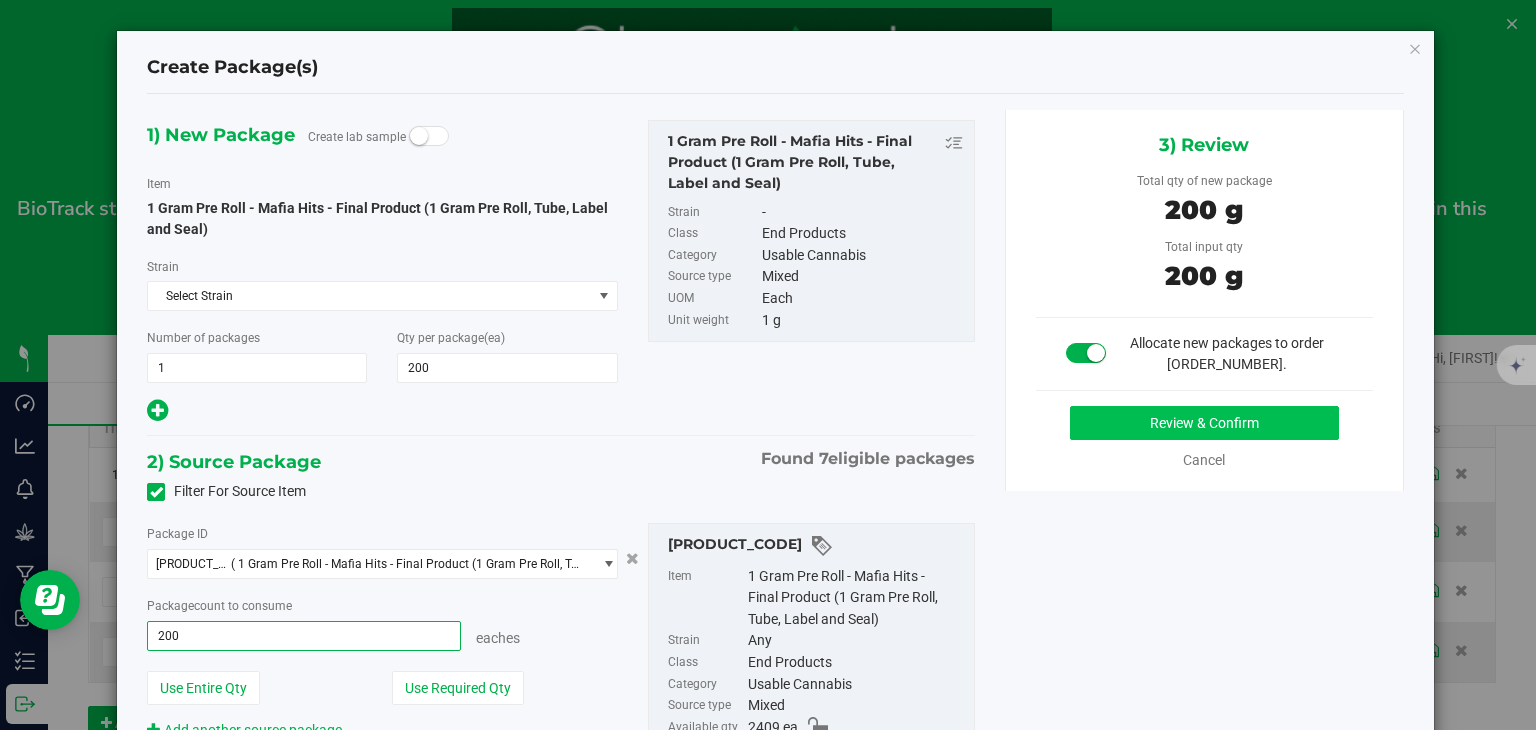 type on "200 ea" 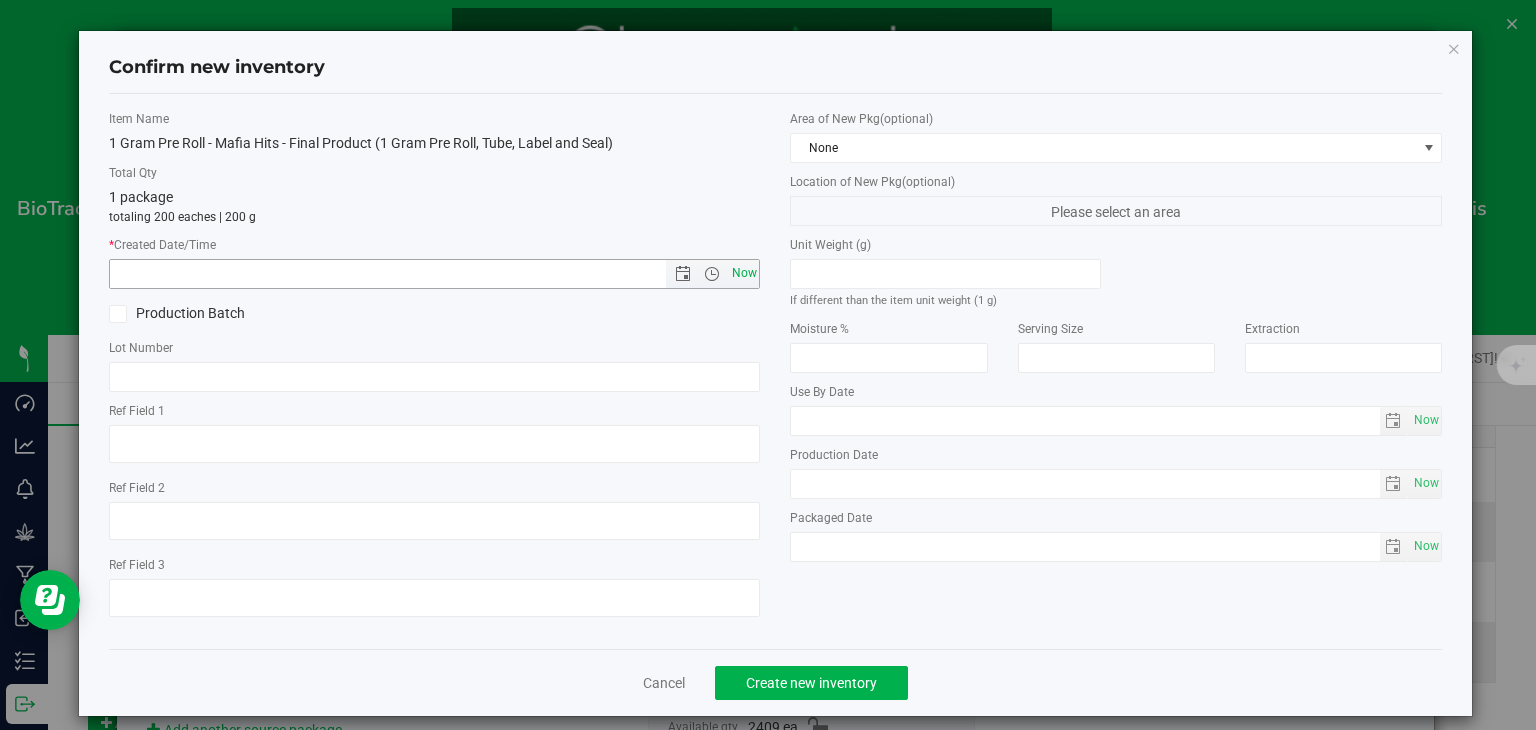 click on "Now" at bounding box center [744, 273] 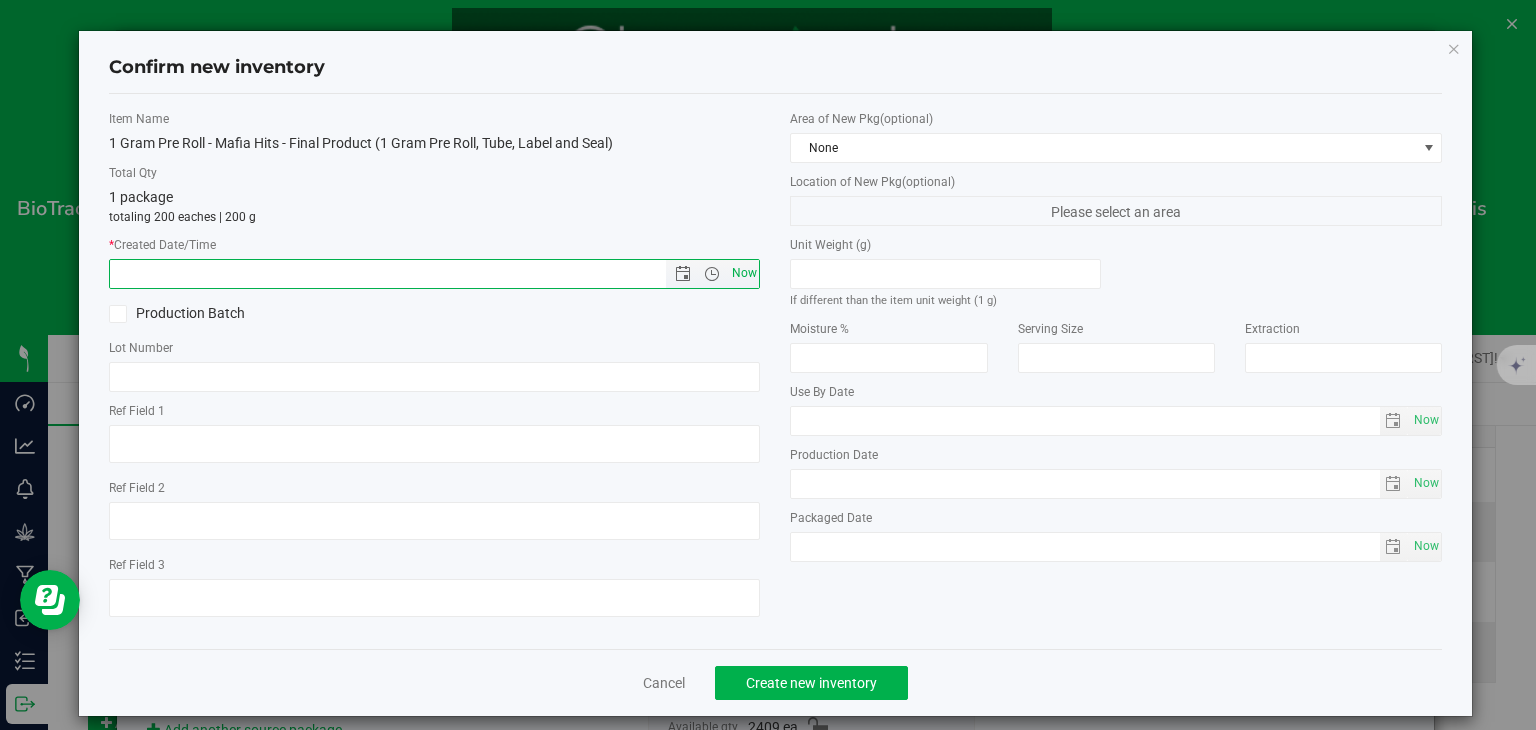 type on "[MONTH]/[DAY]/[YEAR] [TIME]" 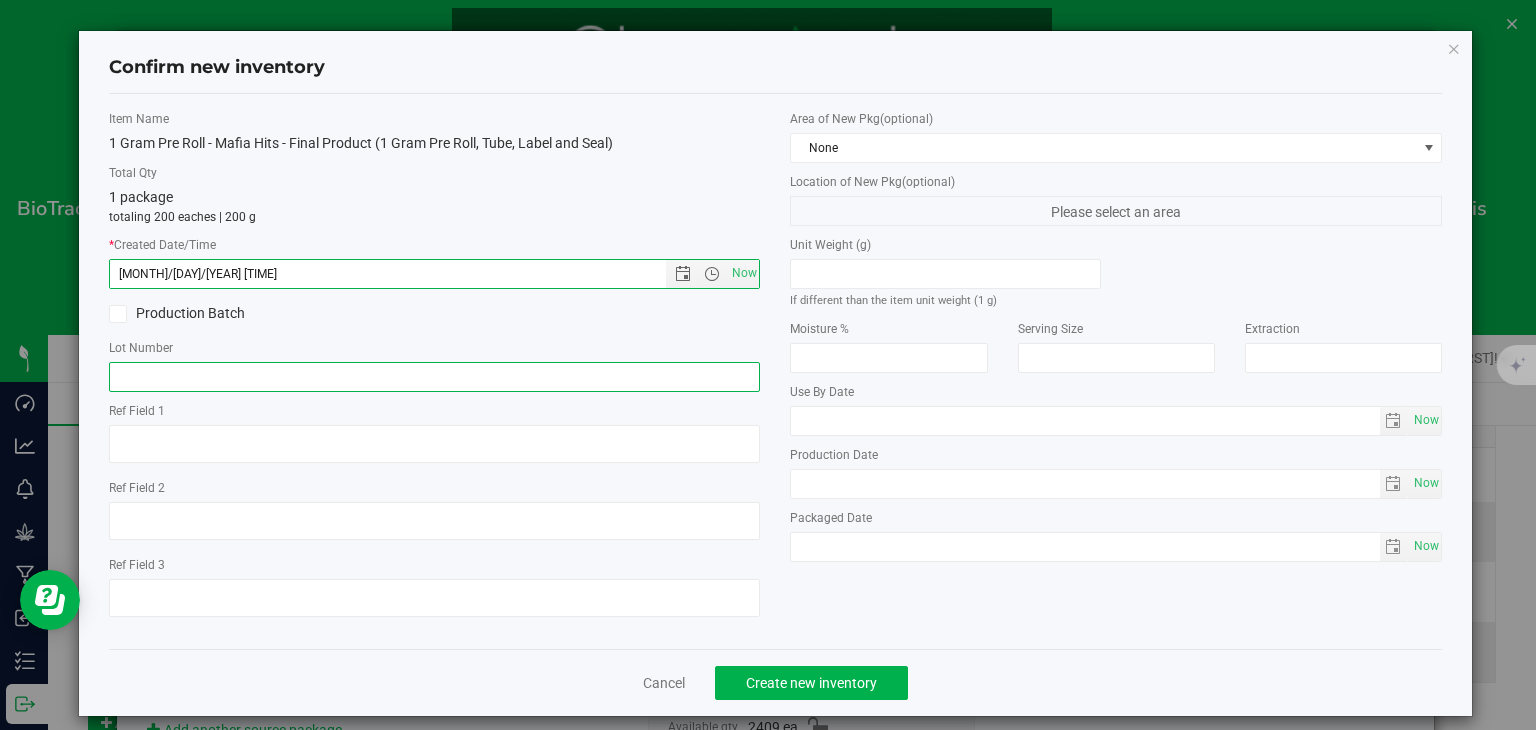 click at bounding box center (435, 377) 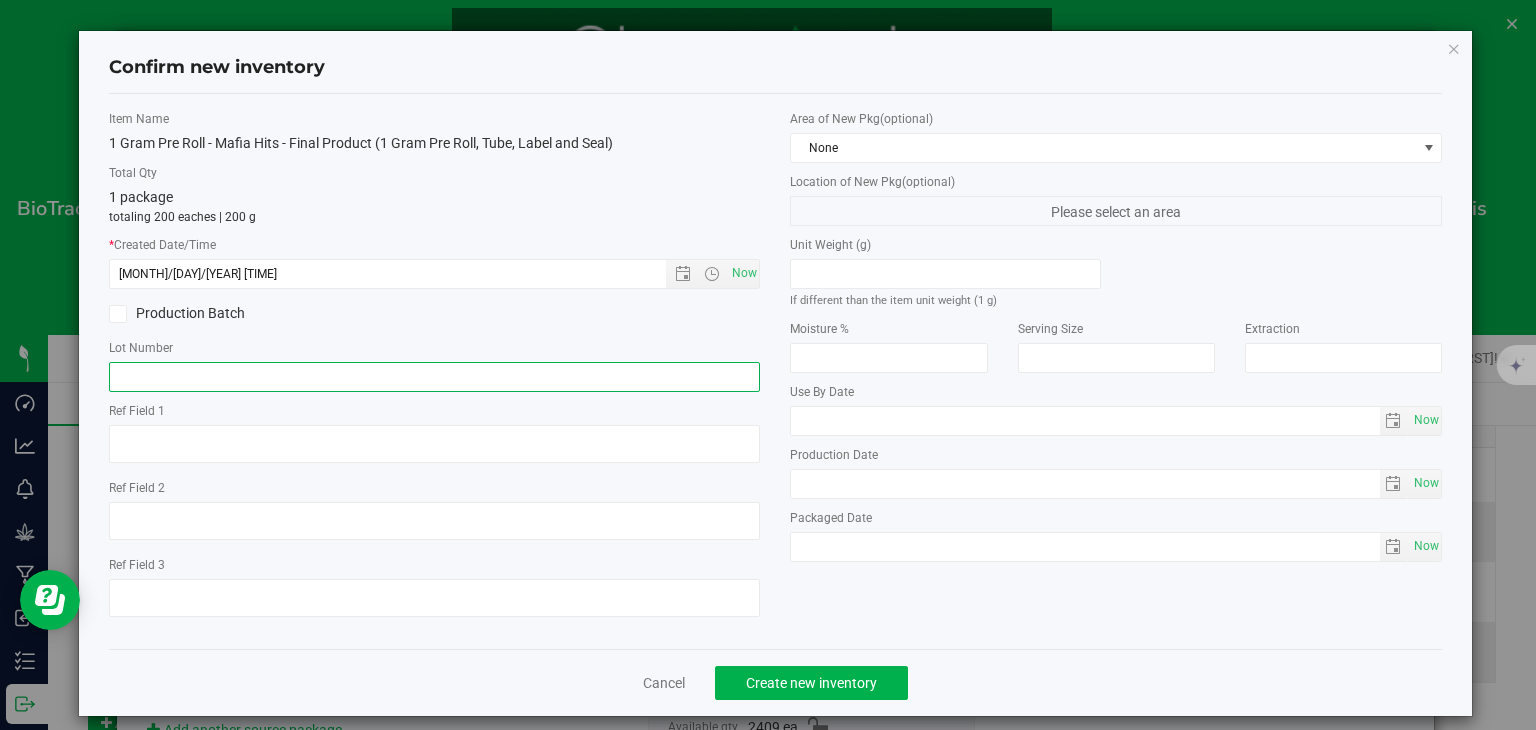 type on "ZOP2024" 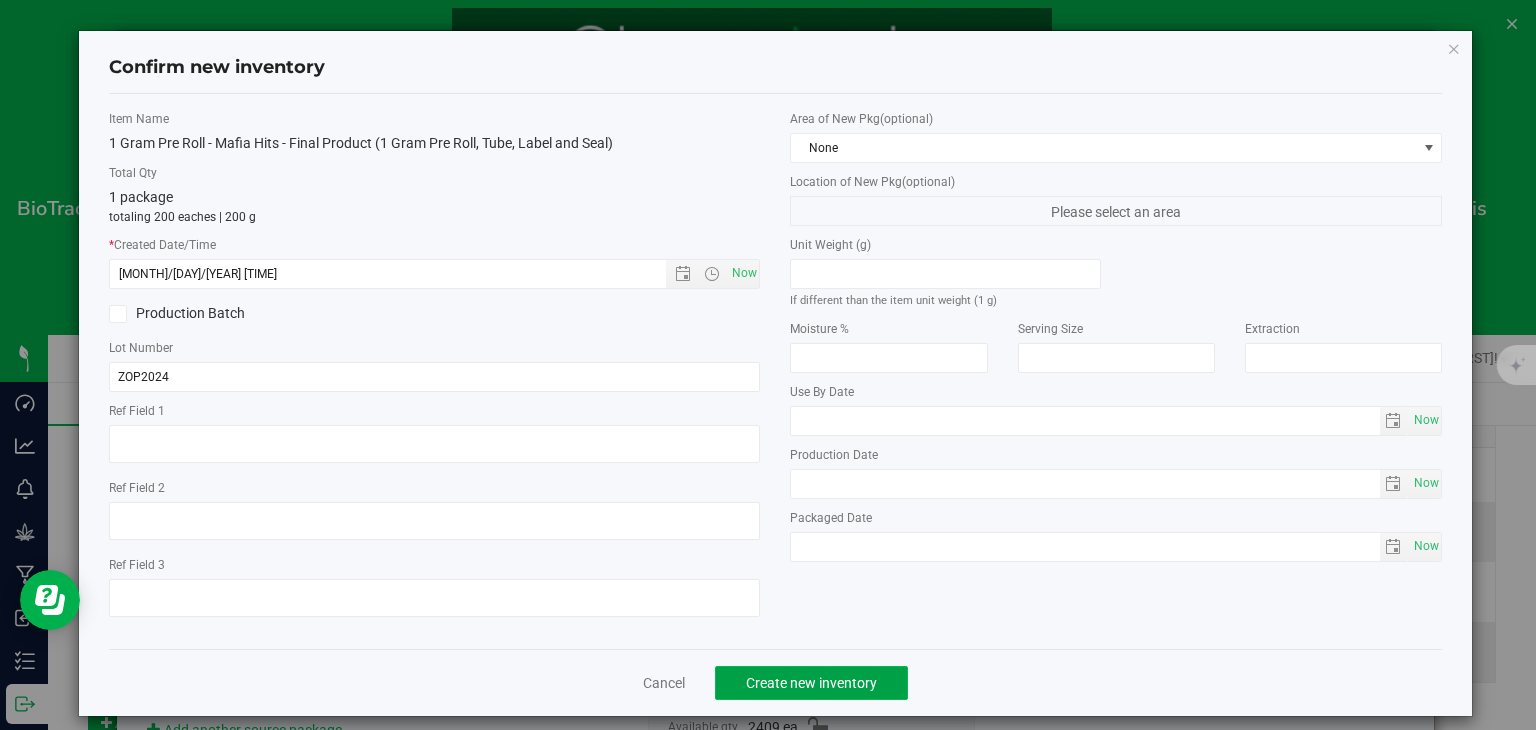 click on "Create new inventory" 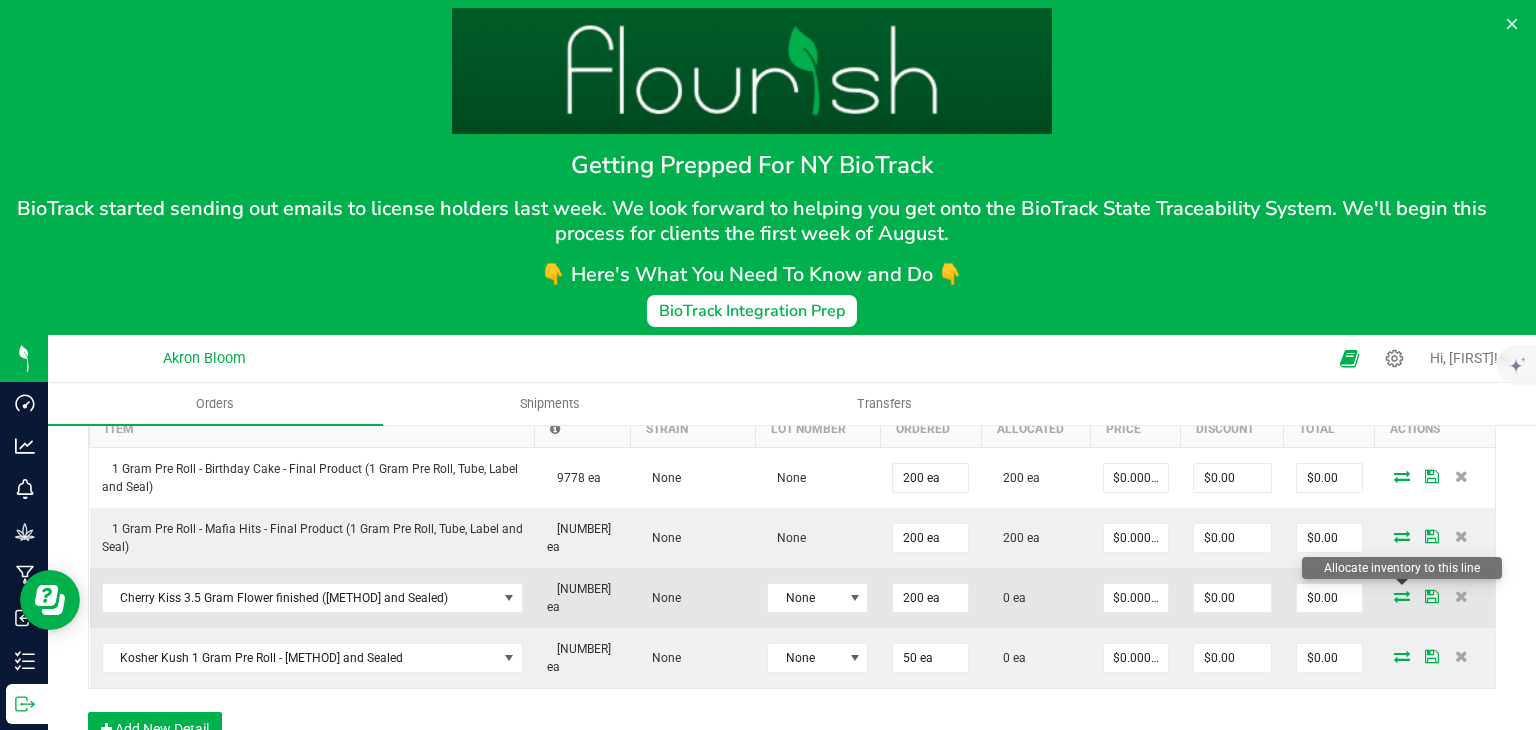 click at bounding box center [1402, 596] 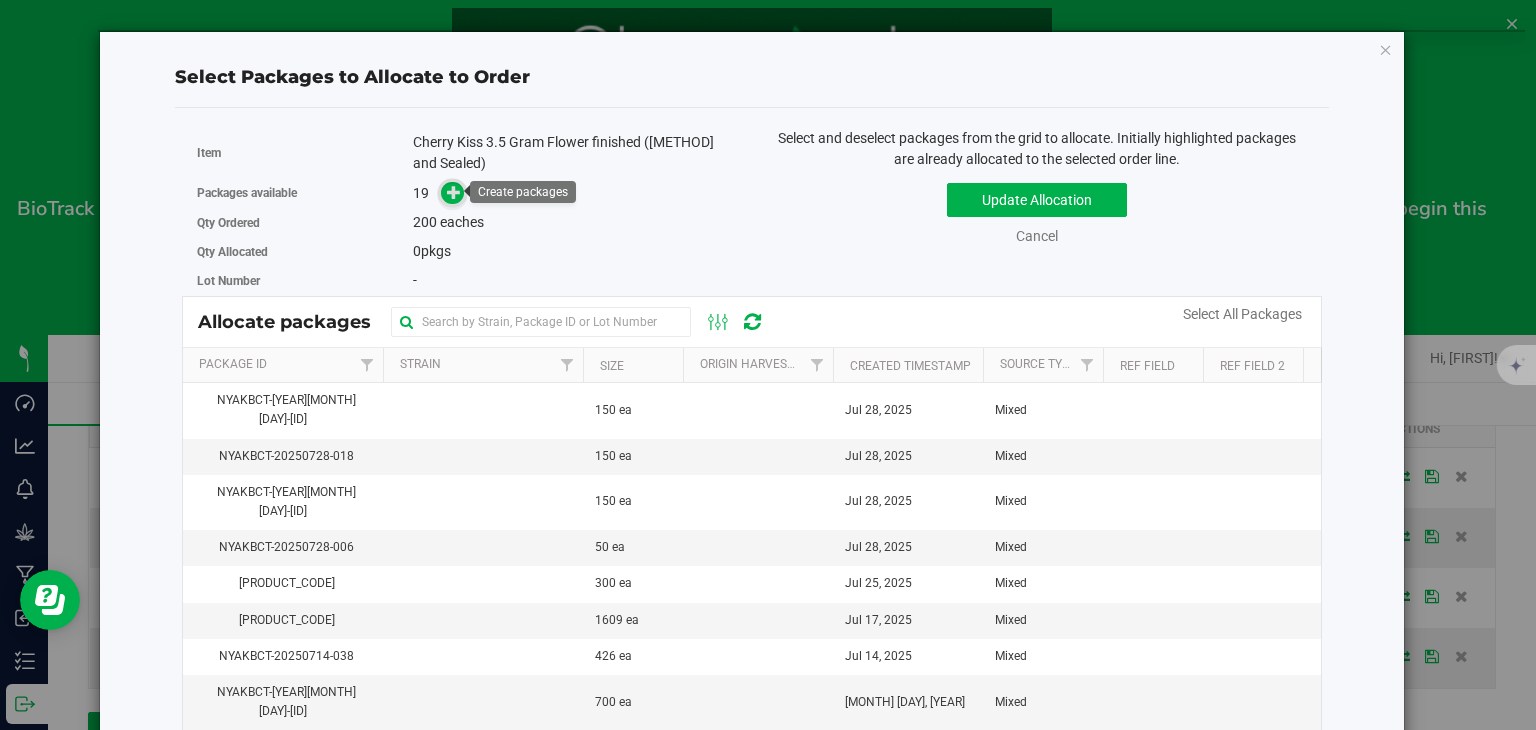 click at bounding box center (454, 191) 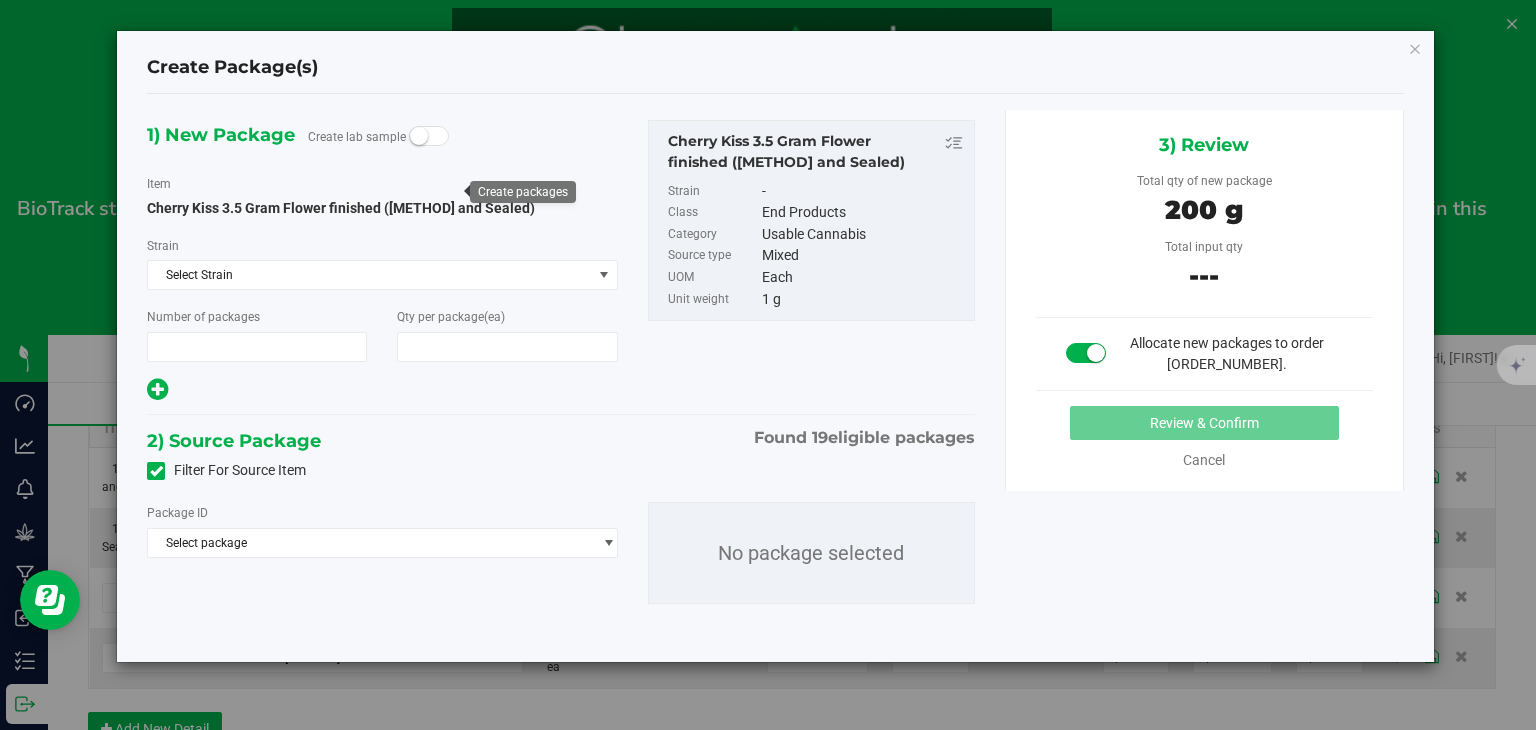 type on "1" 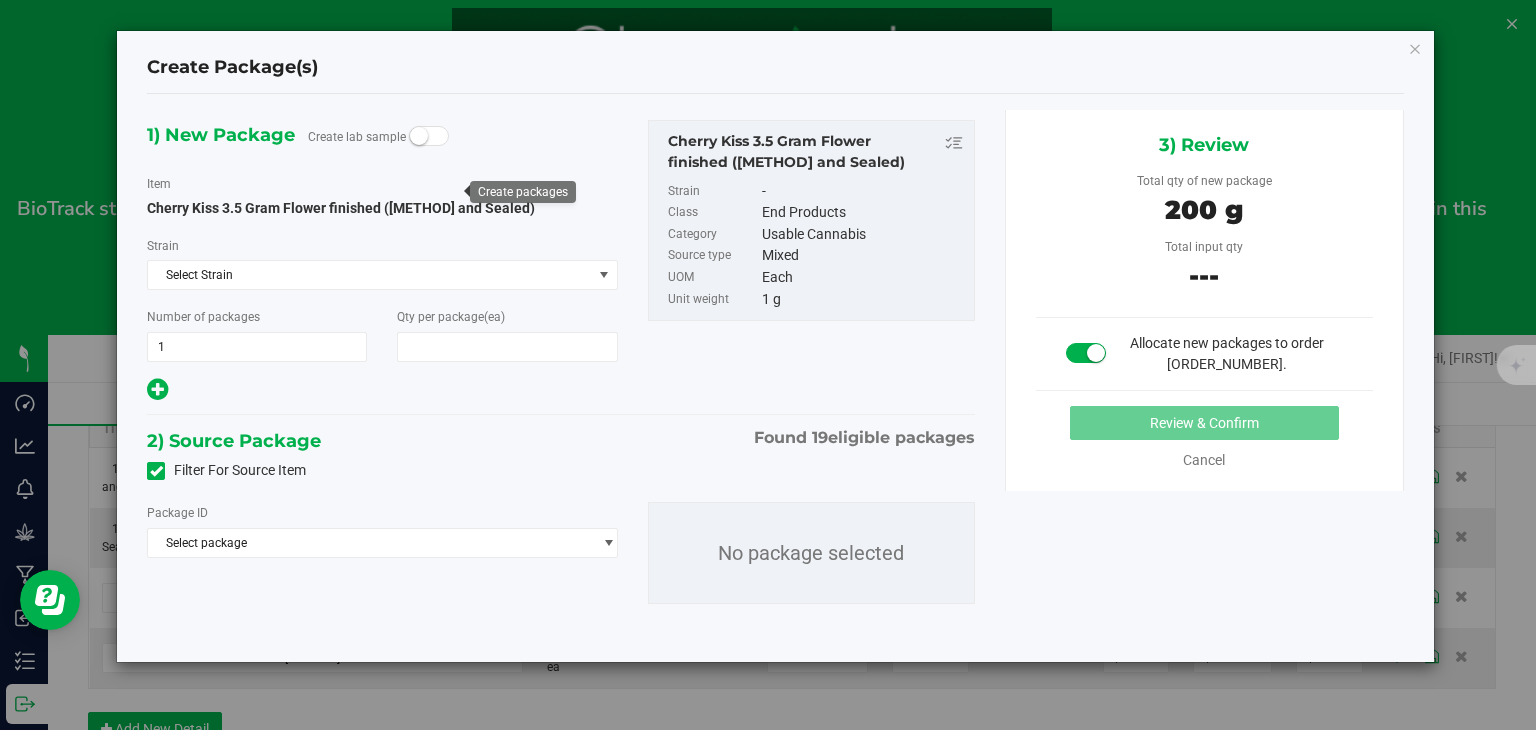 type on "200" 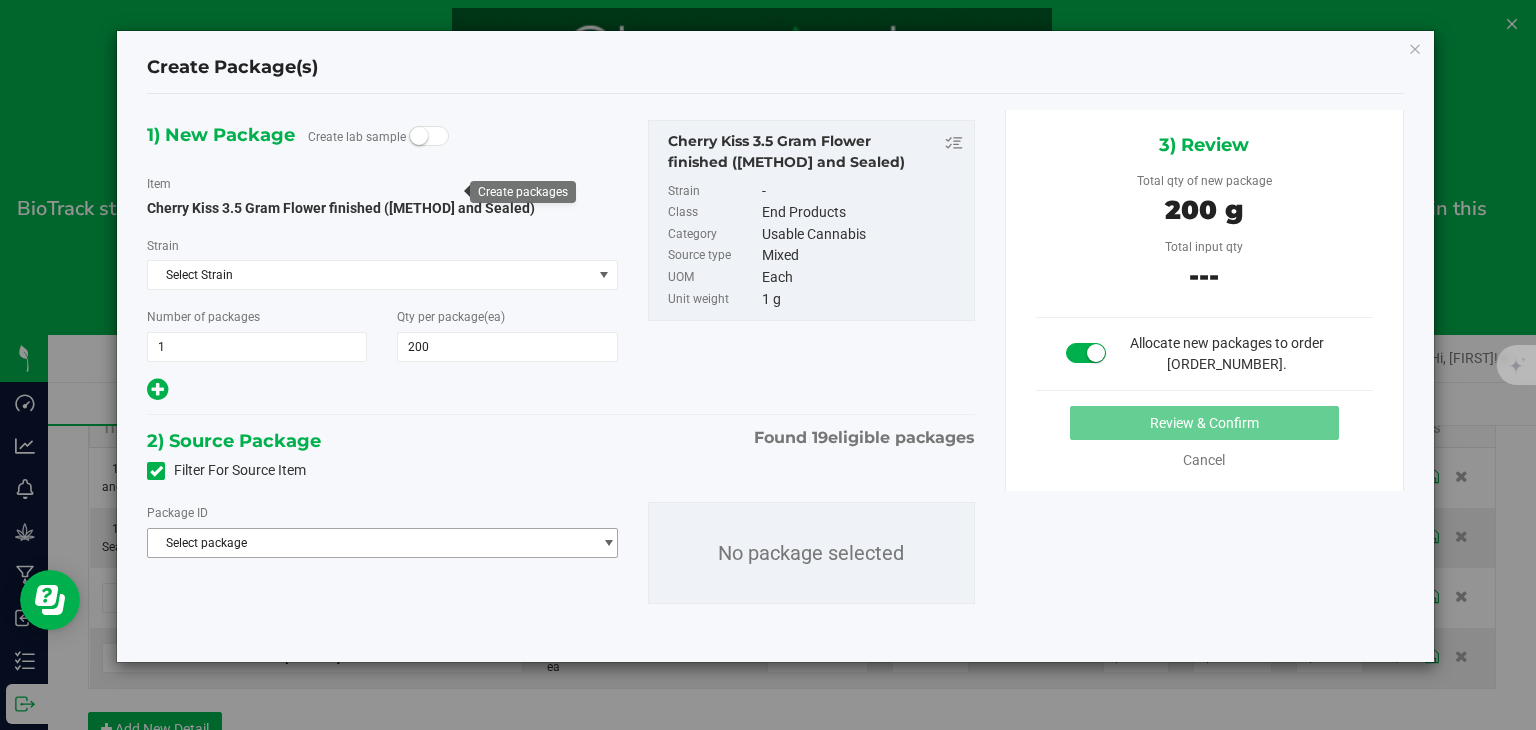 click at bounding box center [608, 543] 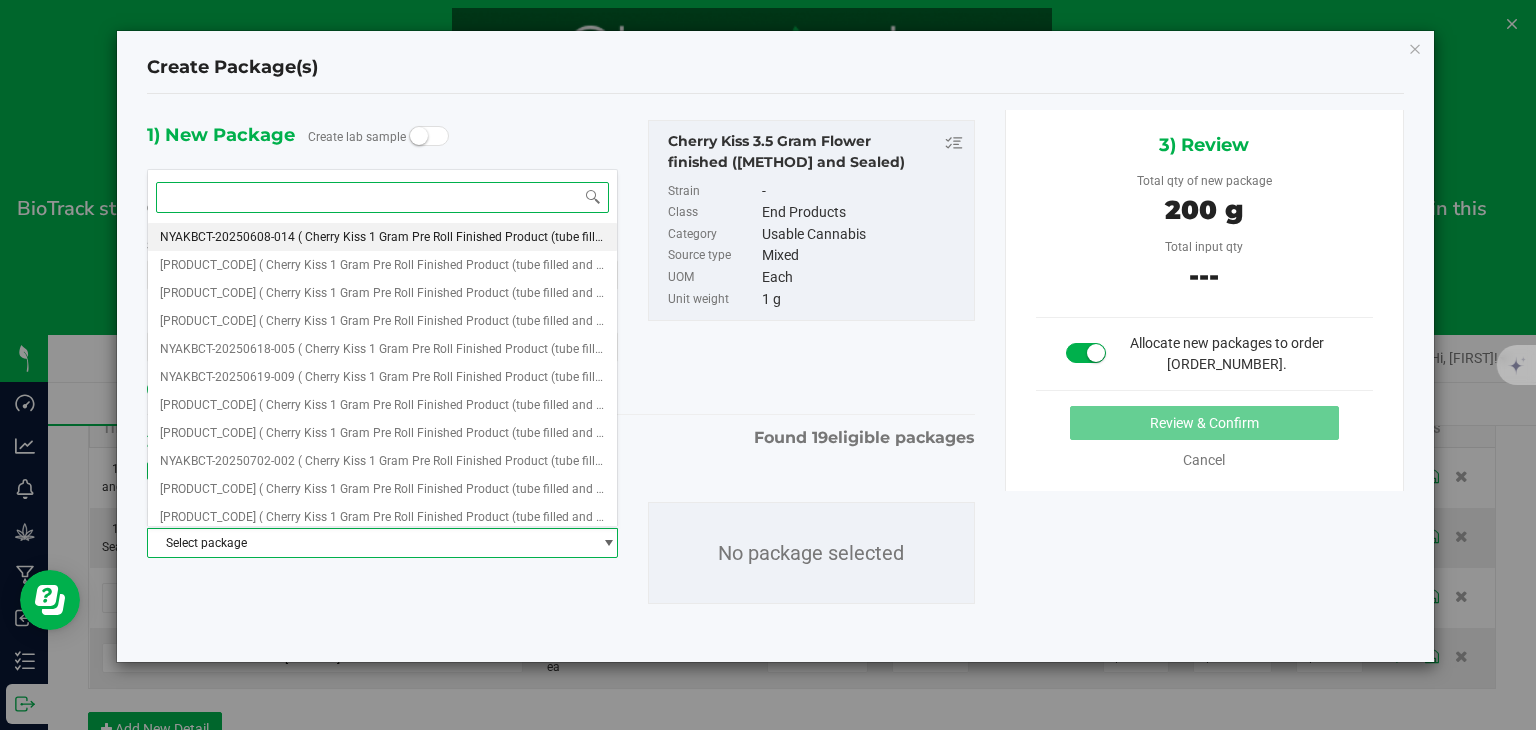 click on "(
Cherry Kiss 1 Gram Pre Roll Finished Product (tube filled and sealed)
)" at bounding box center [489, 237] 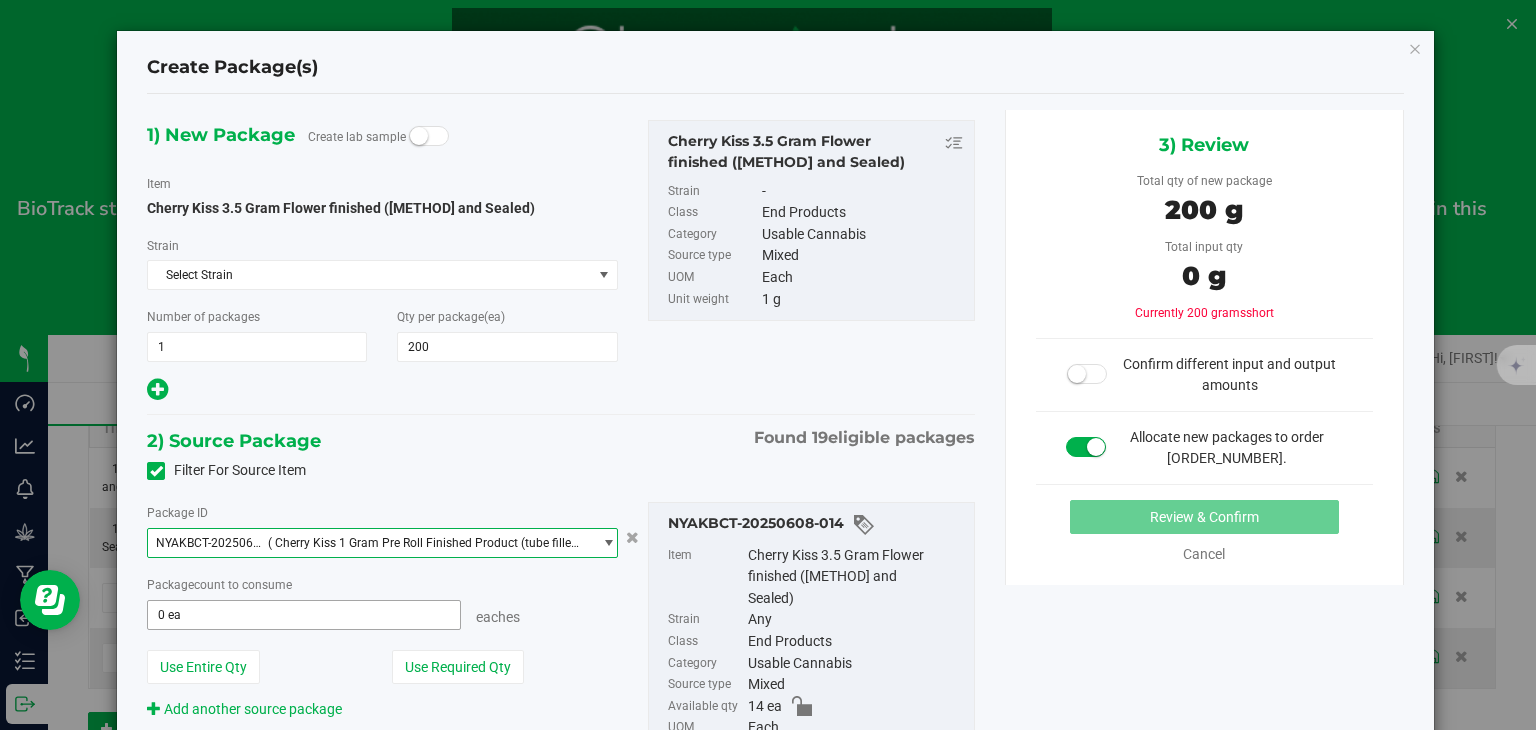 click on "0 ea 0" at bounding box center [303, 615] 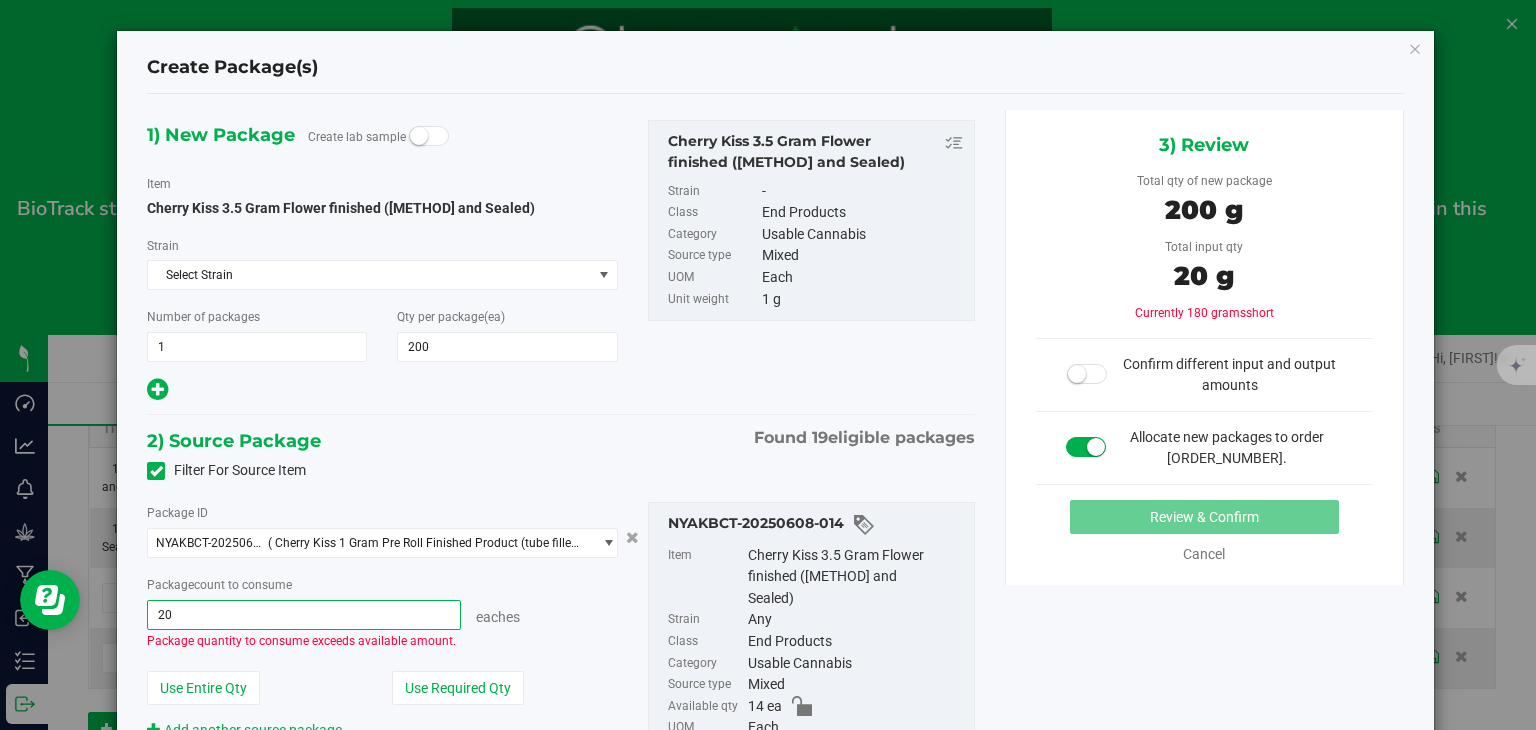 type on "200" 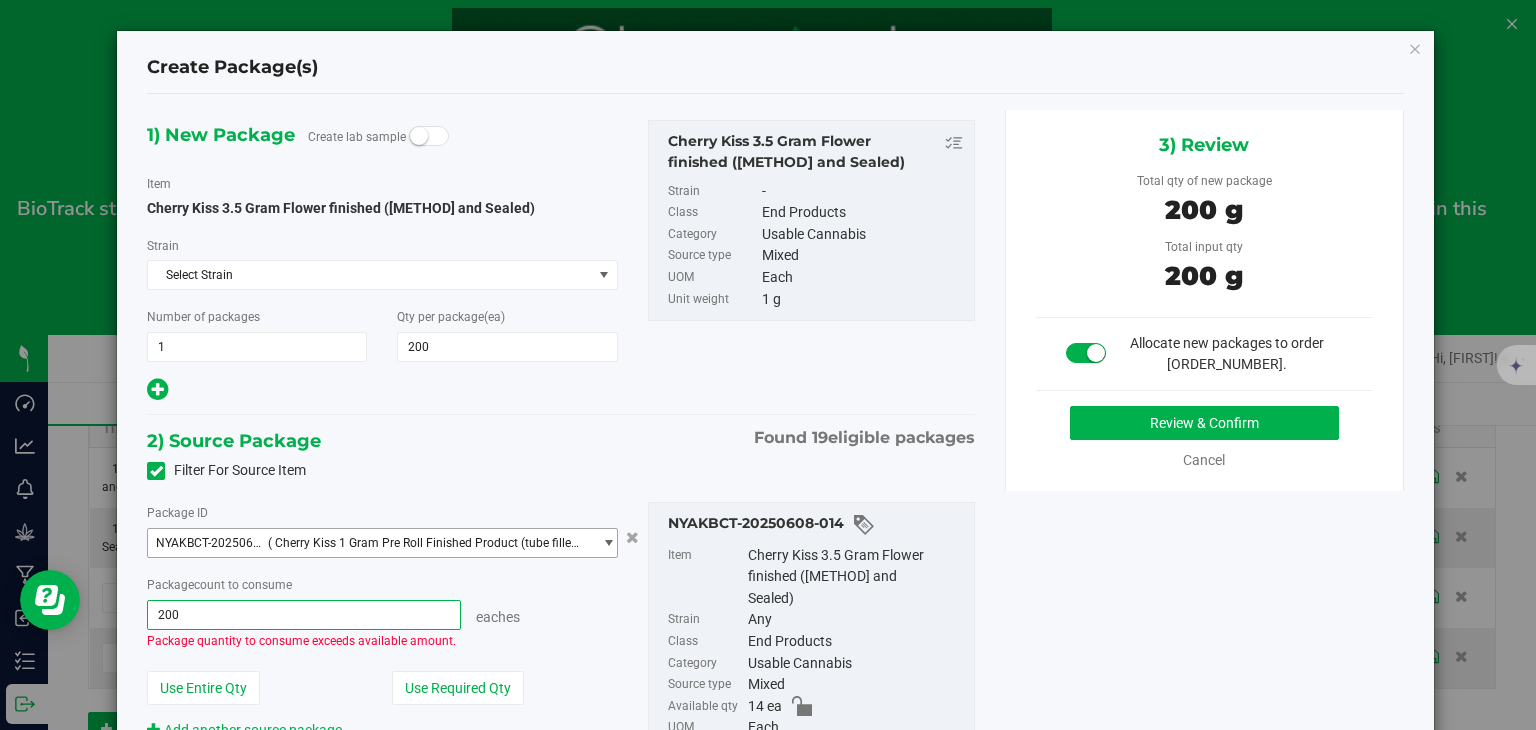 click at bounding box center (608, 543) 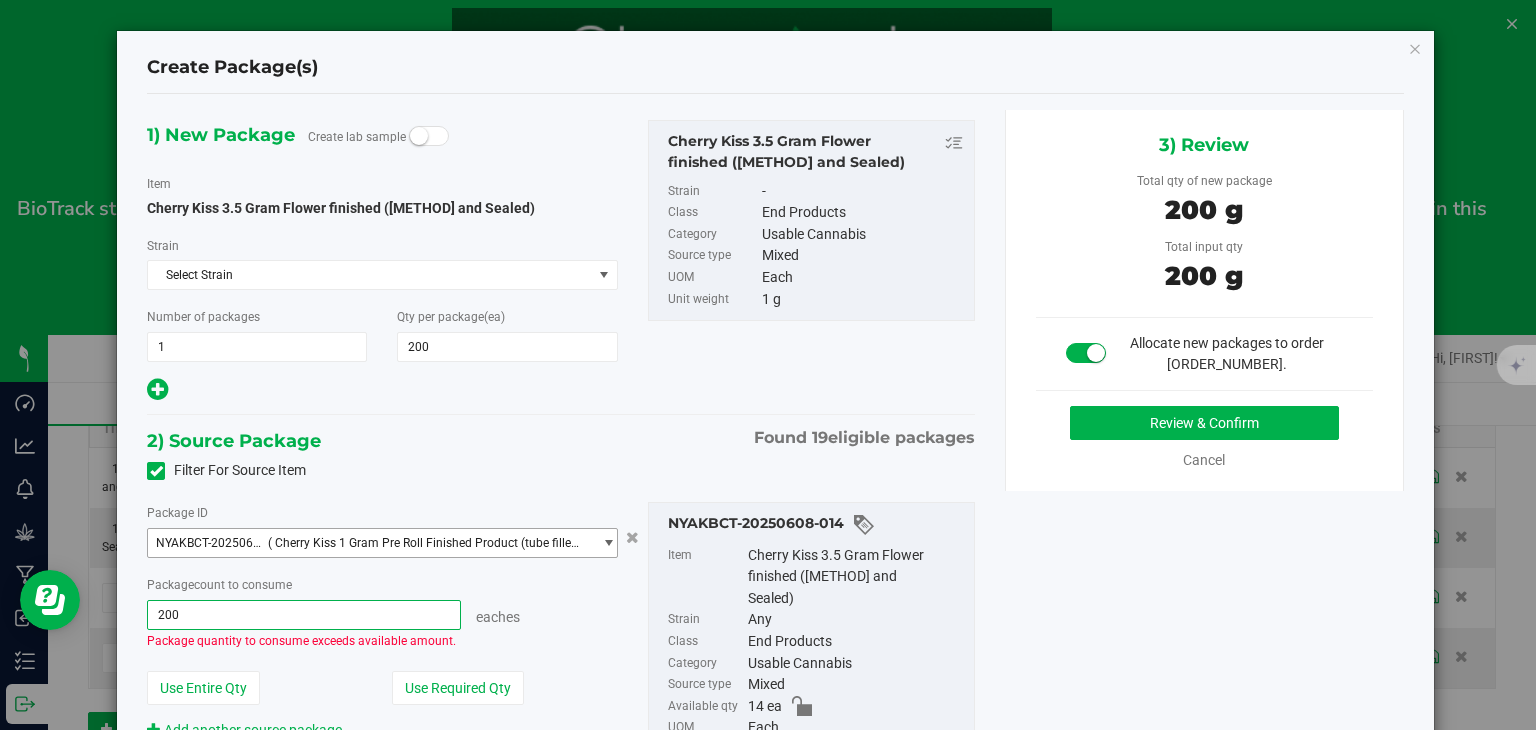 type on "200 ea" 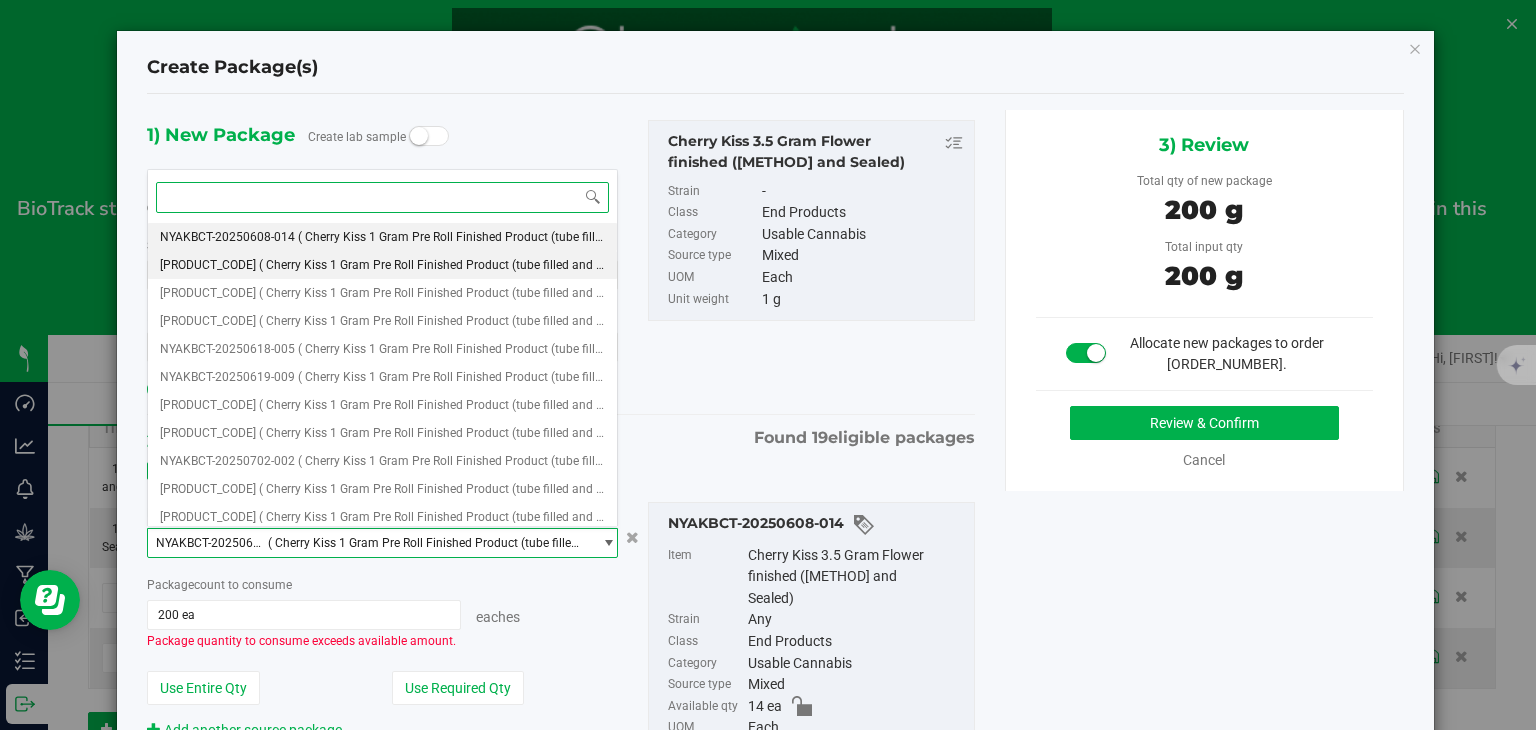 click on "(
Cherry Kiss 1 Gram Pre Roll Finished Product (tube filled and sealed)
)" at bounding box center [450, 265] 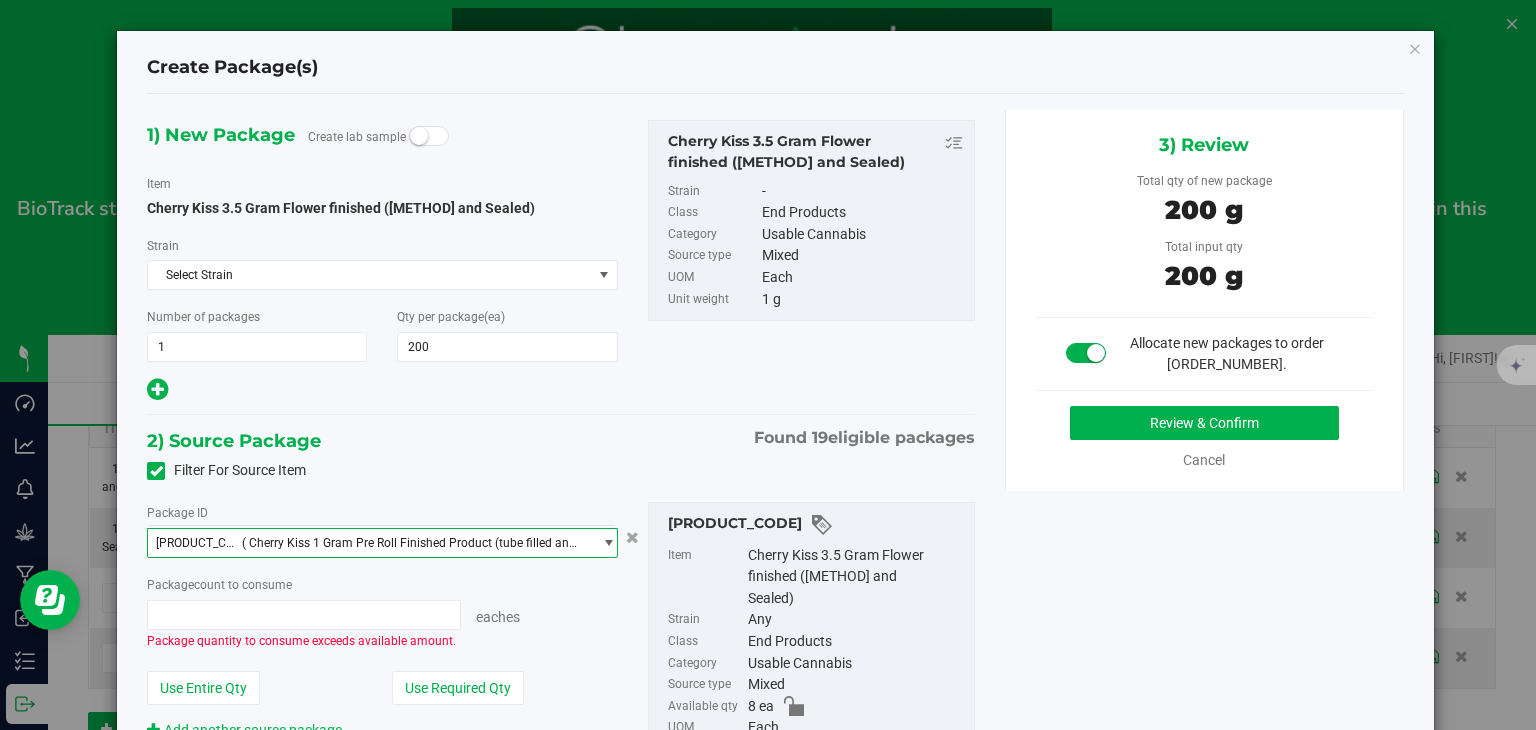 type on "200 ea" 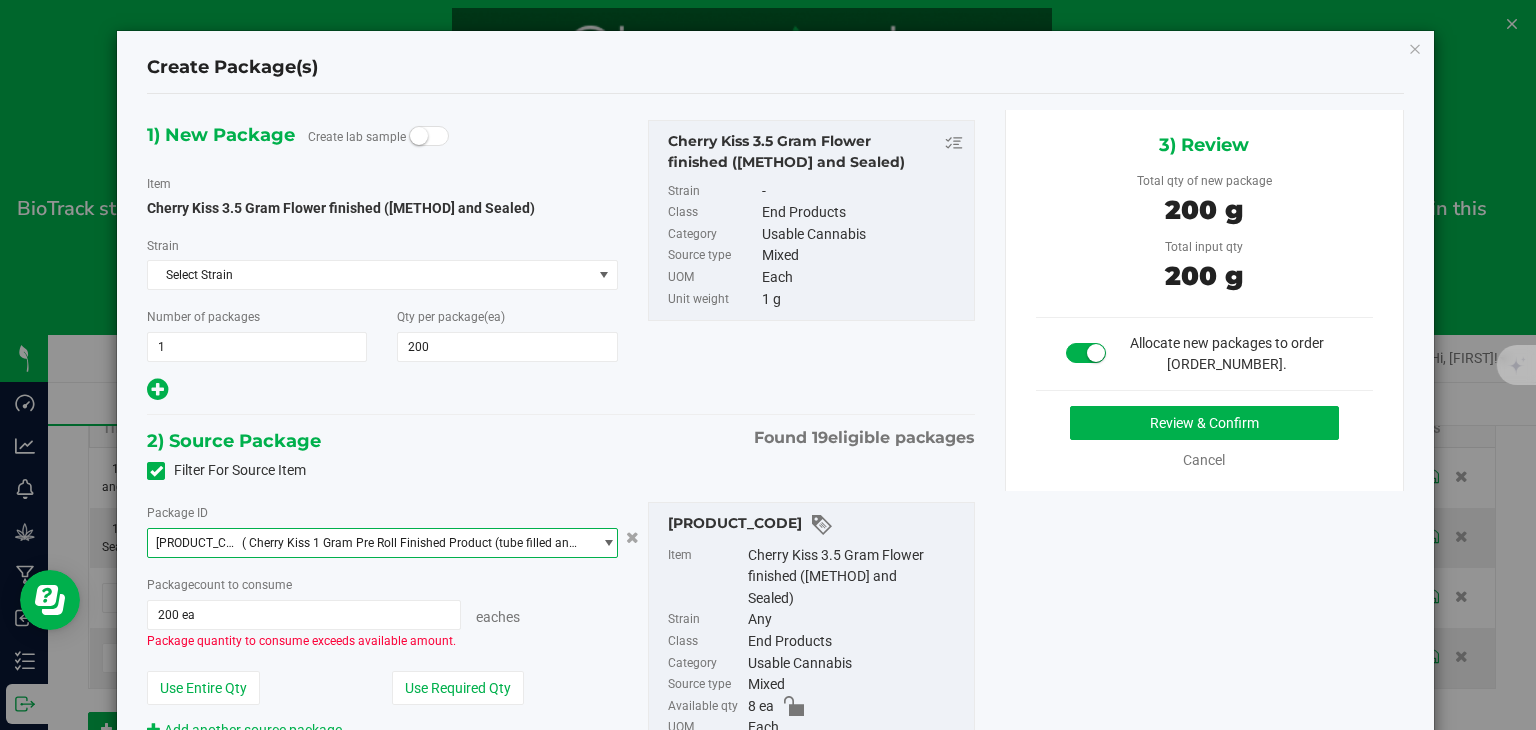 click at bounding box center (608, 543) 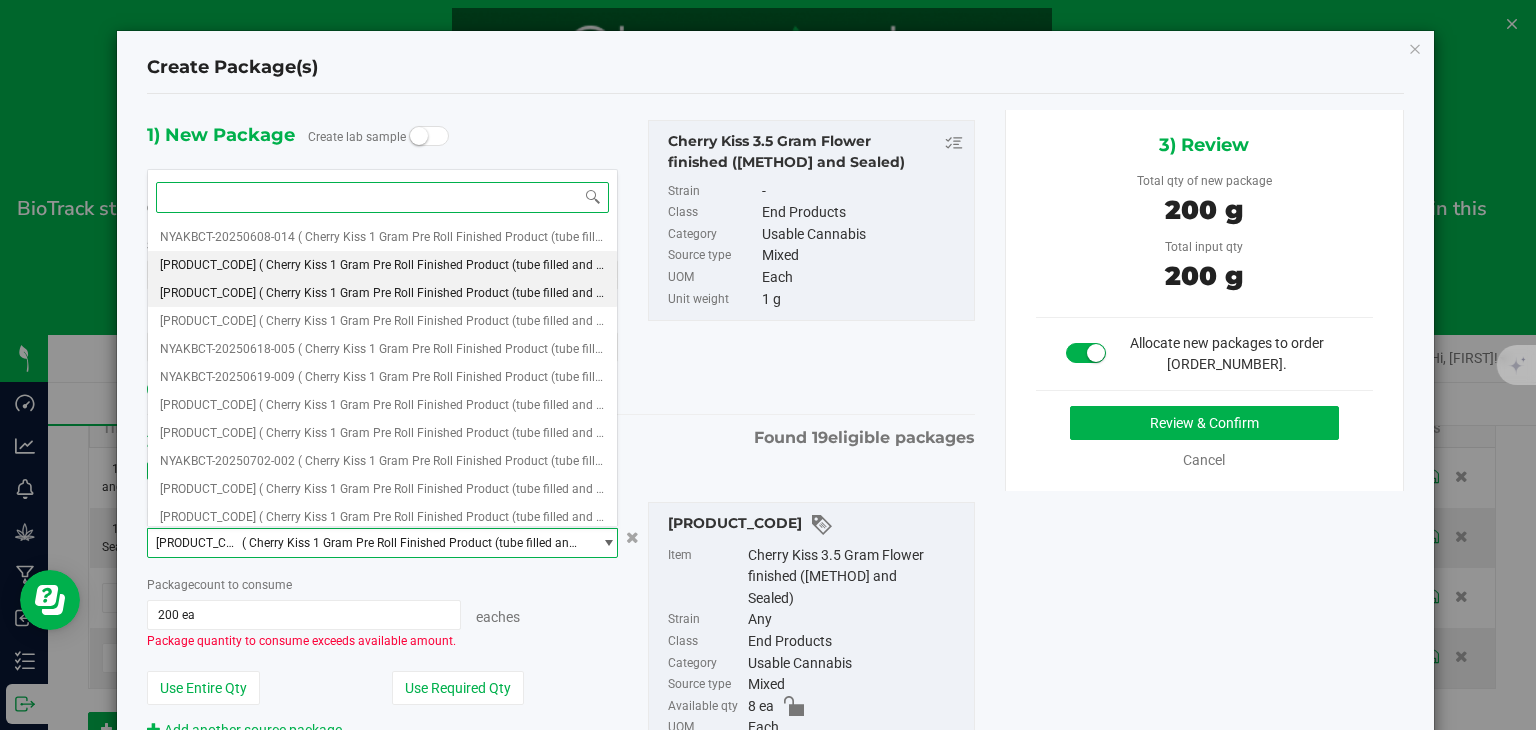 click on "(
Cherry Kiss 1 Gram Pre Roll Finished Product (tube filled and sealed)
)" at bounding box center (450, 293) 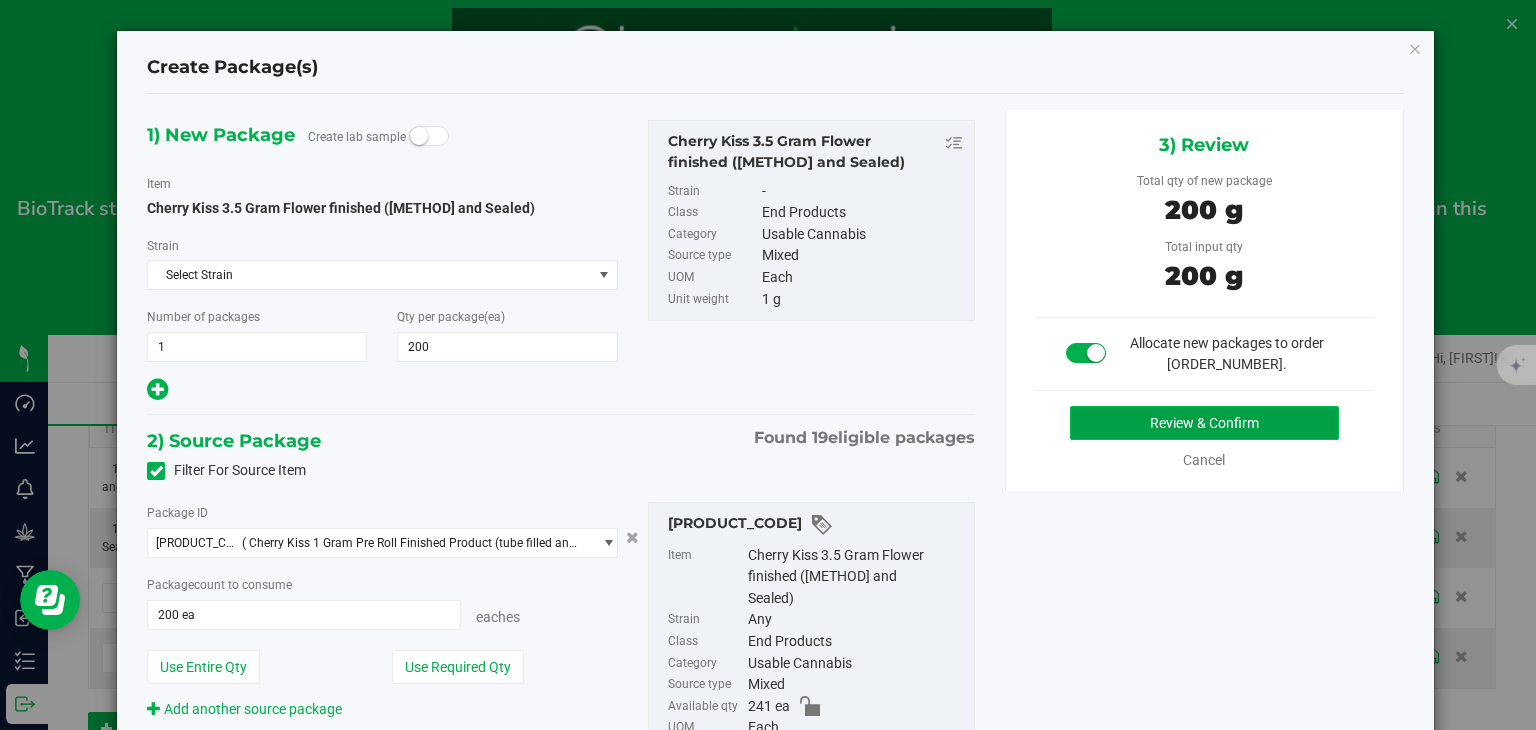 click on "Review & Confirm" at bounding box center (1204, 423) 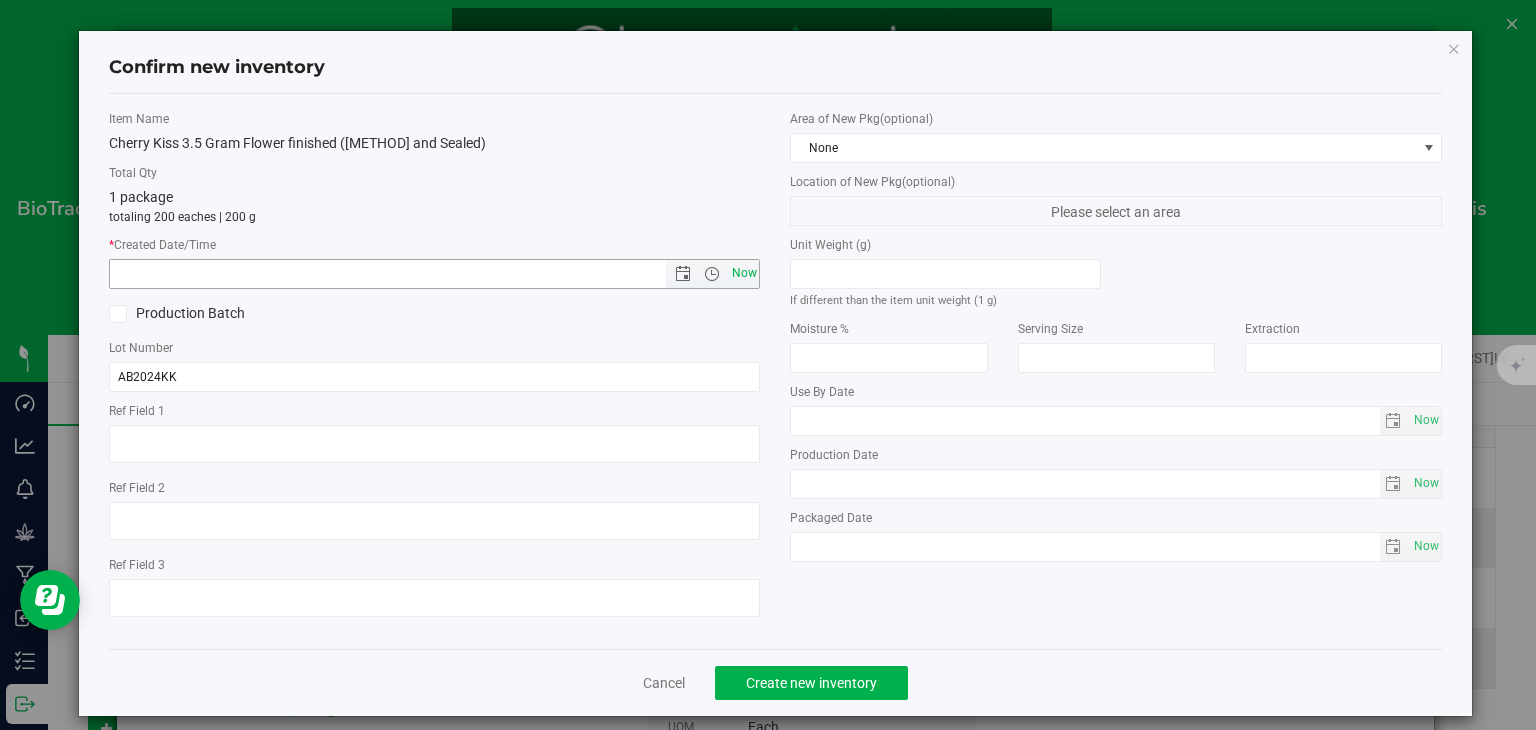 click on "Now" at bounding box center [744, 273] 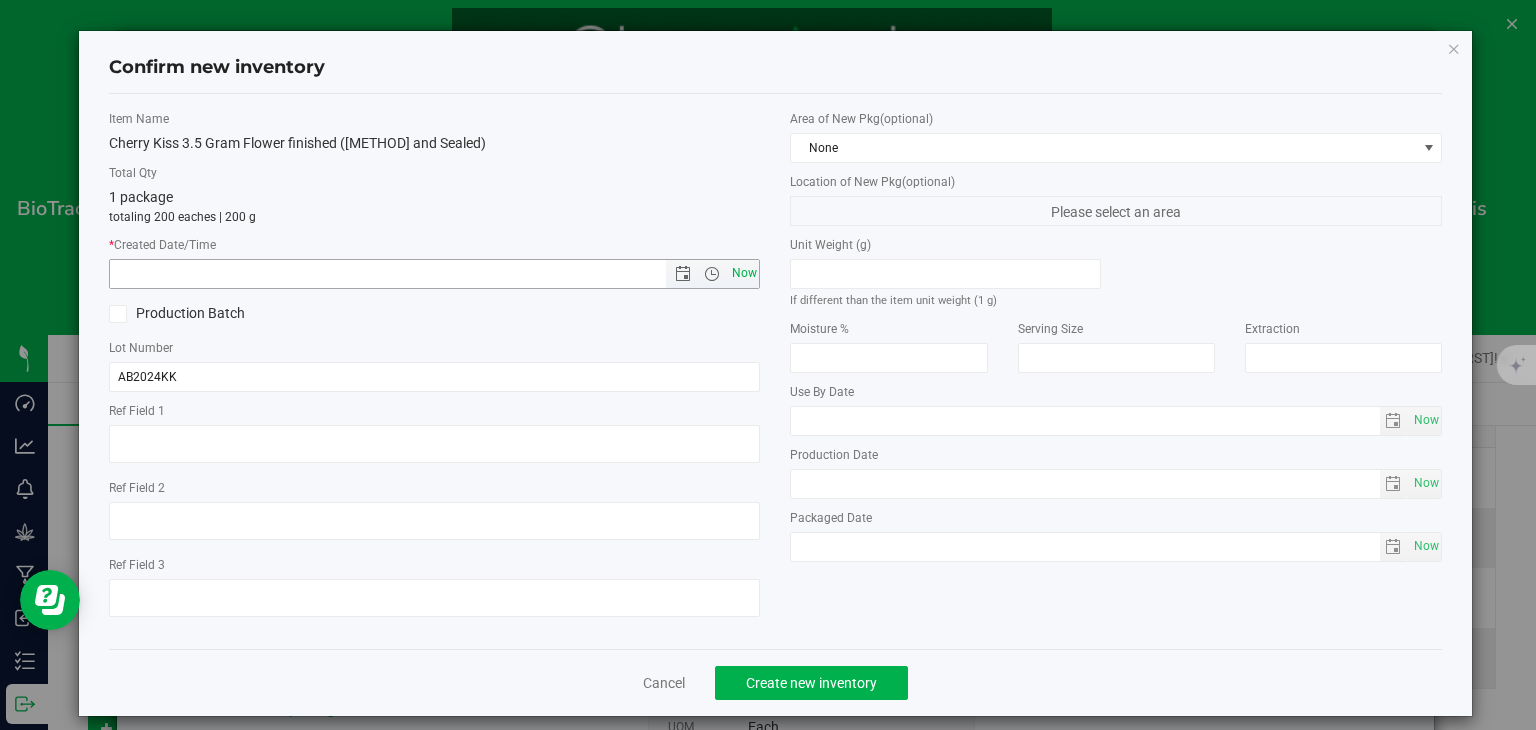 type on "[MONTH]/[DAY]/[YEAR] [TIME]" 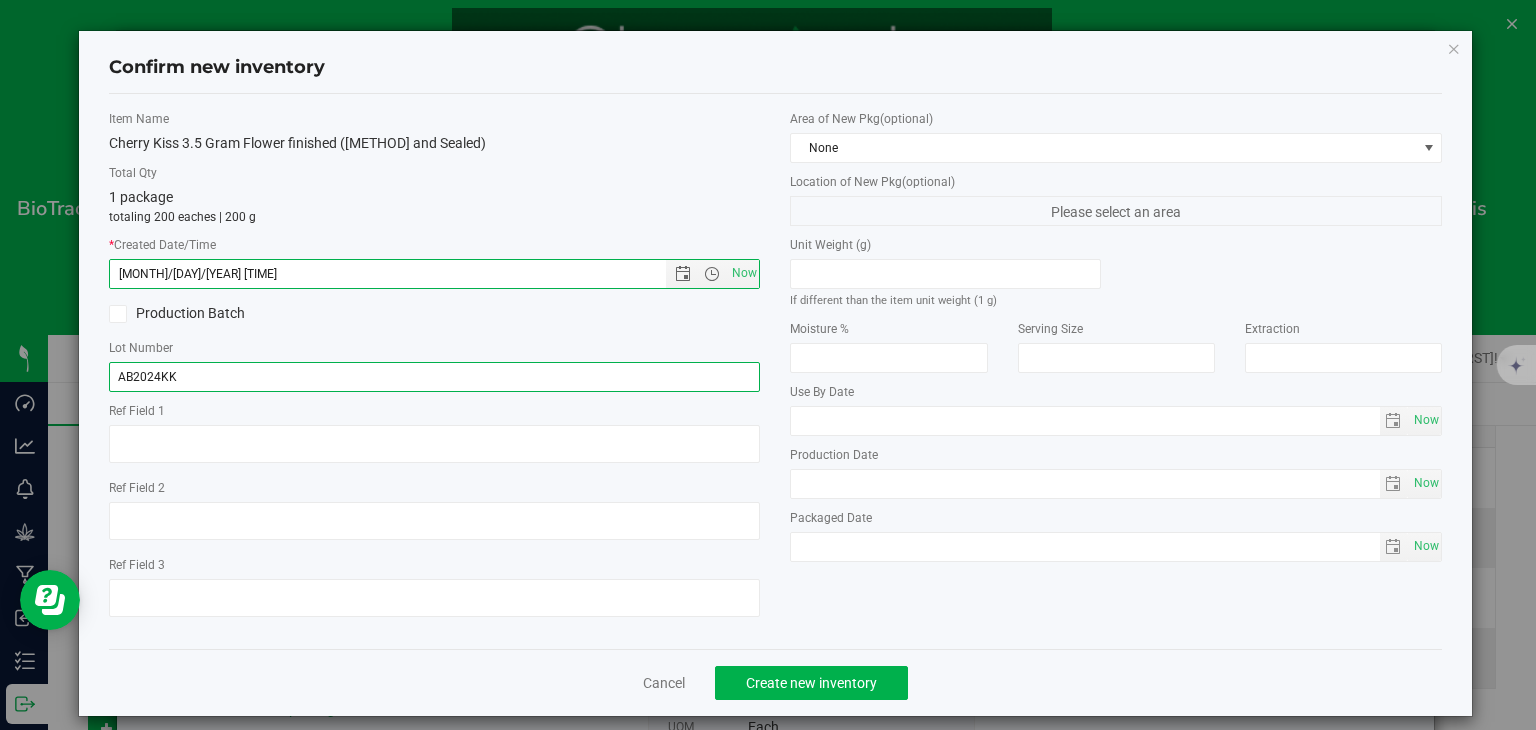 click on "AB2024KK" at bounding box center (435, 377) 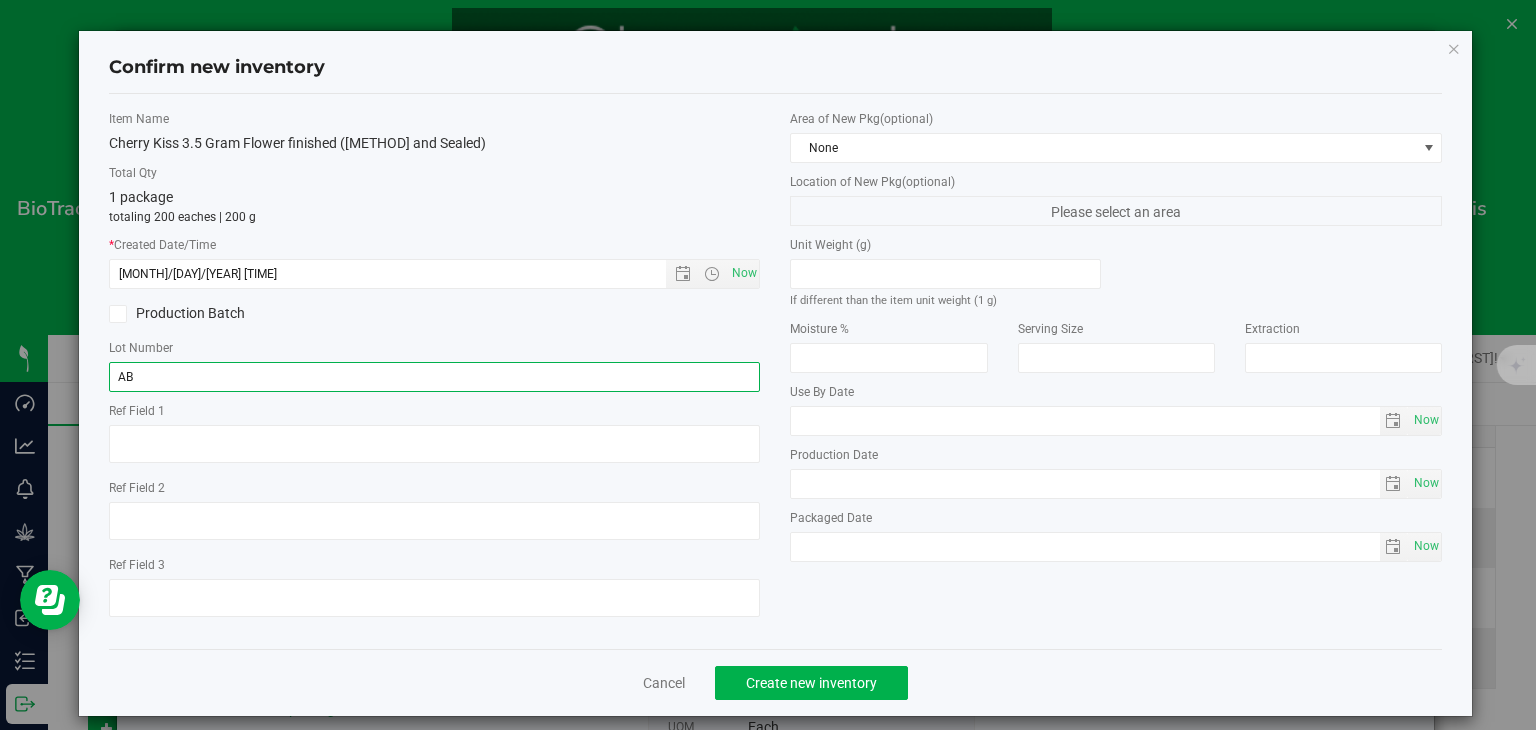 type on "A" 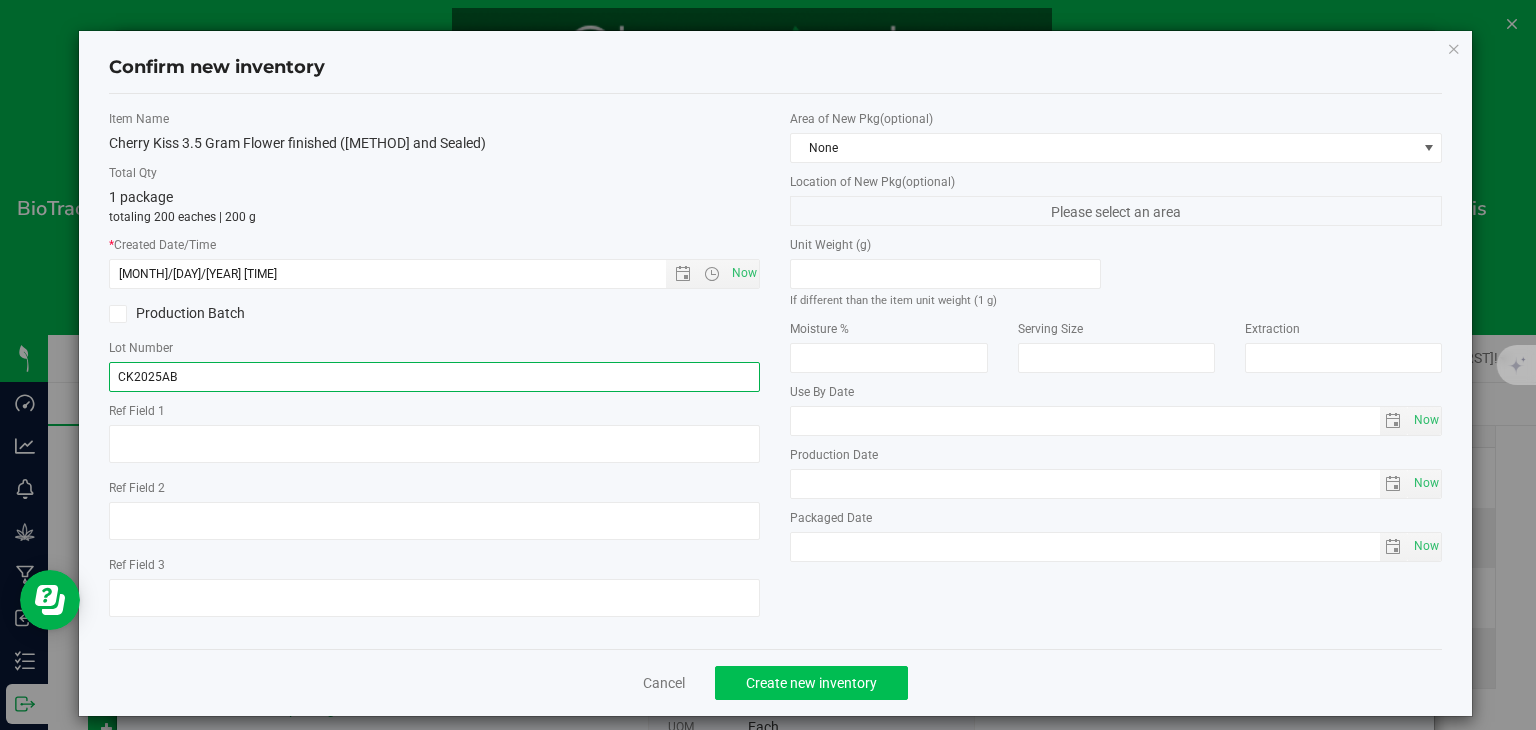type on "CK2025AB" 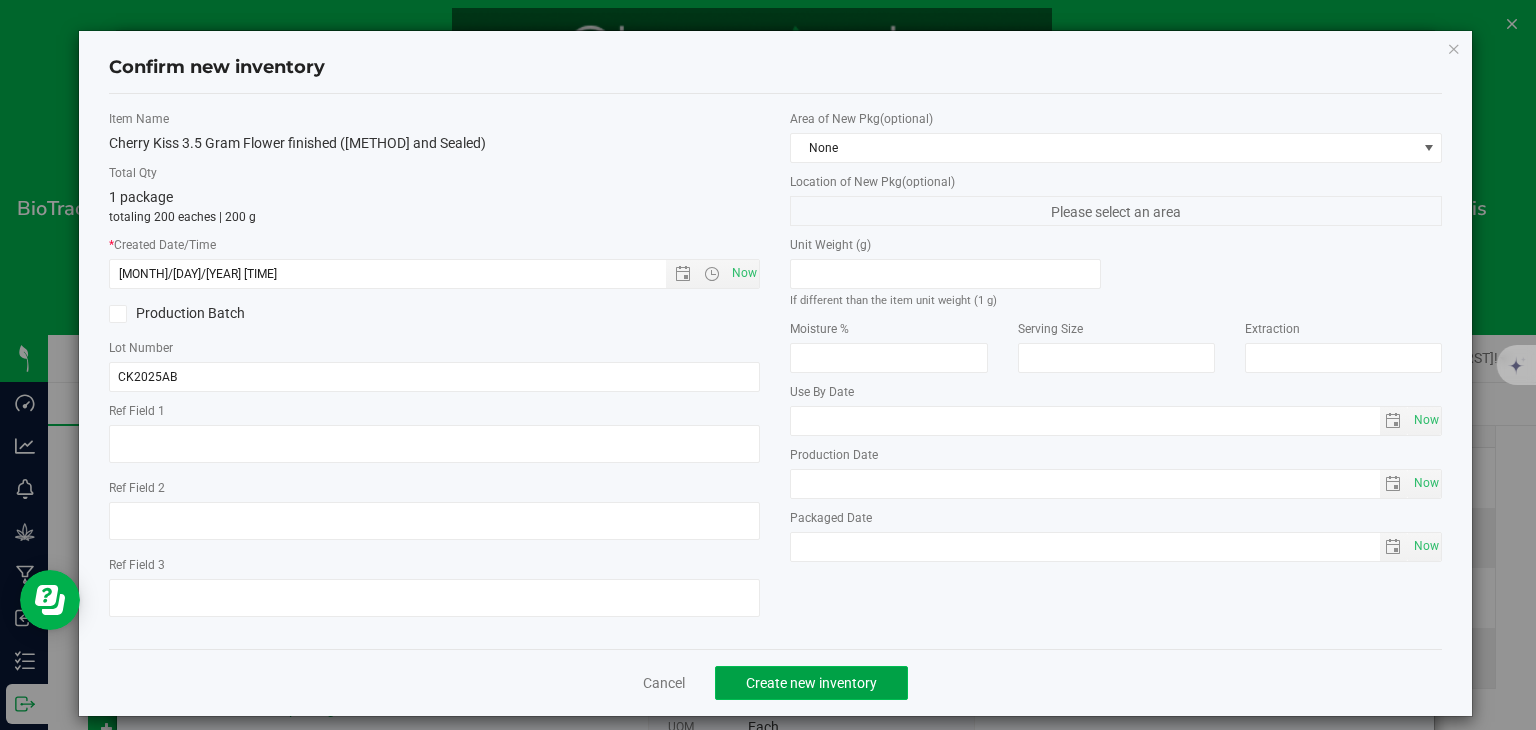 click on "Create new inventory" 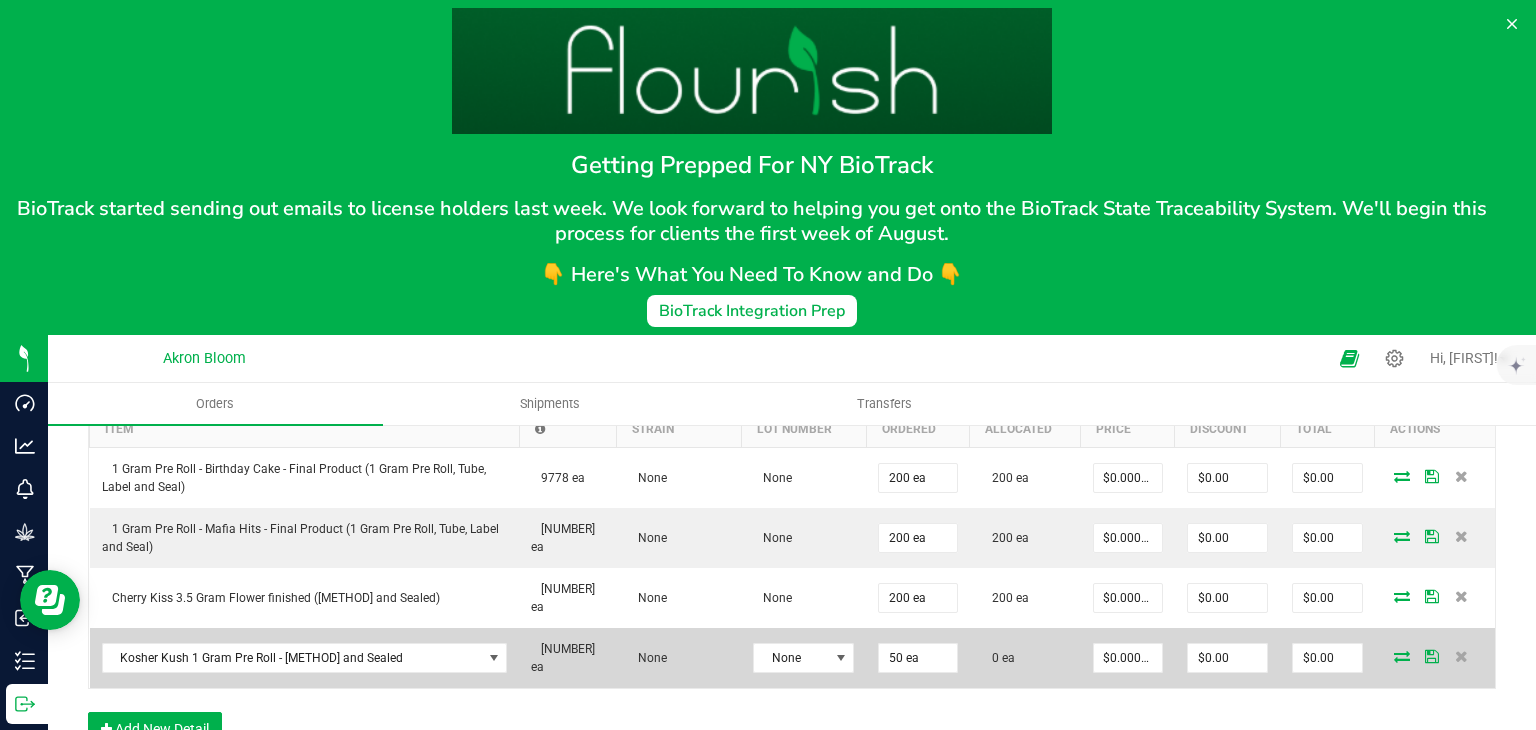 click at bounding box center (1402, 656) 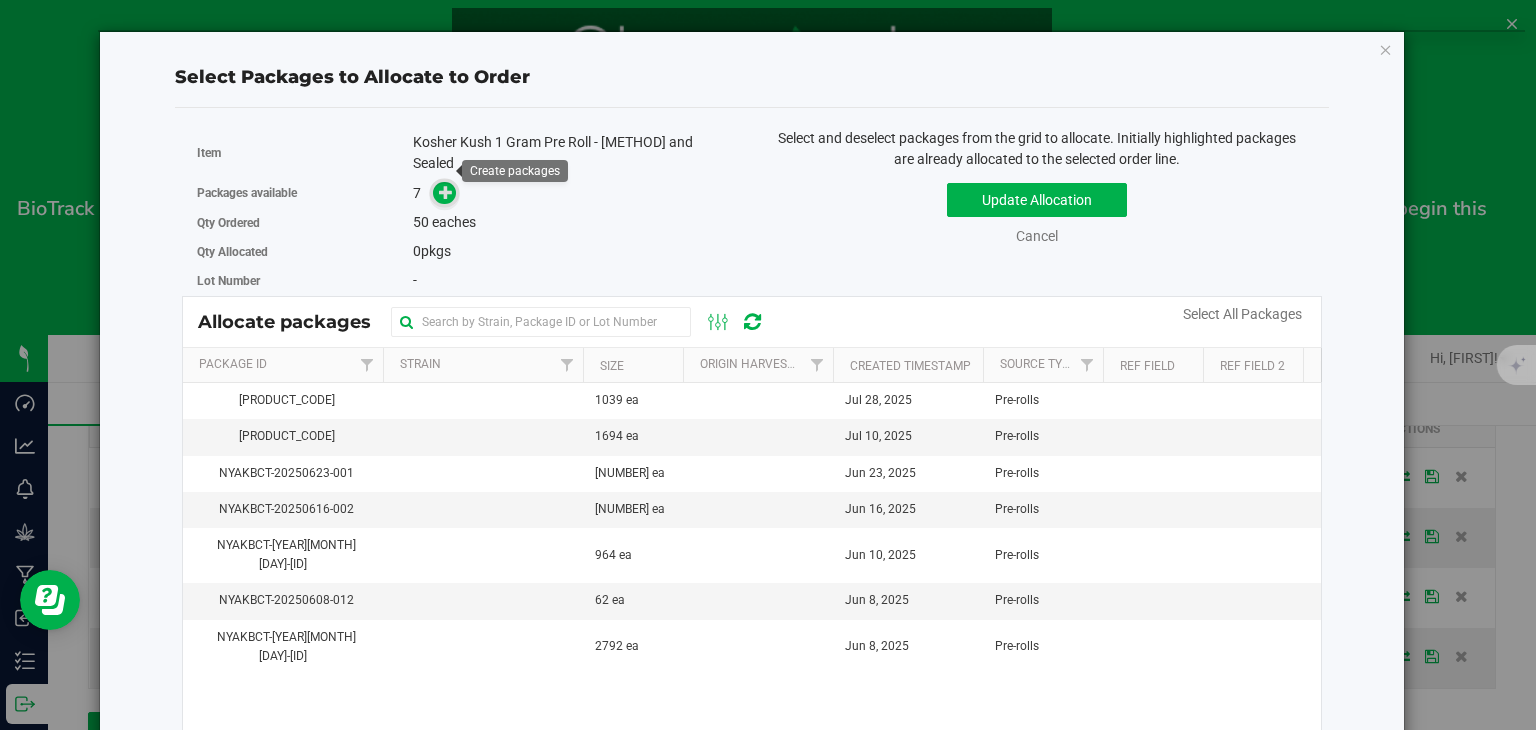 click at bounding box center (446, 192) 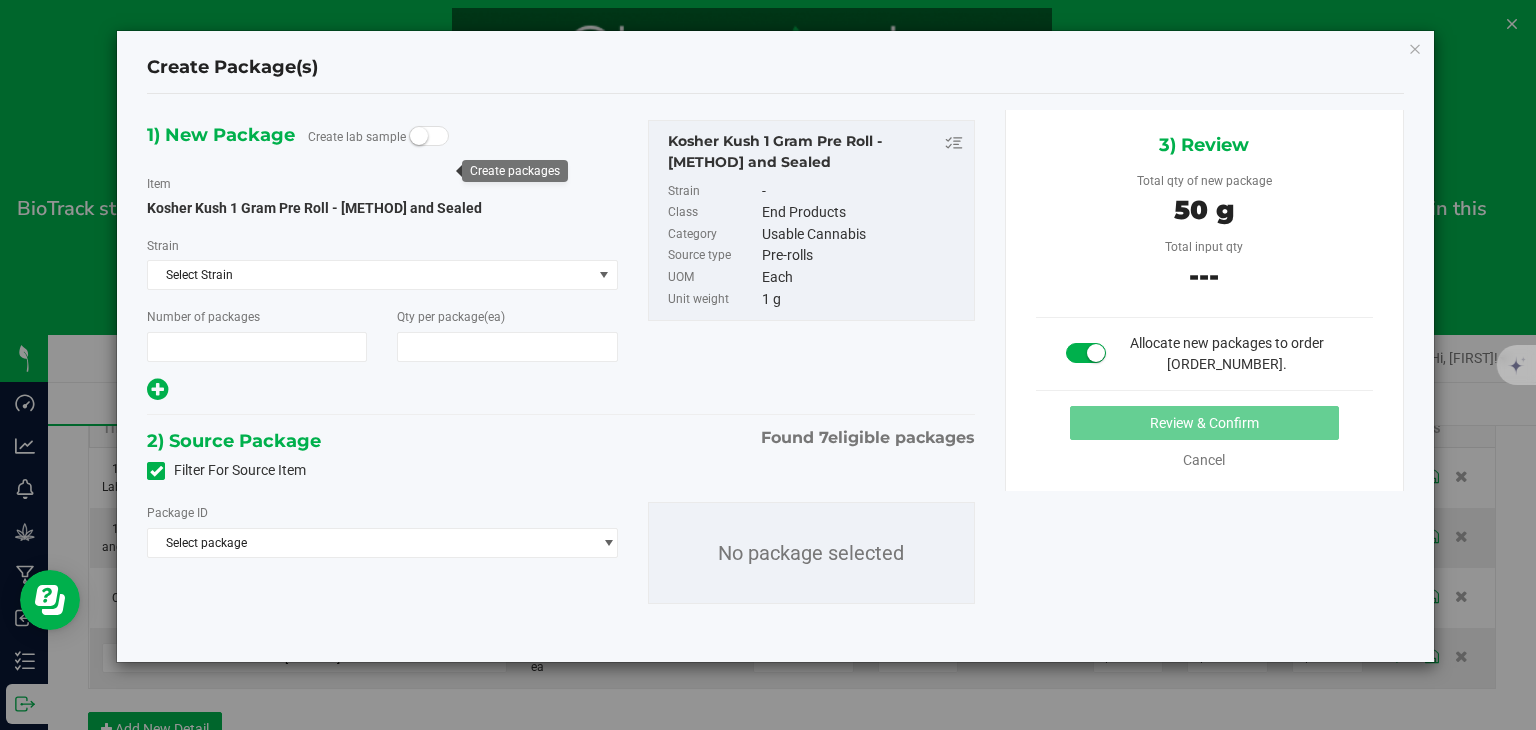 type on "1" 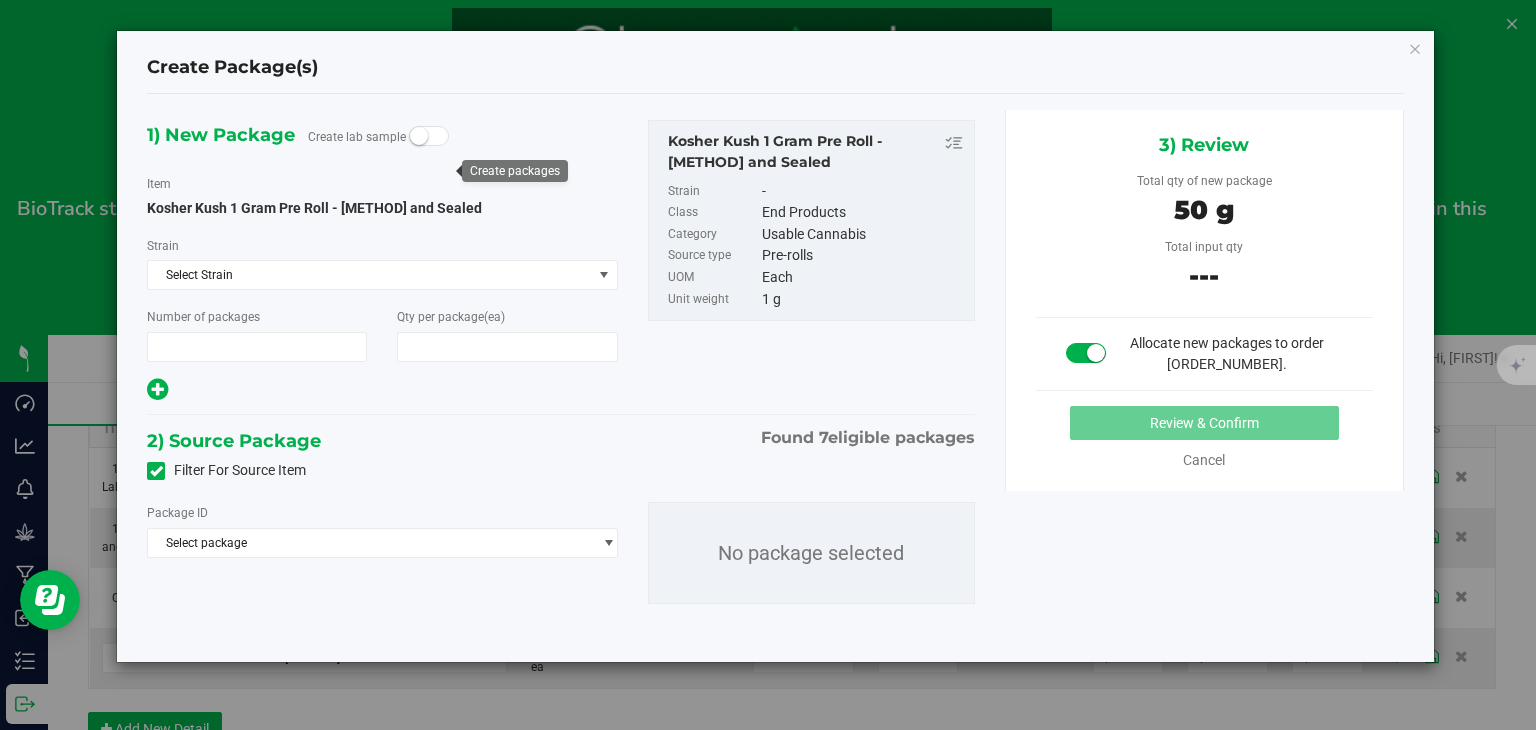 type on "50" 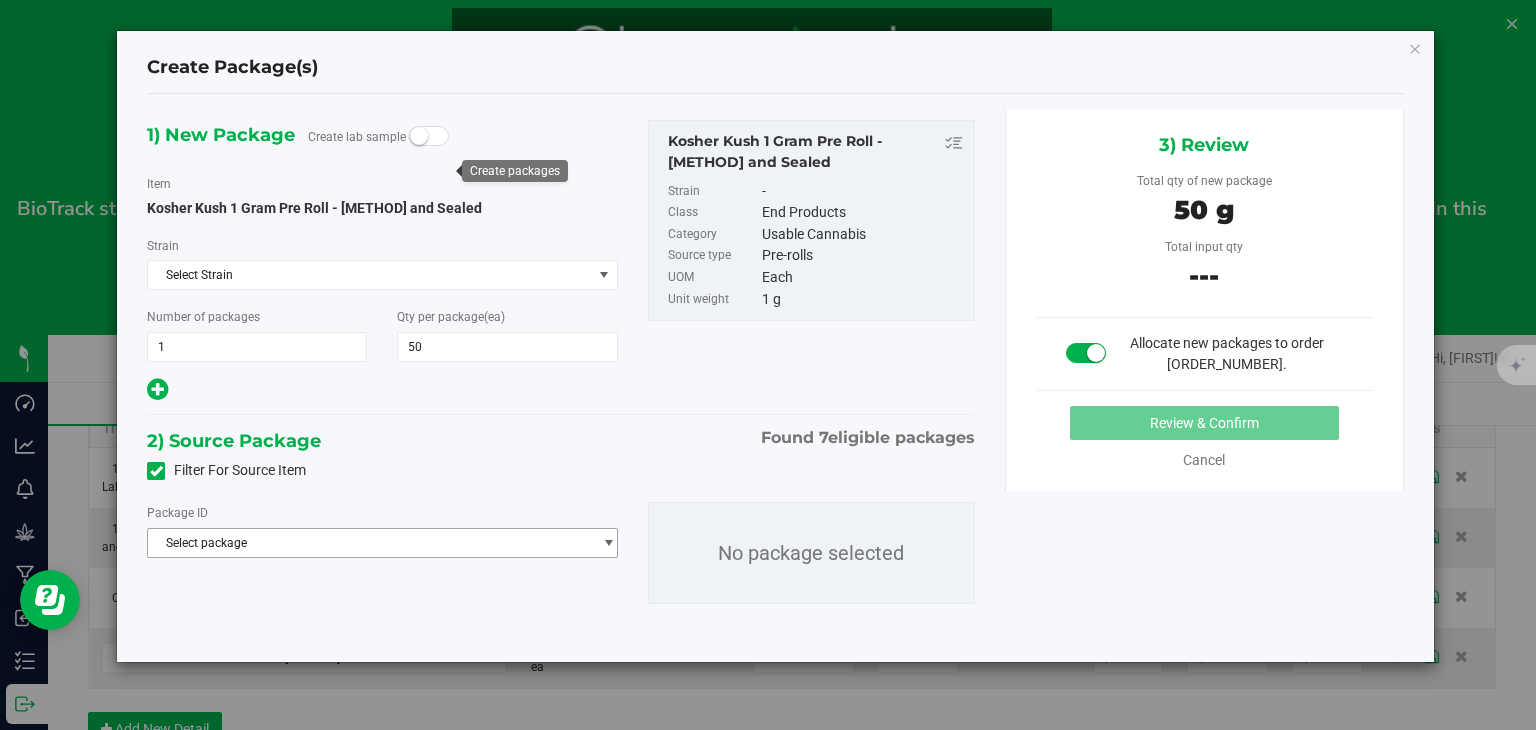 click at bounding box center [608, 543] 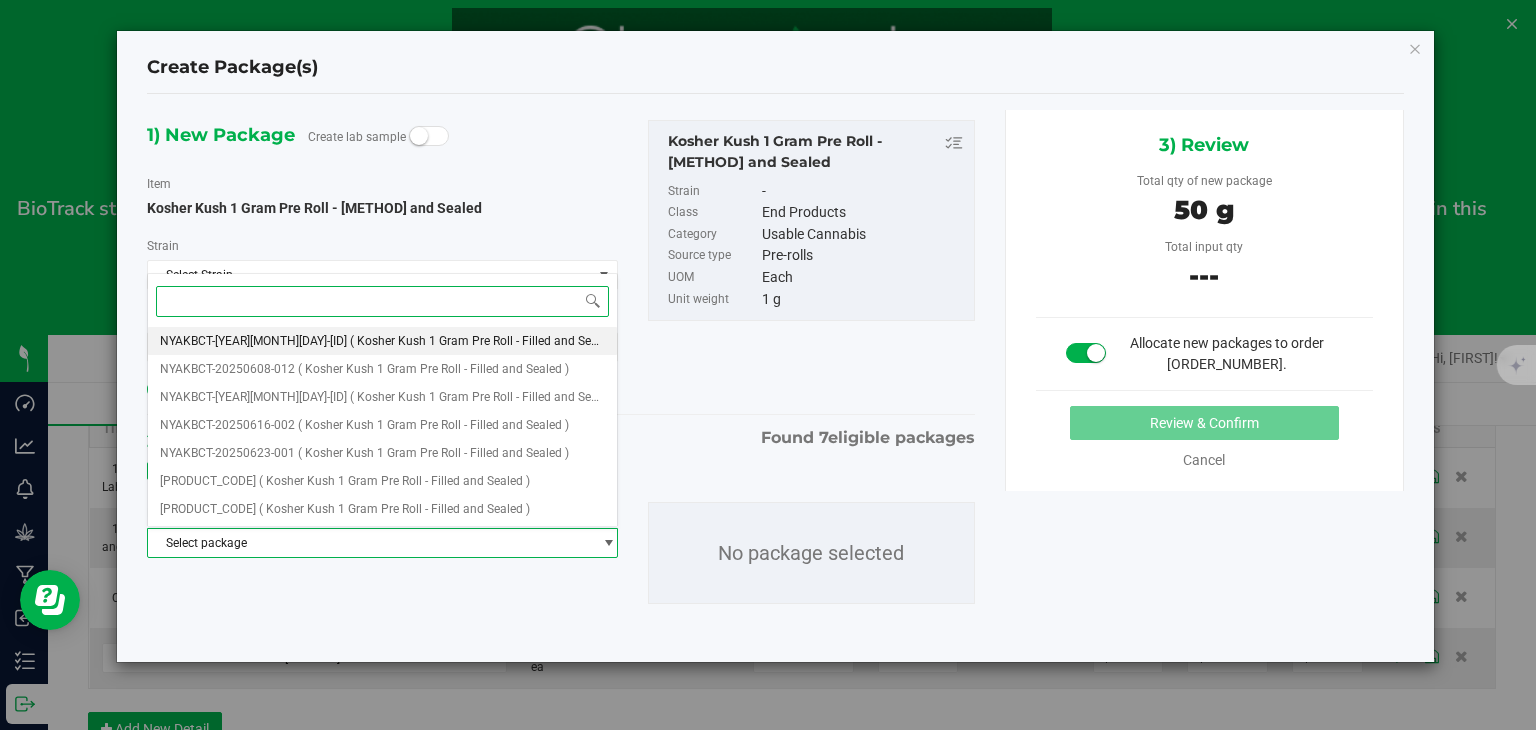 click on "(
Kosher Kush 1 Gram Pre Roll - Filled and Sealed
)" at bounding box center (485, 341) 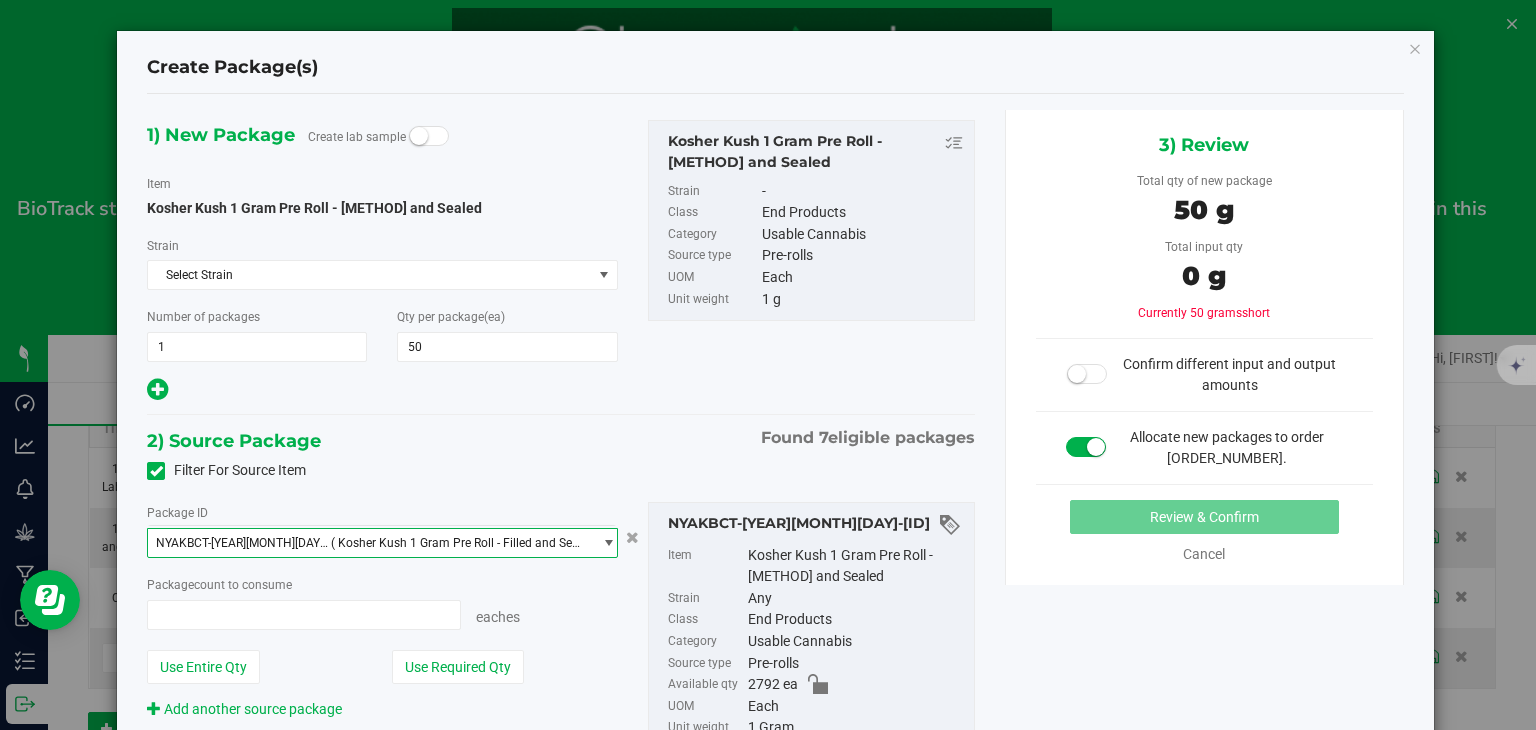 type on "0 ea" 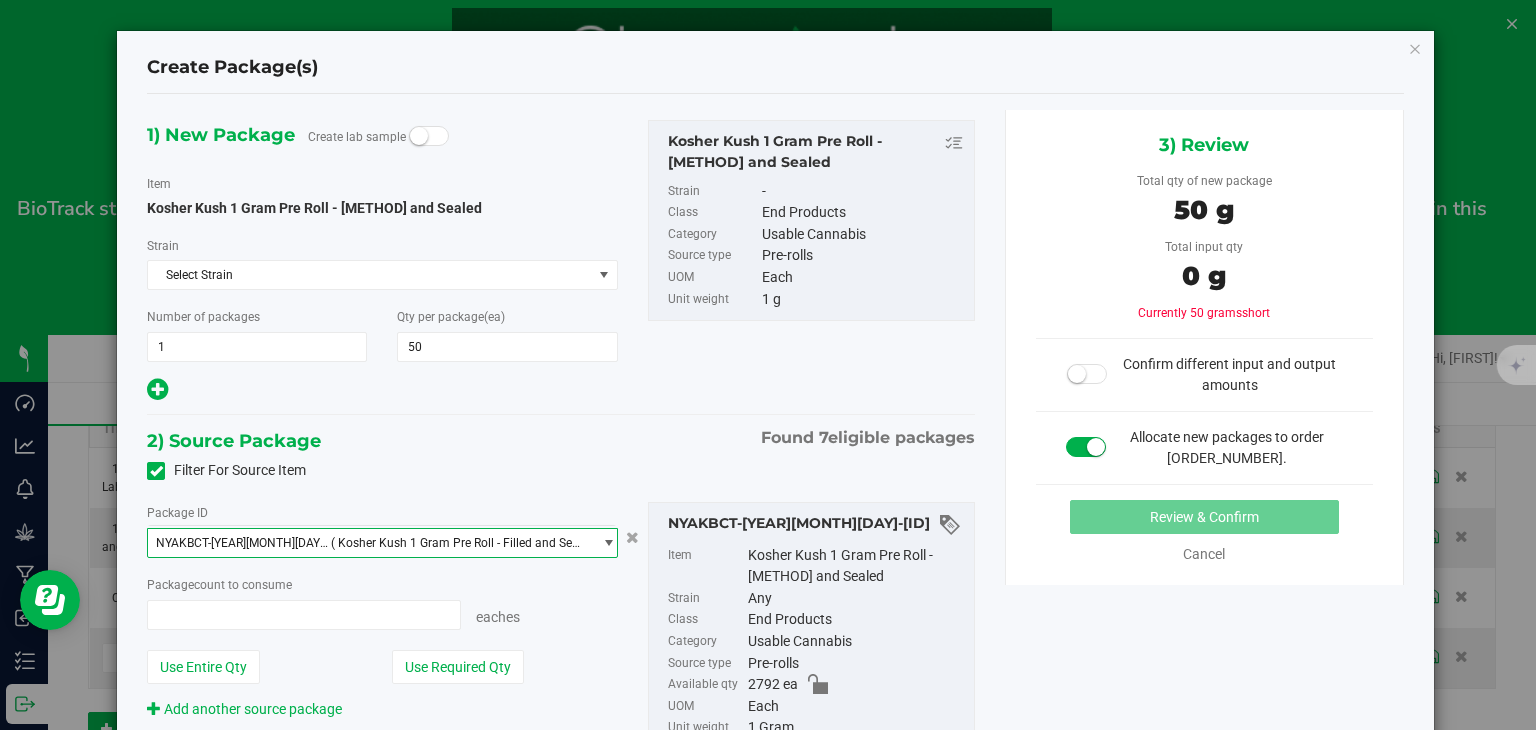 type on "0" 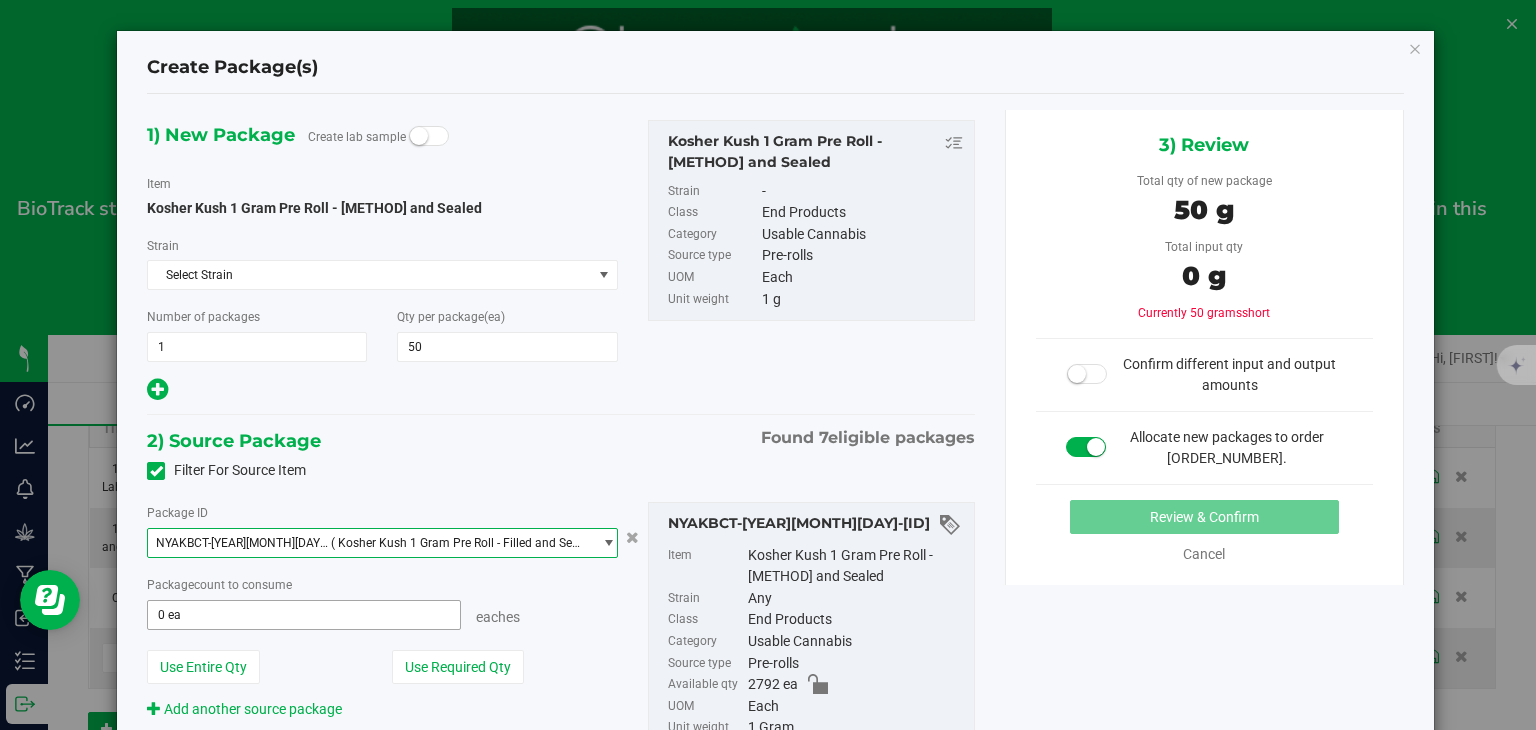 click on "0 ea" at bounding box center [303, 615] 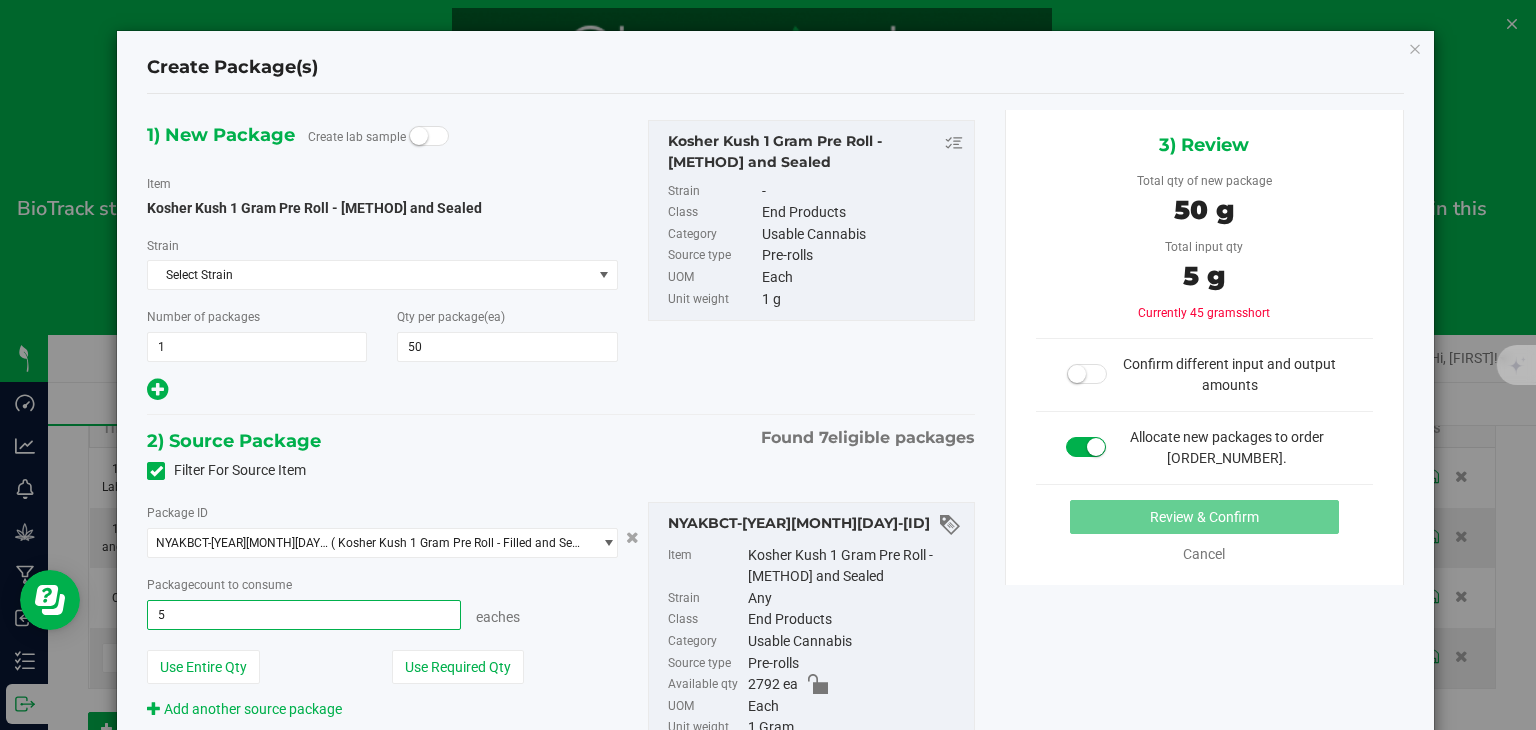 type on "50" 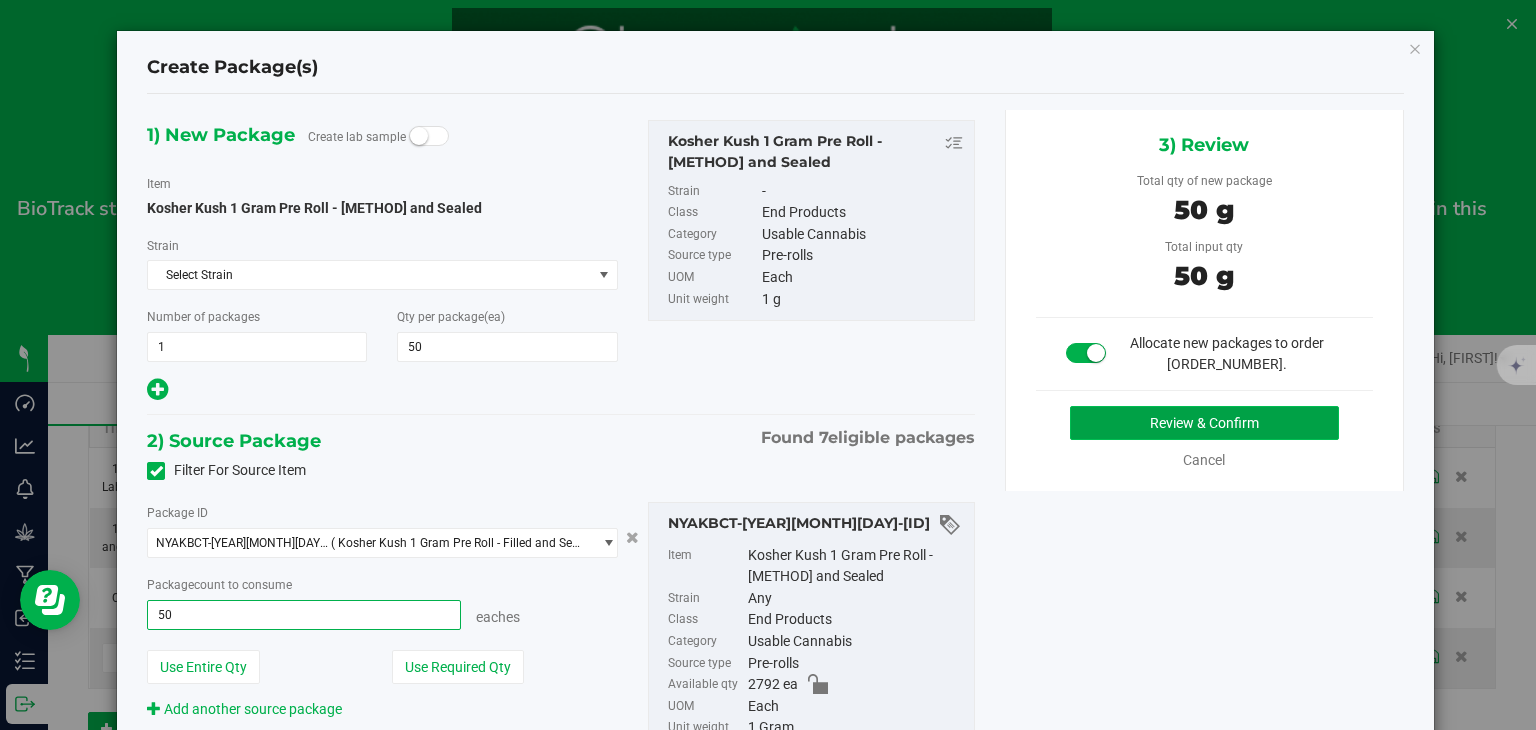 click on "Review & Confirm" at bounding box center (1204, 423) 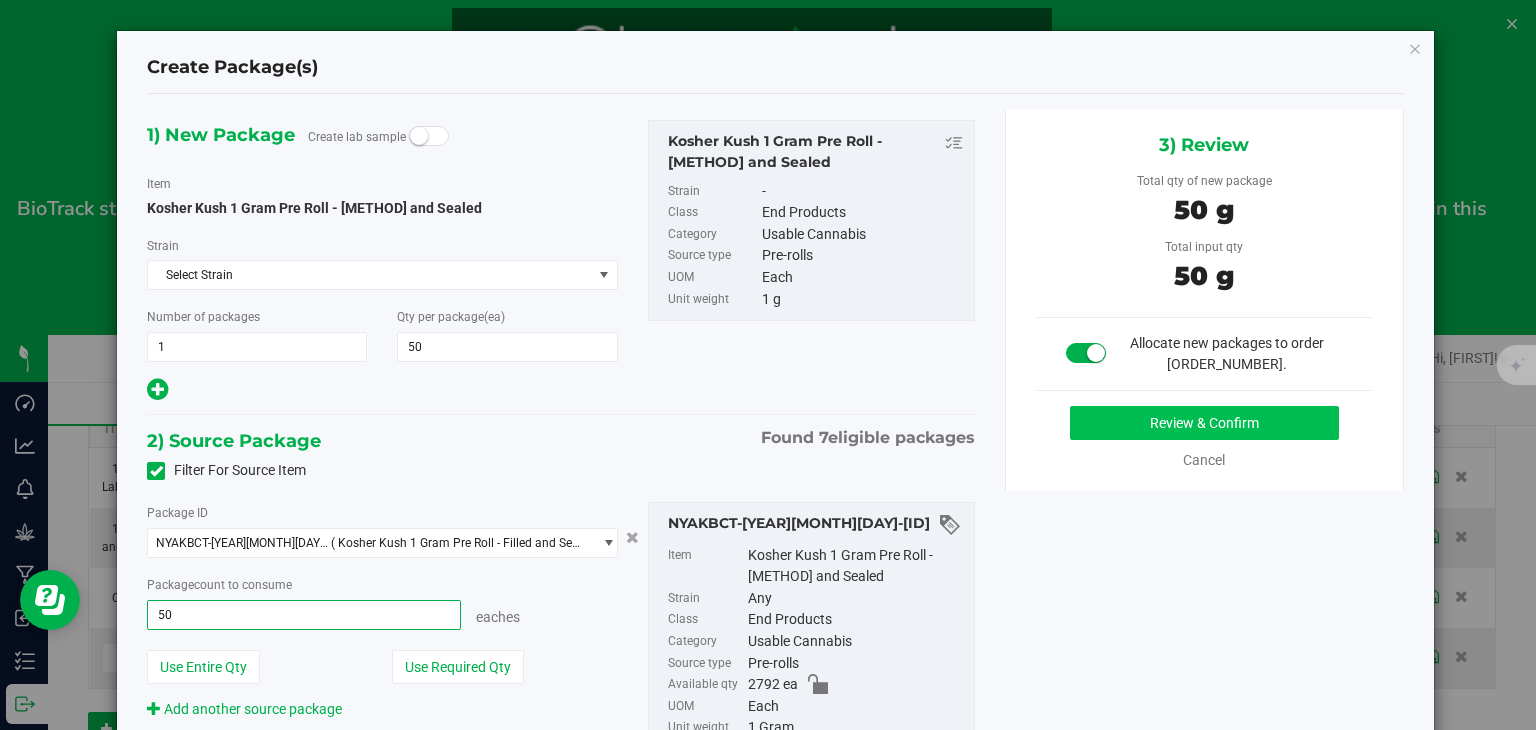 type on "50 ea" 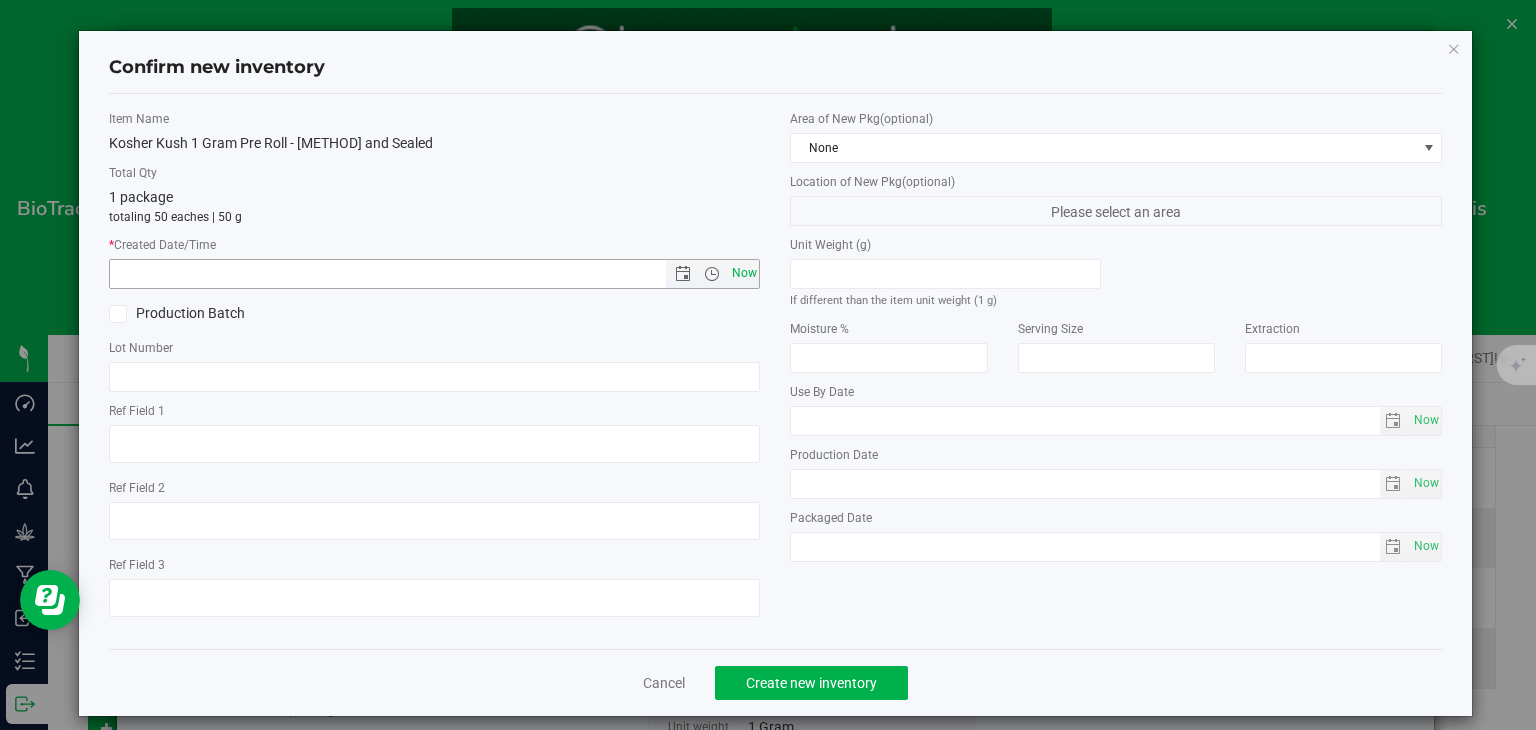 click on "Now" at bounding box center (744, 273) 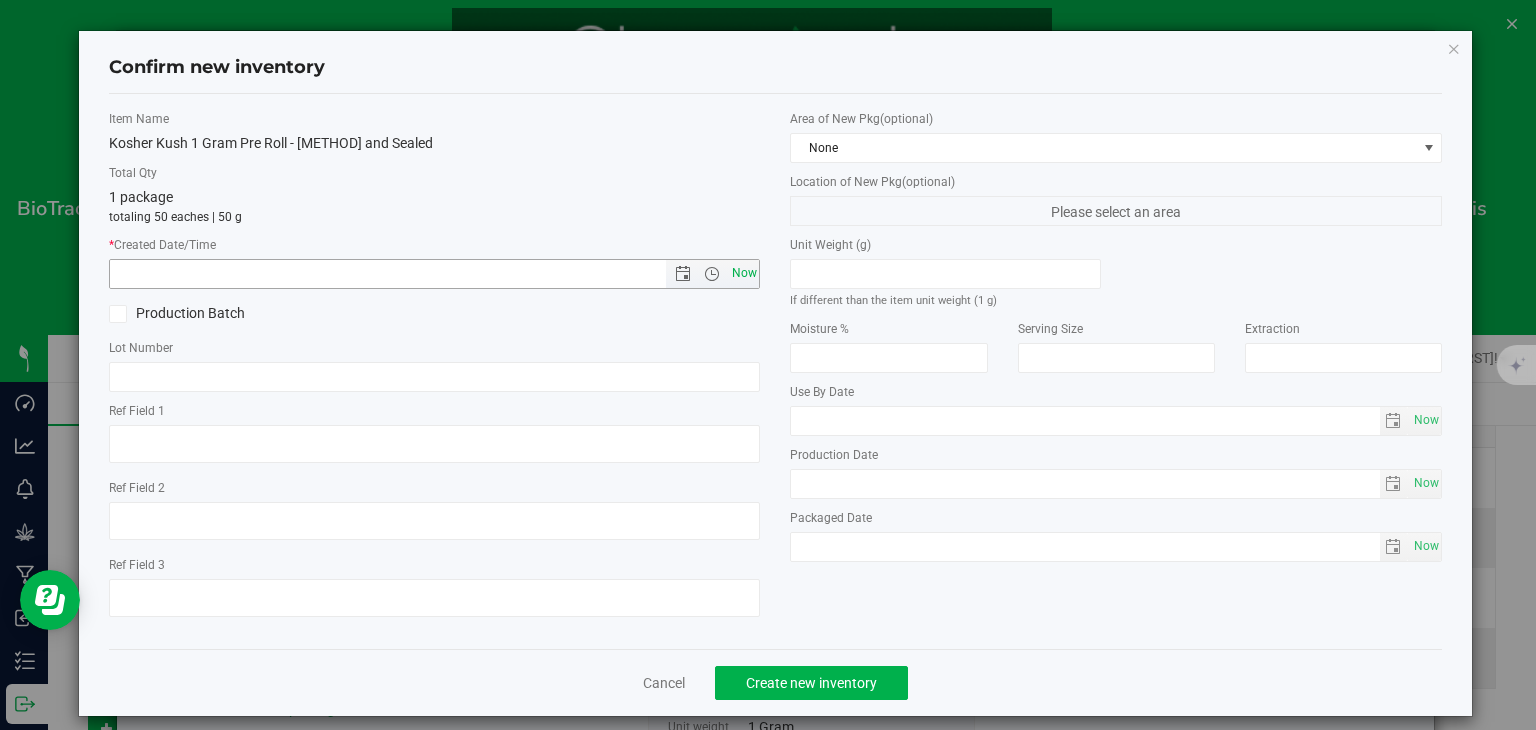 type on "[MONTH]/[DAY]/[YEAR] [TIME]" 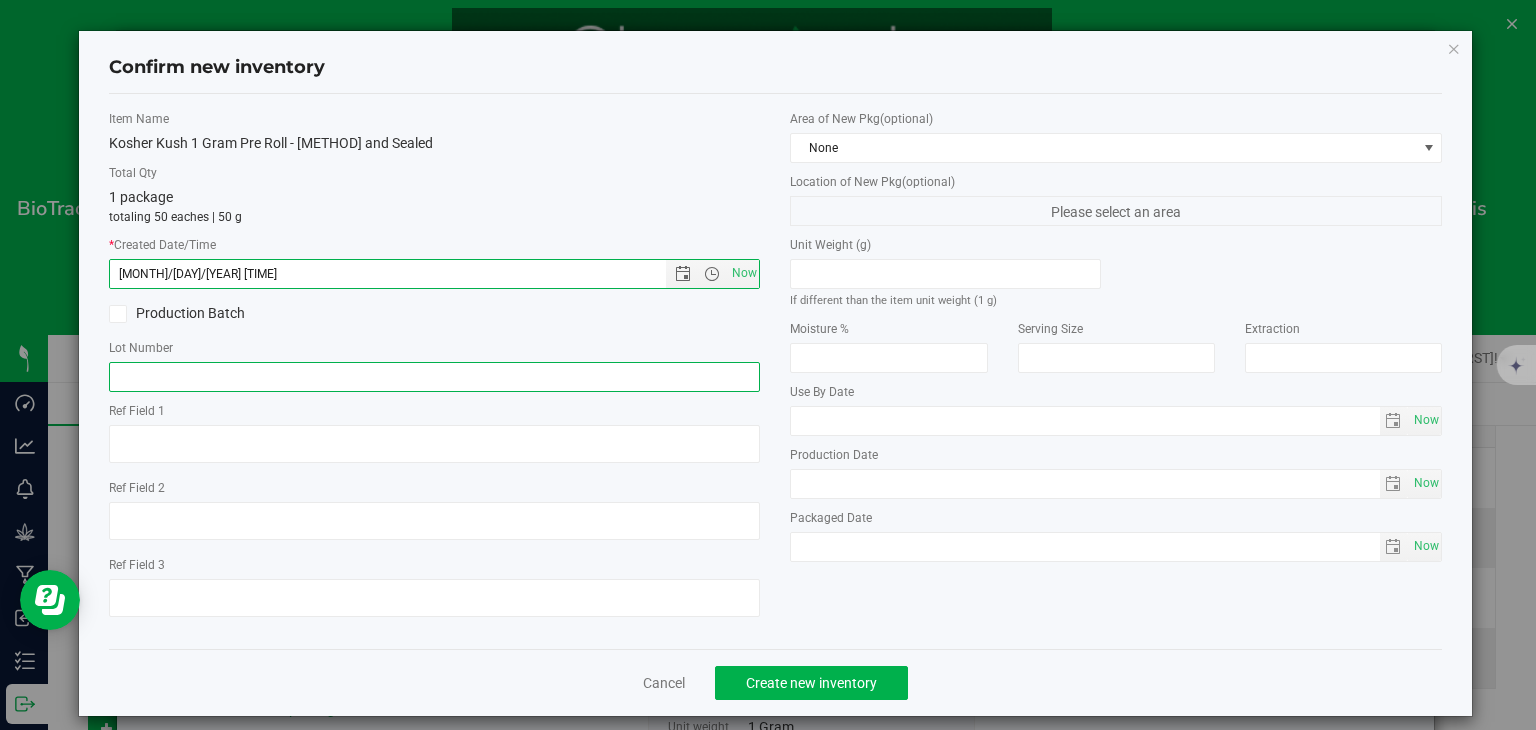 click at bounding box center [435, 377] 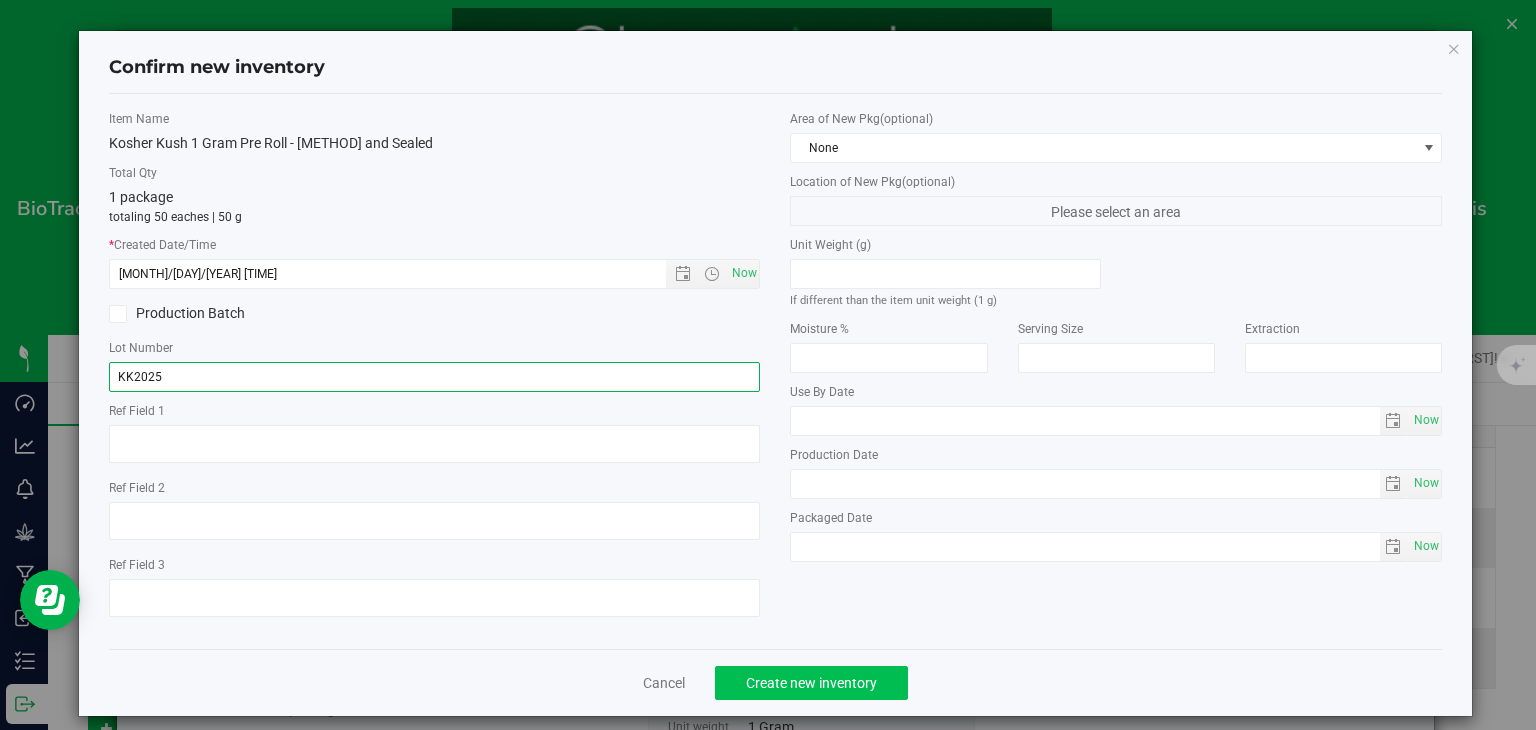 type on "KK2025" 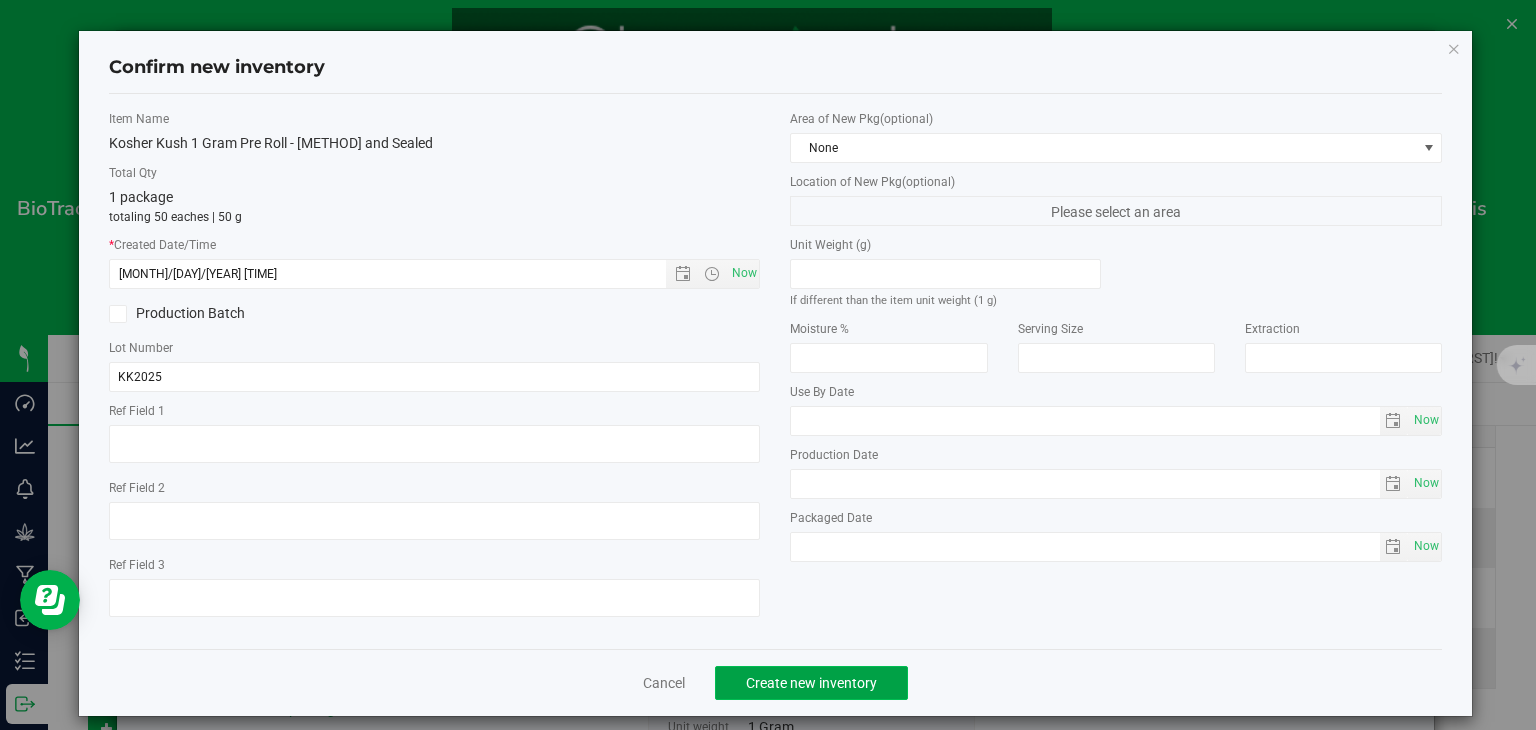 click on "Create new inventory" 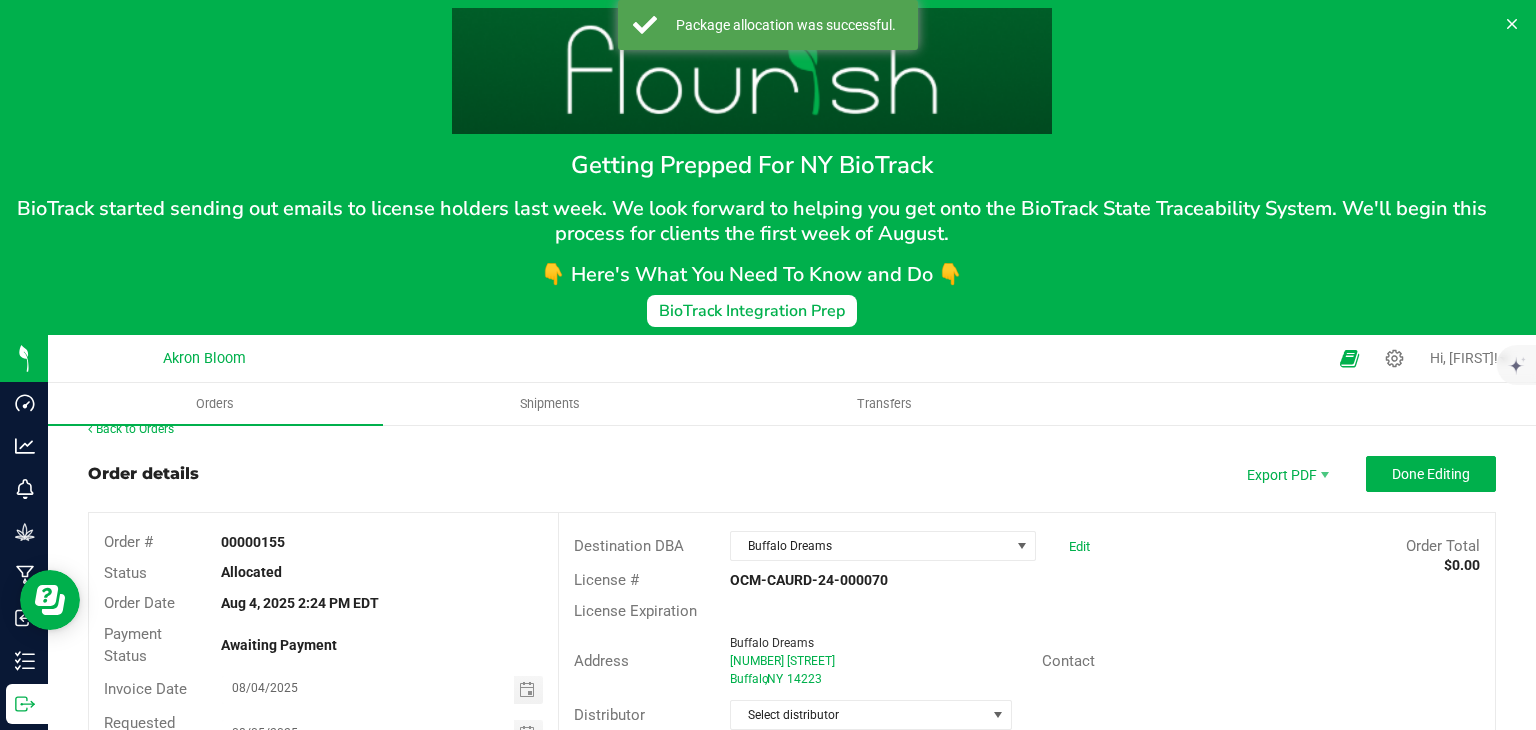 scroll, scrollTop: 0, scrollLeft: 0, axis: both 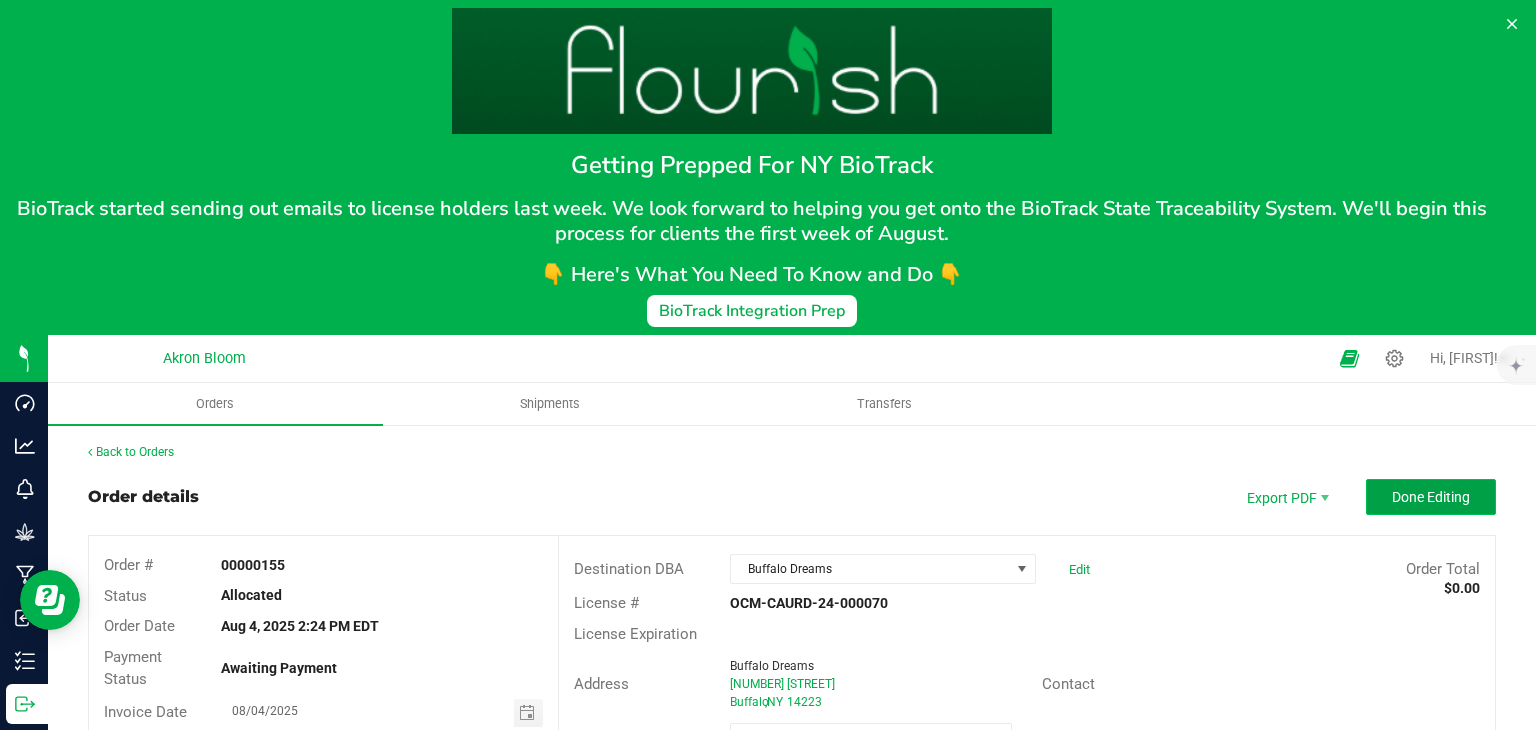 click on "Done Editing" at bounding box center (1431, 497) 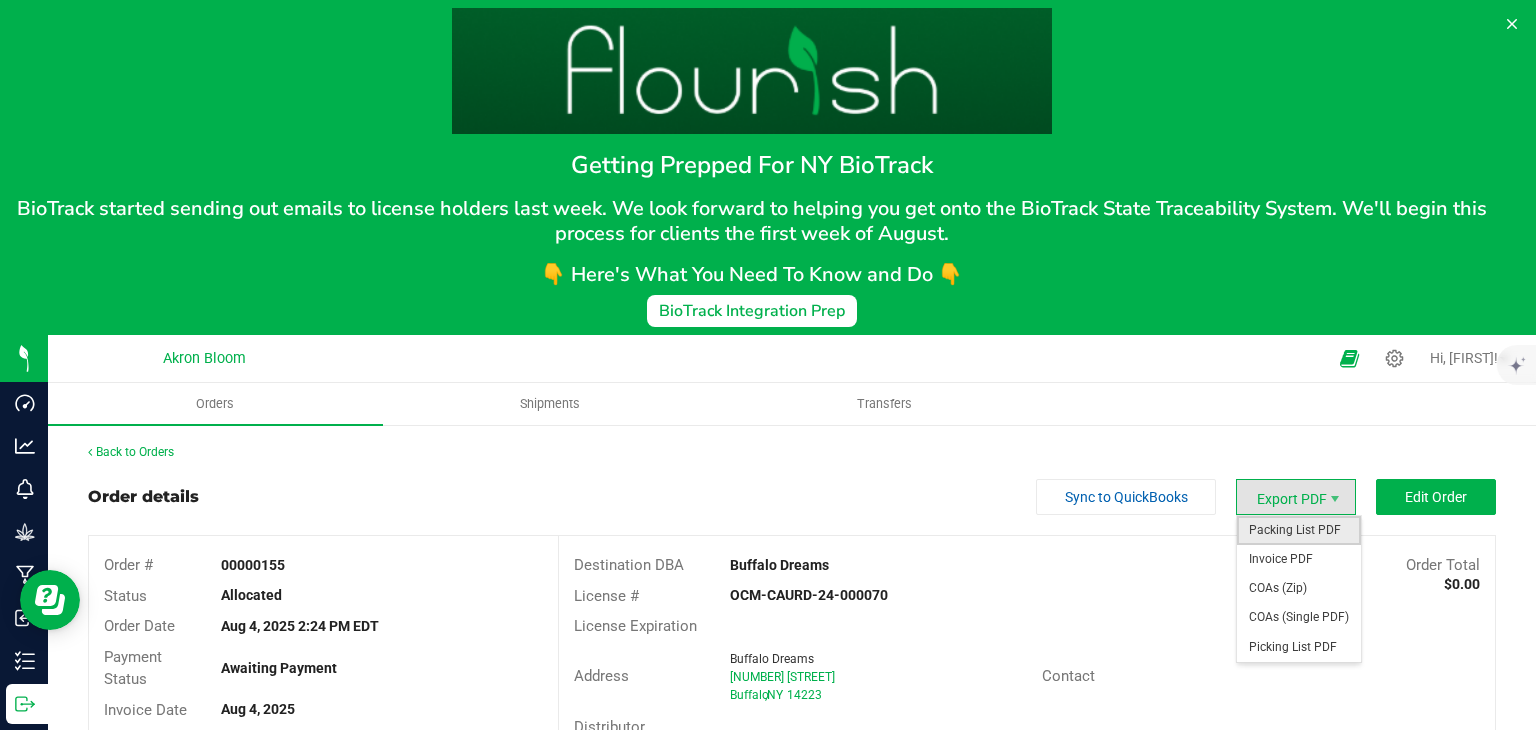 click on "Packing List PDF" at bounding box center [1299, 530] 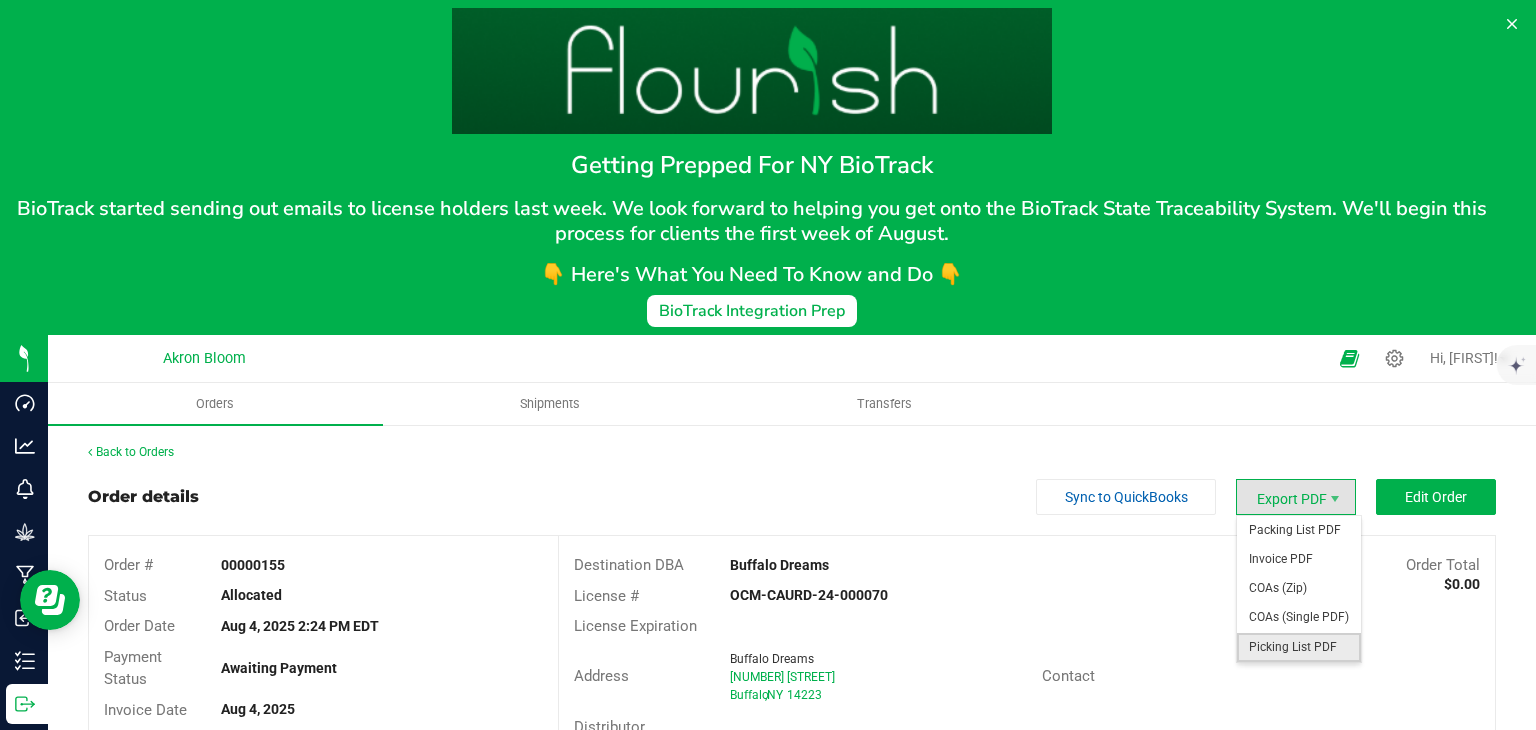 click on "Picking List PDF" at bounding box center [1299, 647] 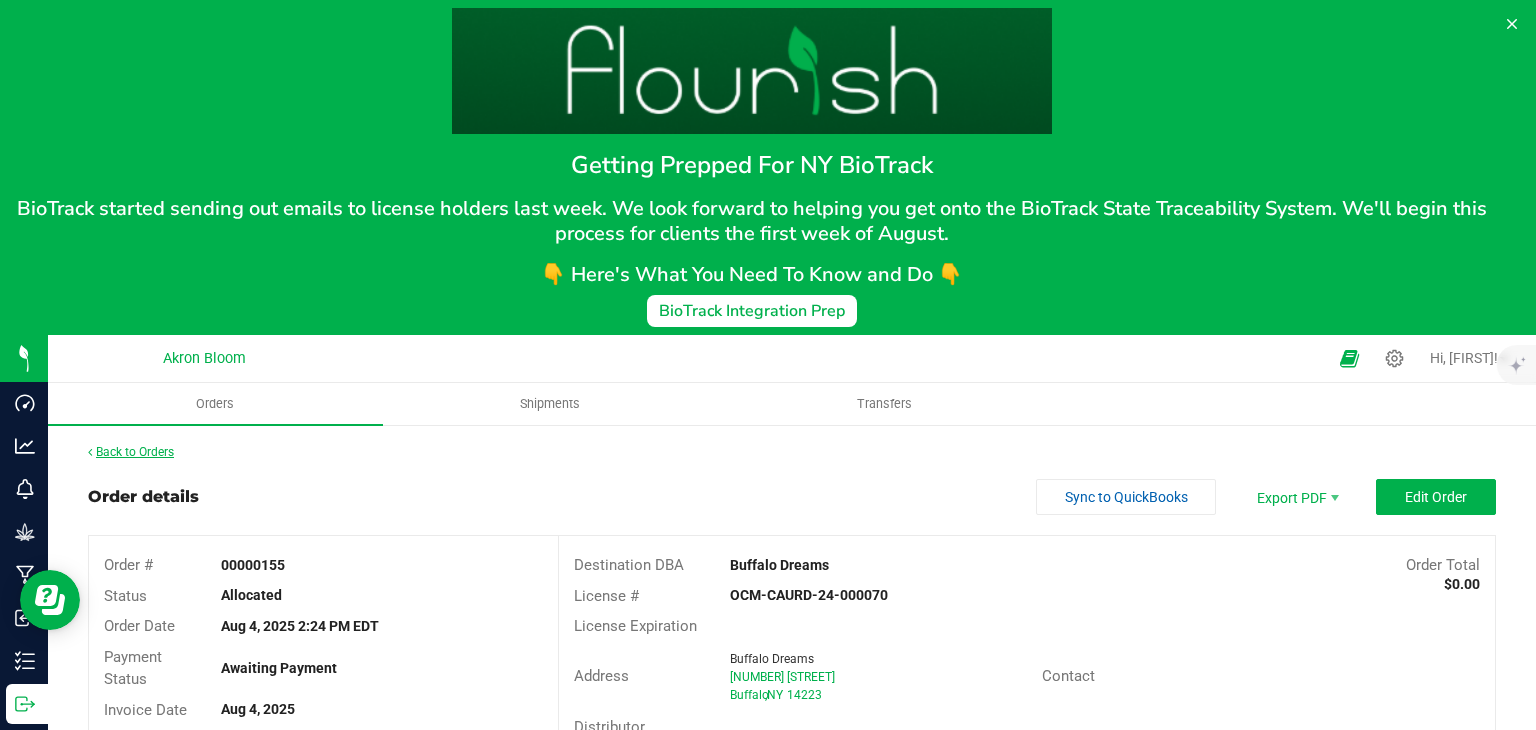 click on "Back to Orders" at bounding box center [131, 452] 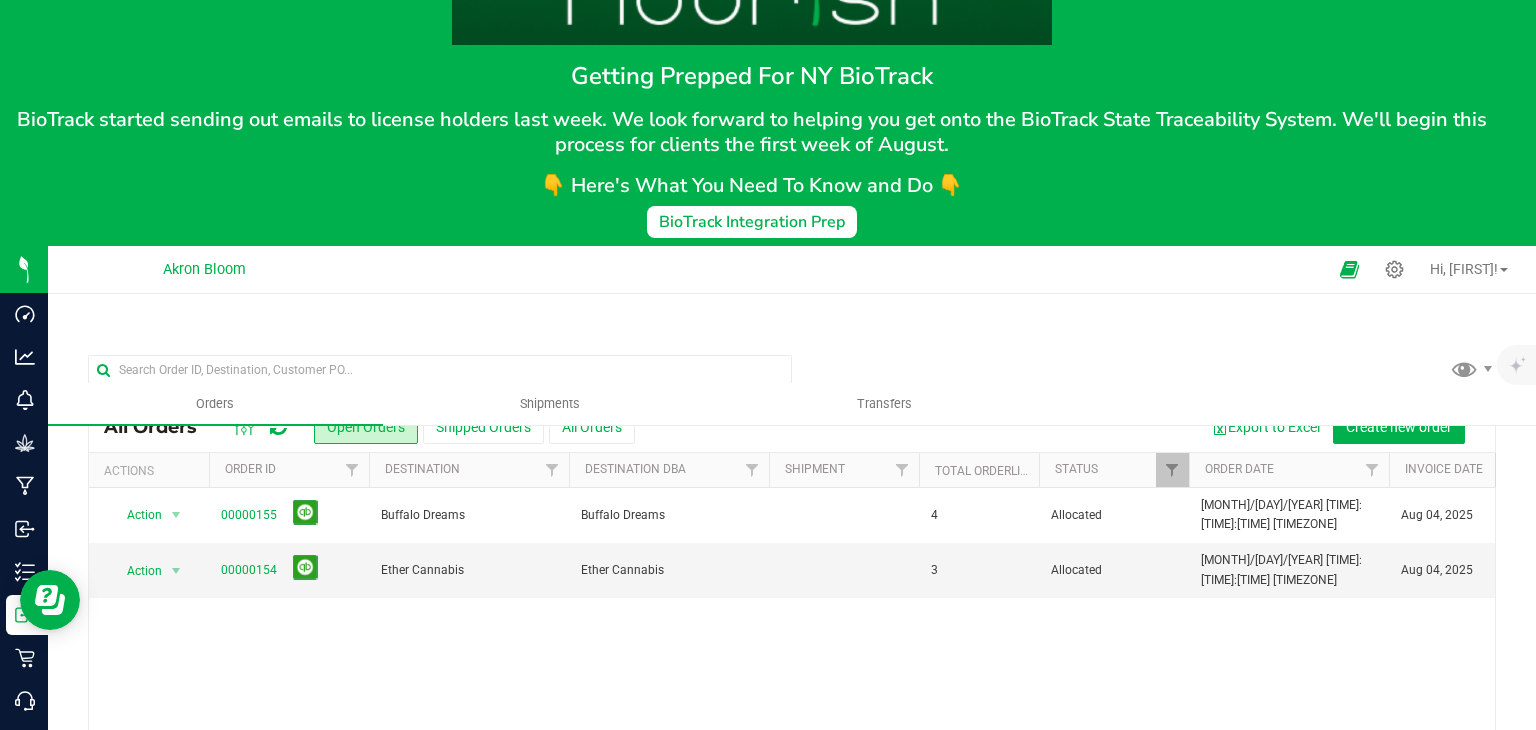 scroll, scrollTop: 91, scrollLeft: 0, axis: vertical 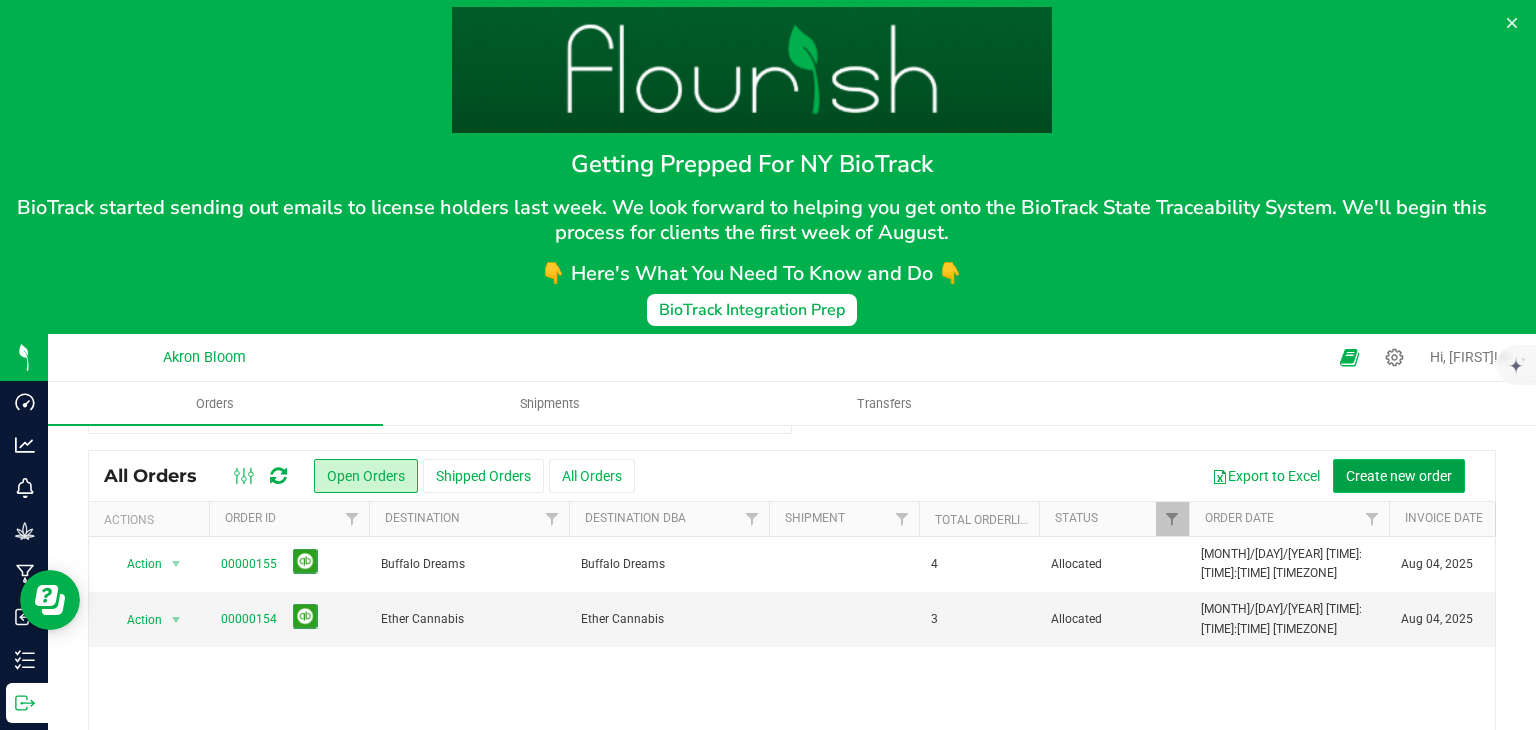click on "Create new order" at bounding box center [1399, 476] 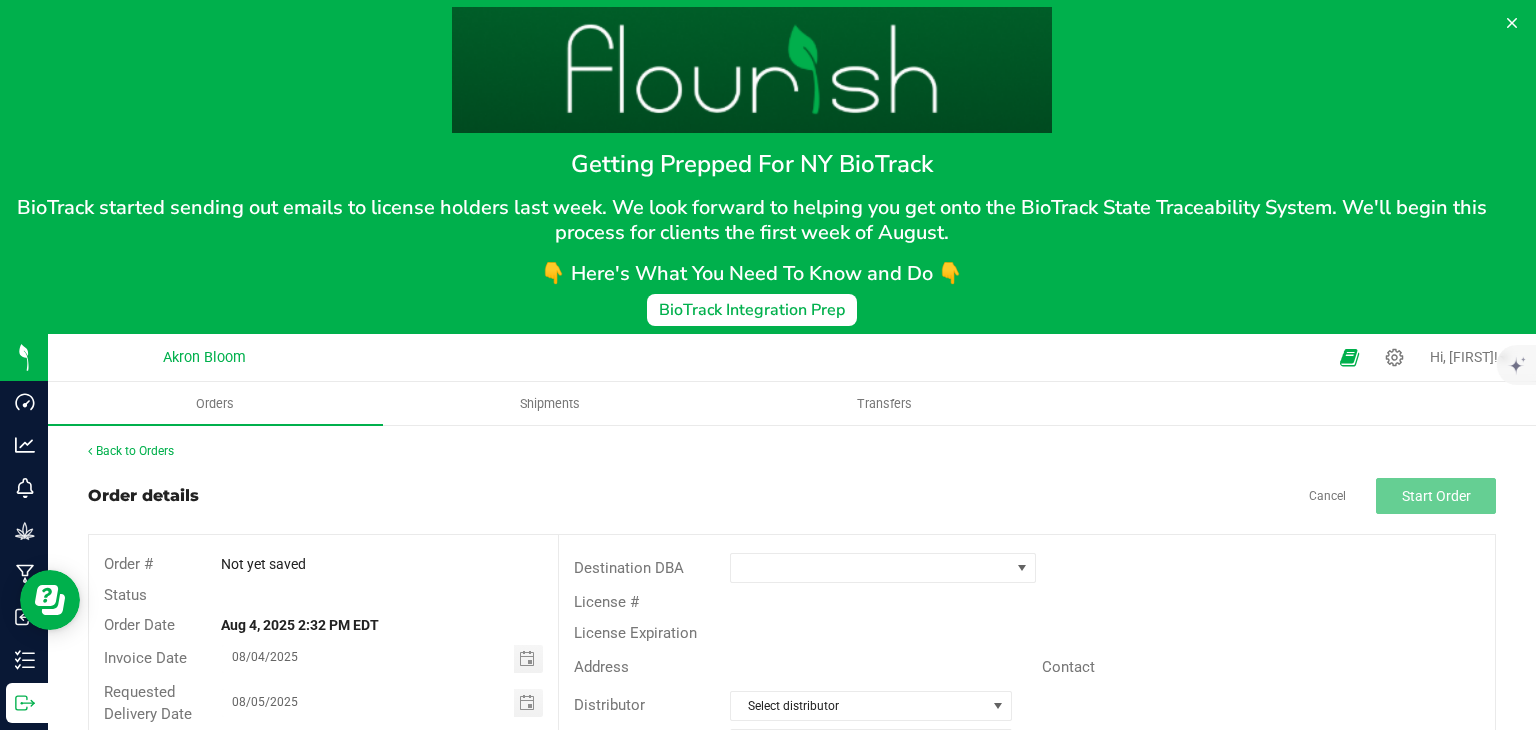 scroll, scrollTop: 0, scrollLeft: 0, axis: both 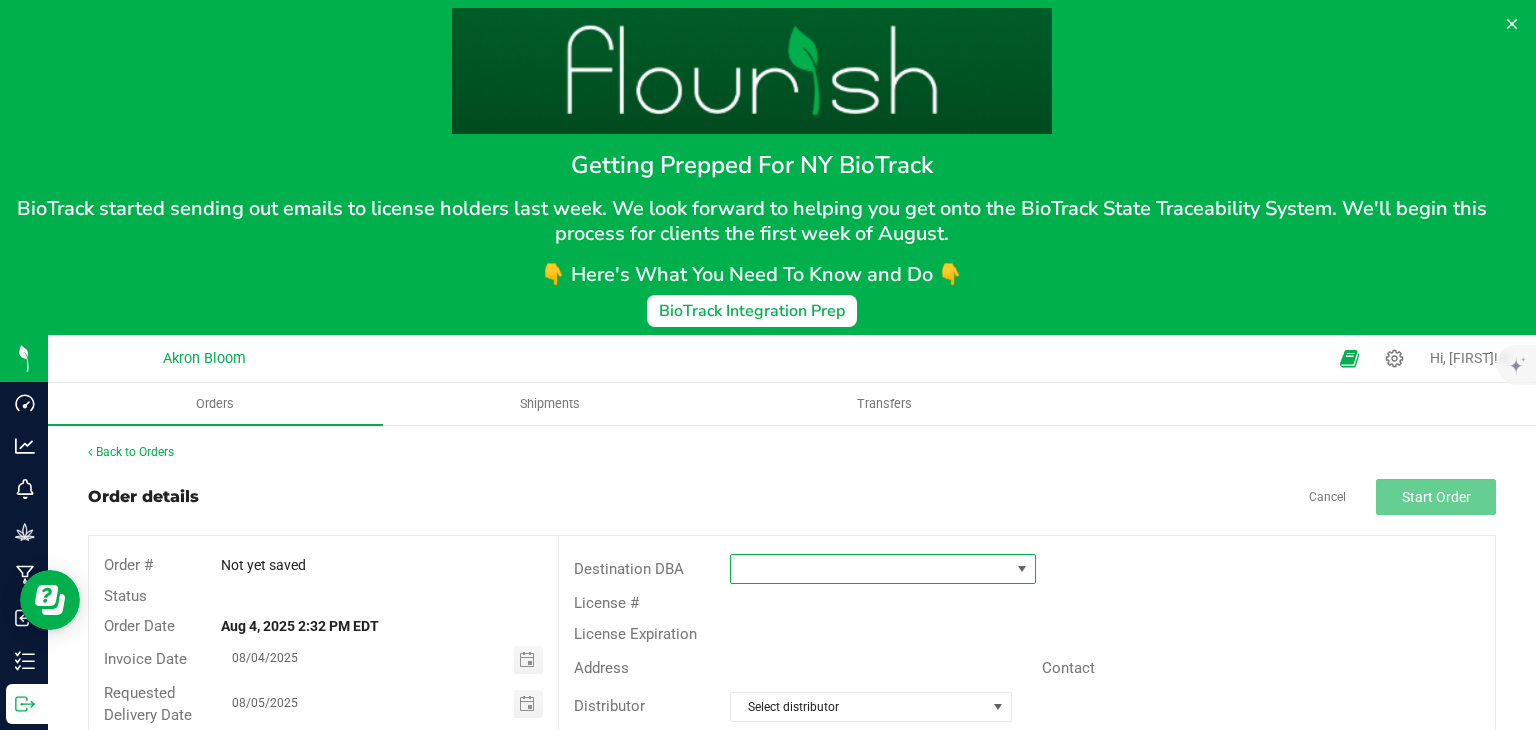 click at bounding box center (1022, 569) 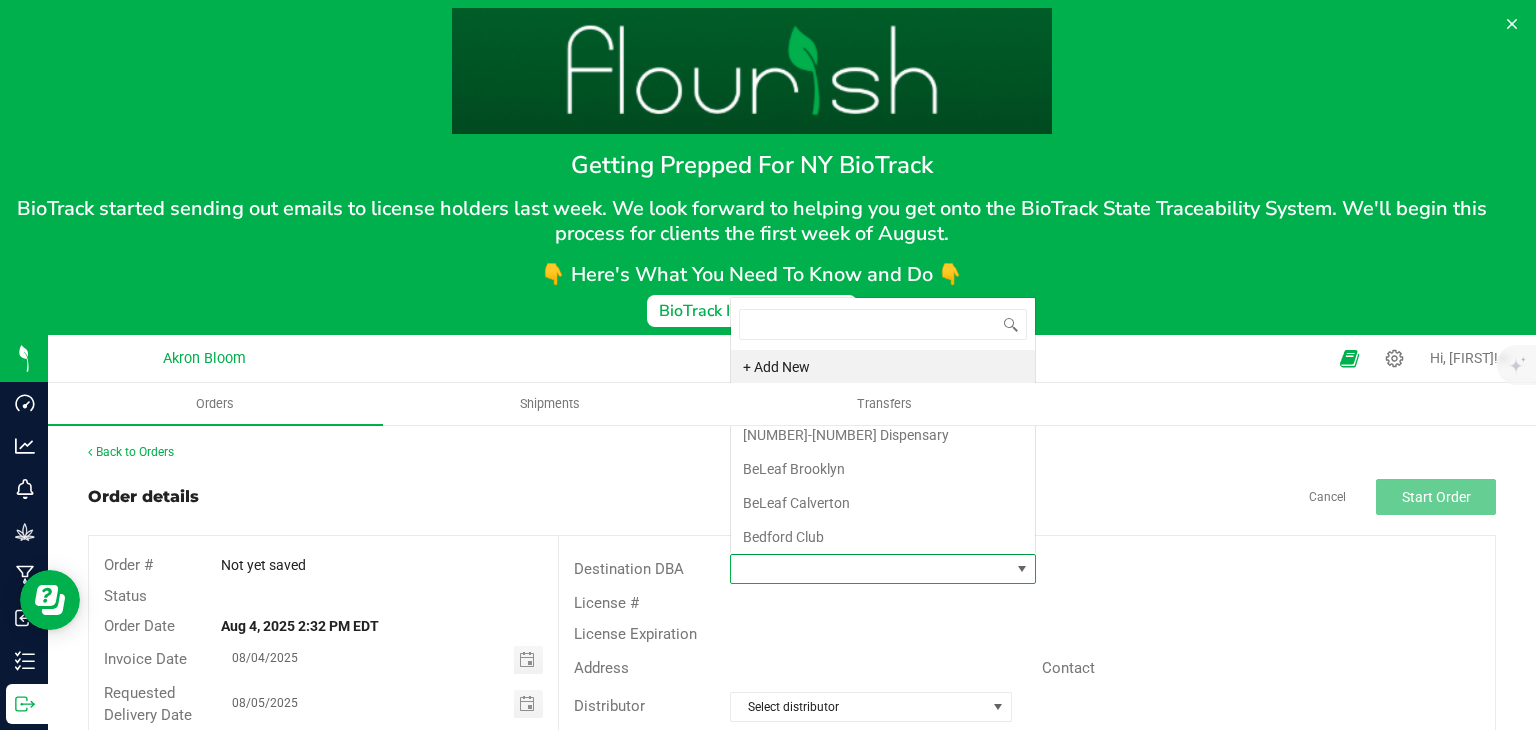 scroll, scrollTop: 0, scrollLeft: 0, axis: both 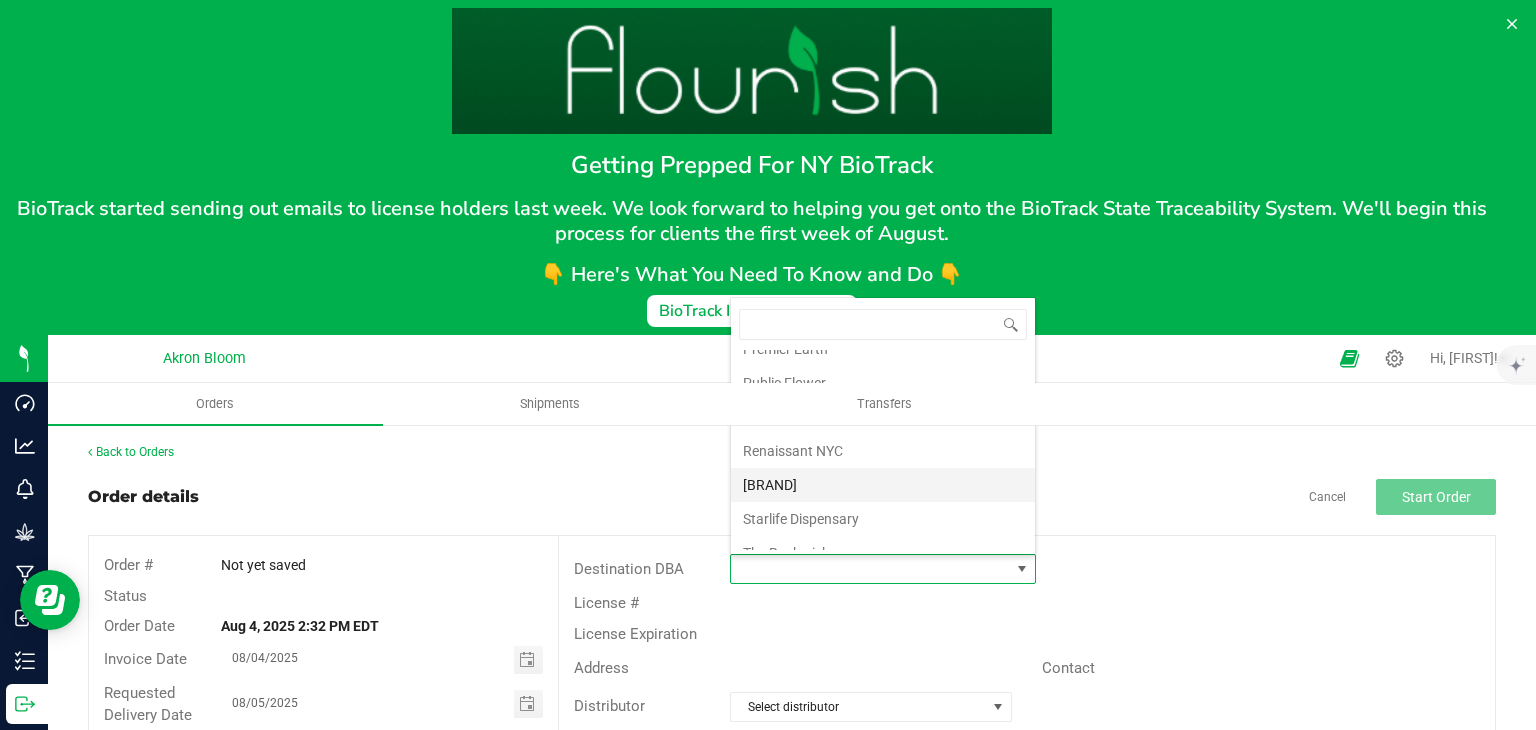 click on "[BRAND]" at bounding box center [883, 485] 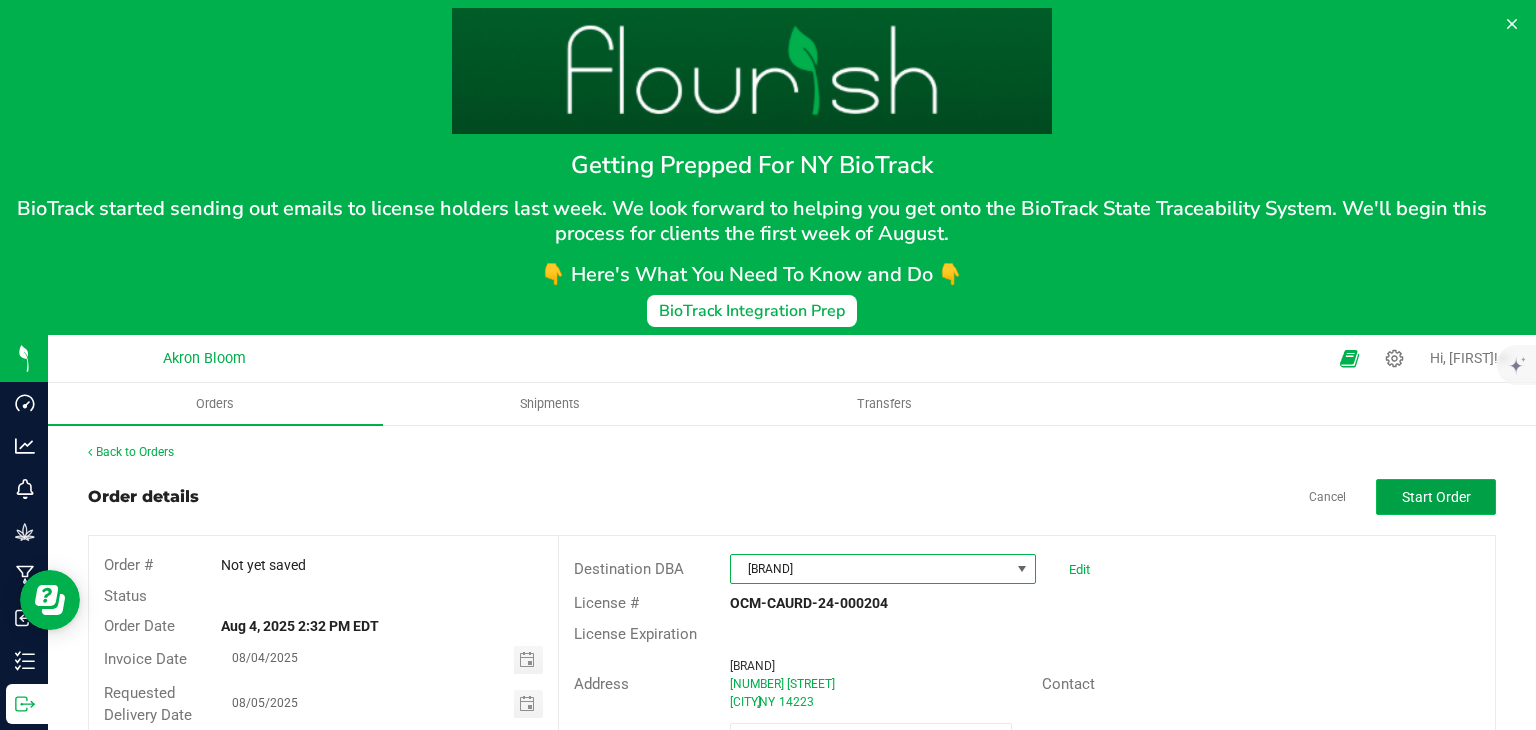 click on "Start Order" at bounding box center (1436, 497) 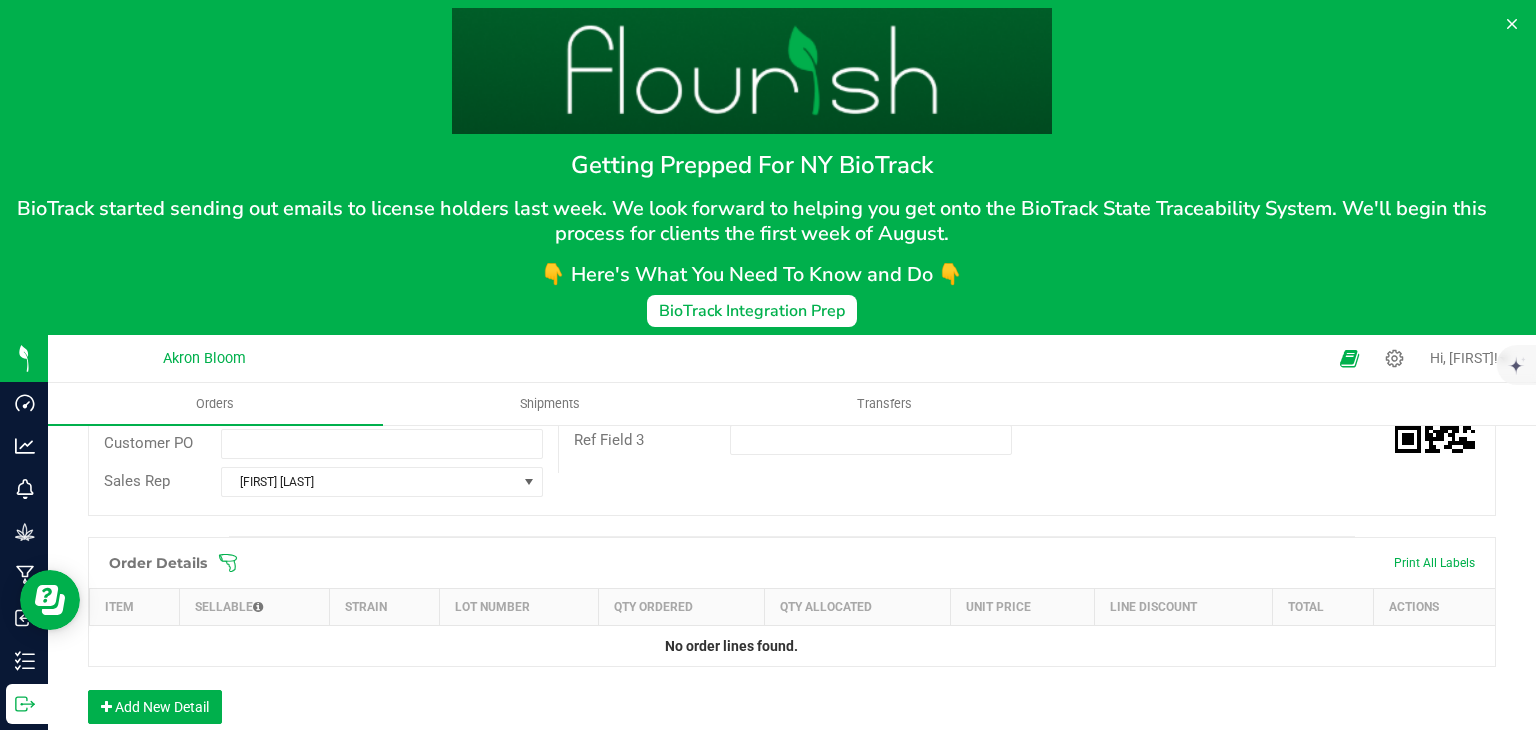 scroll, scrollTop: 416, scrollLeft: 0, axis: vertical 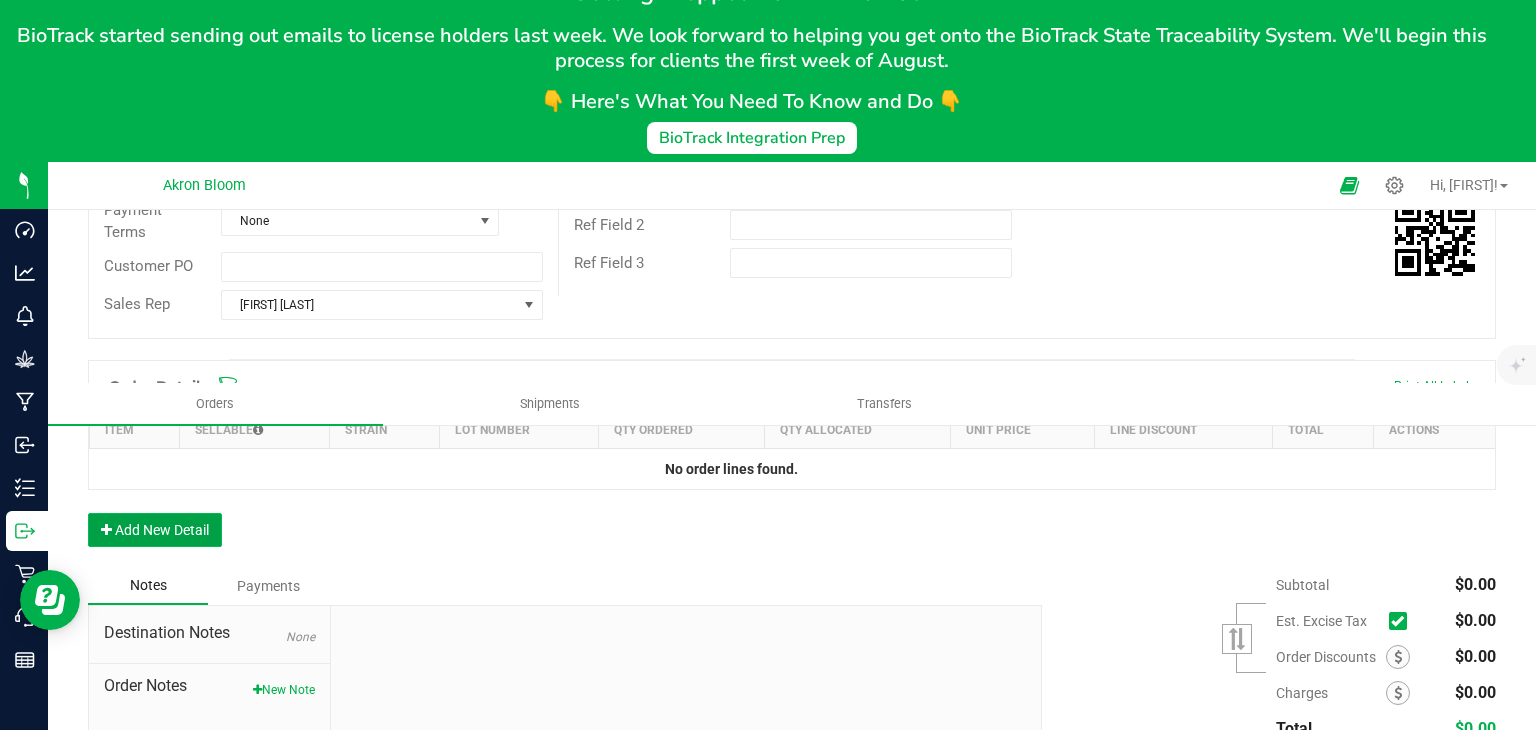 click on "Add New Detail" at bounding box center (155, 530) 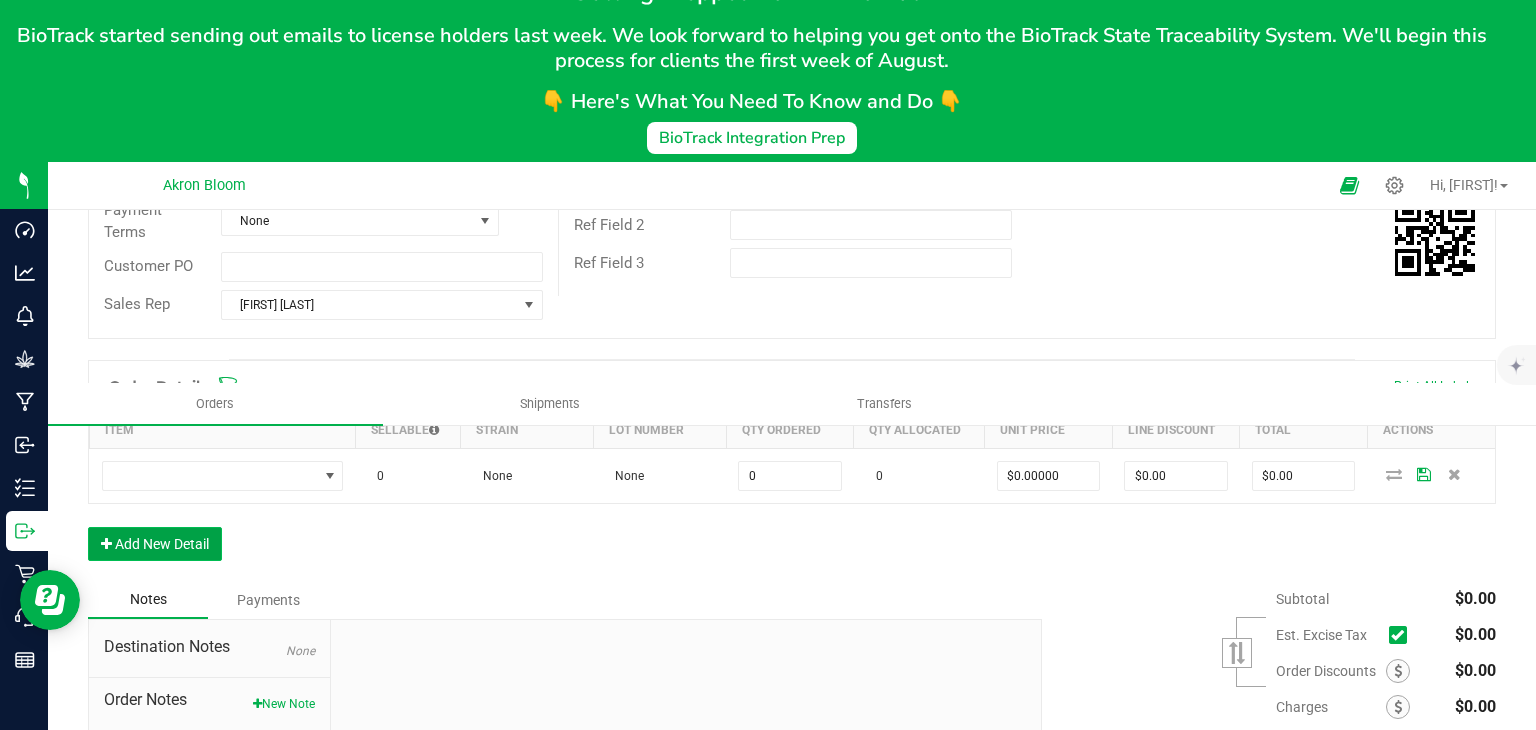 click on "Add New Detail" at bounding box center (155, 544) 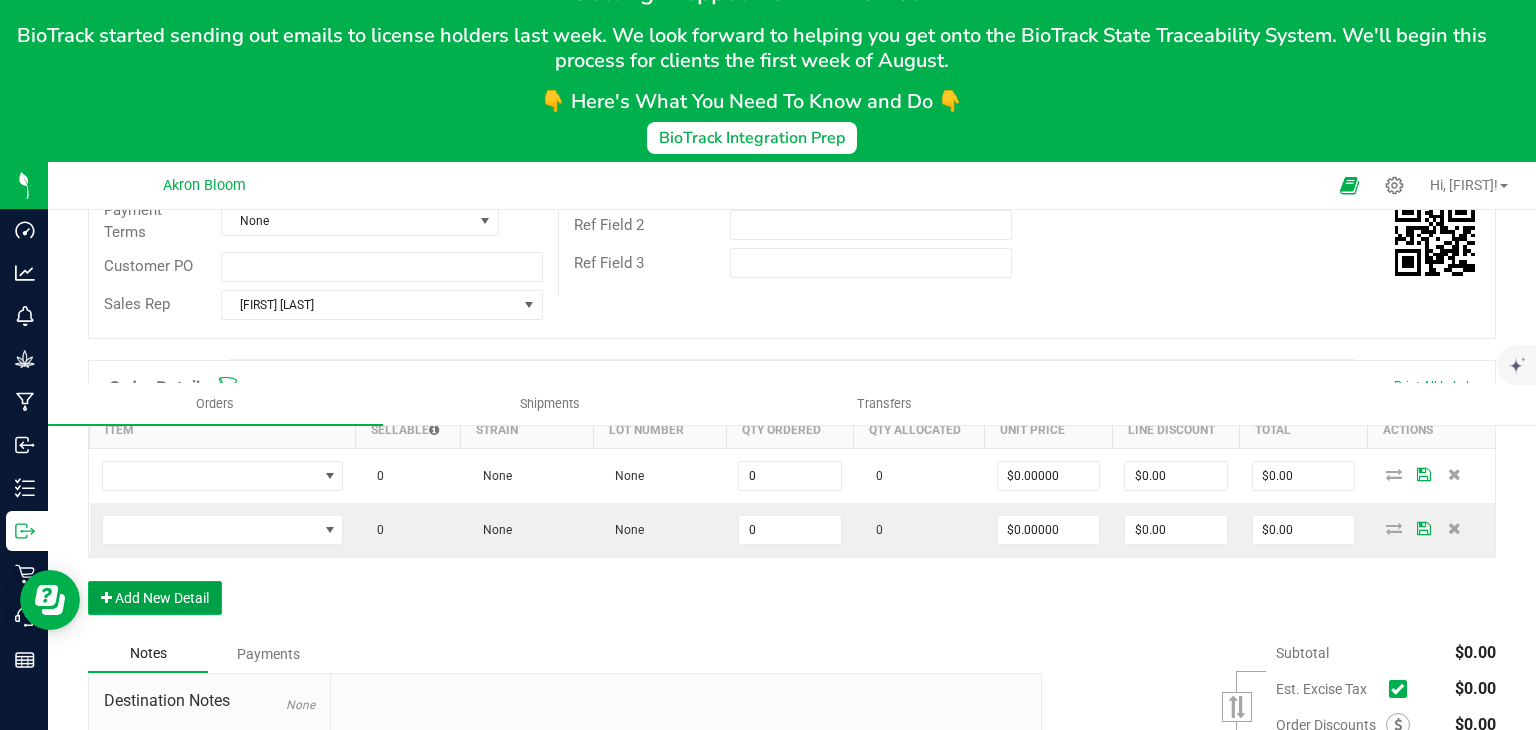 click on "Add New Detail" at bounding box center [155, 598] 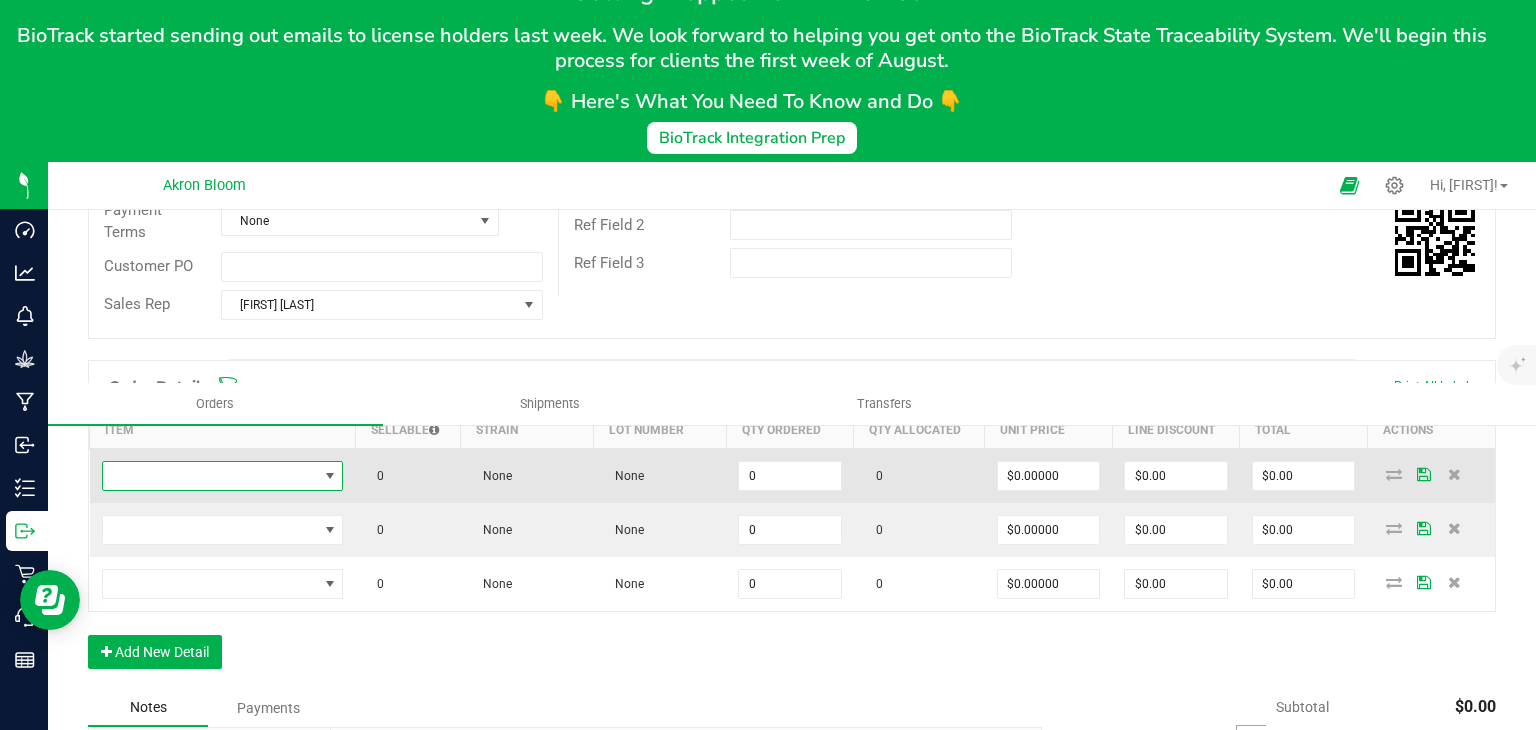 click at bounding box center [330, 476] 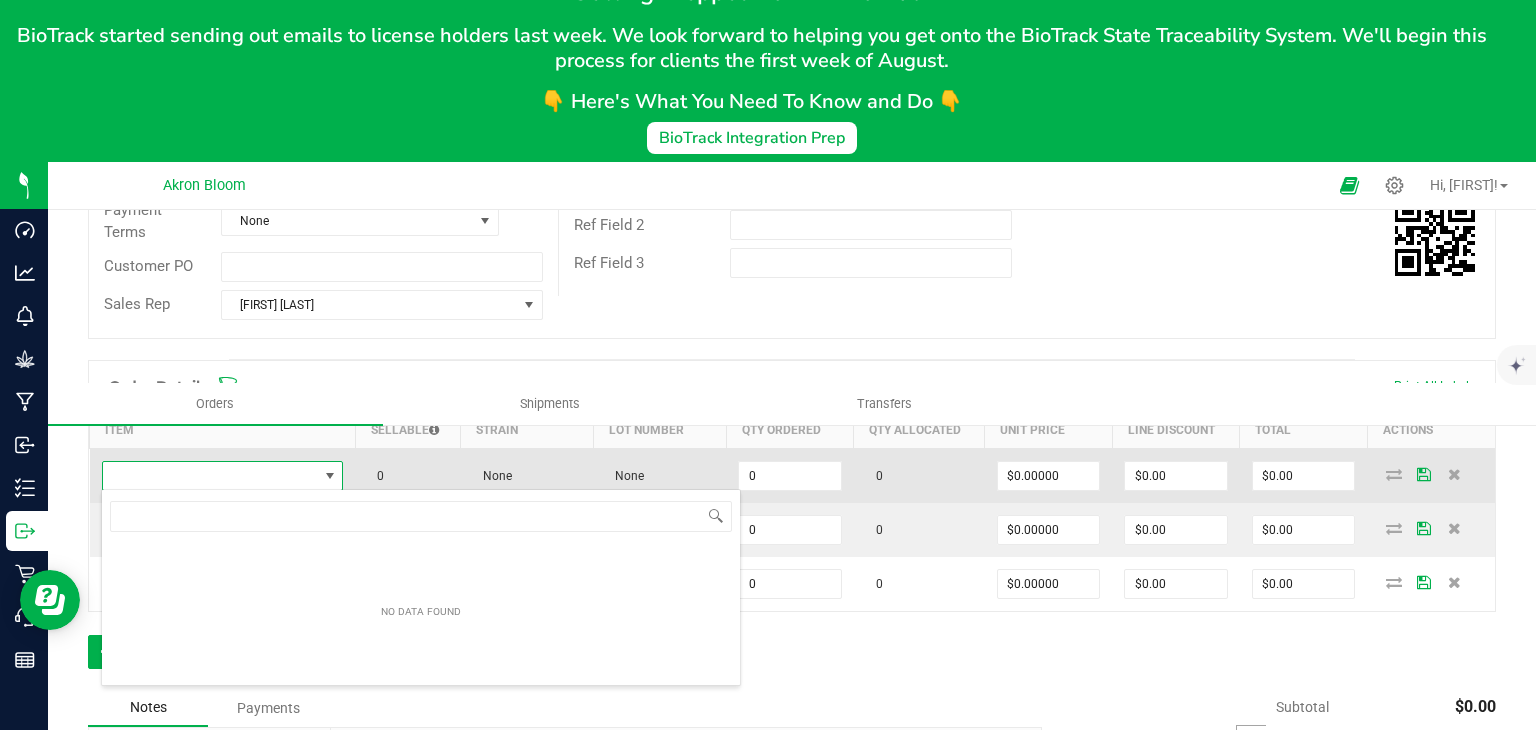 scroll, scrollTop: 99970, scrollLeft: 99758, axis: both 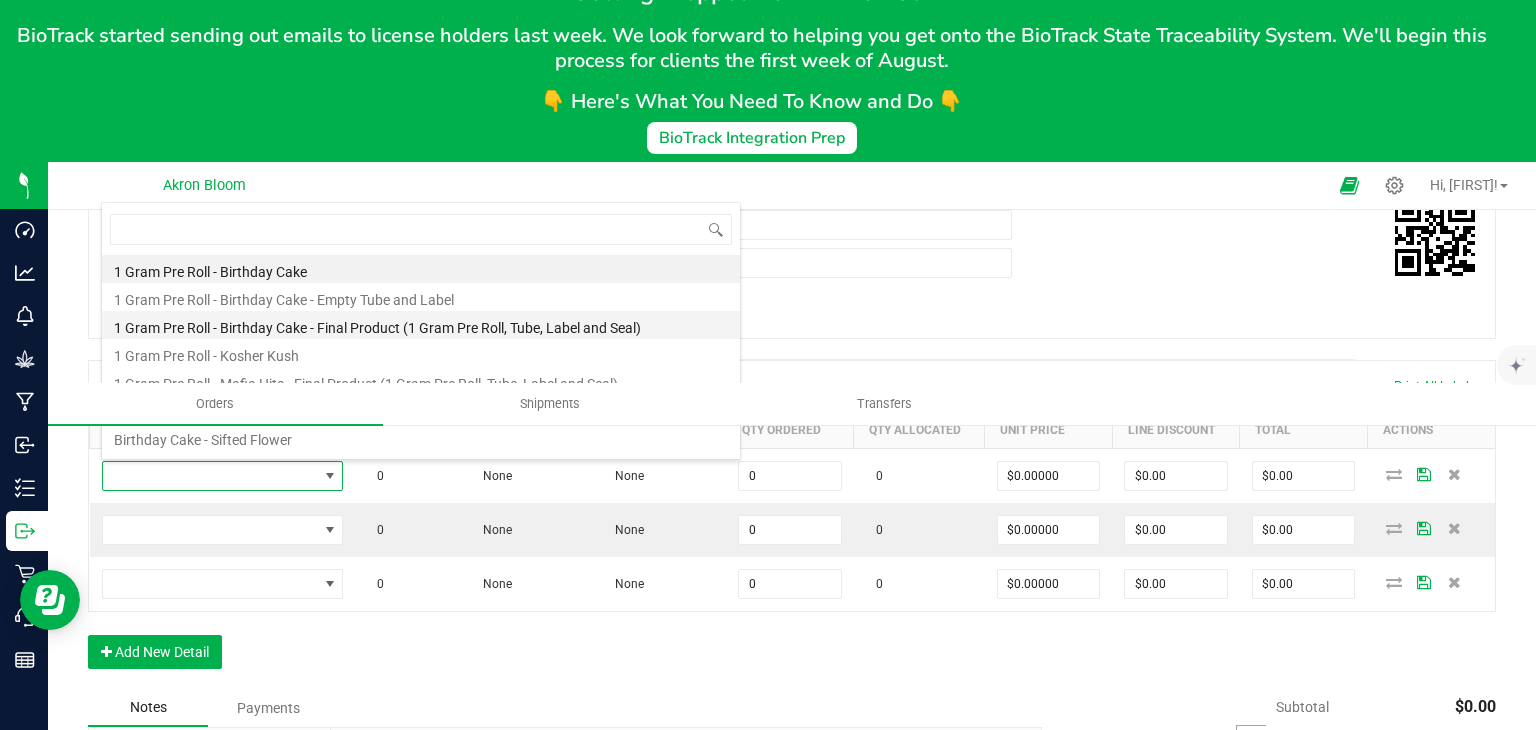 click on "1 Gram Pre Roll - Birthday Cake - Final Product (1 Gram Pre Roll, Tube, Label and Seal)" at bounding box center (421, 325) 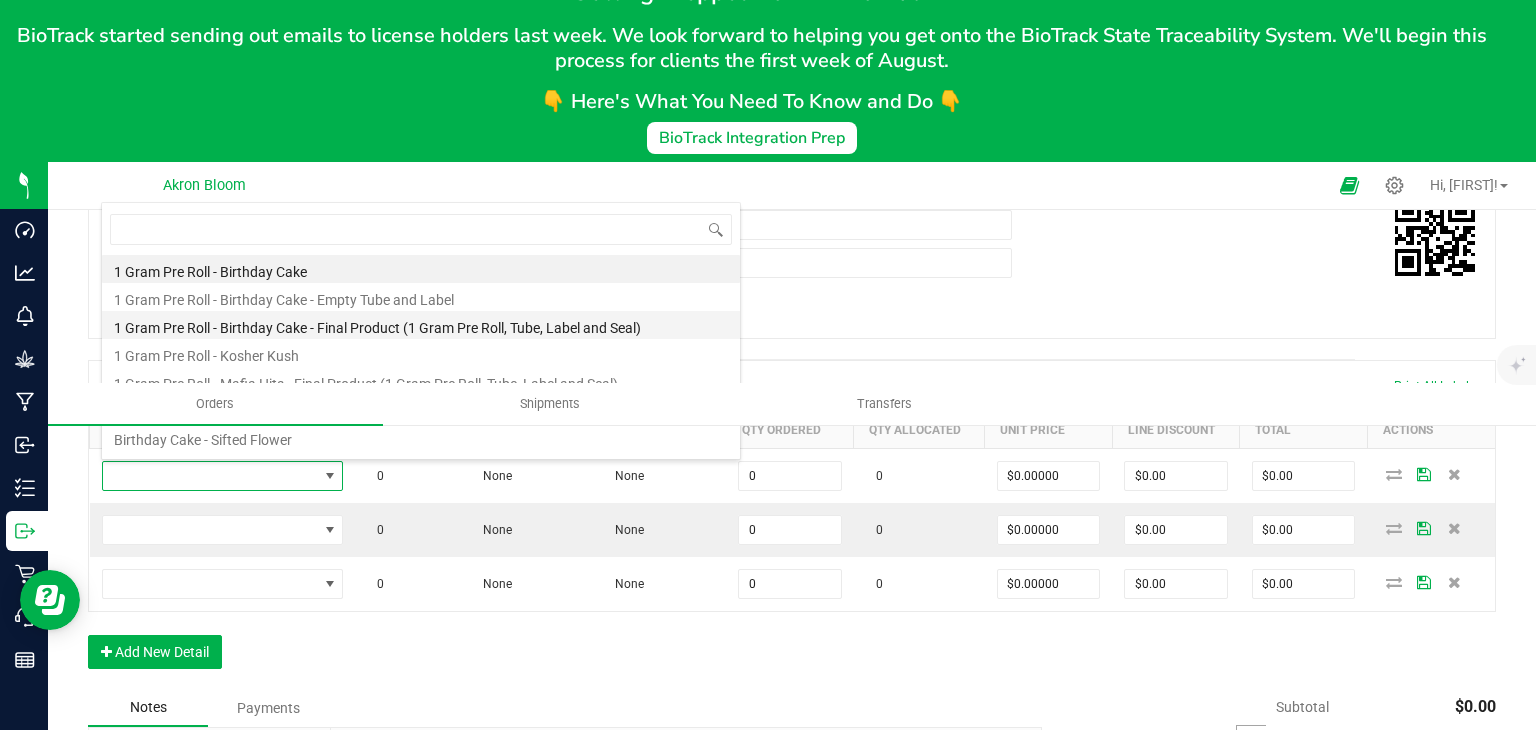 type on "0 ea" 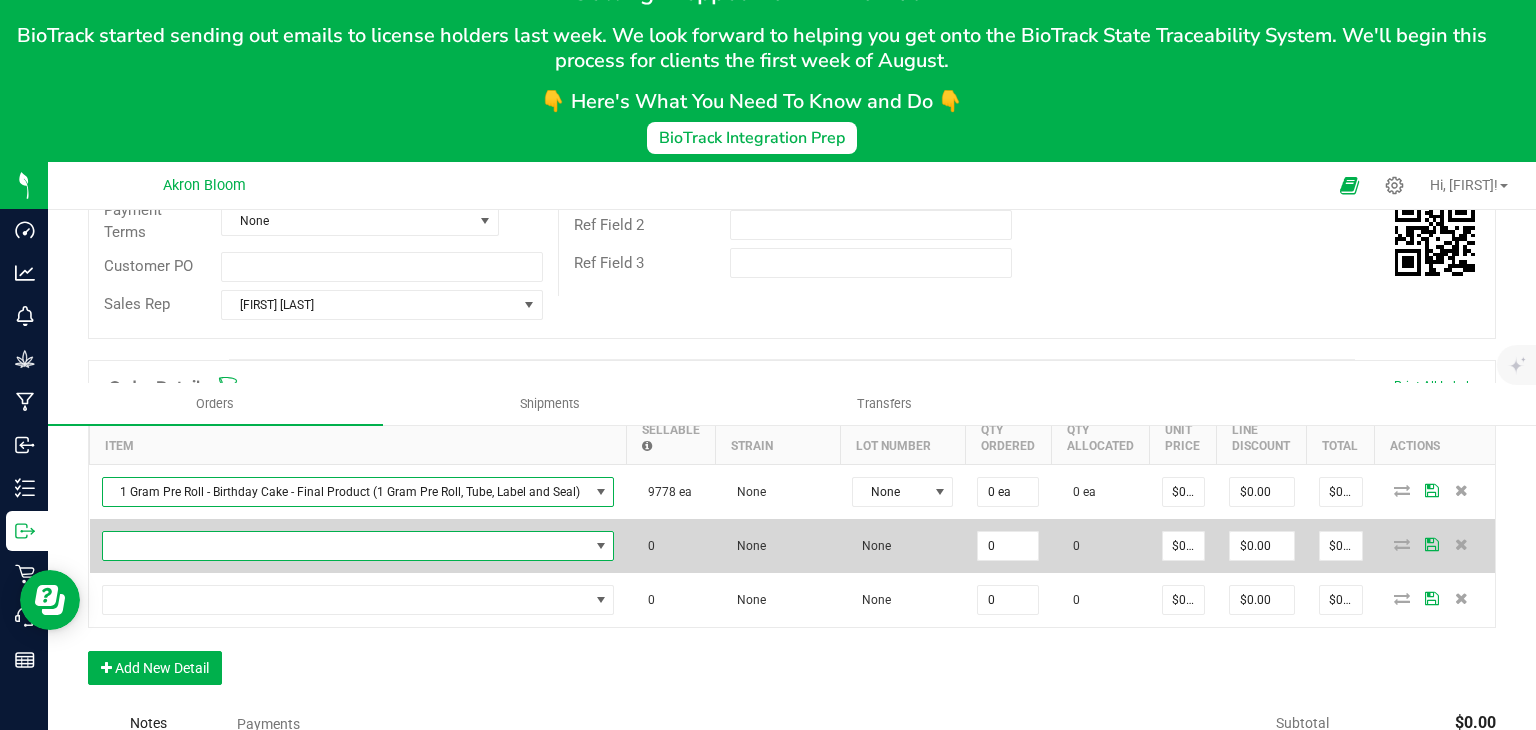 click at bounding box center (601, 546) 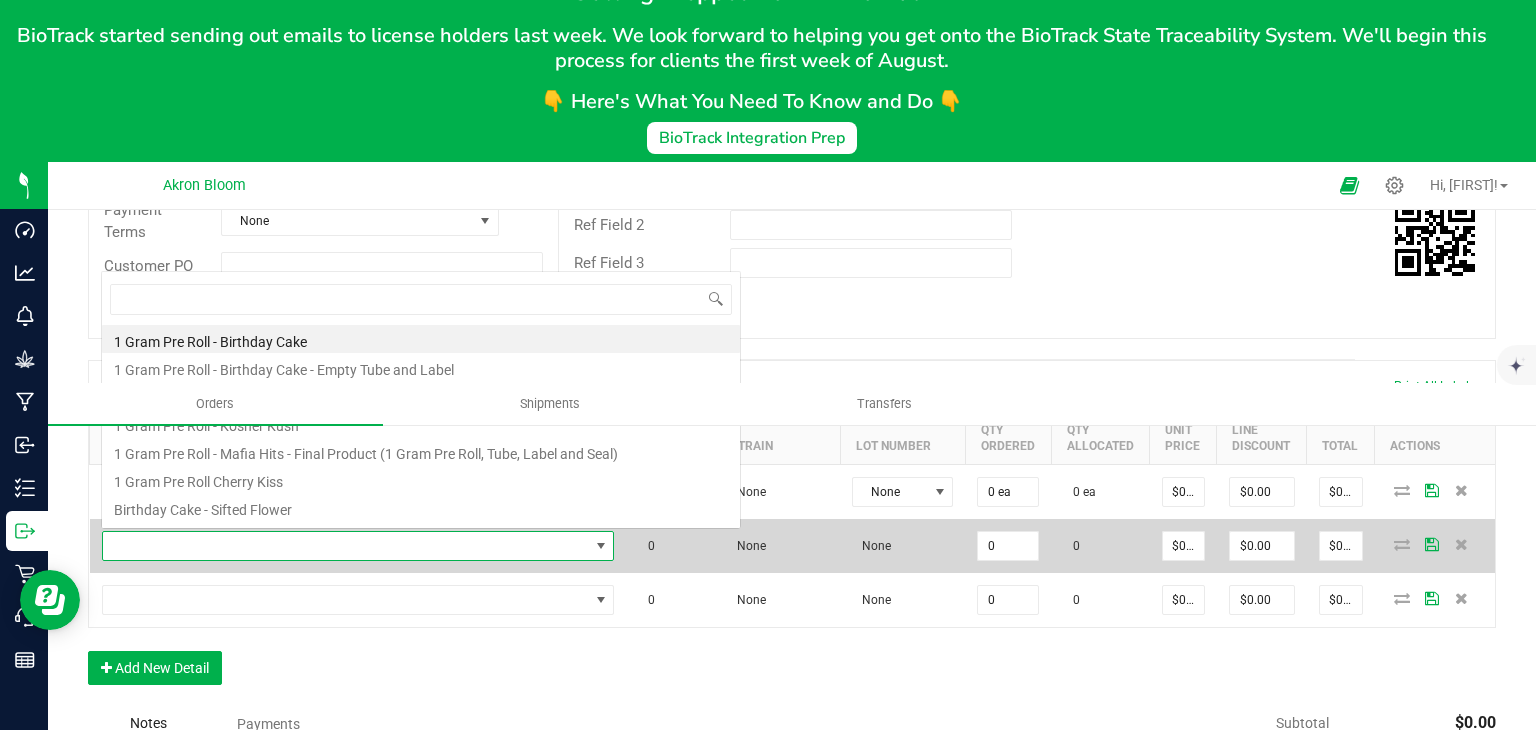 scroll, scrollTop: 99970, scrollLeft: 99493, axis: both 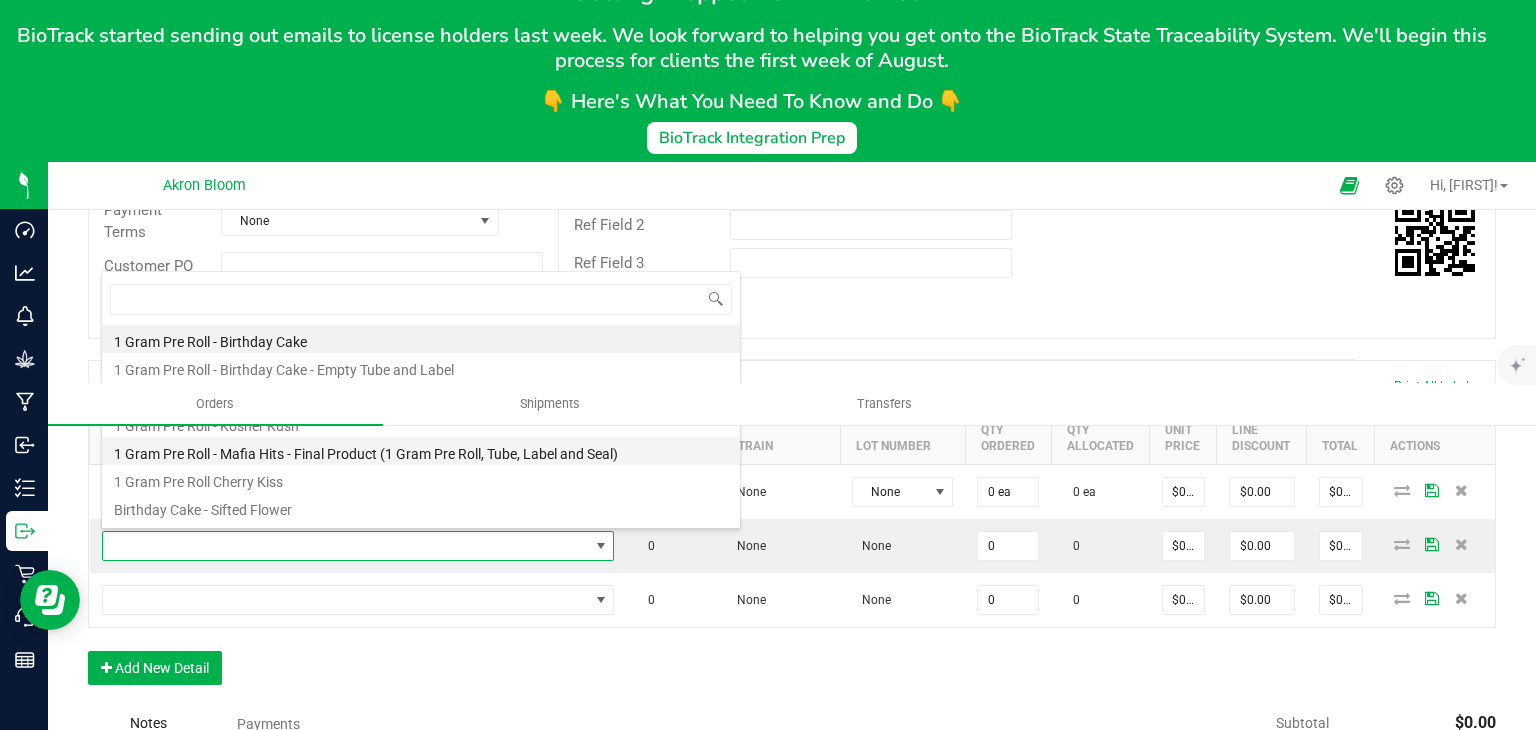 click on "1 Gram Pre Roll - Mafia Hits - Final Product (1 Gram Pre Roll, Tube, Label and Seal)" at bounding box center (421, 451) 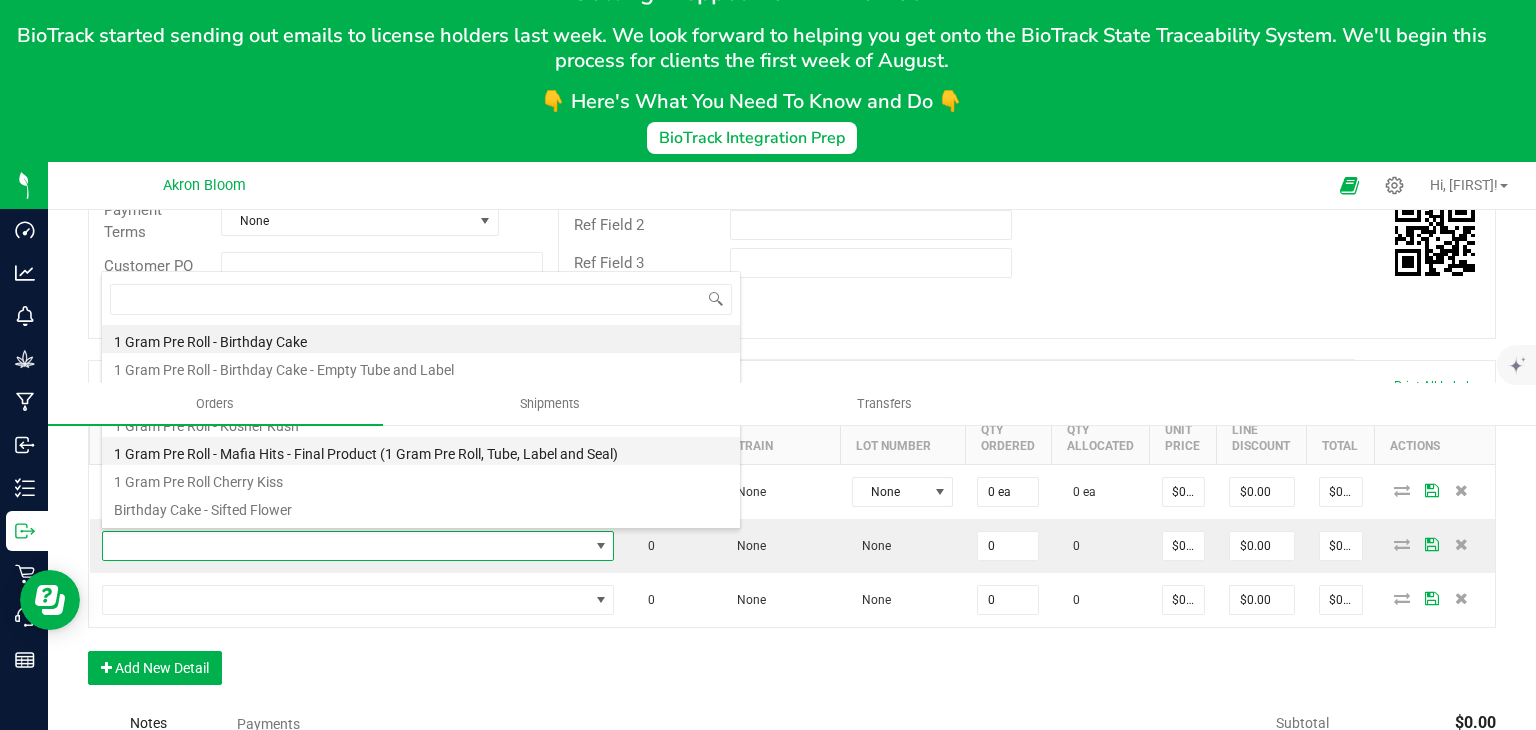 type on "0 ea" 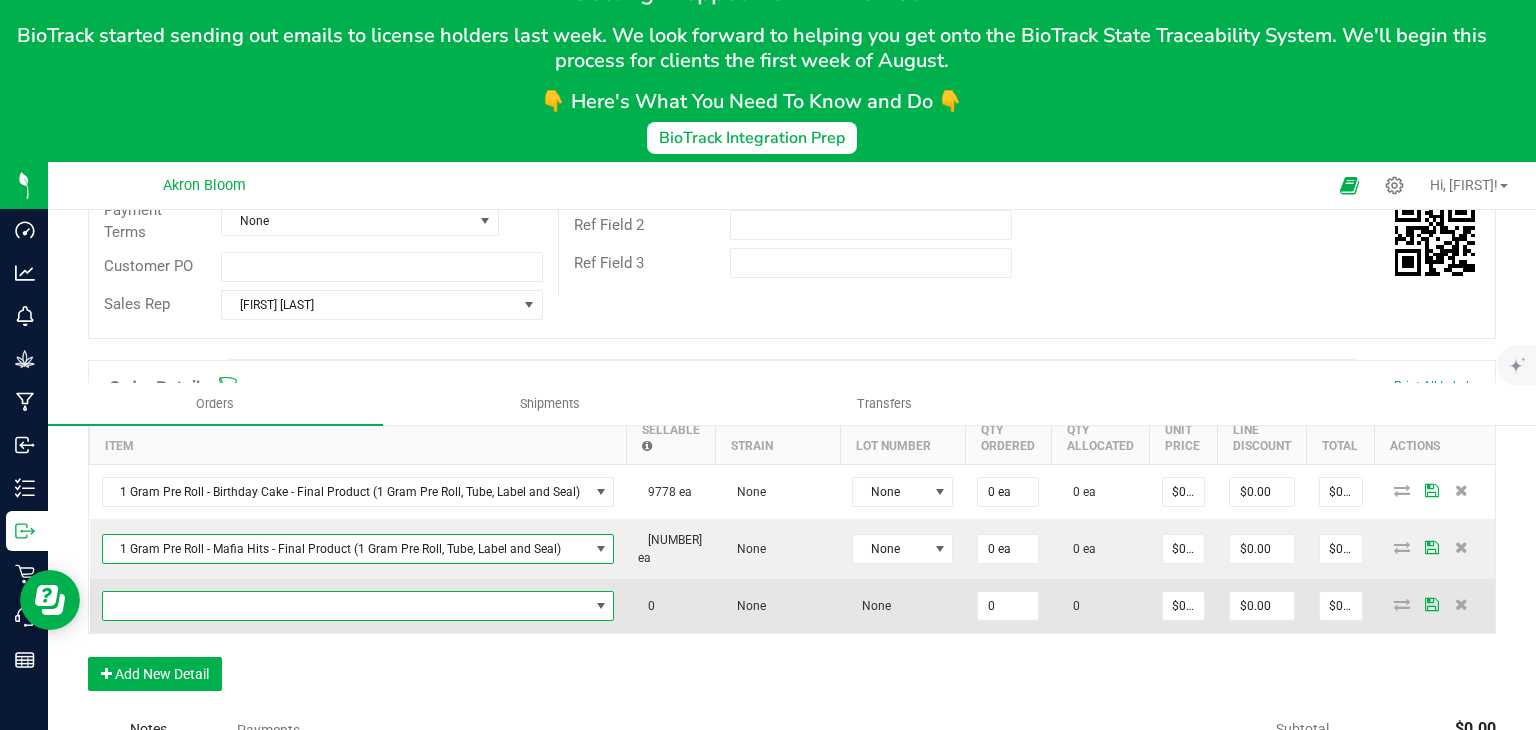 click at bounding box center [601, 606] 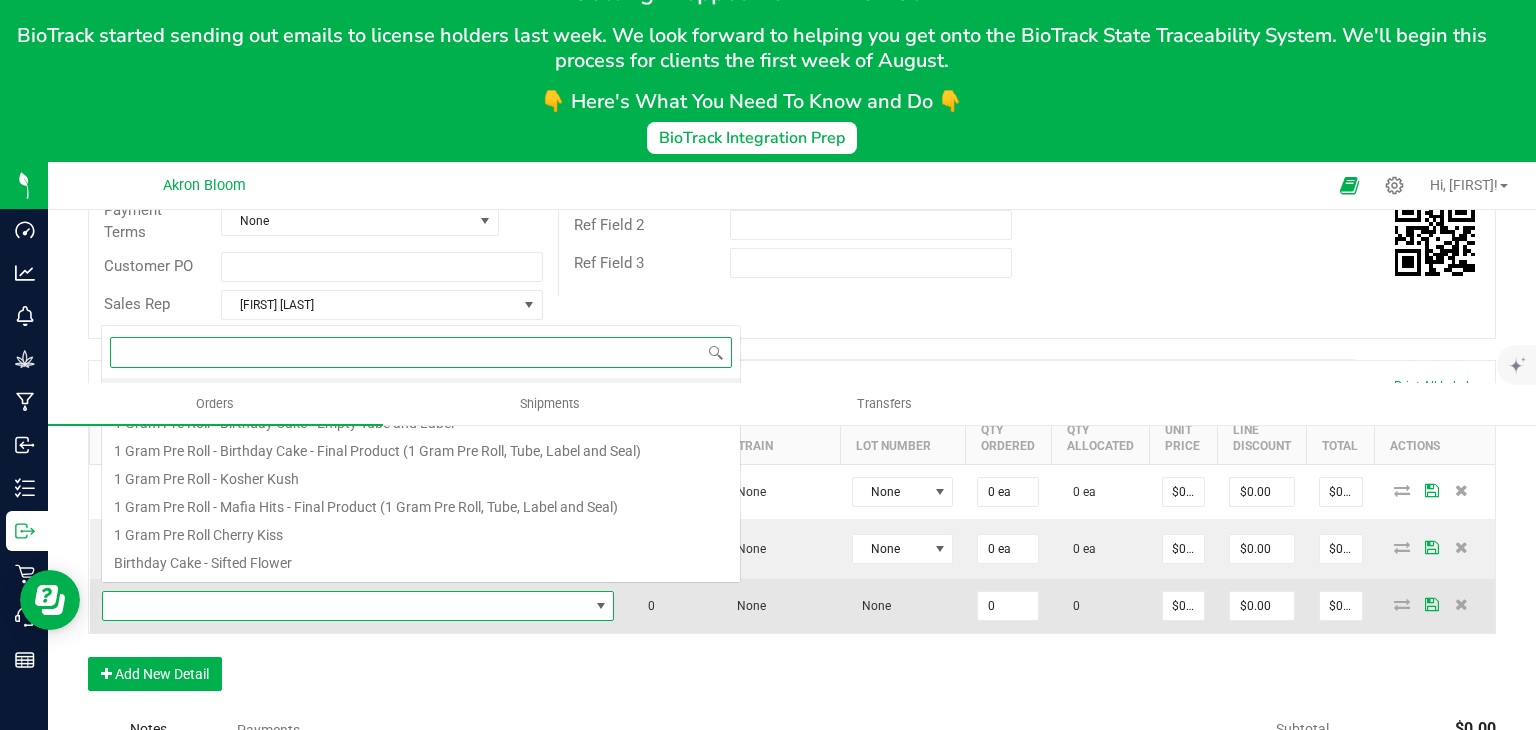 scroll, scrollTop: 0, scrollLeft: 0, axis: both 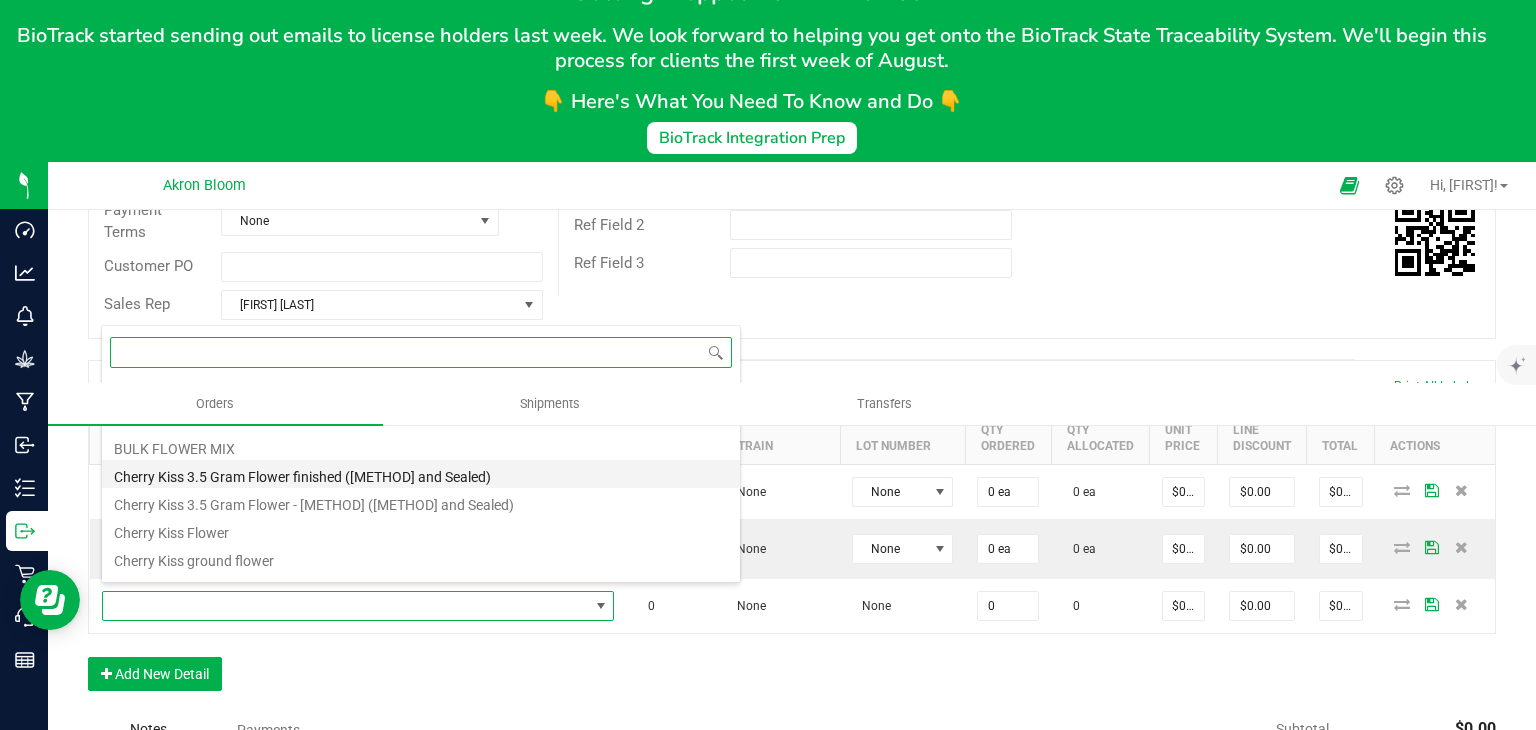 click on "Cherry Kiss 3.5 Gram Flower finished ([METHOD] and Sealed)" at bounding box center [421, 474] 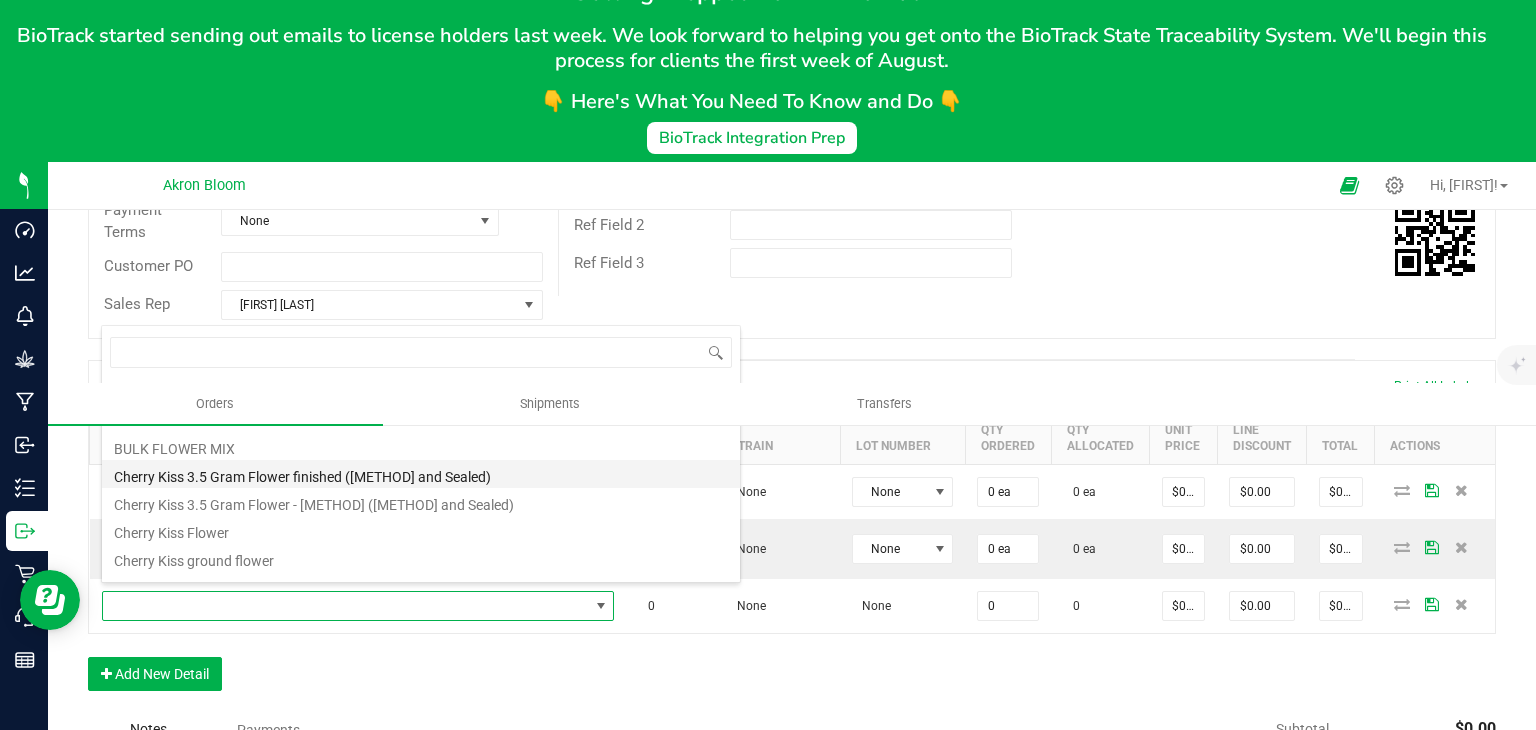 type on "0 ea" 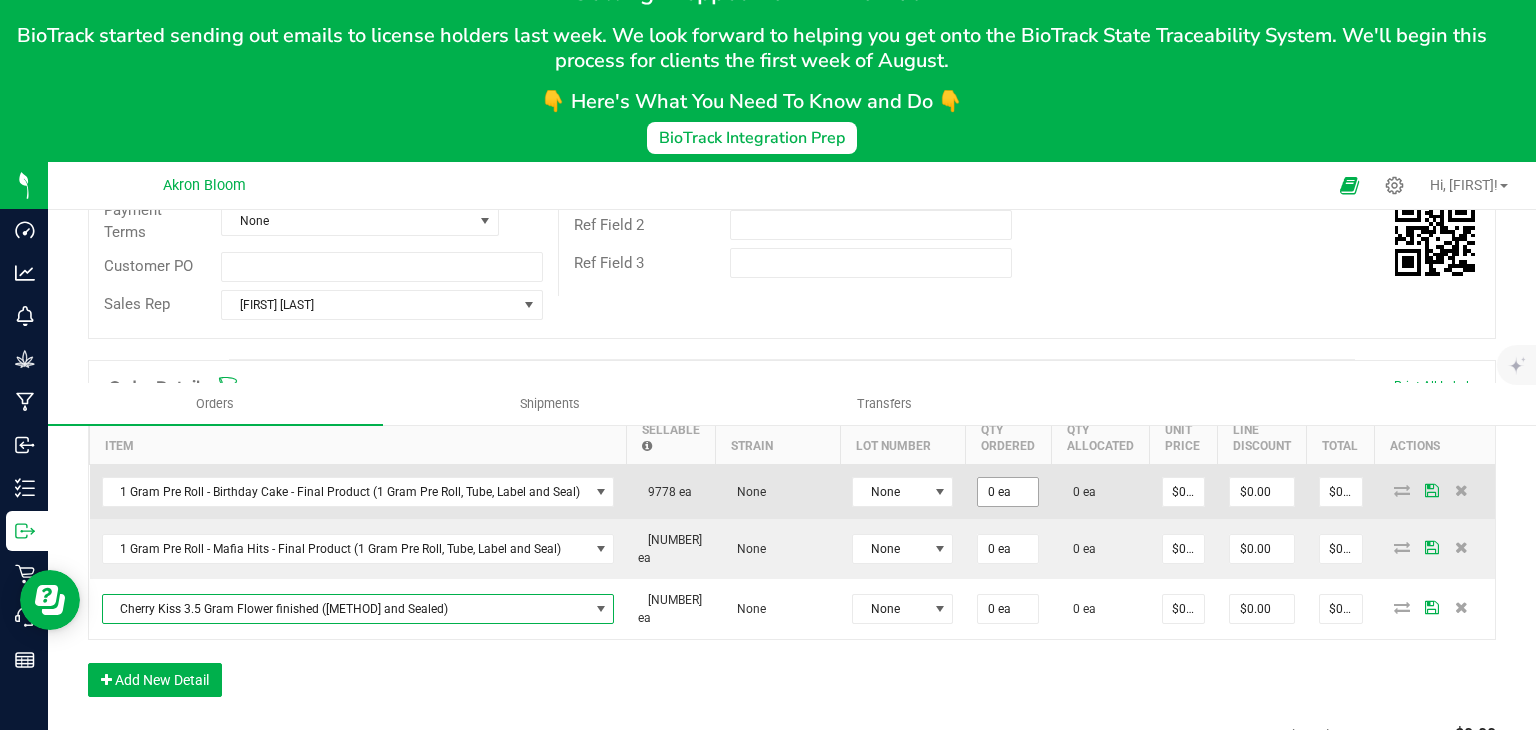 click on "0 ea" at bounding box center [1008, 492] 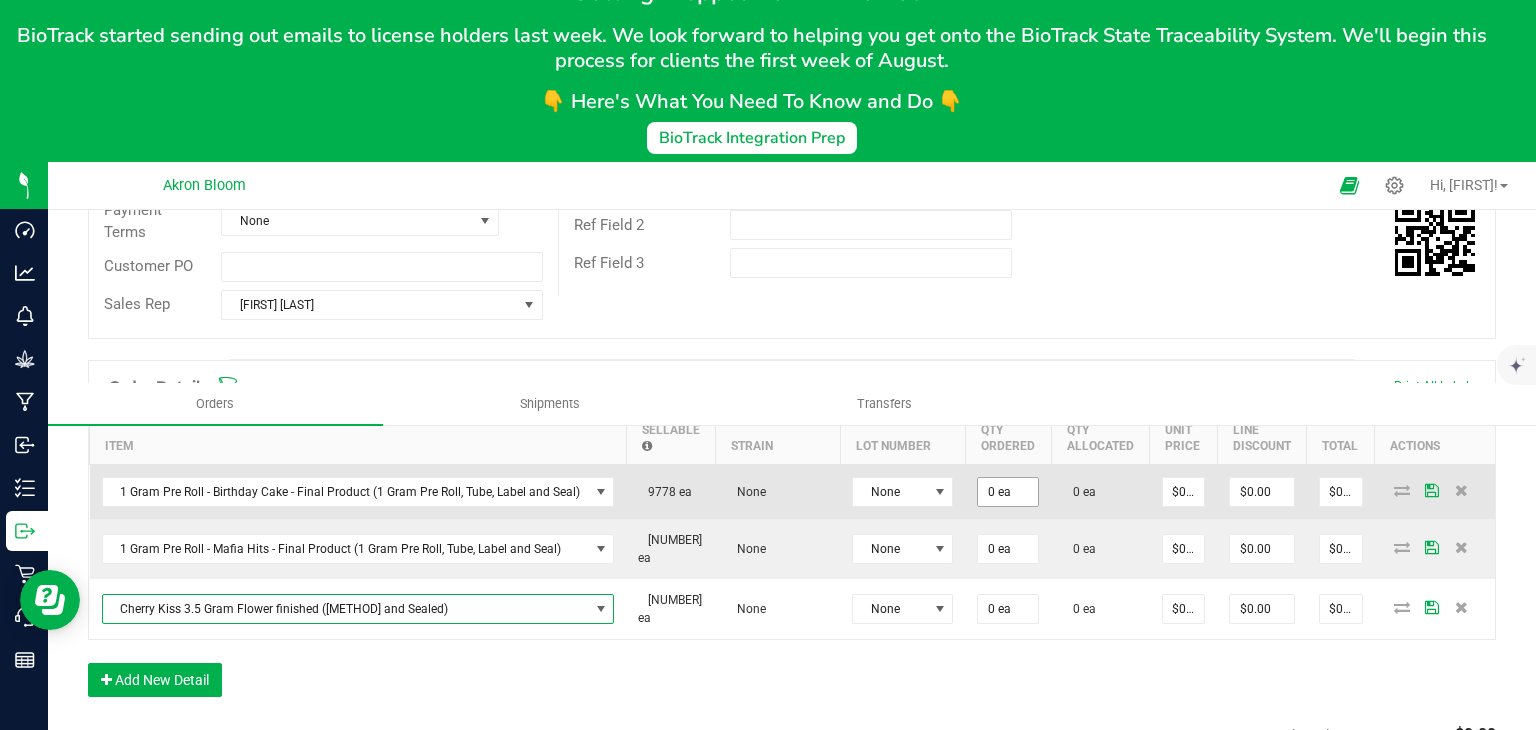 type on "0" 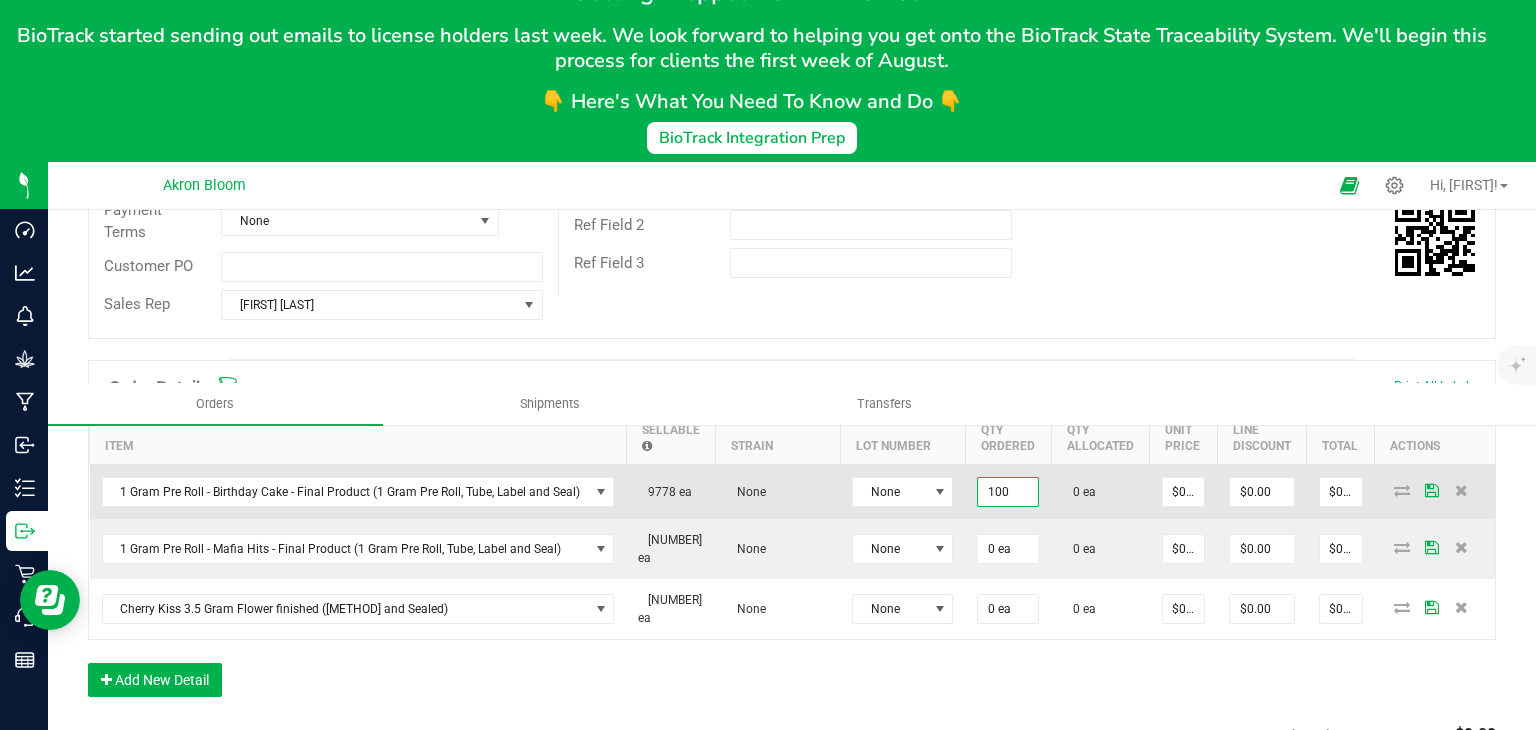 type on "100 ea" 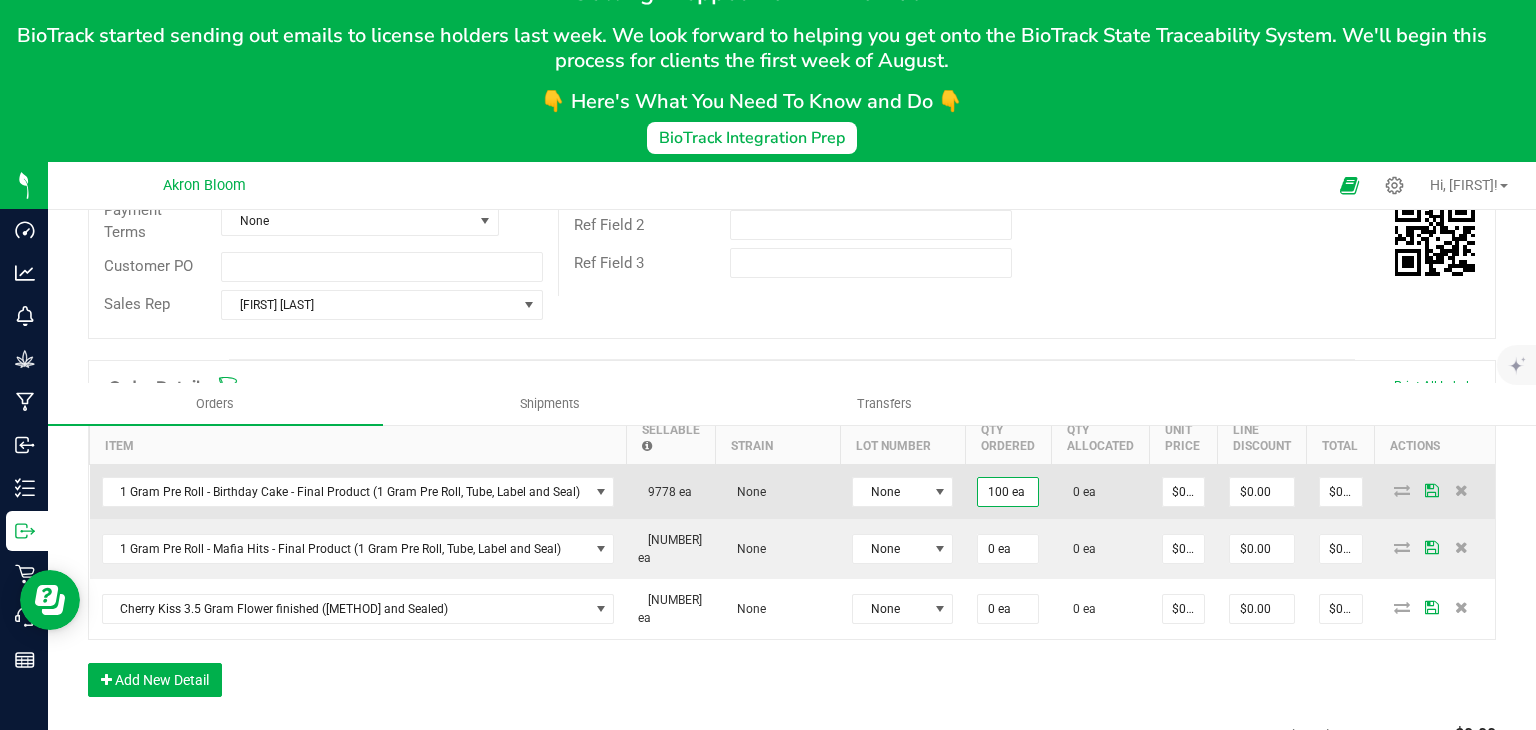 click at bounding box center [1402, 490] 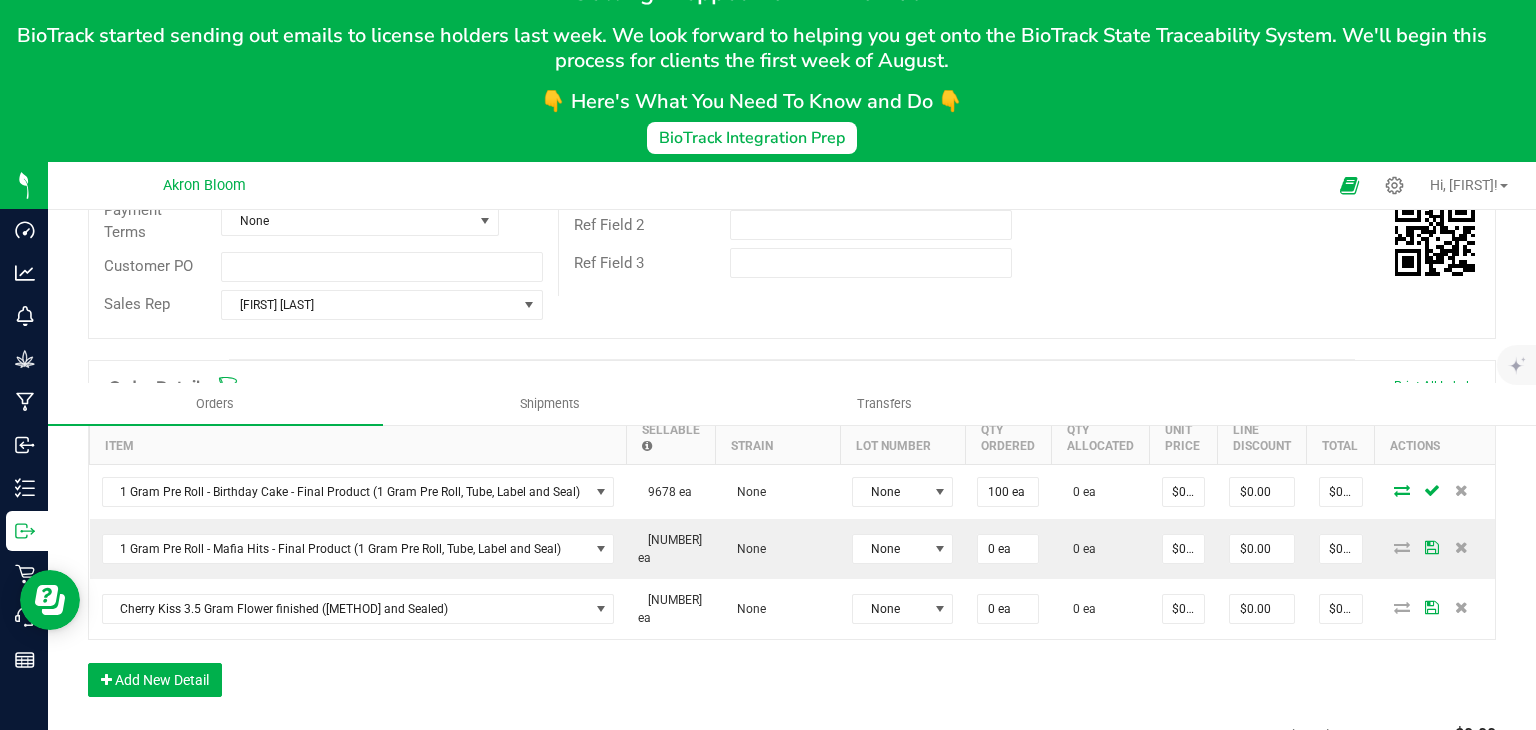 click at bounding box center [1402, 490] 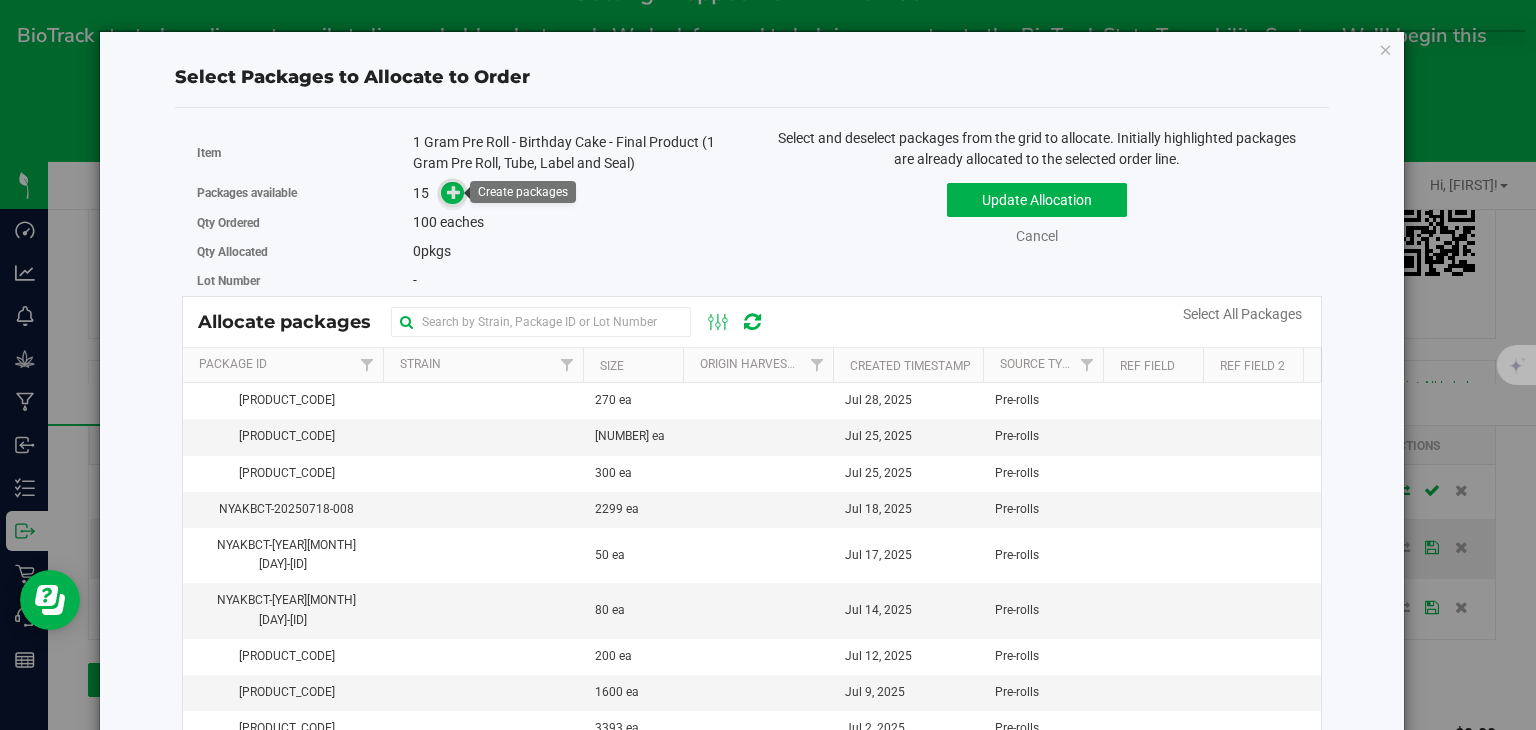 click at bounding box center [454, 192] 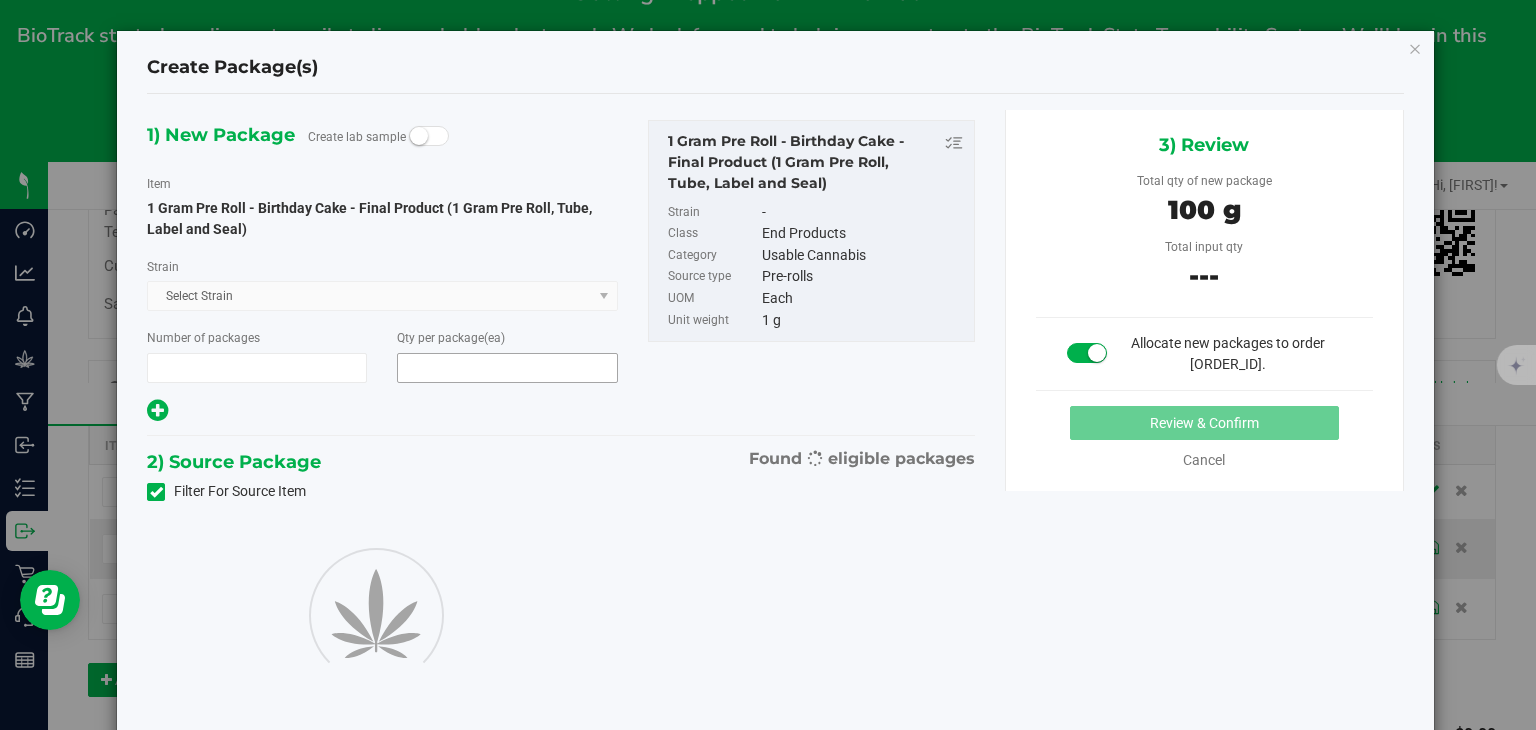 type on "1" 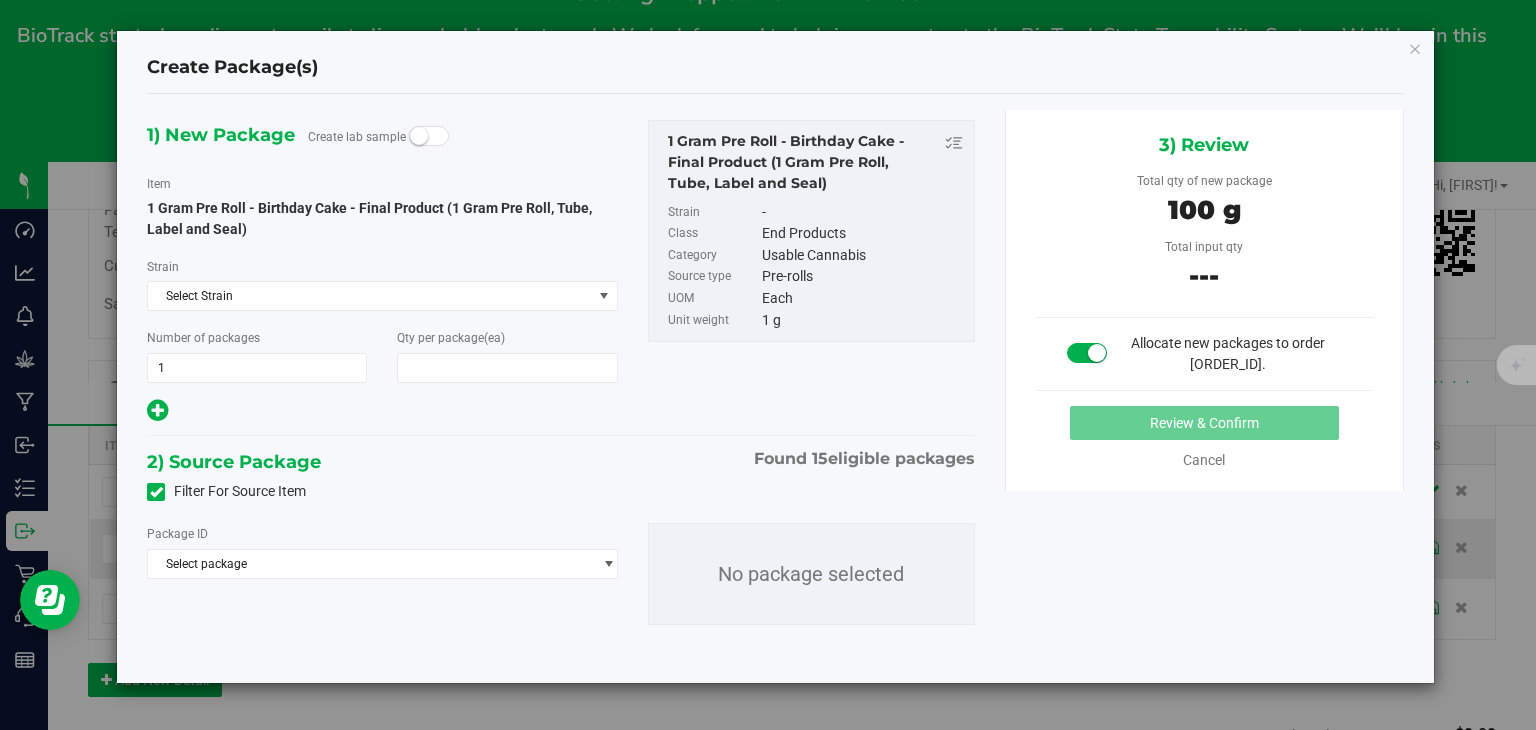 scroll, scrollTop: 0, scrollLeft: 0, axis: both 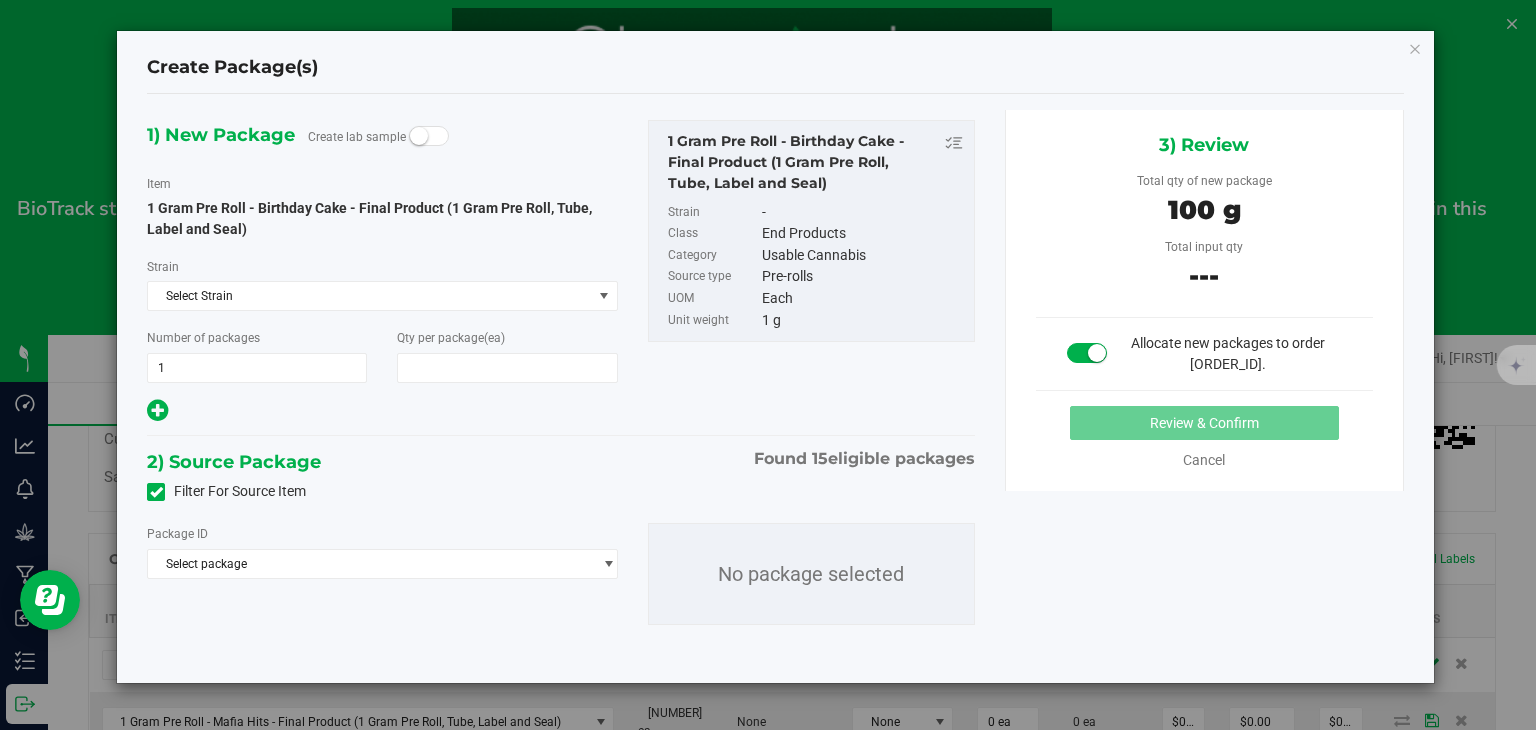 type on "100" 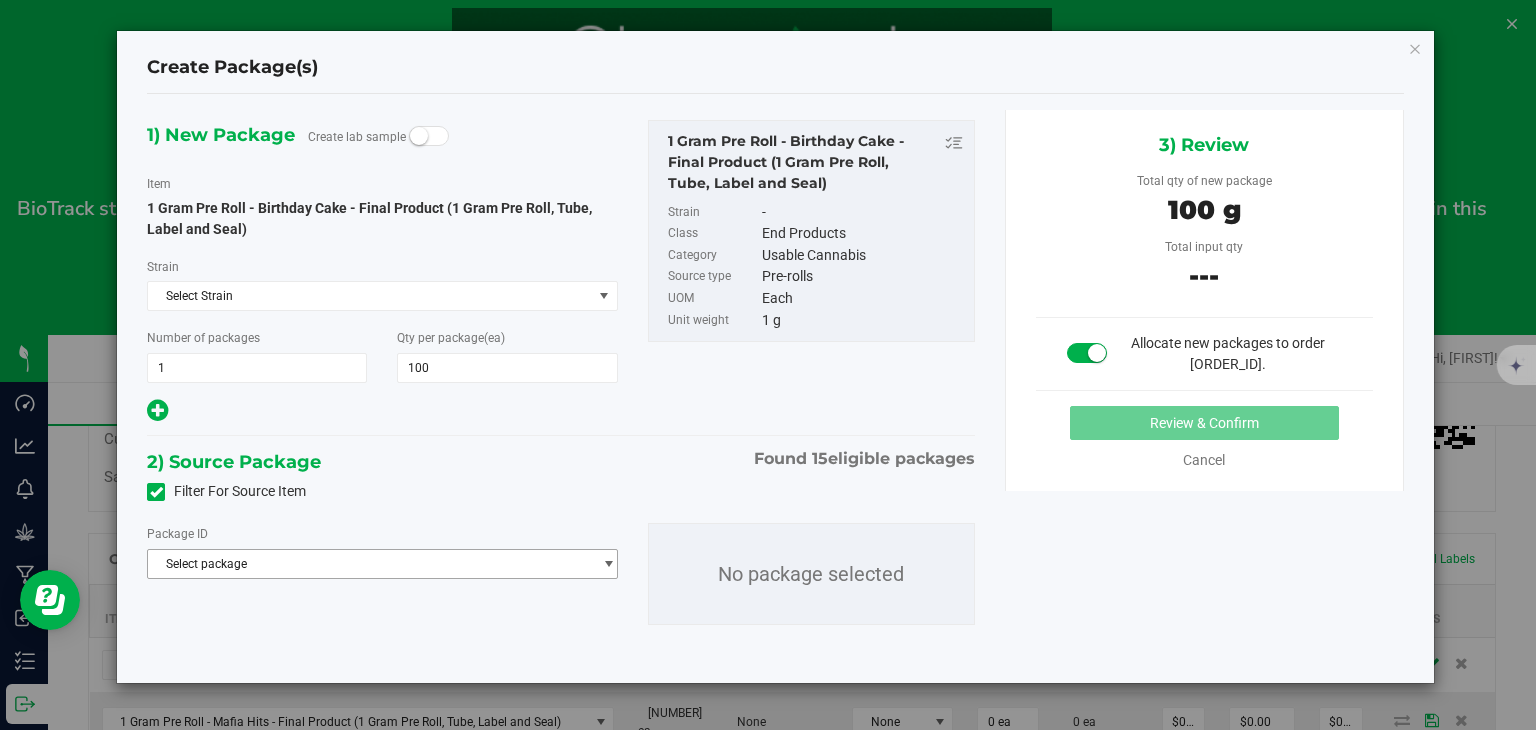 click at bounding box center (608, 564) 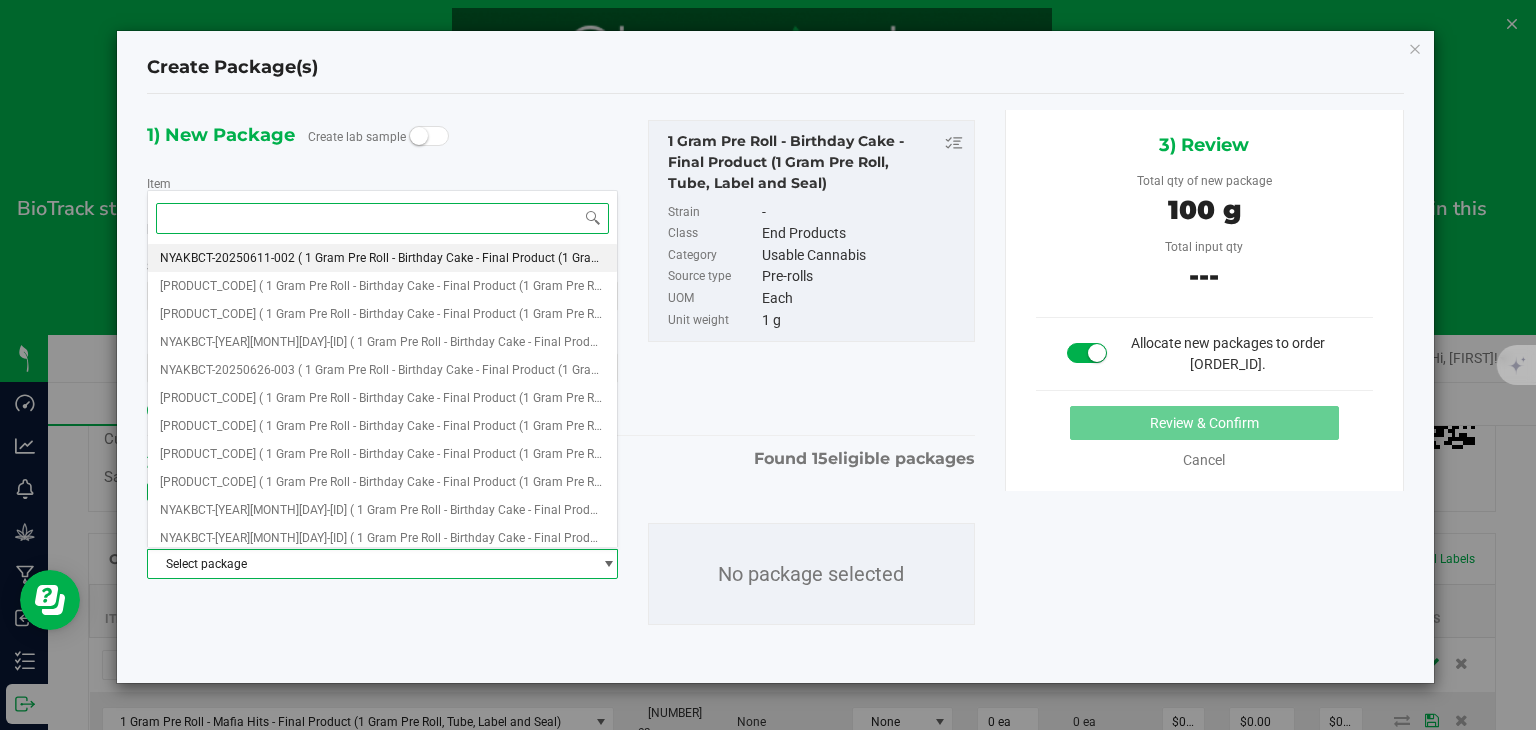 click on "(
1 Gram Pre Roll - Birthday Cake - Final Product (1 Gram Pre Roll, Tube, Label and Seal)
)" at bounding box center [535, 258] 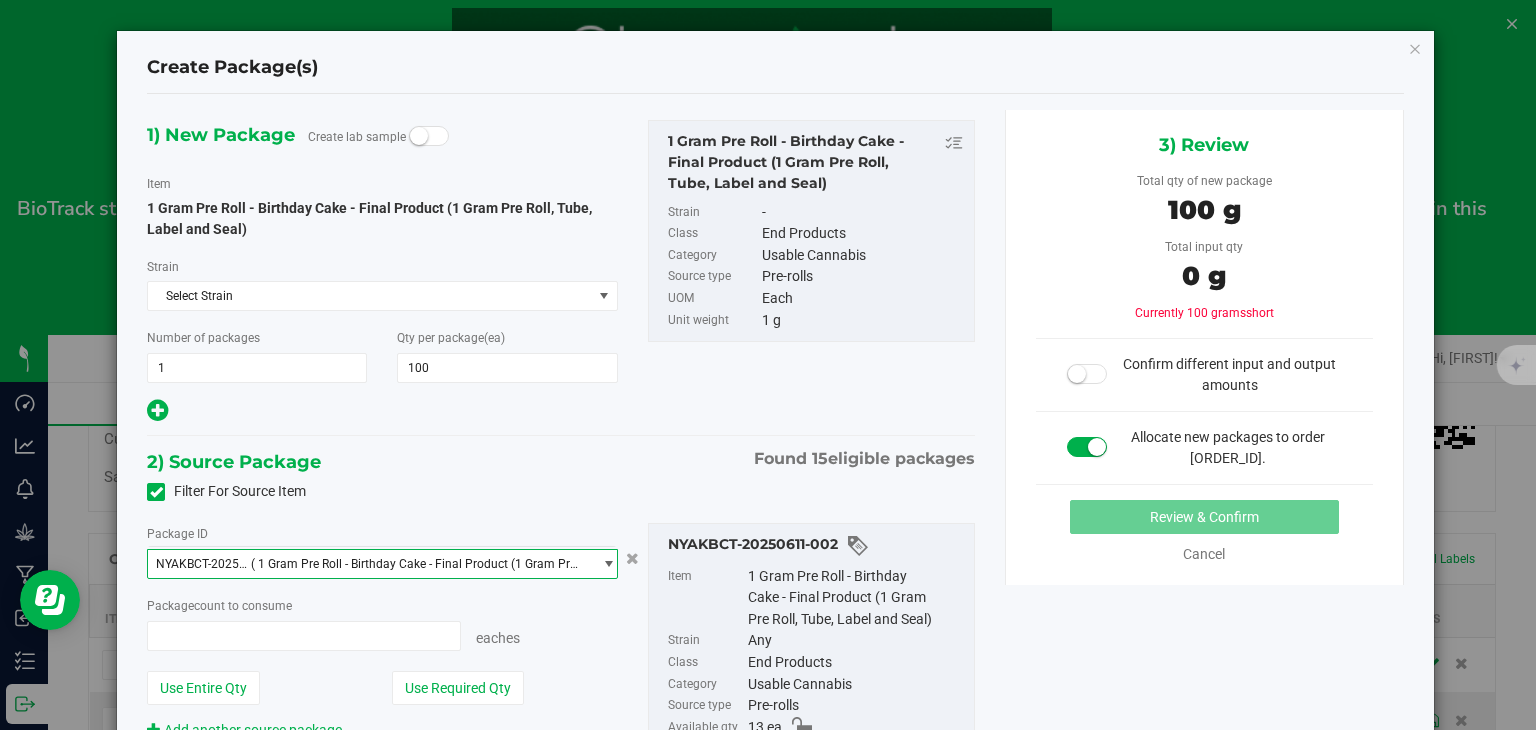 type on "0 ea" 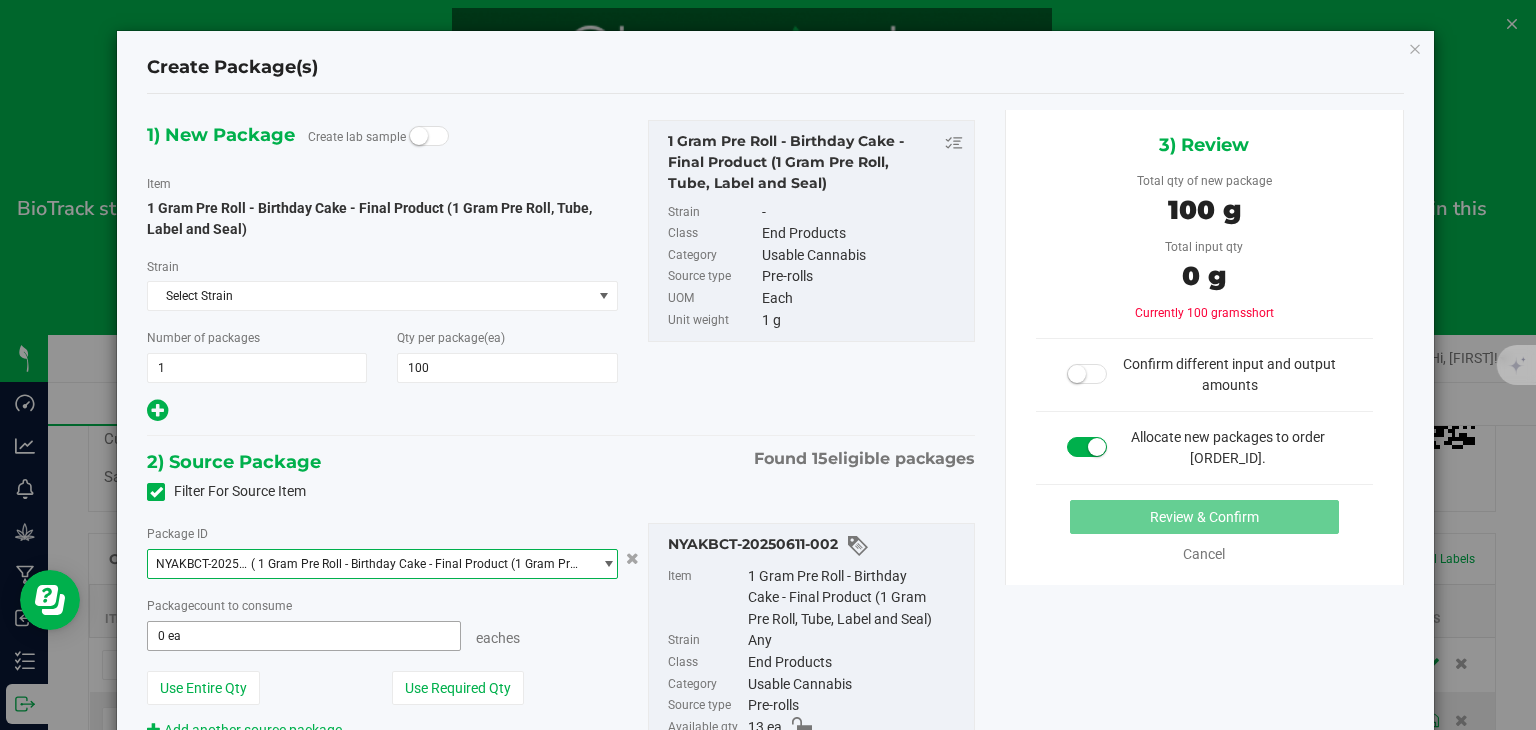 click on "0 ea" at bounding box center [303, 636] 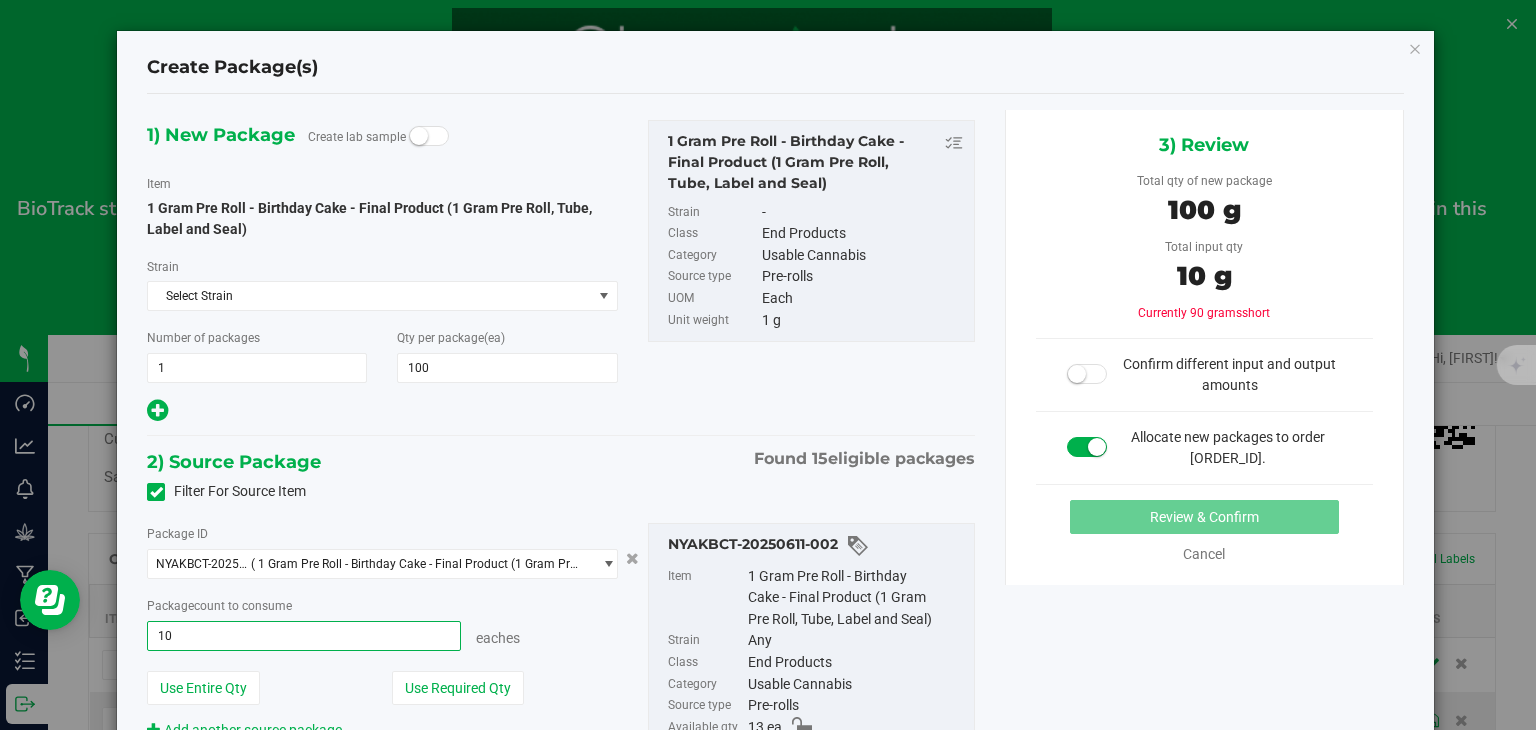 type on "100" 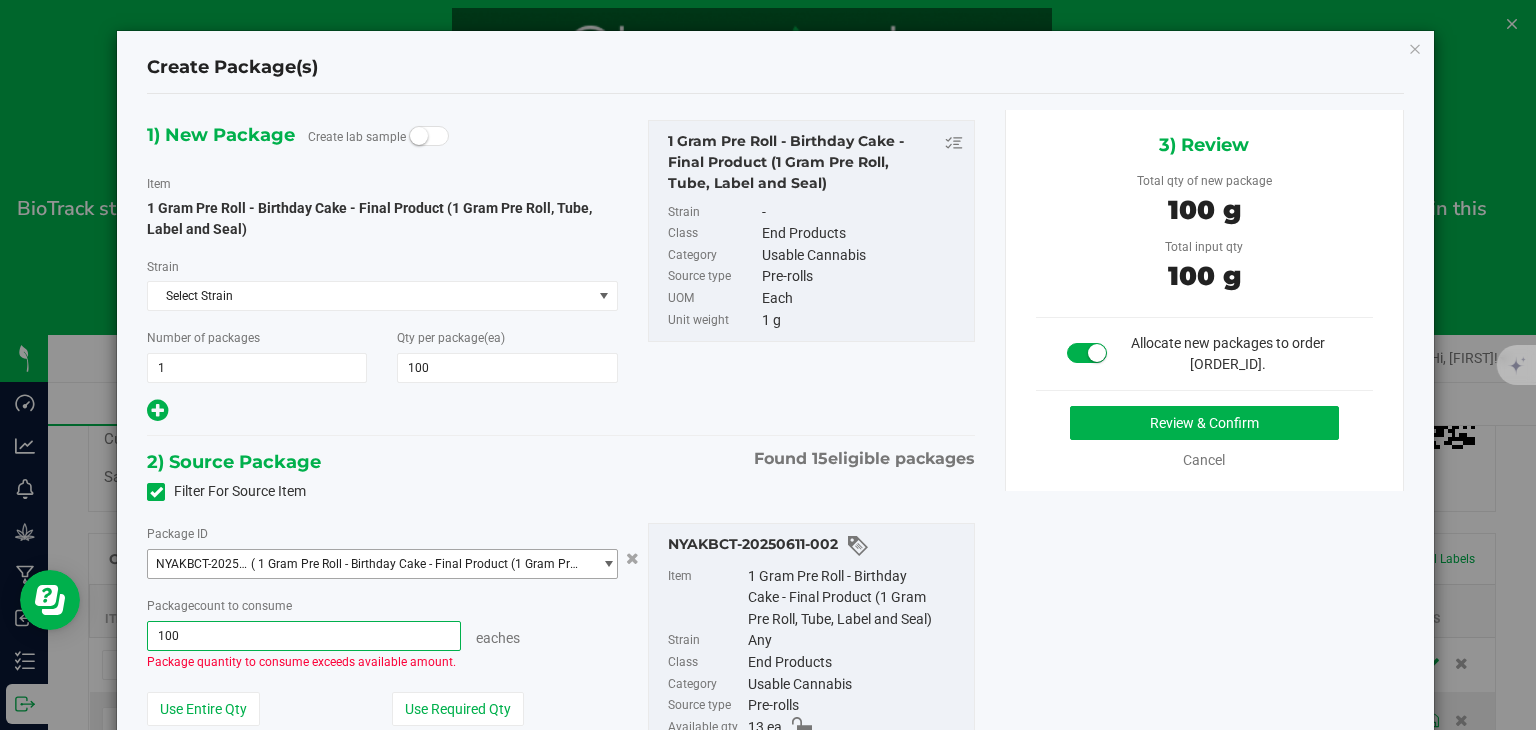 click at bounding box center [608, 564] 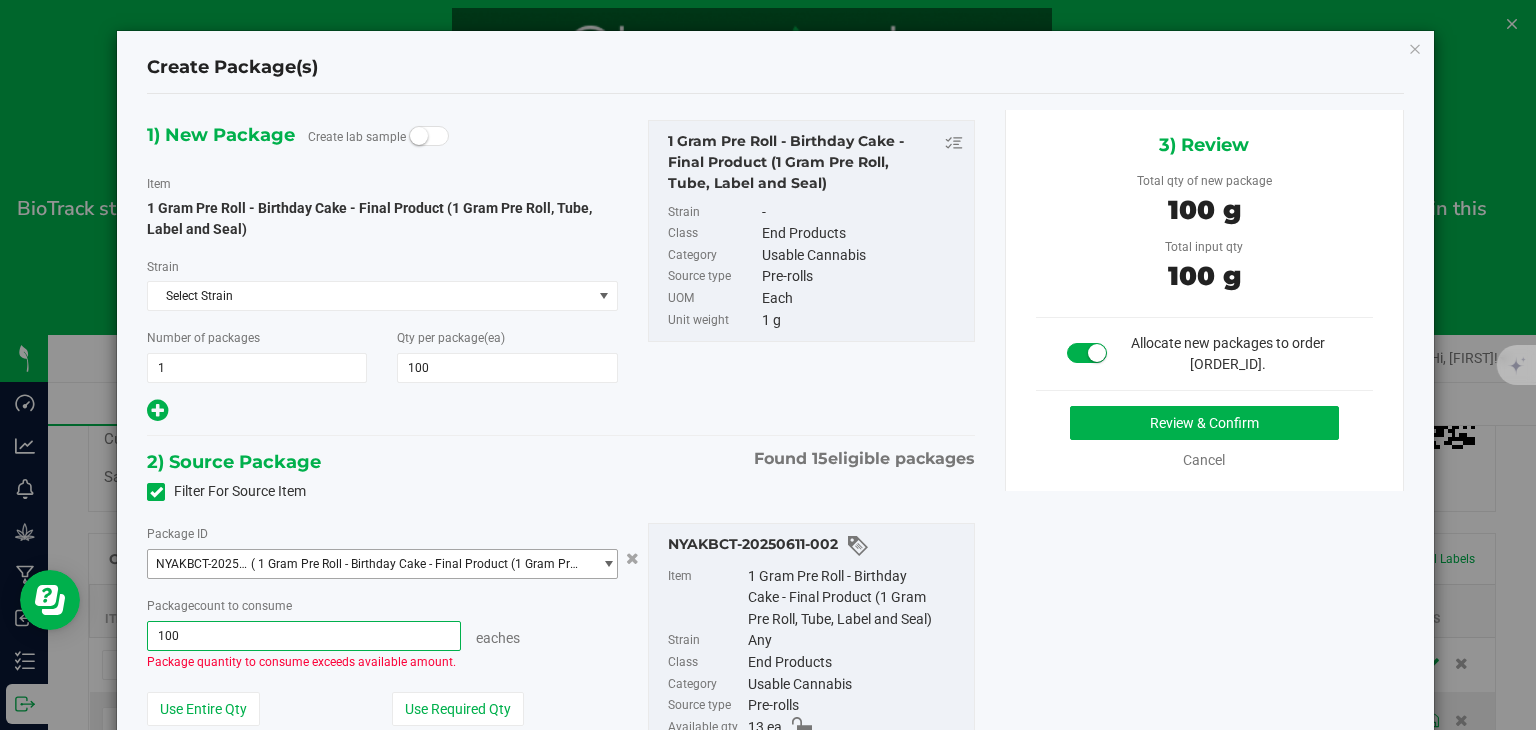 type on "100 ea" 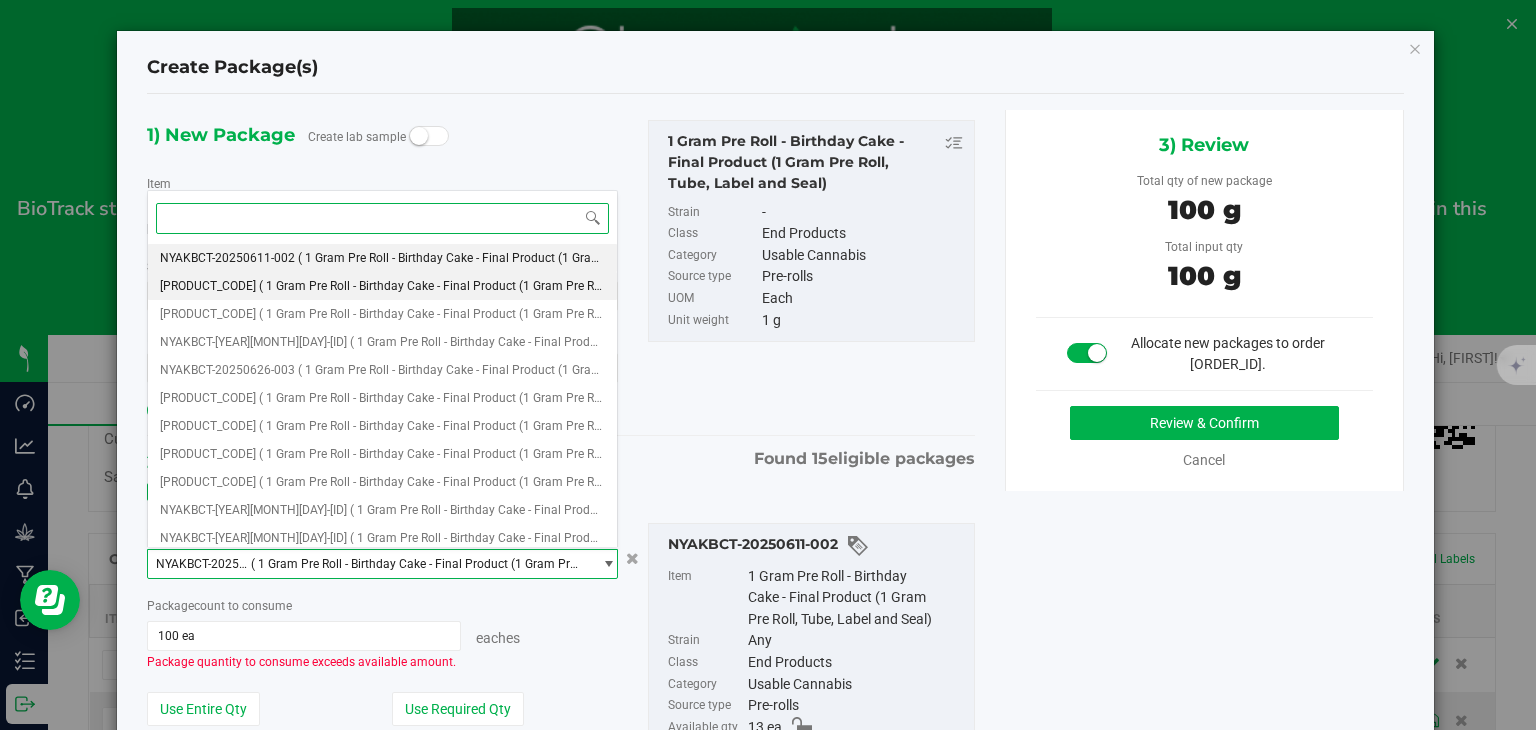 click on "(
1 Gram Pre Roll - Birthday Cake - Final Product (1 Gram Pre Roll, Tube, Label and Seal)
)" at bounding box center (496, 286) 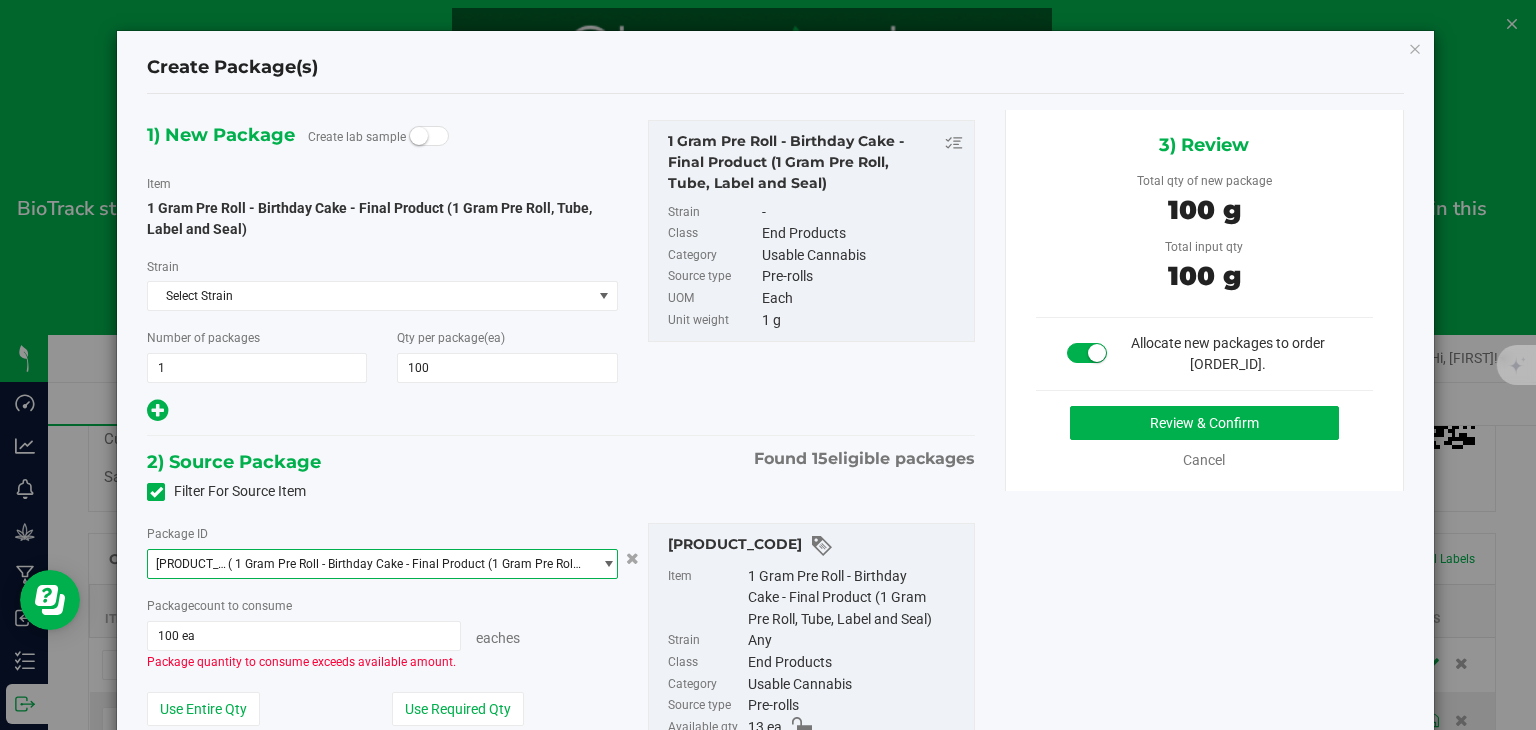 click at bounding box center (608, 564) 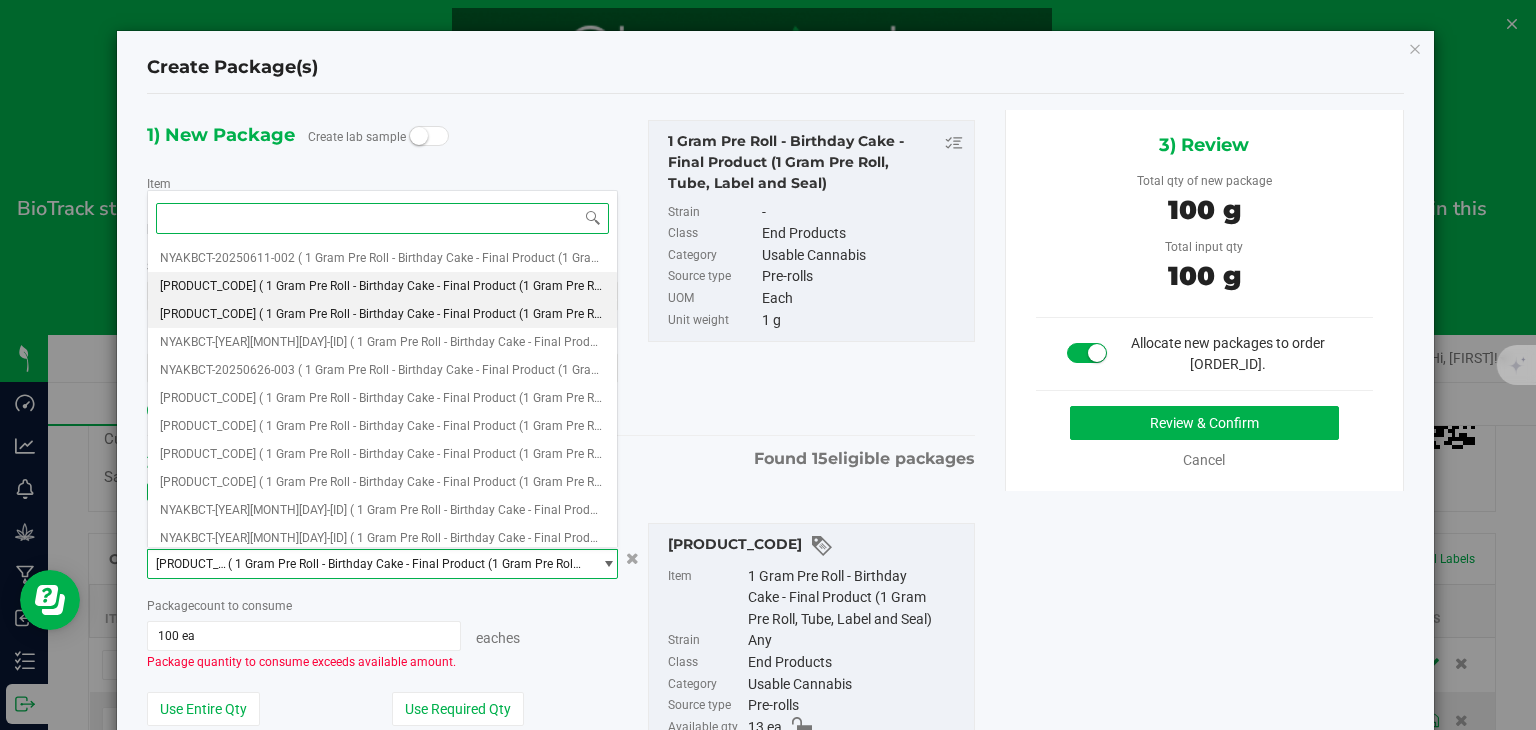 click on "(
1 Gram Pre Roll - Birthday Cake - Final Product (1 Gram Pre Roll, Tube, Label and Seal)
)" at bounding box center [496, 314] 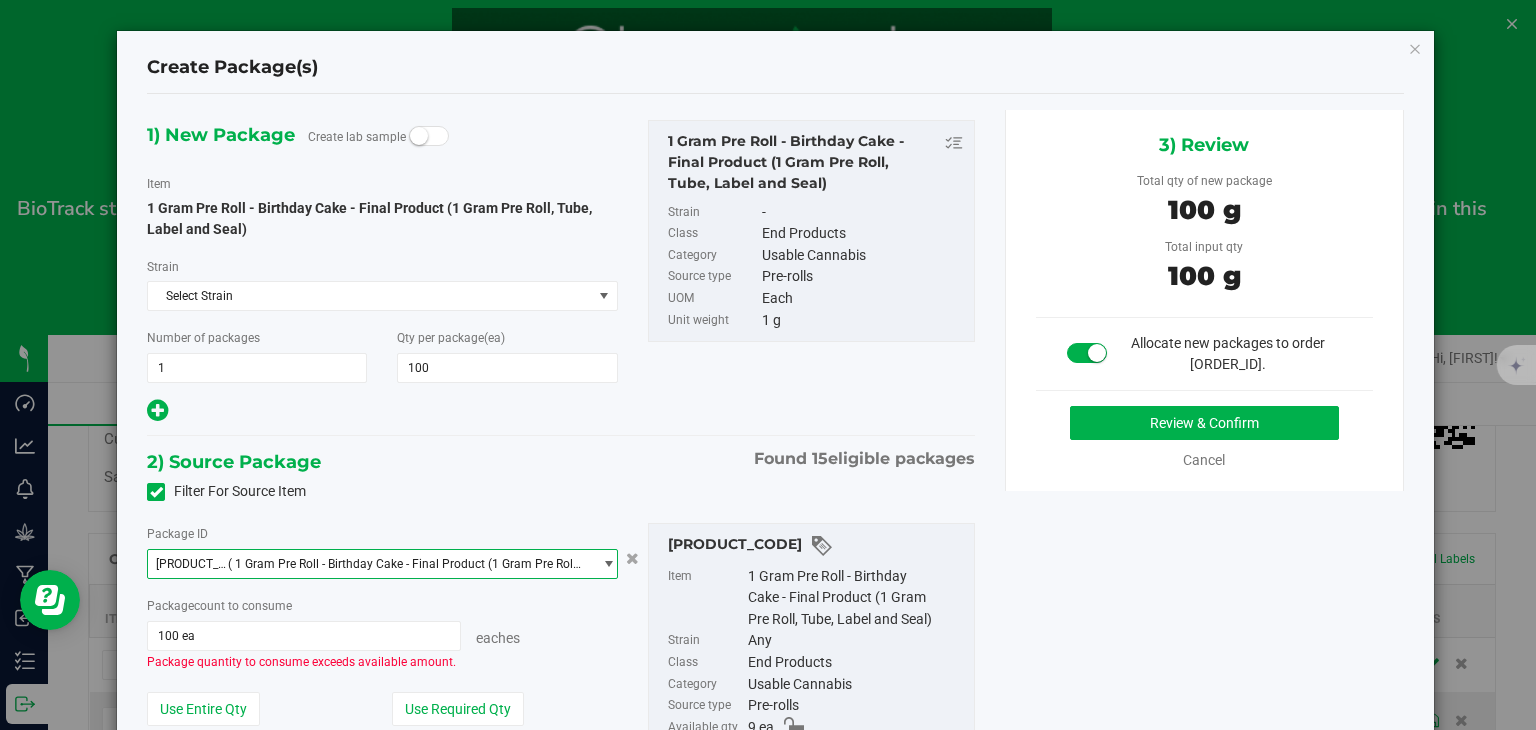 click at bounding box center [608, 564] 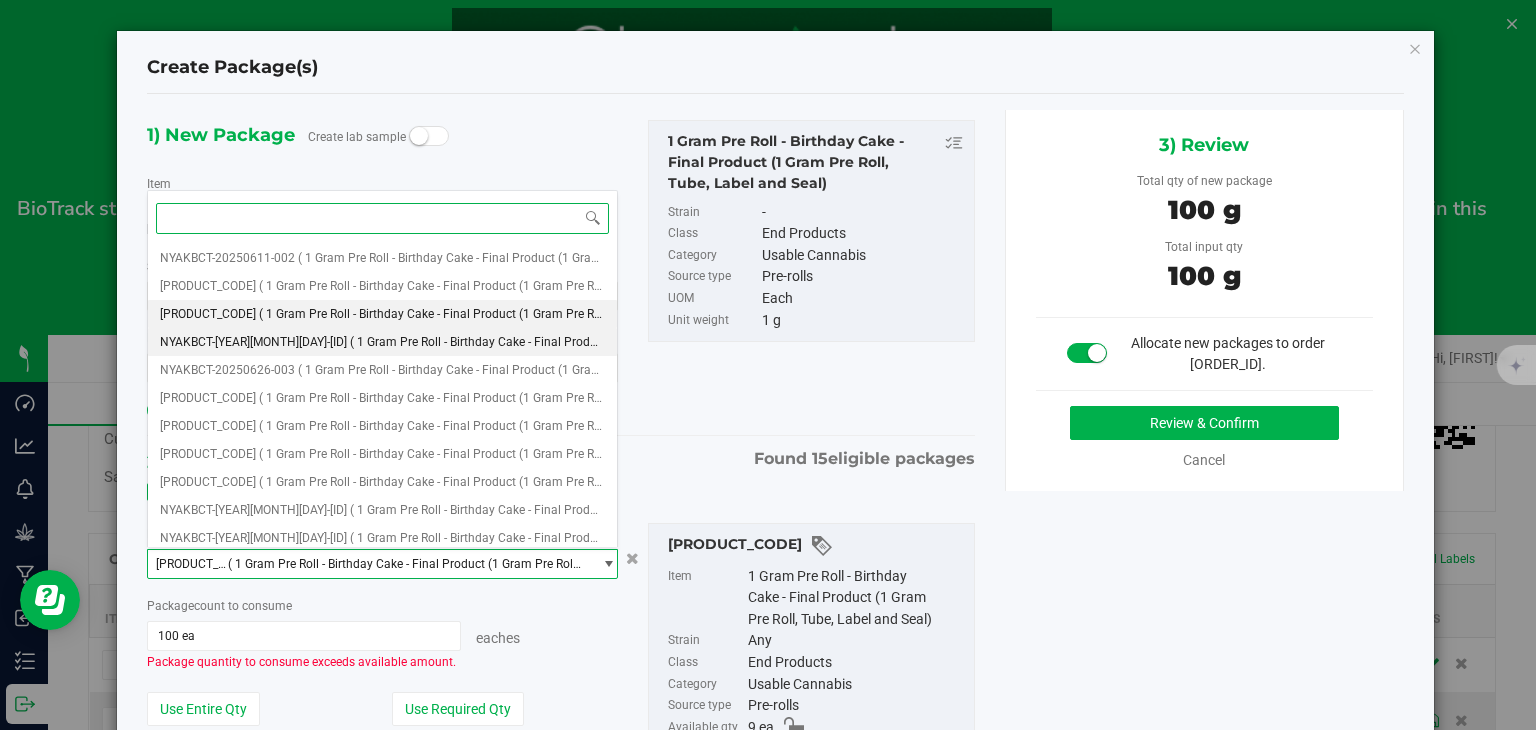 click on "(
1 Gram Pre Roll - Birthday Cake - Final Product (1 Gram Pre Roll, Tube, Label and Seal)
)" at bounding box center [587, 342] 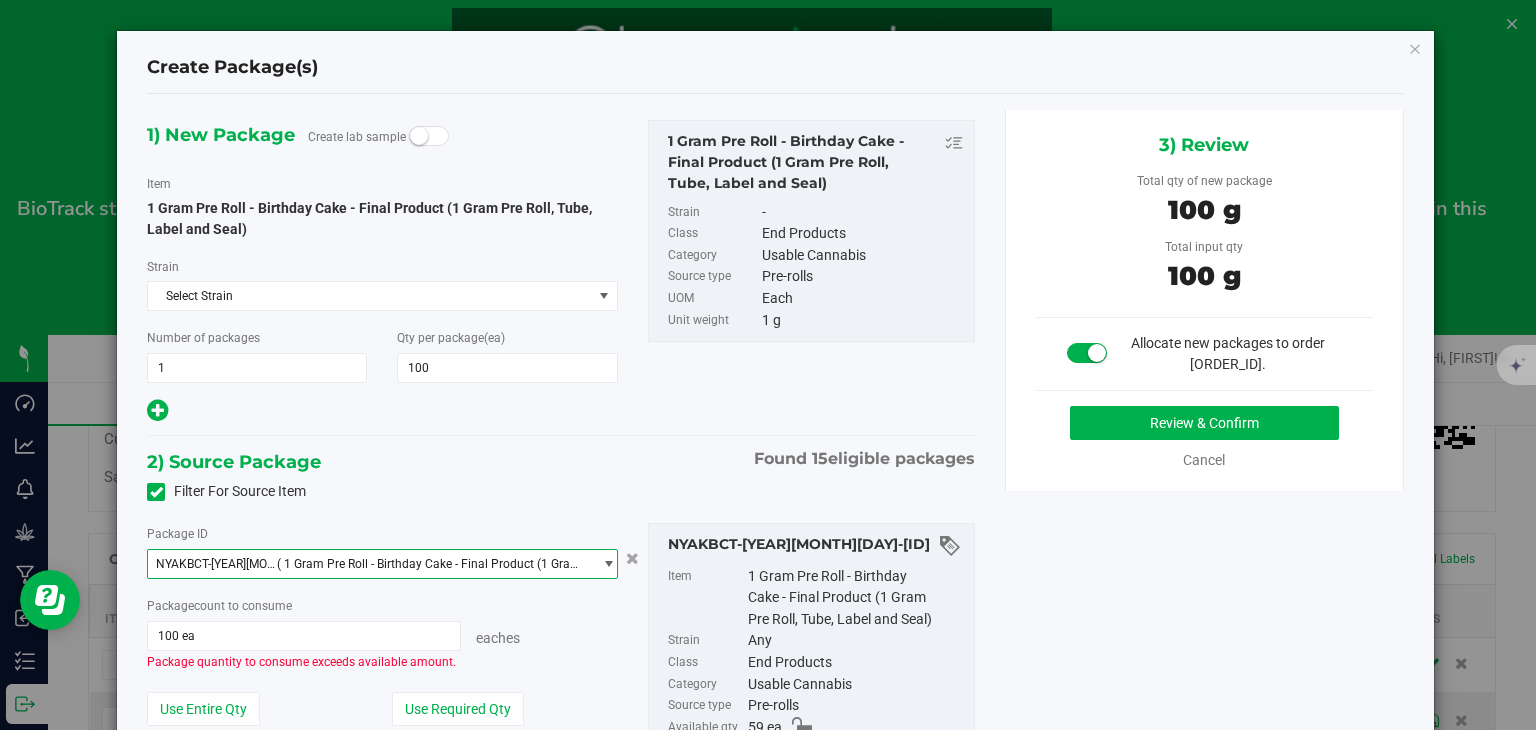 click at bounding box center (608, 564) 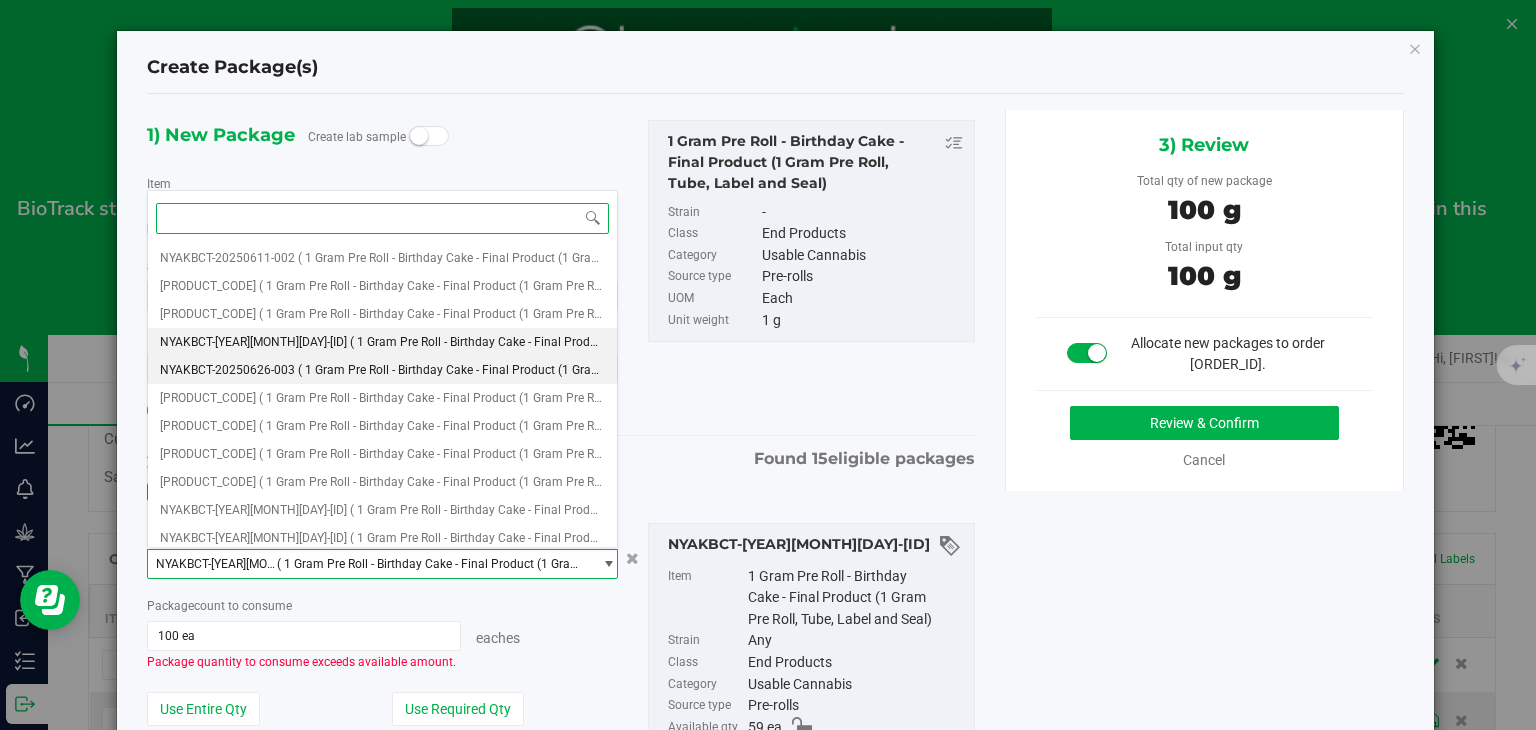 click on "(
1 Gram Pre Roll - Birthday Cake - Final Product (1 Gram Pre Roll, Tube, Label and Seal)
)" at bounding box center (535, 370) 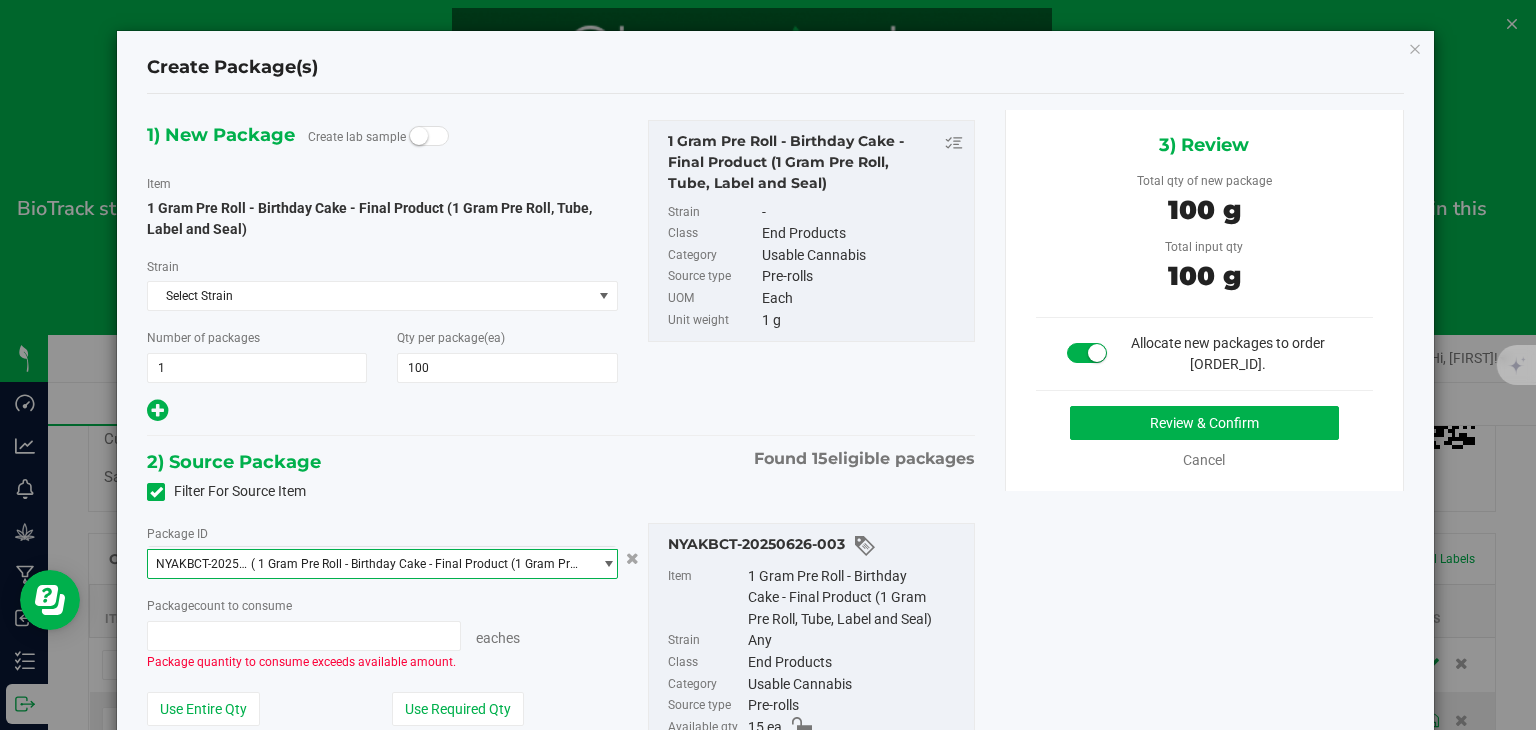 type on "100 ea" 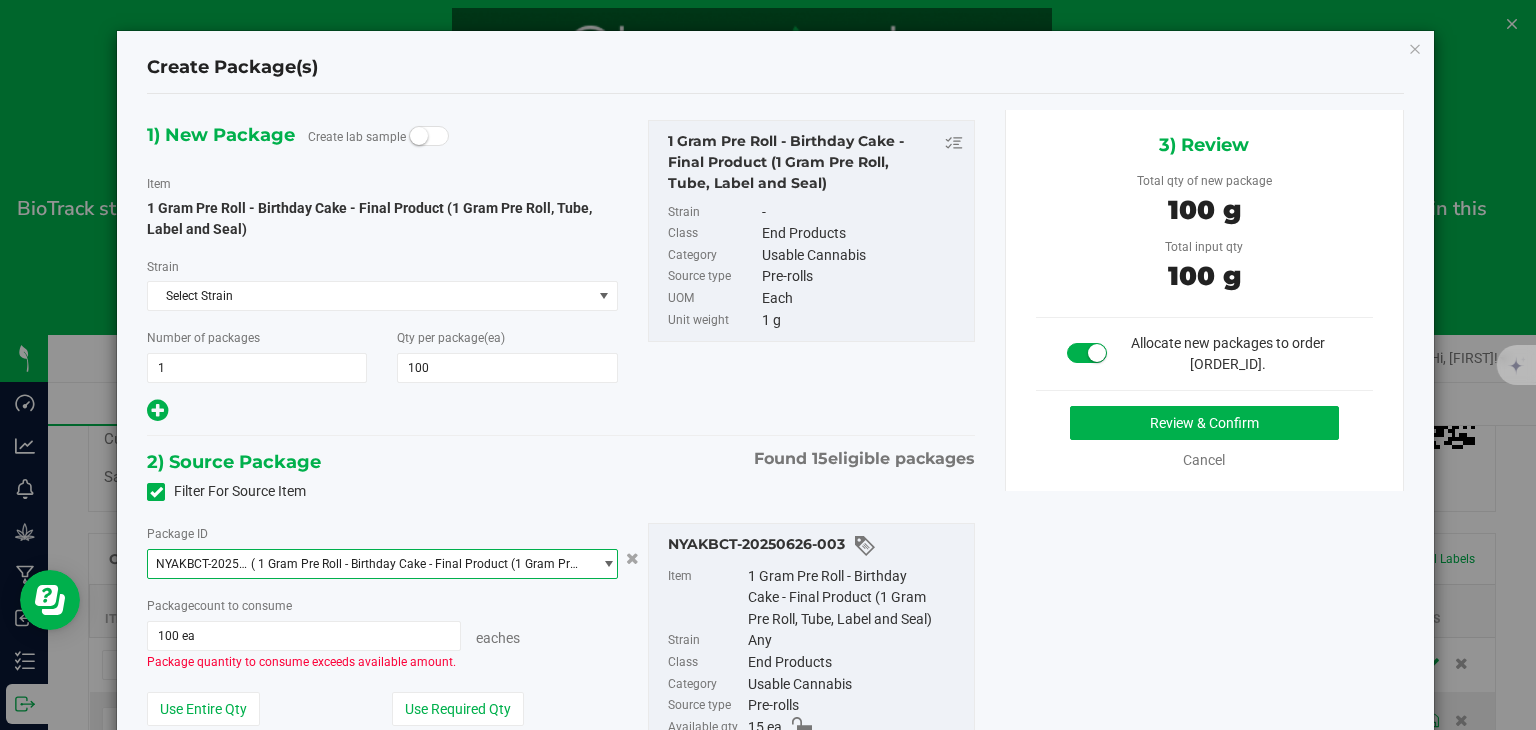 click at bounding box center (608, 564) 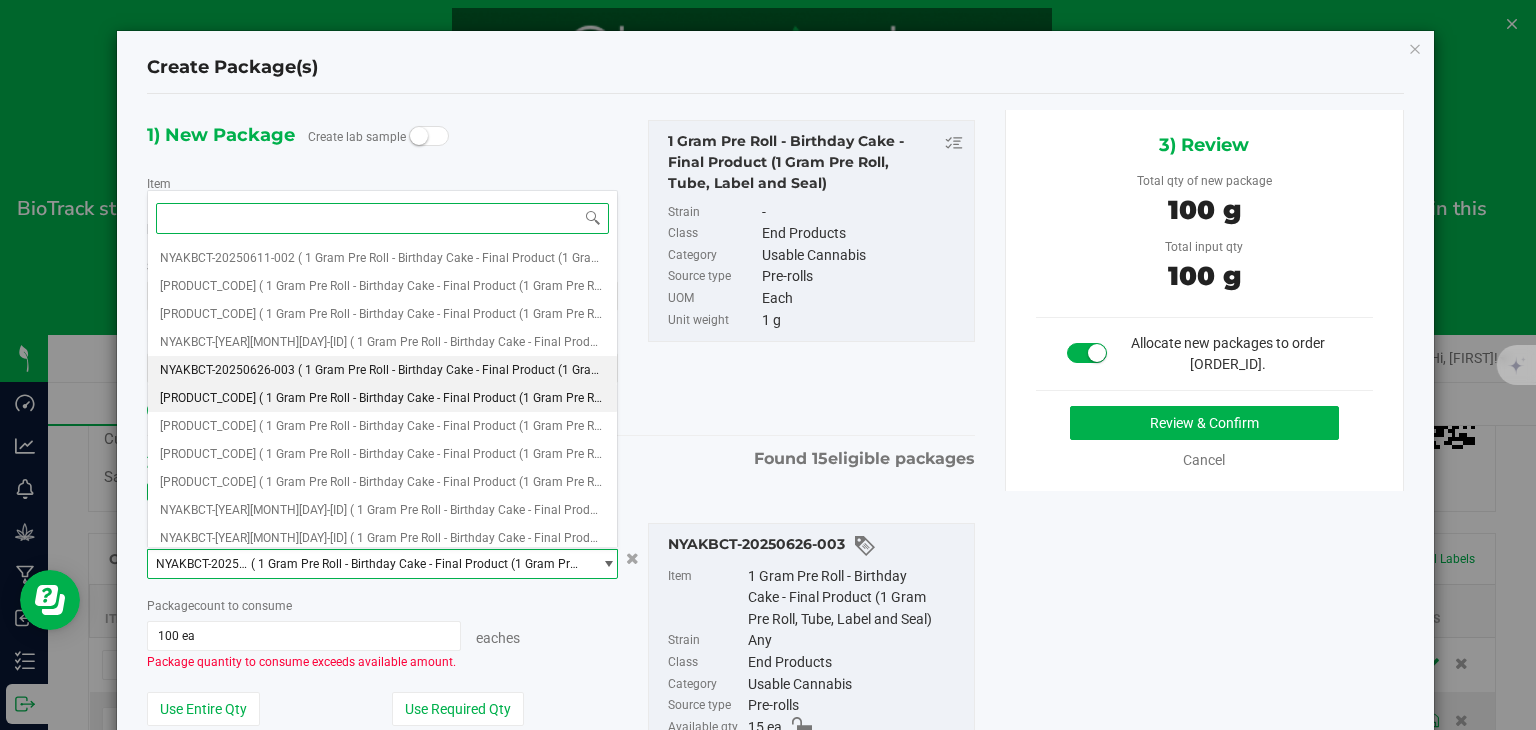 click on "(
1 Gram Pre Roll - Birthday Cake - Final Product (1 Gram Pre Roll, Tube, Label and Seal)
)" at bounding box center (496, 398) 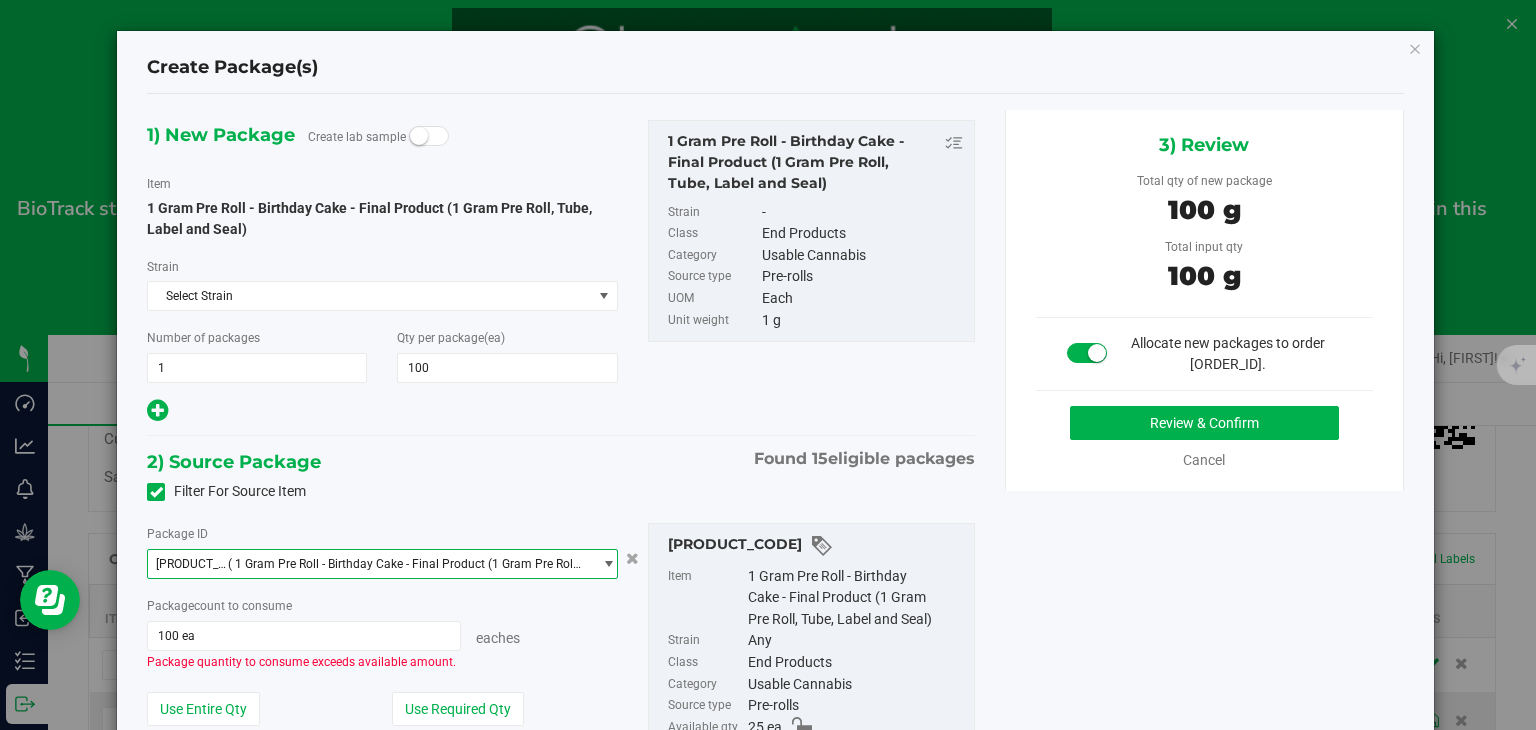 click at bounding box center (608, 564) 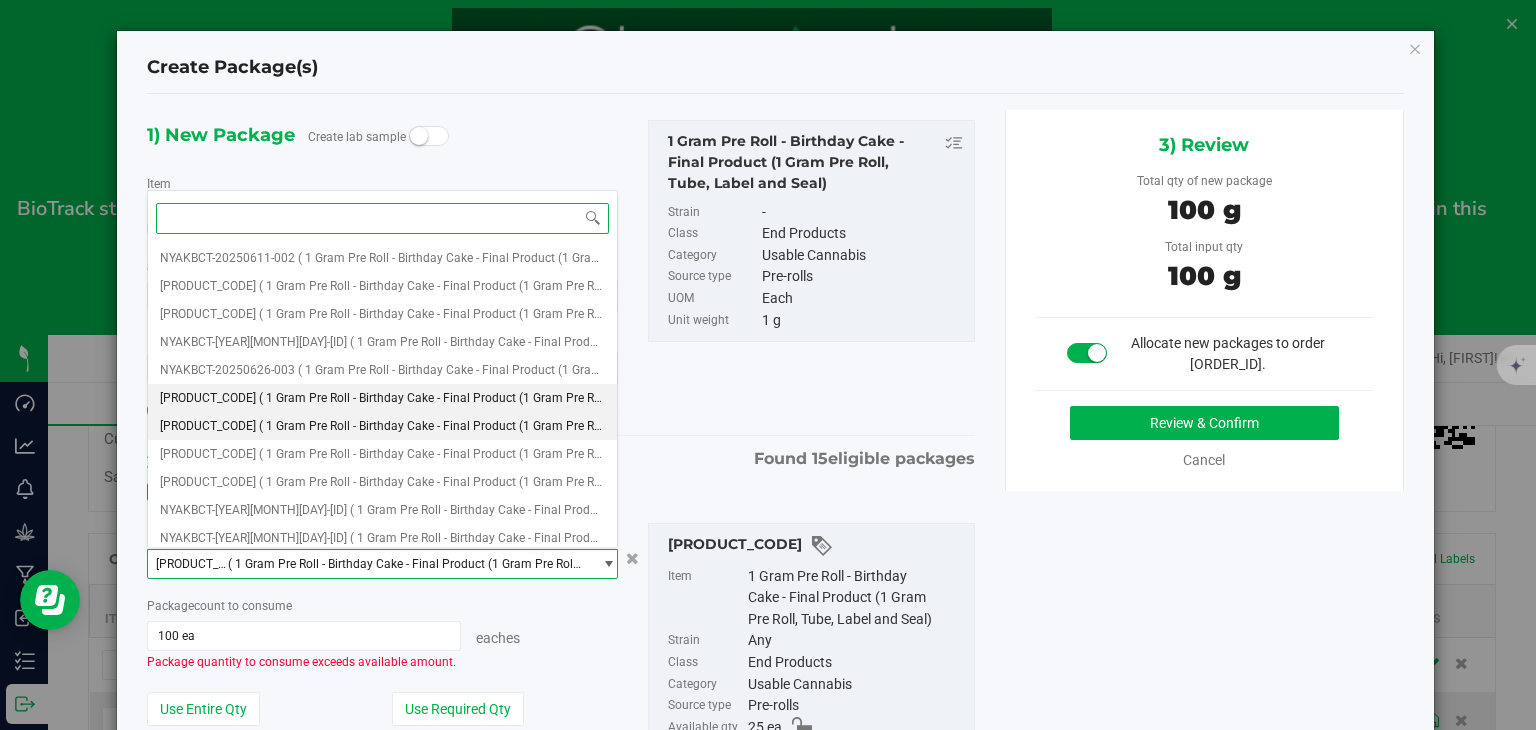 click on "(
1 Gram Pre Roll - Birthday Cake - Final Product (1 Gram Pre Roll, Tube, Label and Seal)
)" at bounding box center [496, 426] 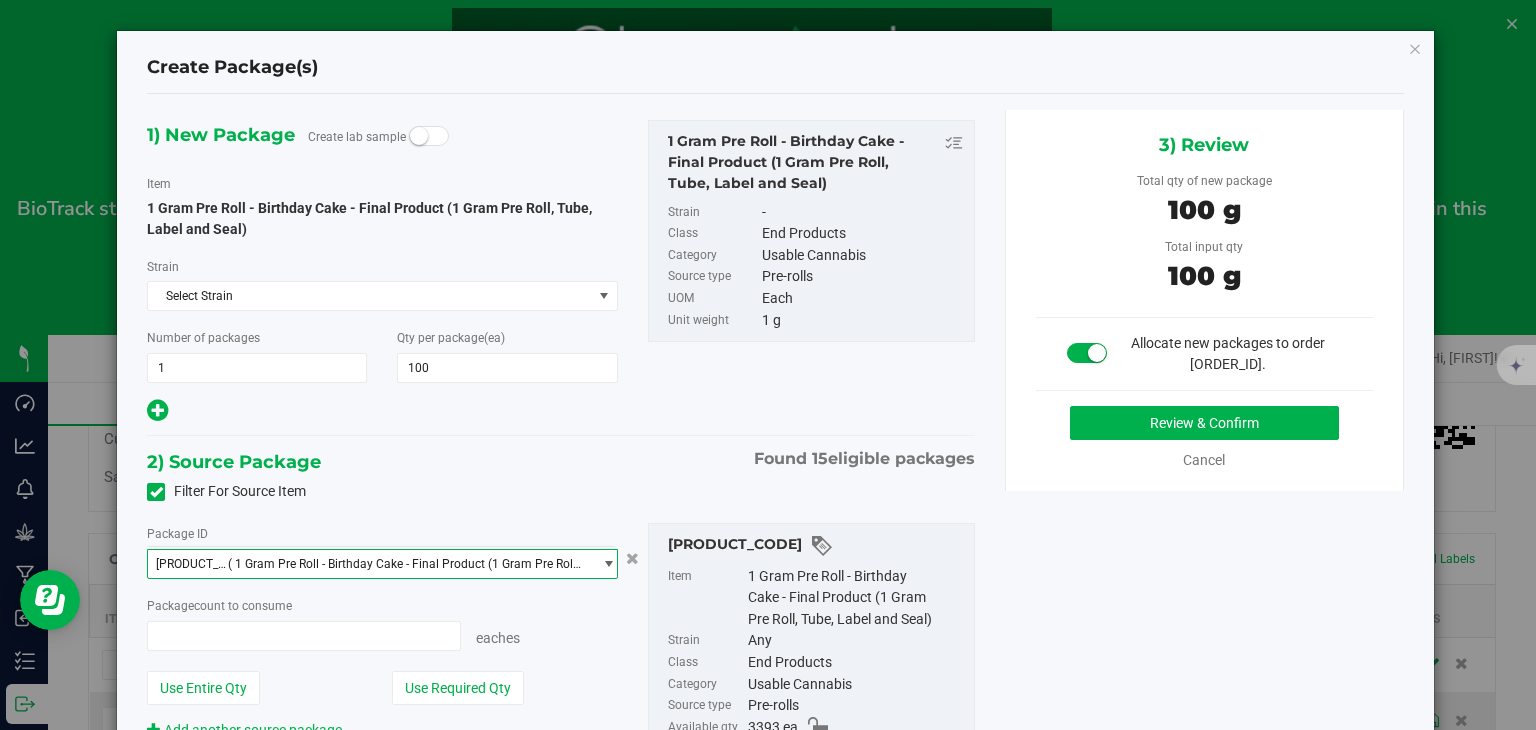 type on "100 ea" 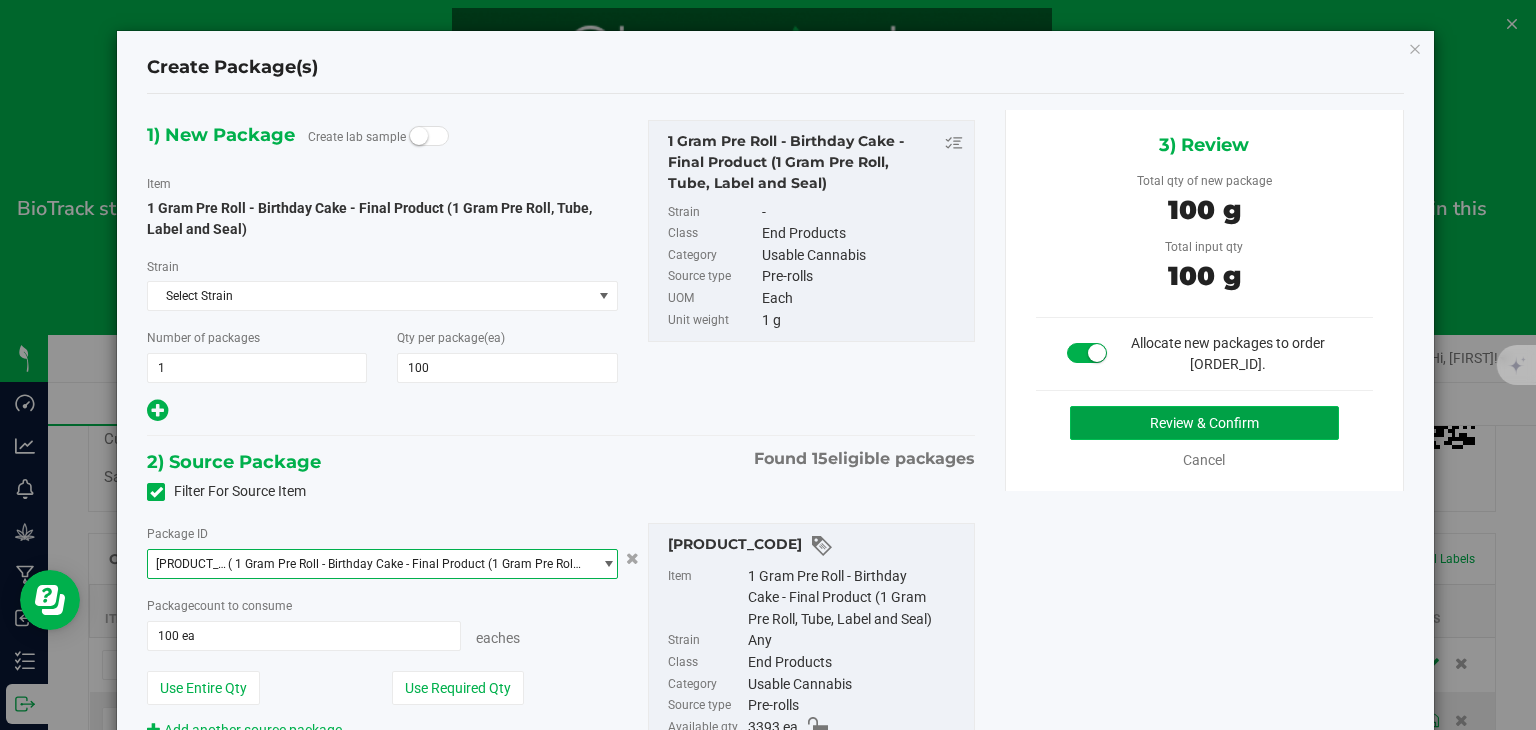 click on "Review & Confirm" at bounding box center (1204, 423) 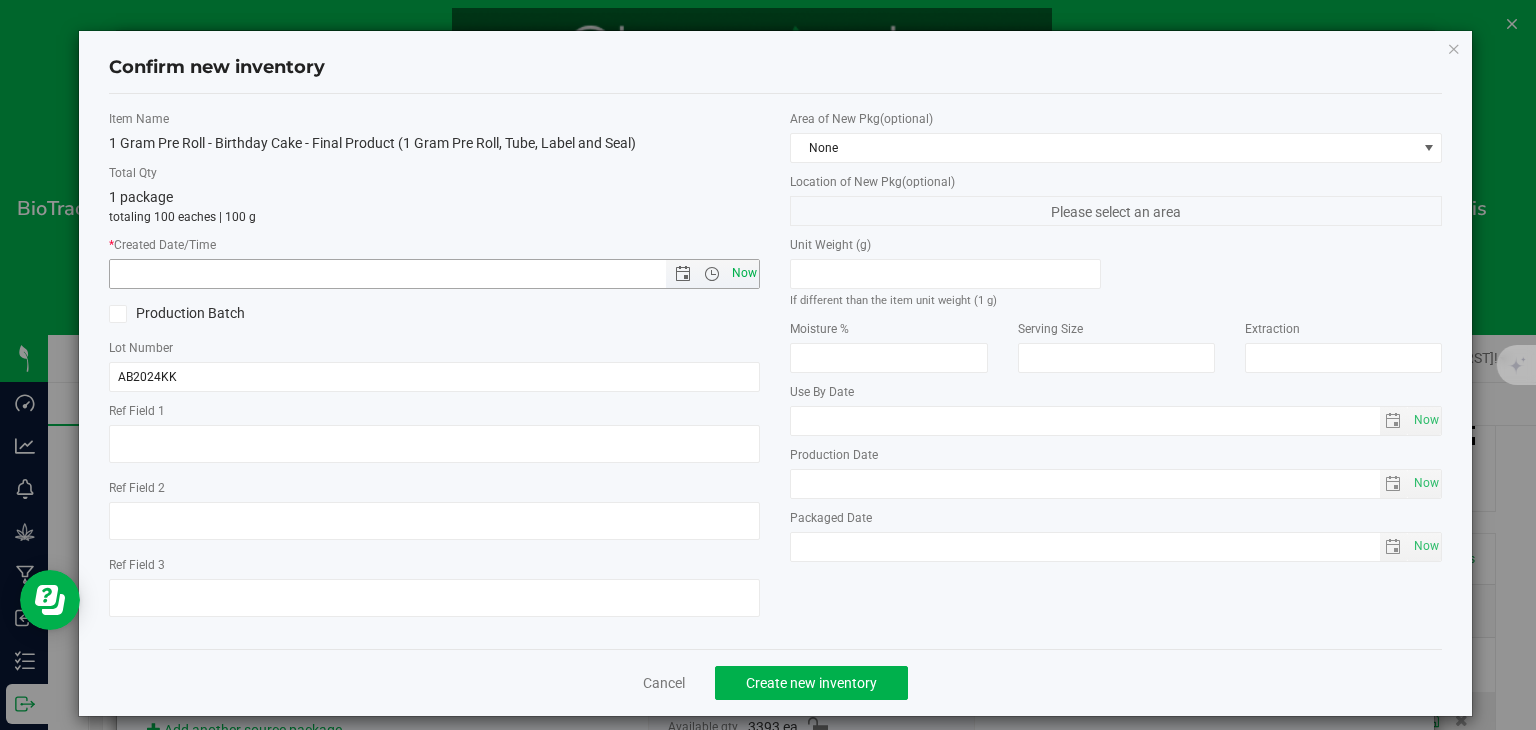 click on "Now" at bounding box center (744, 273) 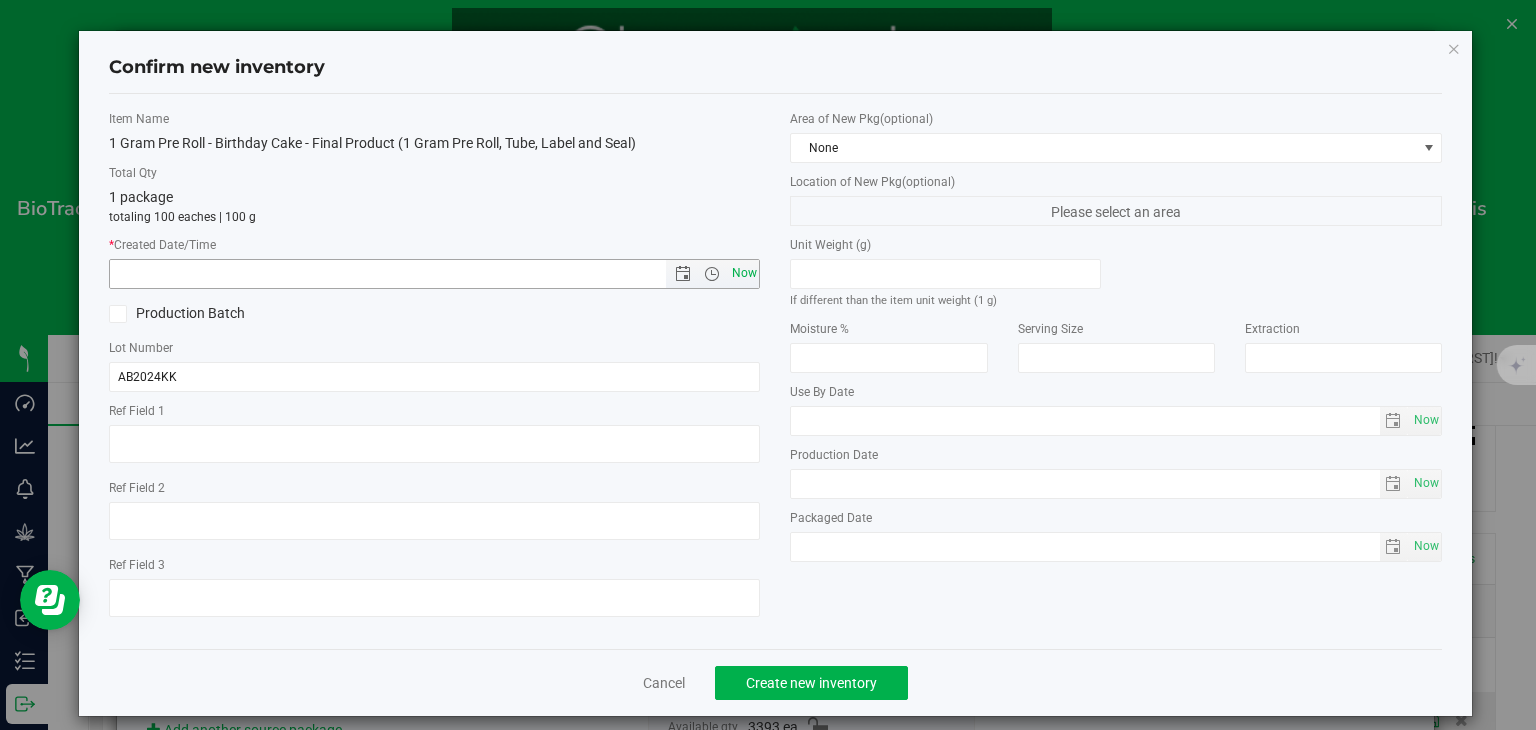 type on "[MONTH]/[DAY]/[YEAR] [TIME] [MERIDIEM]" 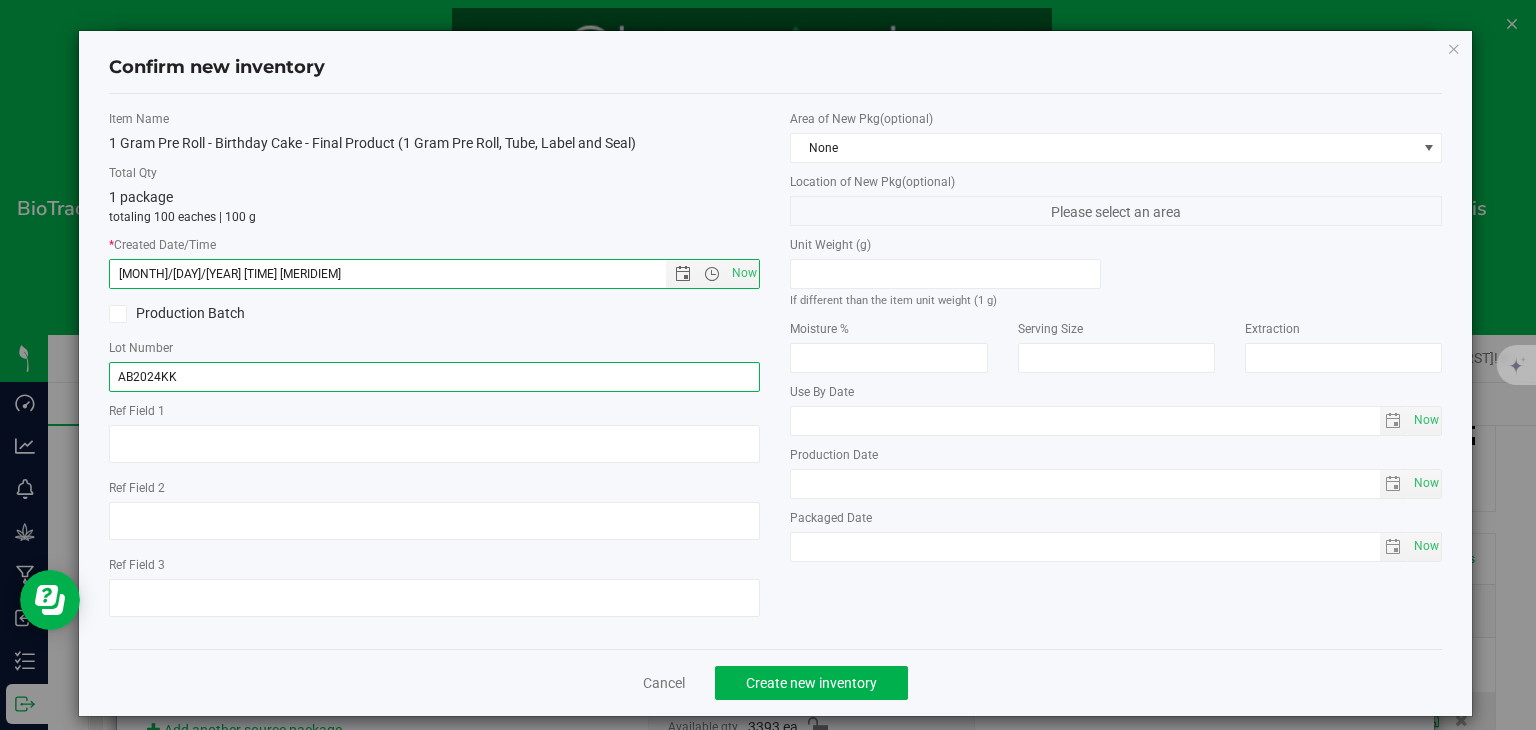 click on "AB2024KK" at bounding box center [435, 377] 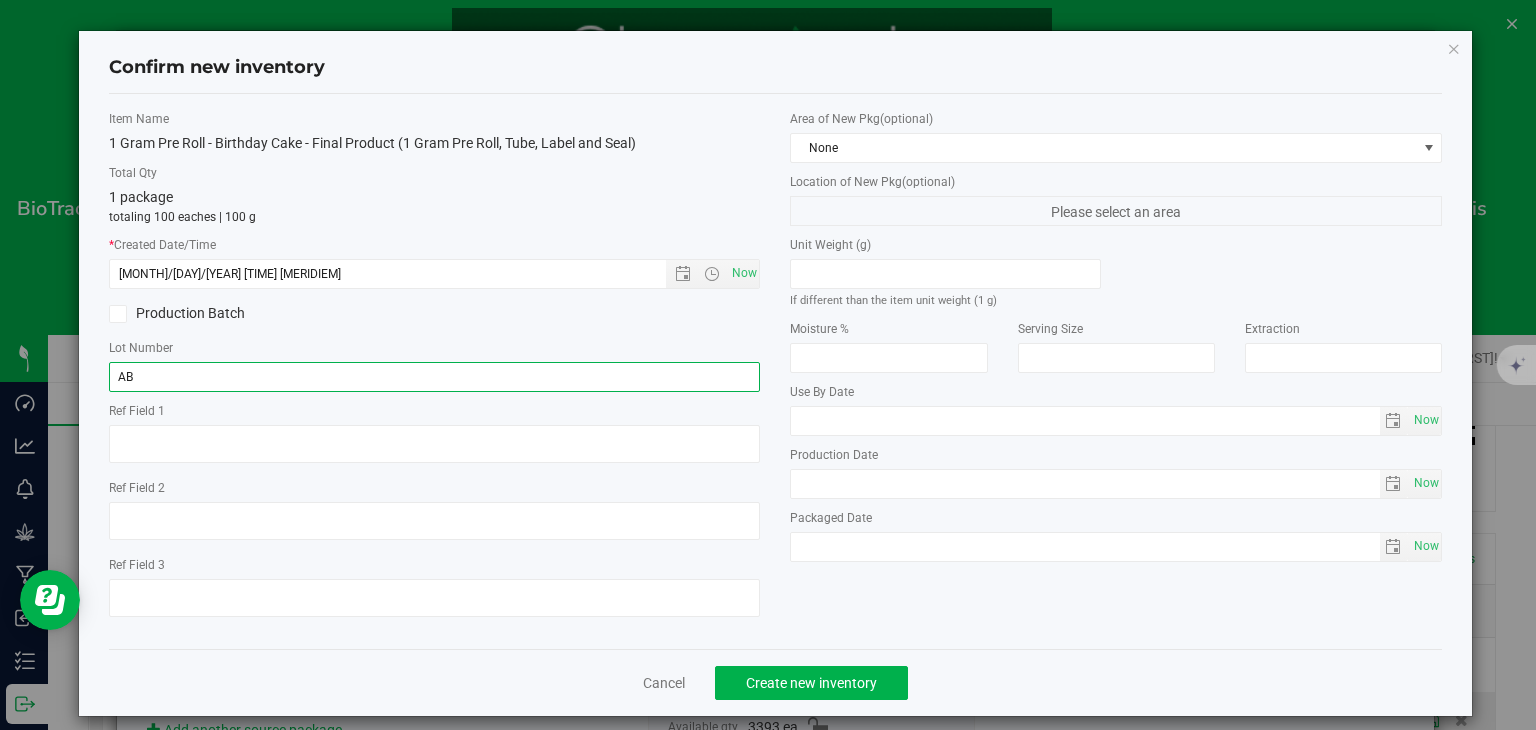 type on "A" 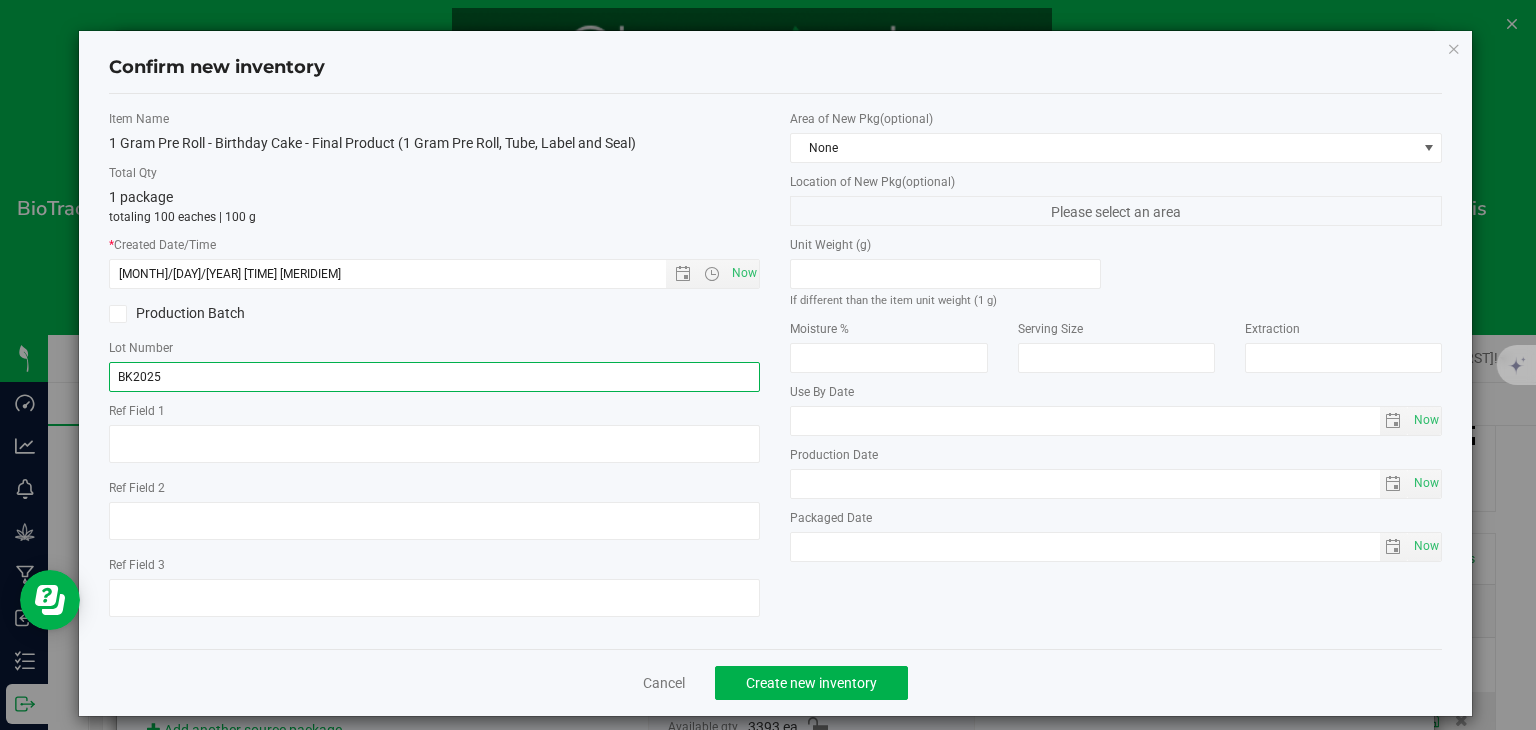 type on "BK2025AB" 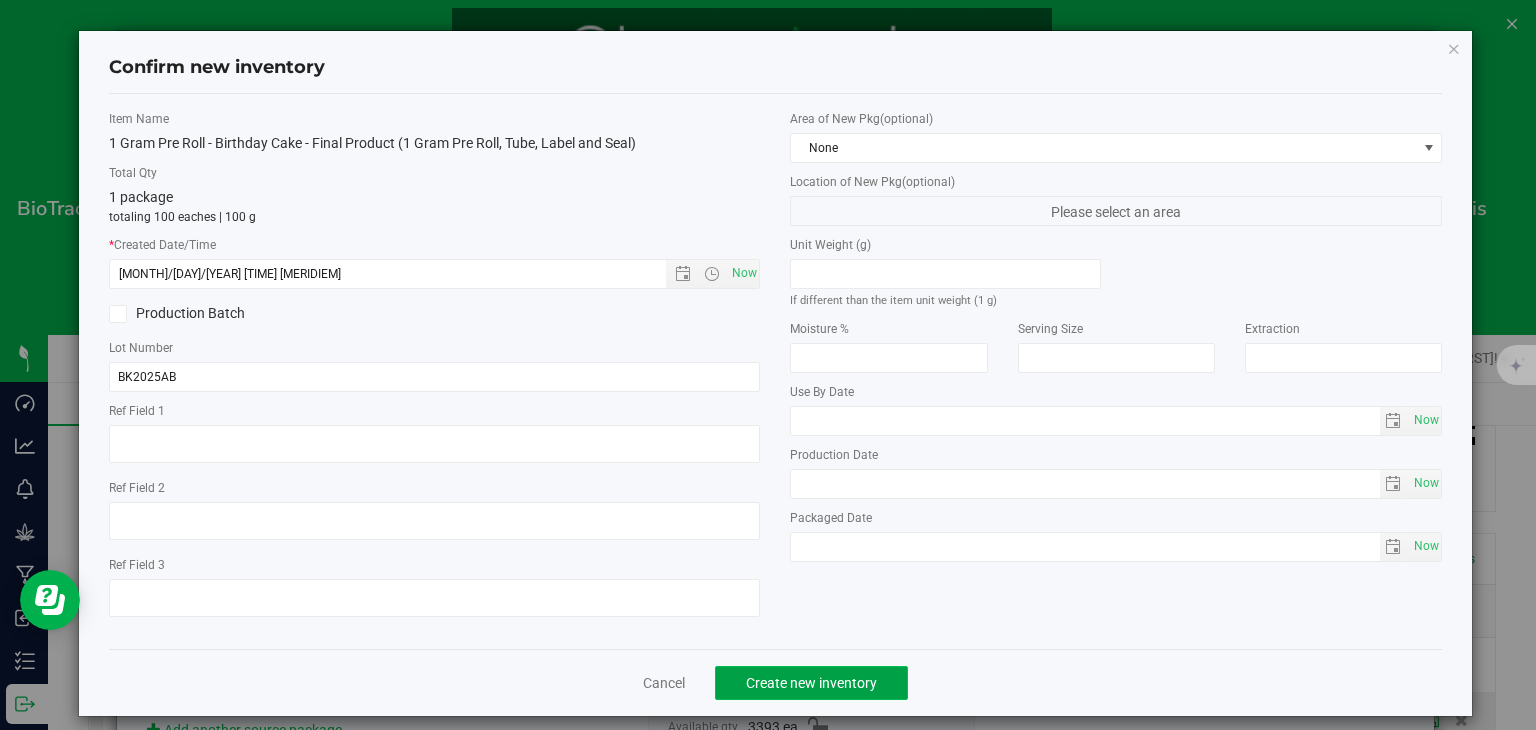 click on "Create new inventory" 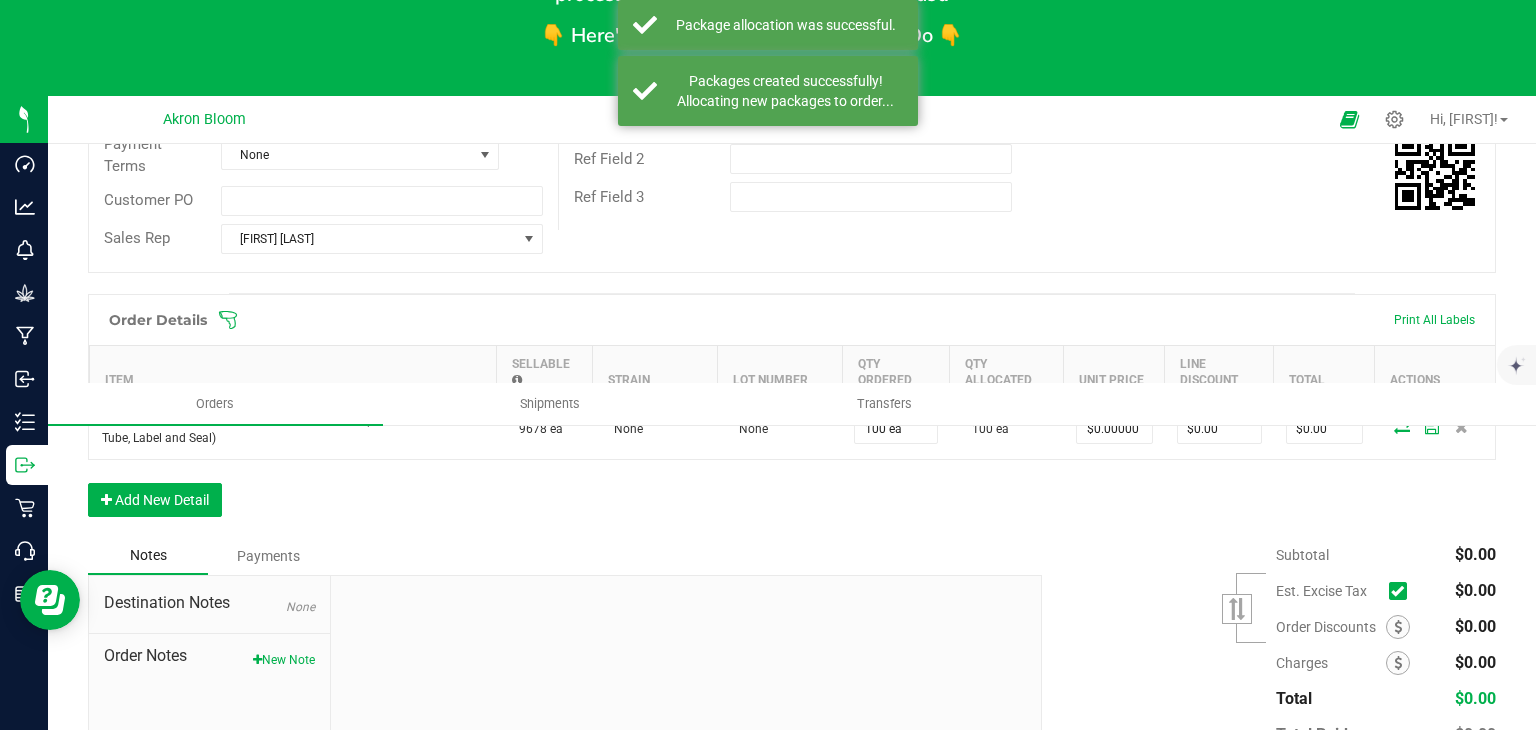 scroll, scrollTop: 241, scrollLeft: 0, axis: vertical 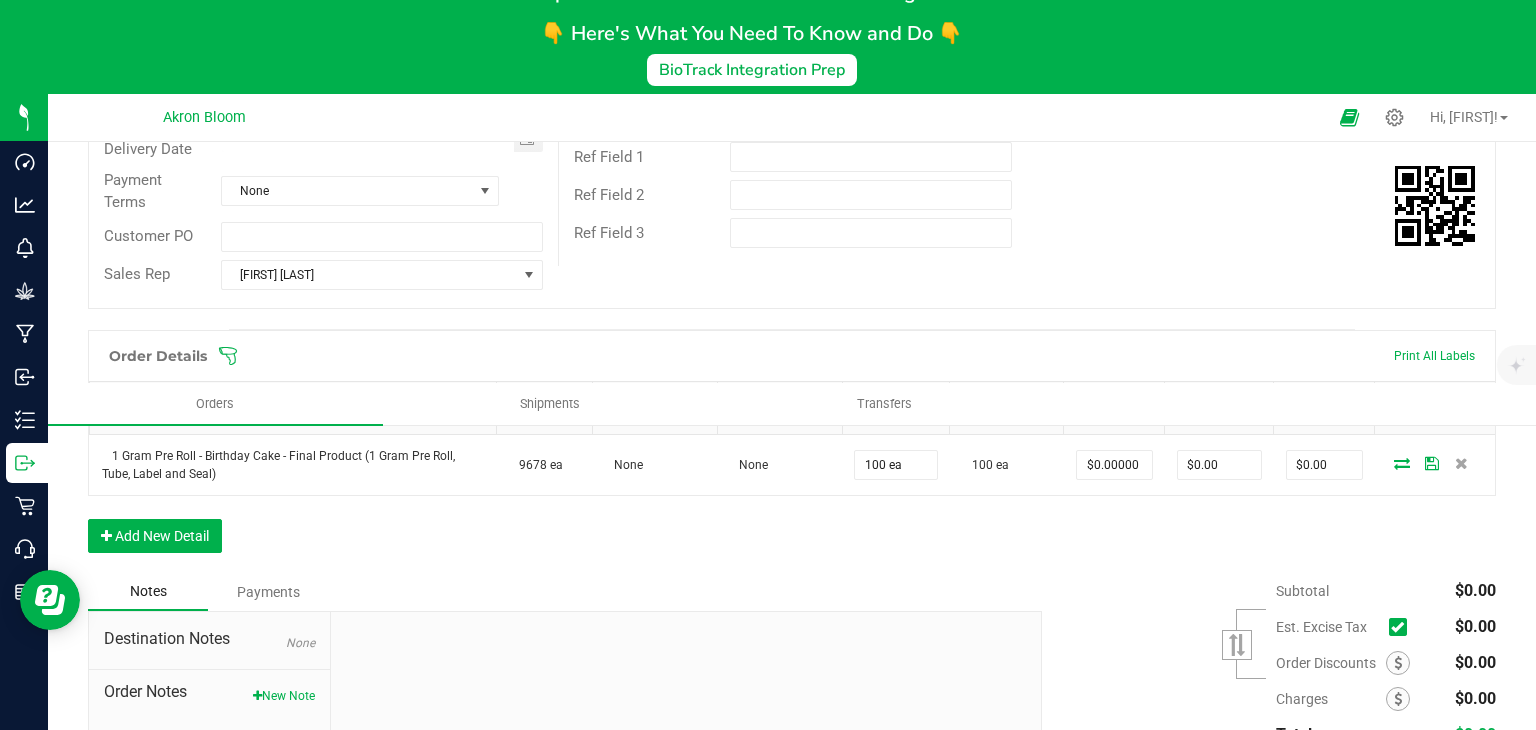 click on "Order Details Print All Labels Item  Sellable  Strain  Lot Number  Qty Ordered Qty Allocated Unit Price Line Discount Total Actions  1 Gram Pre Roll - Birthday Cake - Final Product (1 Gram Pre Roll, Tube, Label and Seal)   9678 ea   None   None  100 ea  100 ea  $0.00000 $0.00 $0.00
Add New Detail" at bounding box center [792, 451] 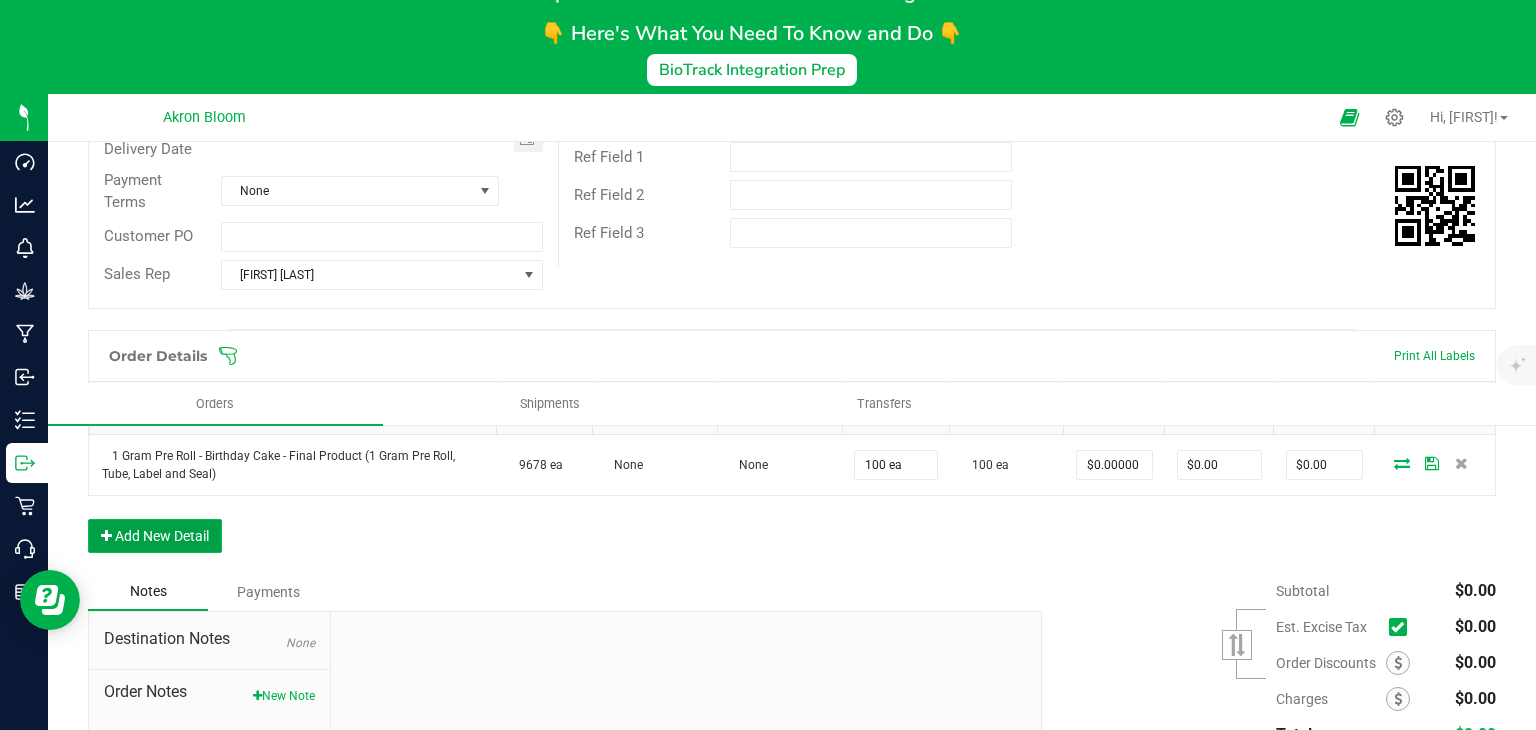 click on "Add New Detail" at bounding box center (155, 536) 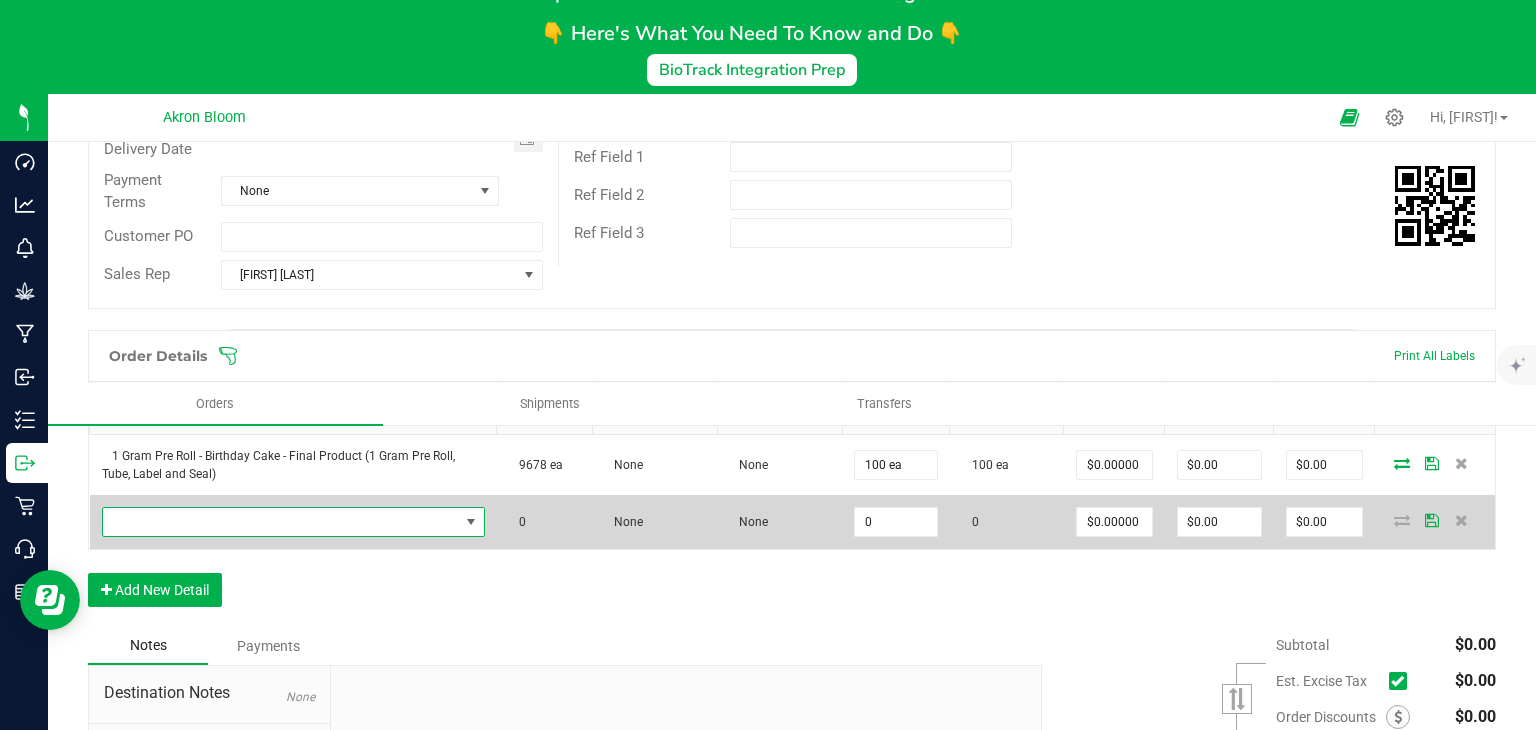click at bounding box center (471, 522) 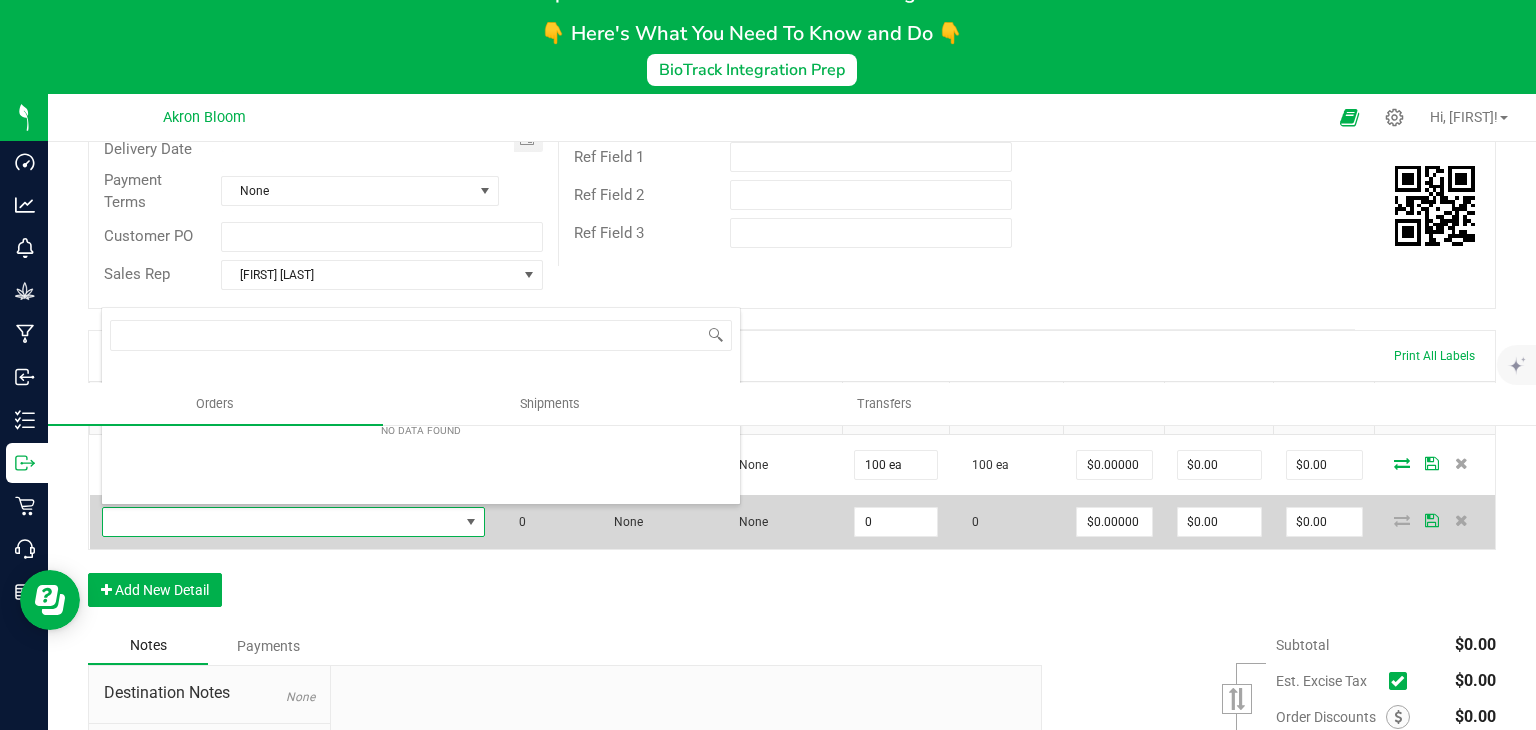 scroll, scrollTop: 99970, scrollLeft: 99617, axis: both 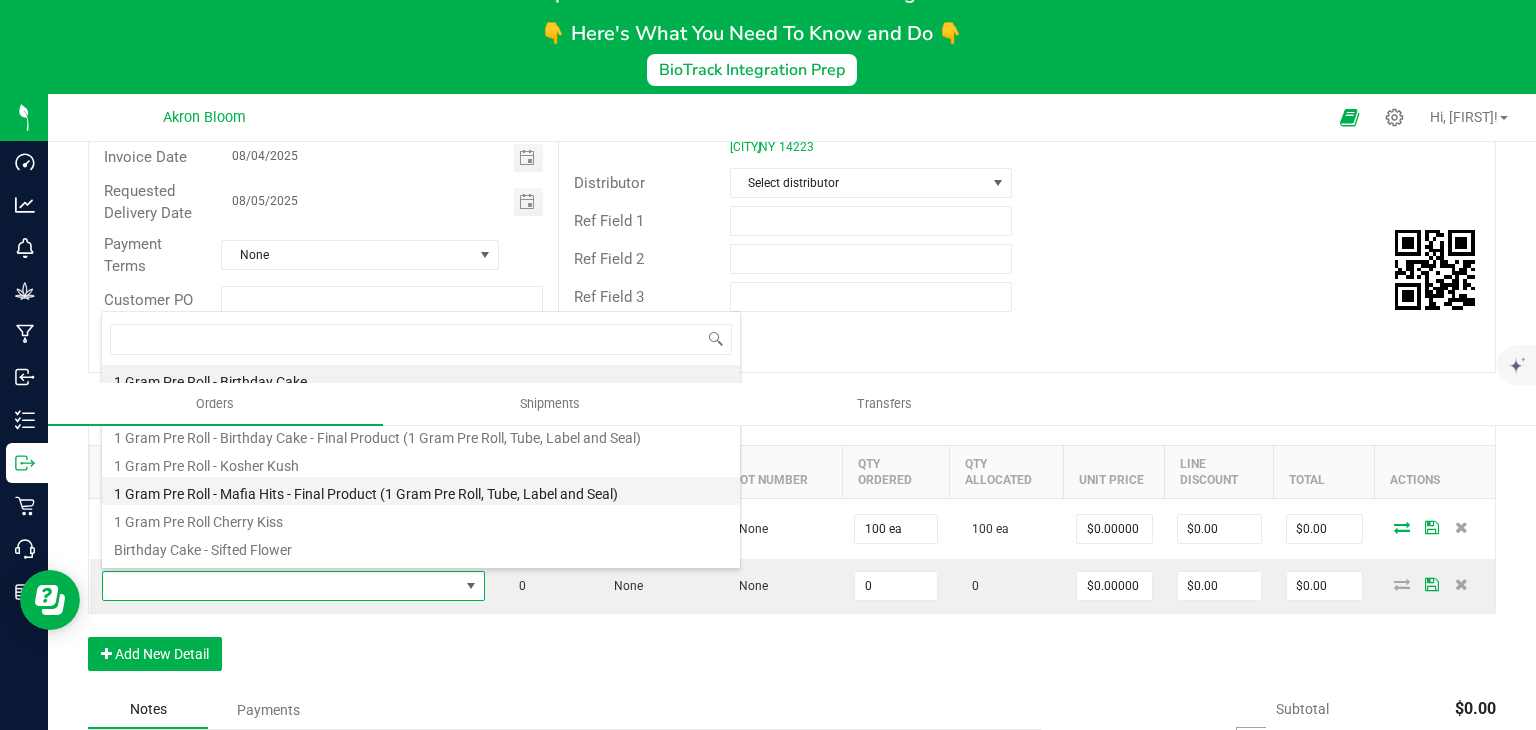 click on "1 Gram Pre Roll - Mafia Hits - Final Product (1 Gram Pre Roll, Tube, Label and Seal)" at bounding box center (421, 491) 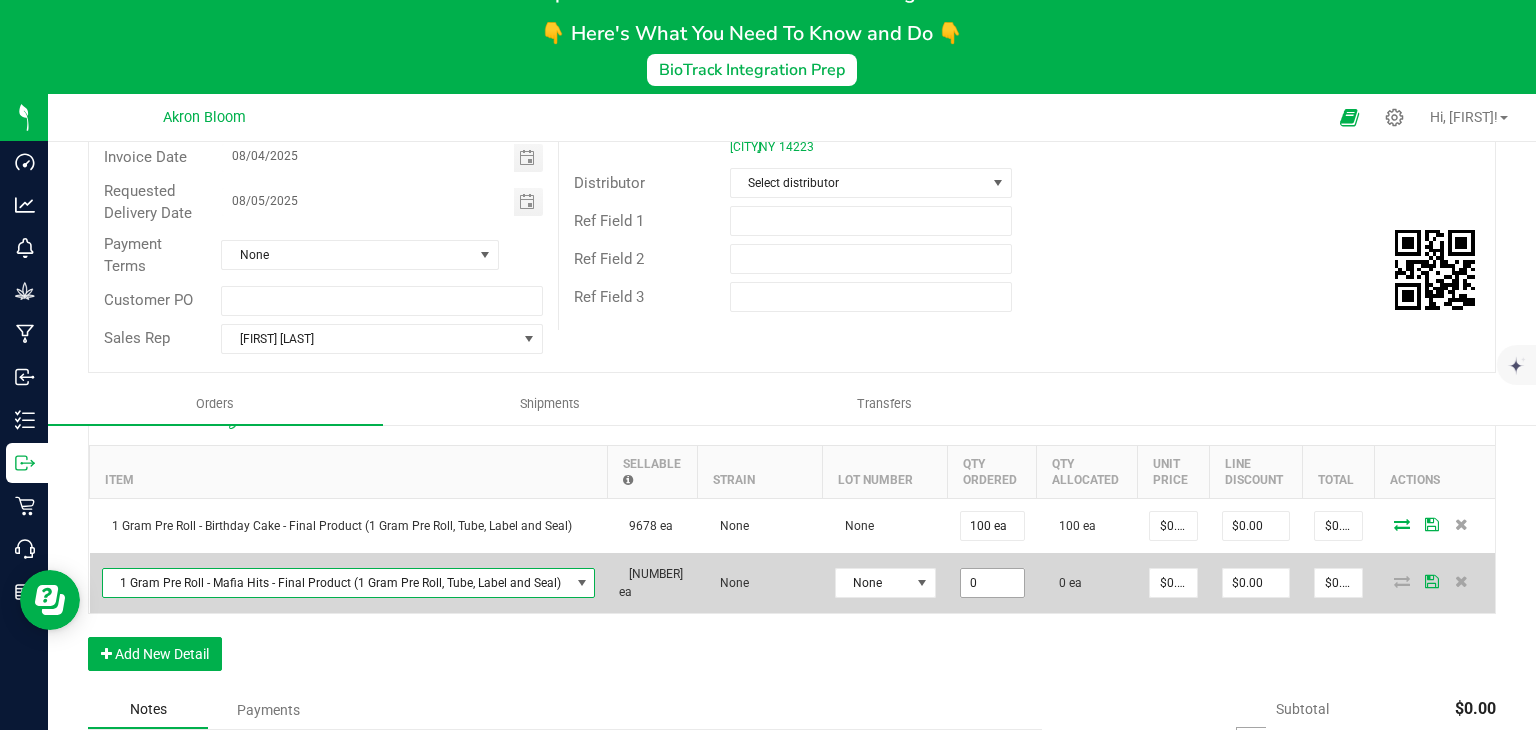 click on "0" at bounding box center (992, 583) 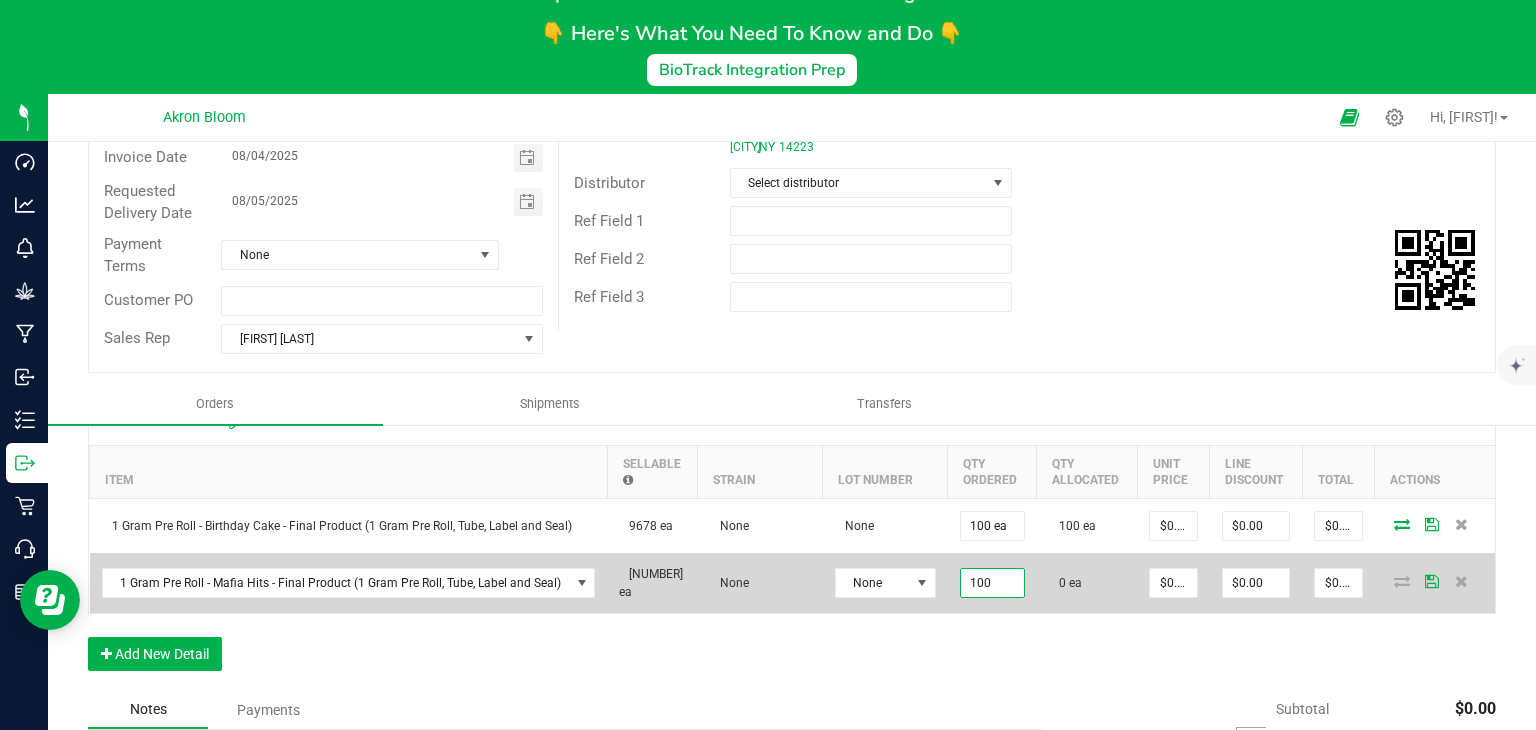 type on "100 ea" 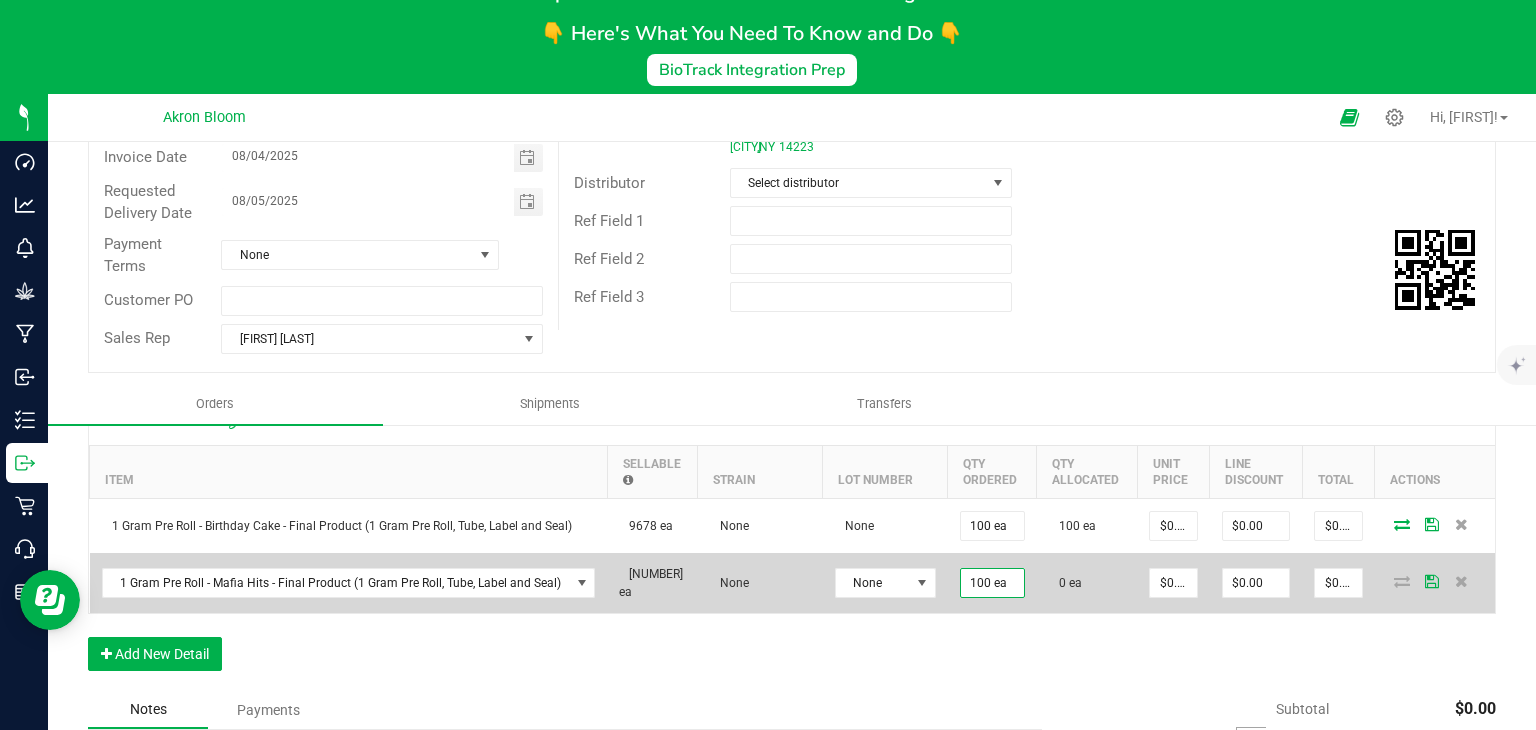 click at bounding box center (1402, 581) 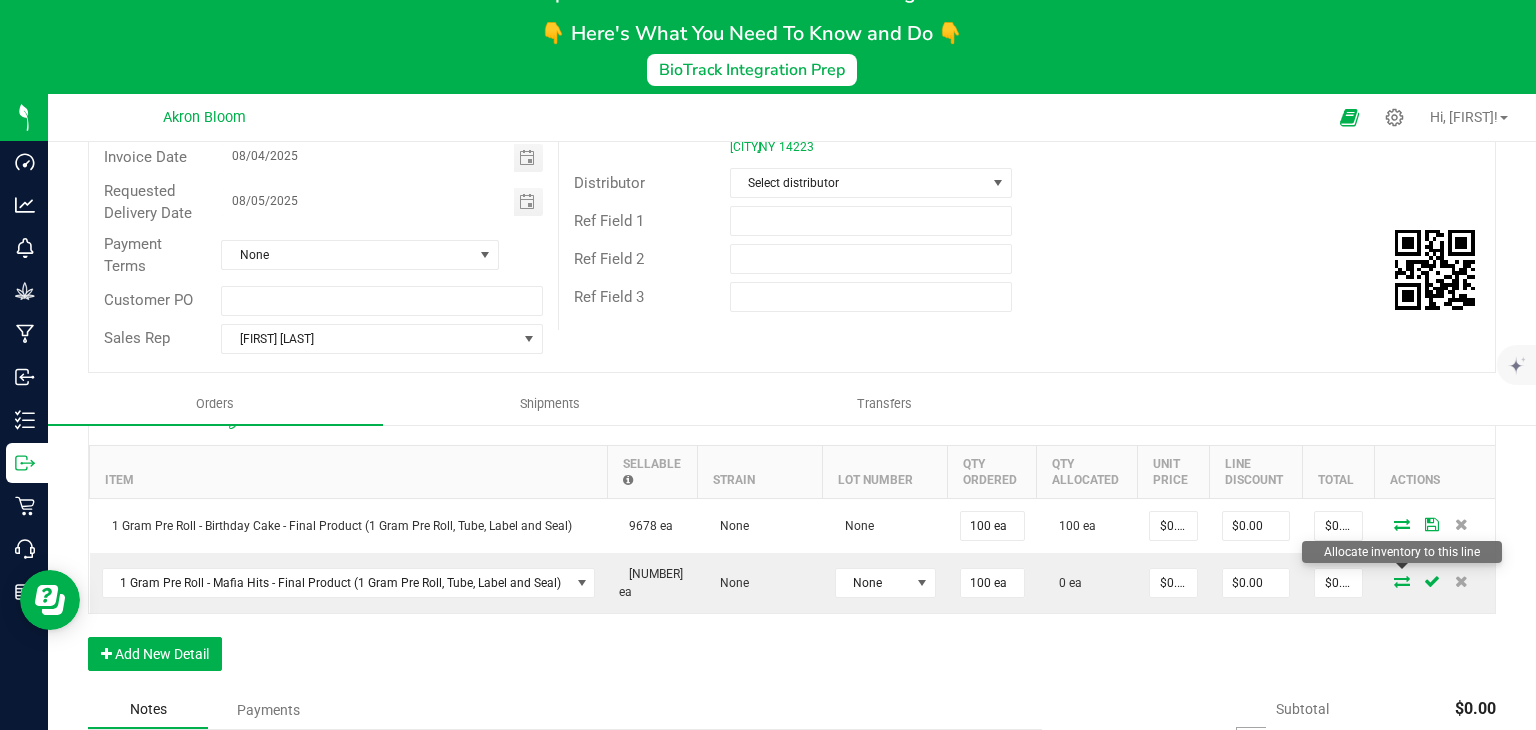 click at bounding box center [1402, 581] 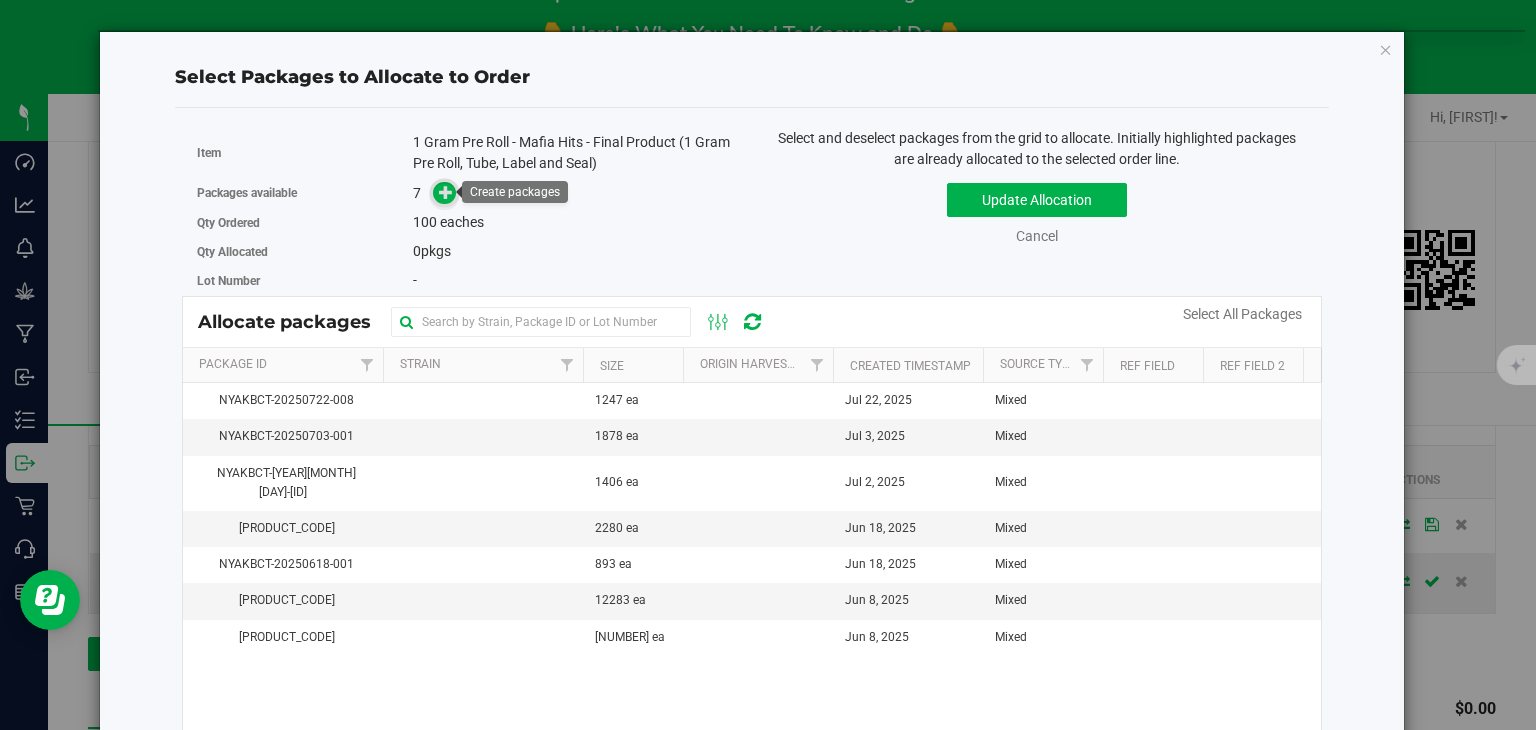 click at bounding box center [446, 192] 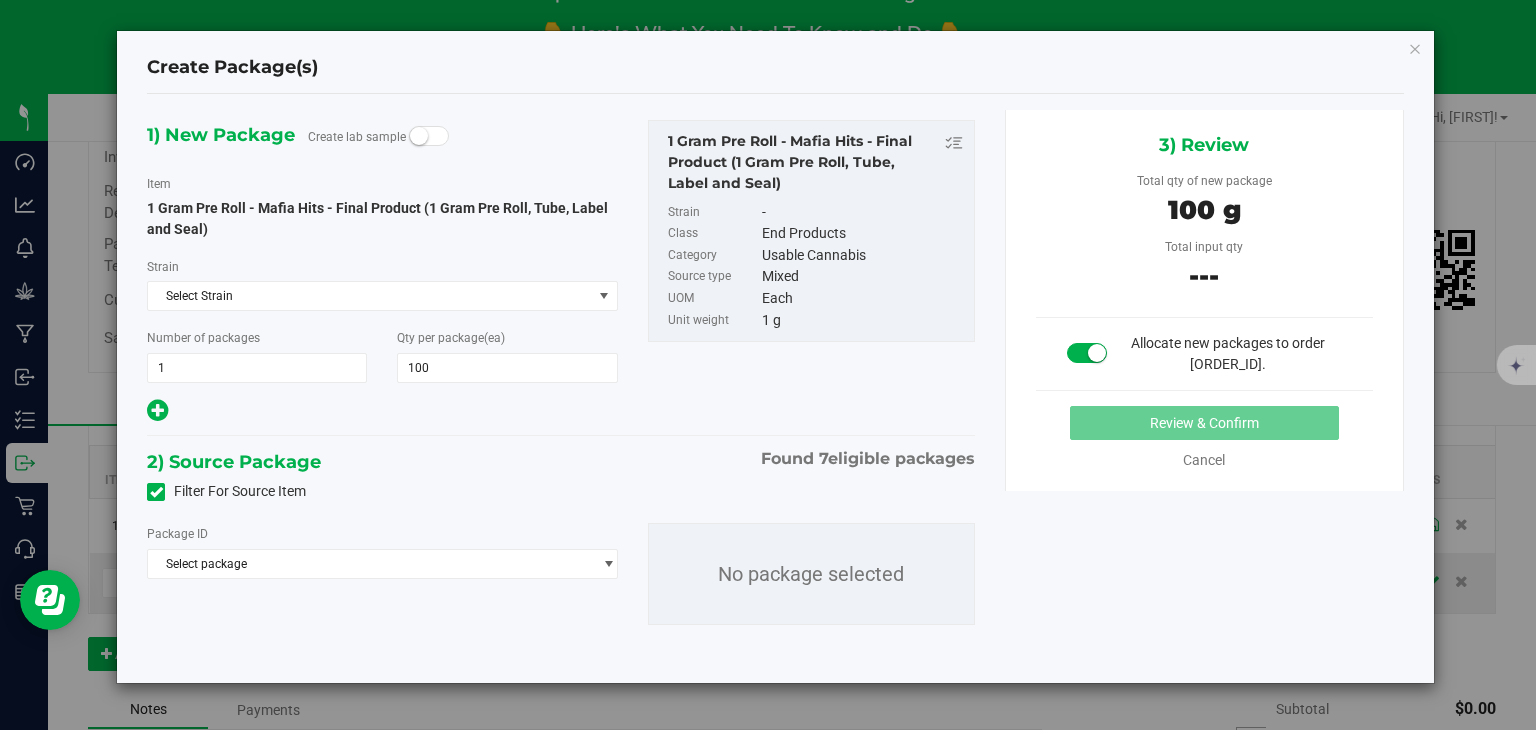 scroll, scrollTop: 0, scrollLeft: 0, axis: both 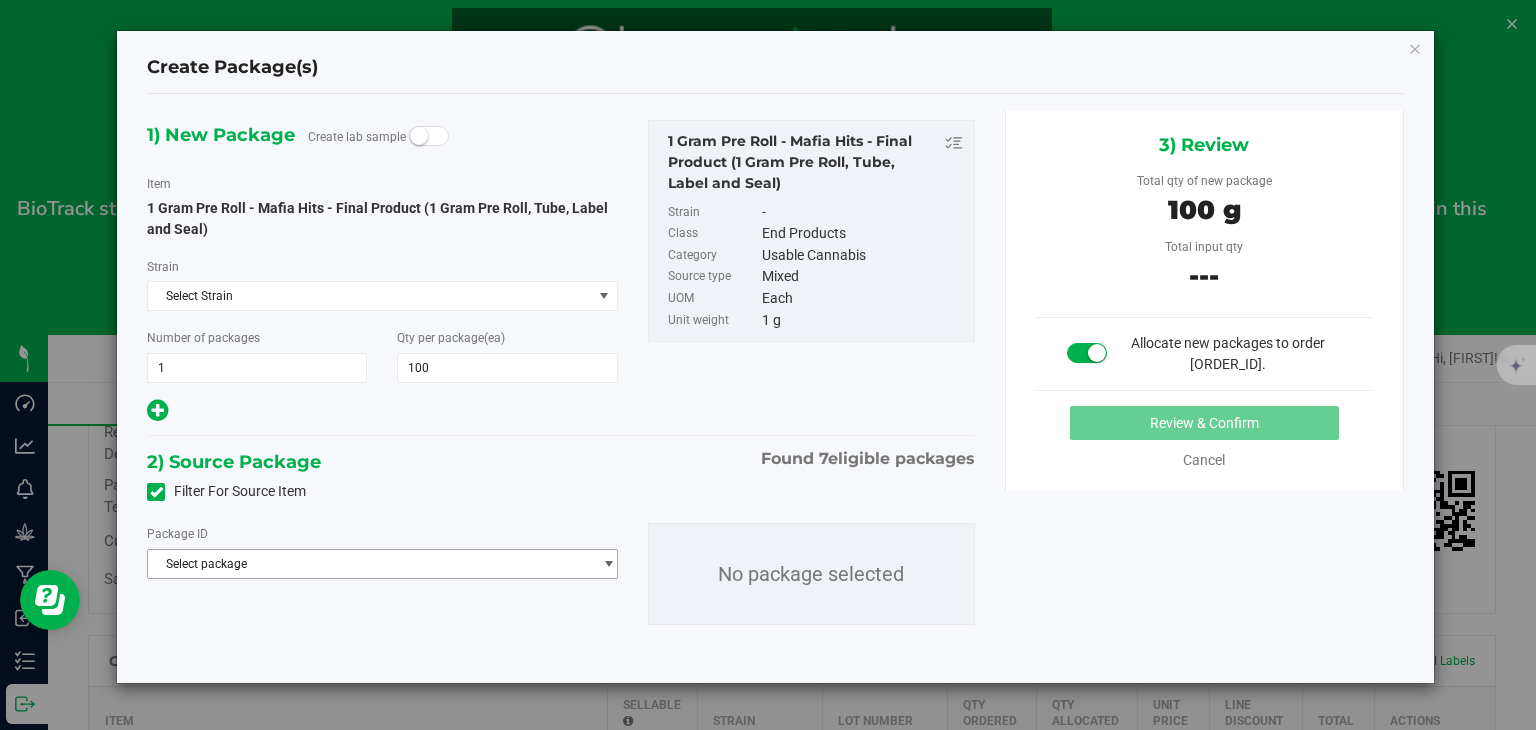 click at bounding box center (608, 564) 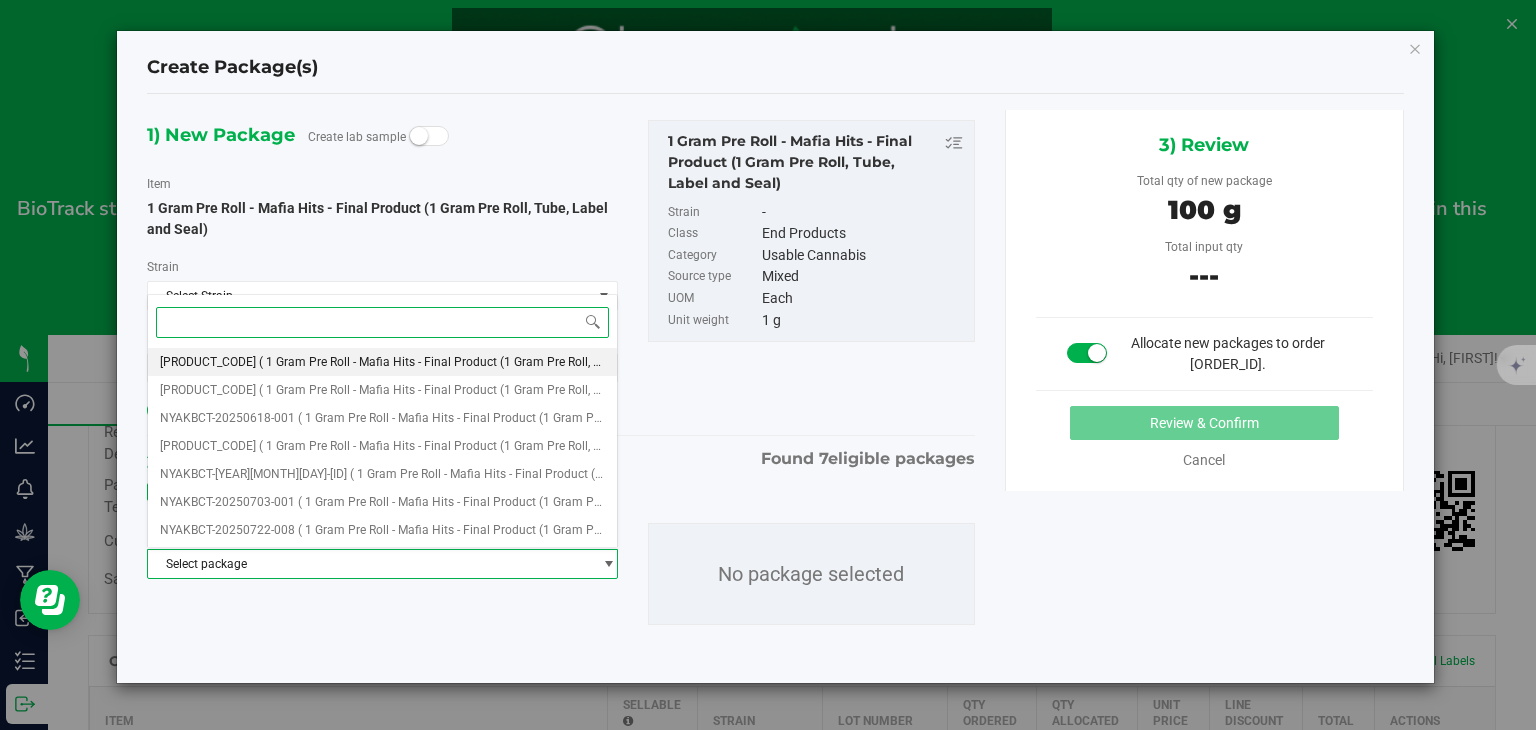 click on "NYAKBCT-[YEAR][MONTH][DAY]-[ID]
(
1 Gram Pre Roll - Mafia Hits - Final Product (1 Gram Pre Roll, Tube, Label and Seal)
)" at bounding box center (382, 362) 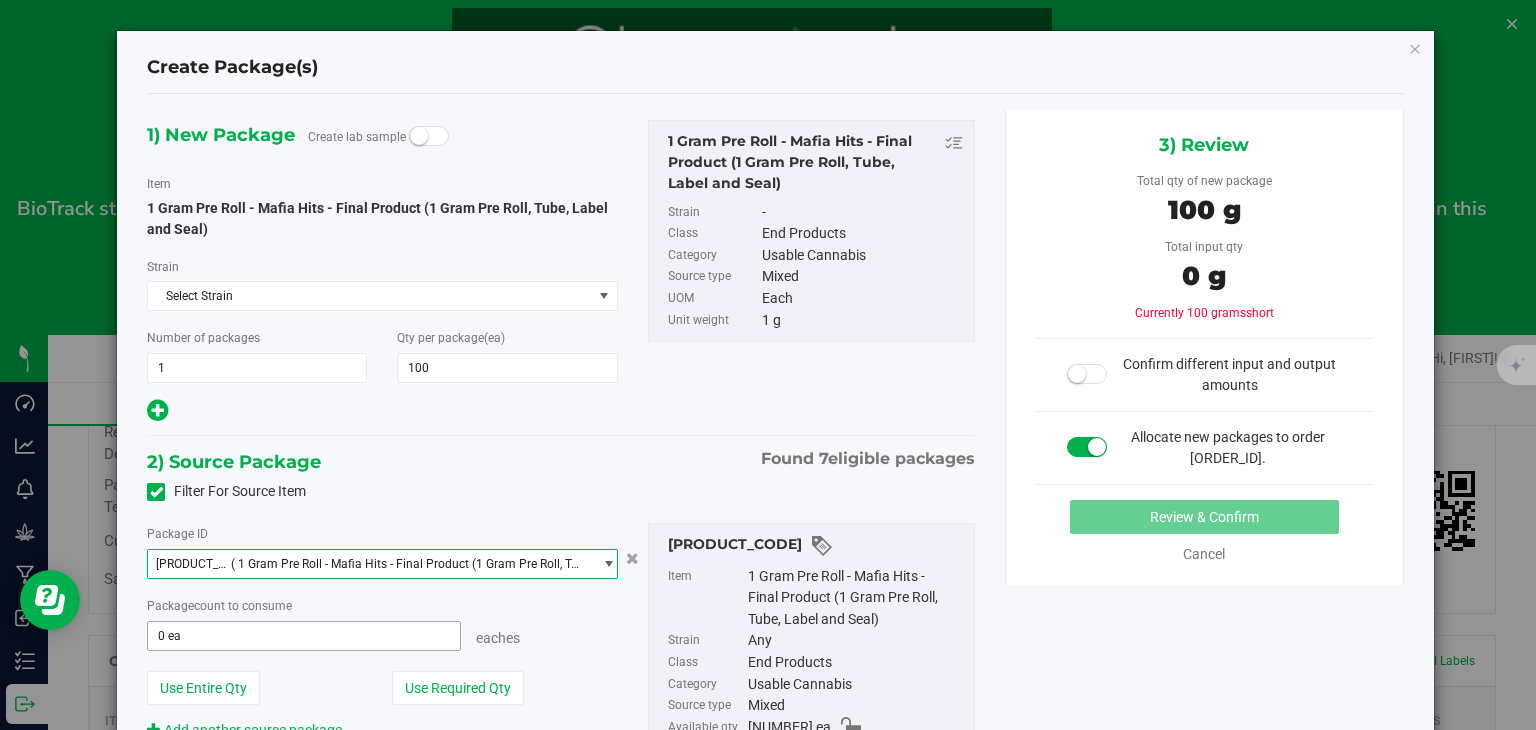 click on "0 ea" at bounding box center (303, 636) 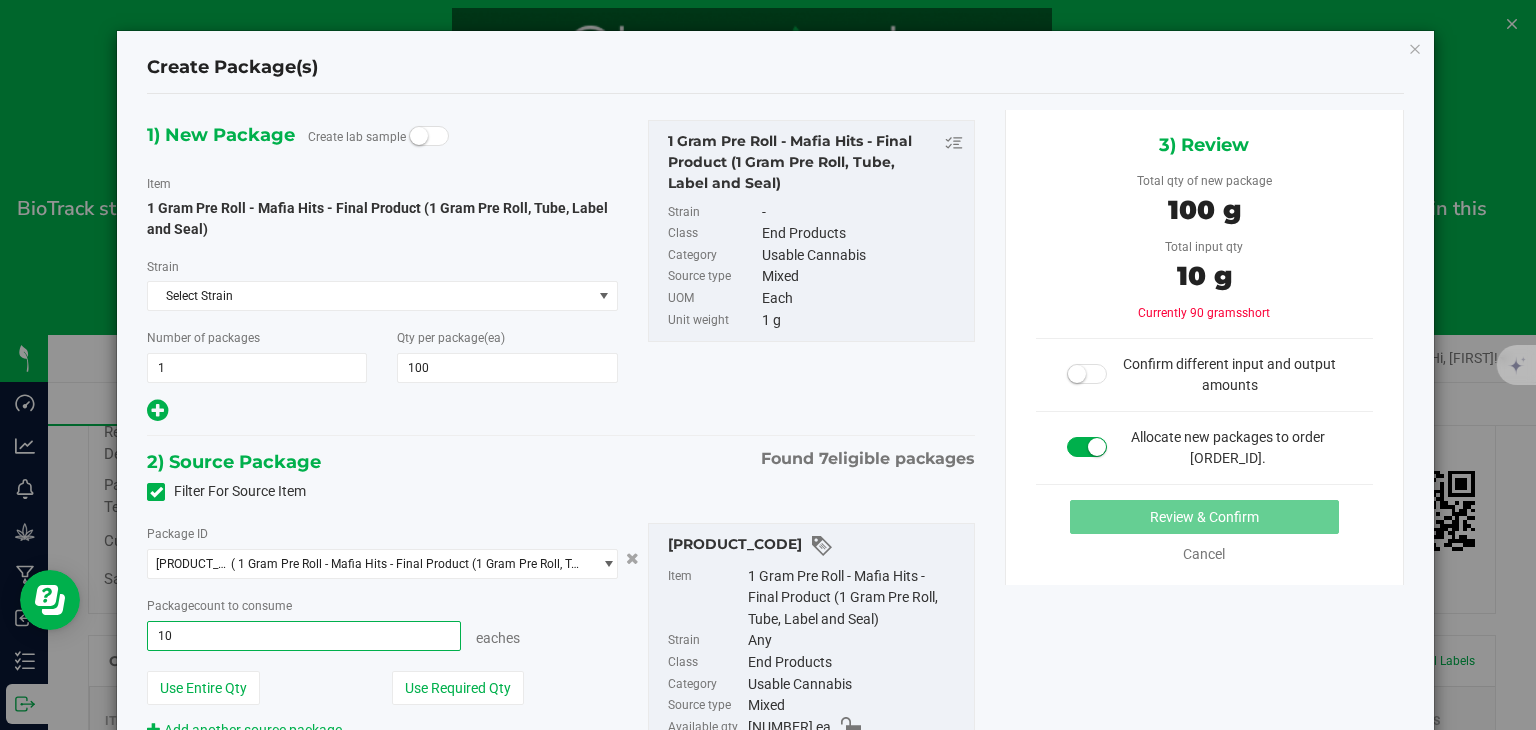 type on "100" 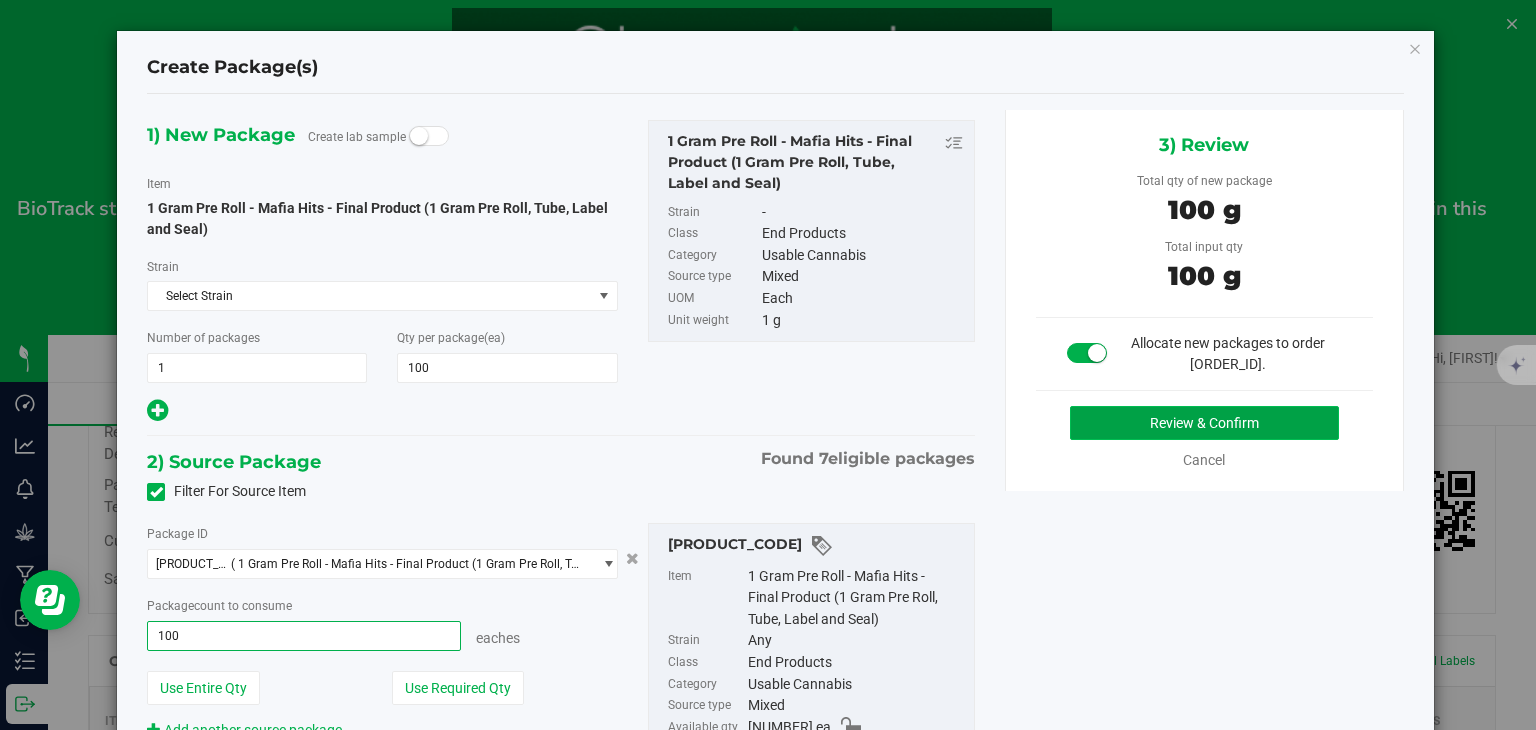 click on "Review & Confirm" at bounding box center (1204, 423) 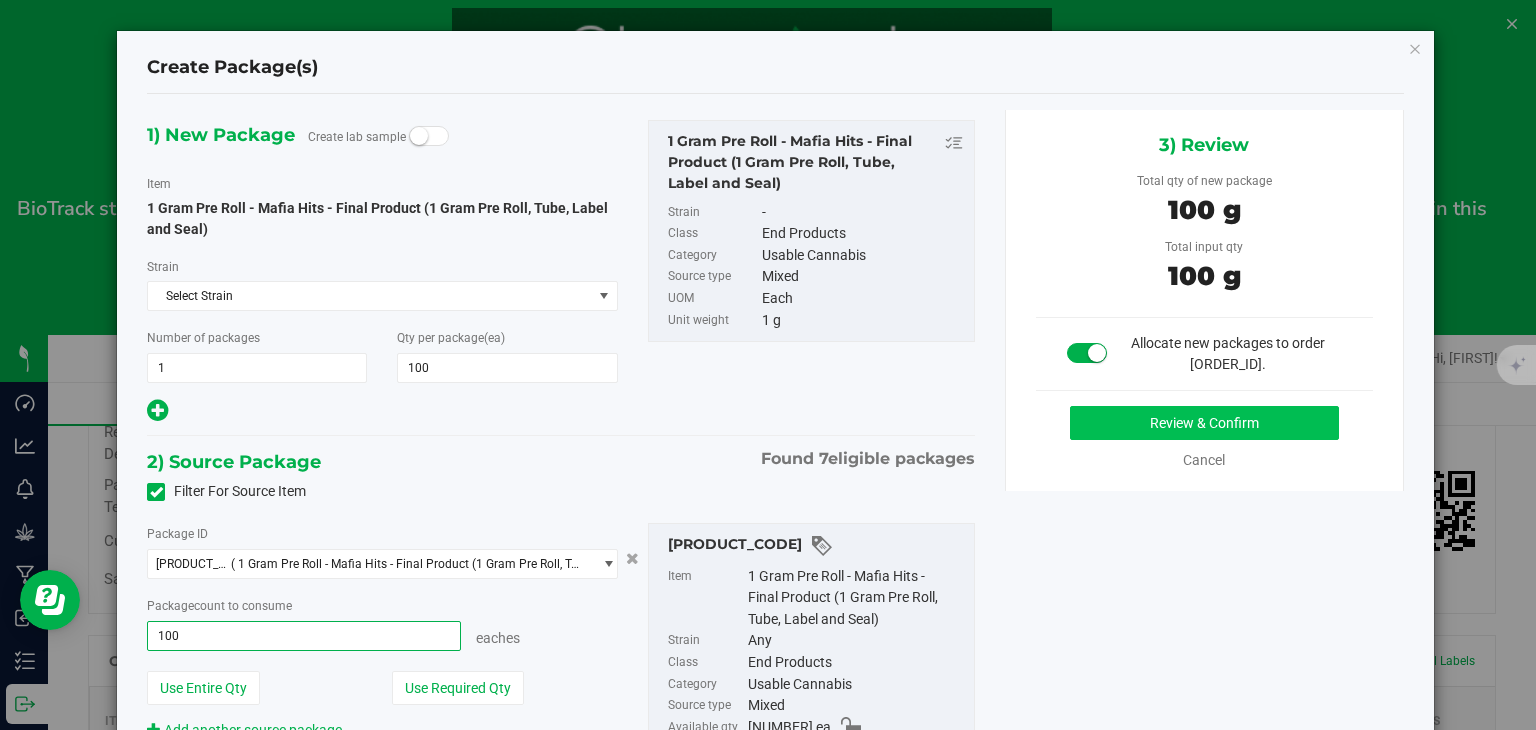 type on "100 ea" 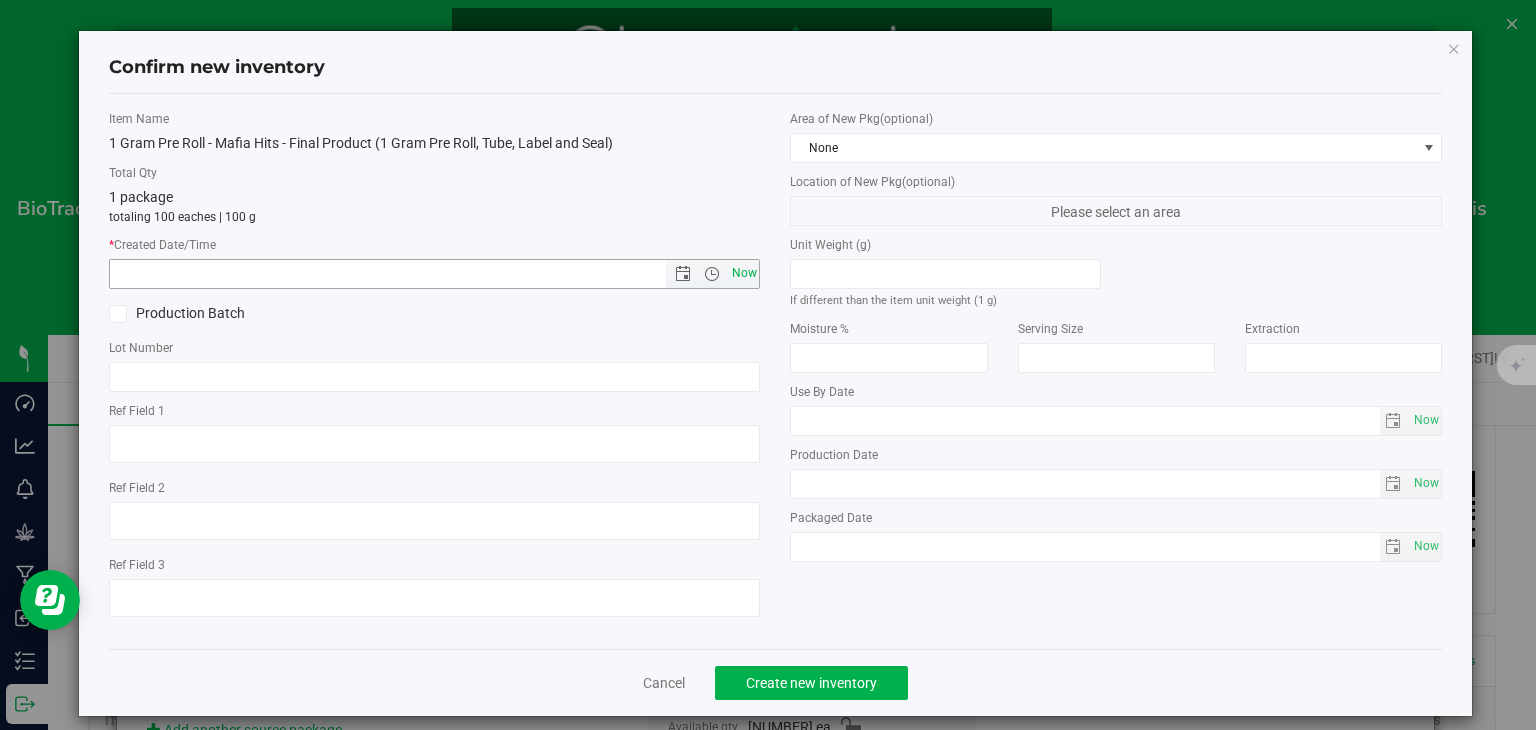 click on "Now" at bounding box center (744, 273) 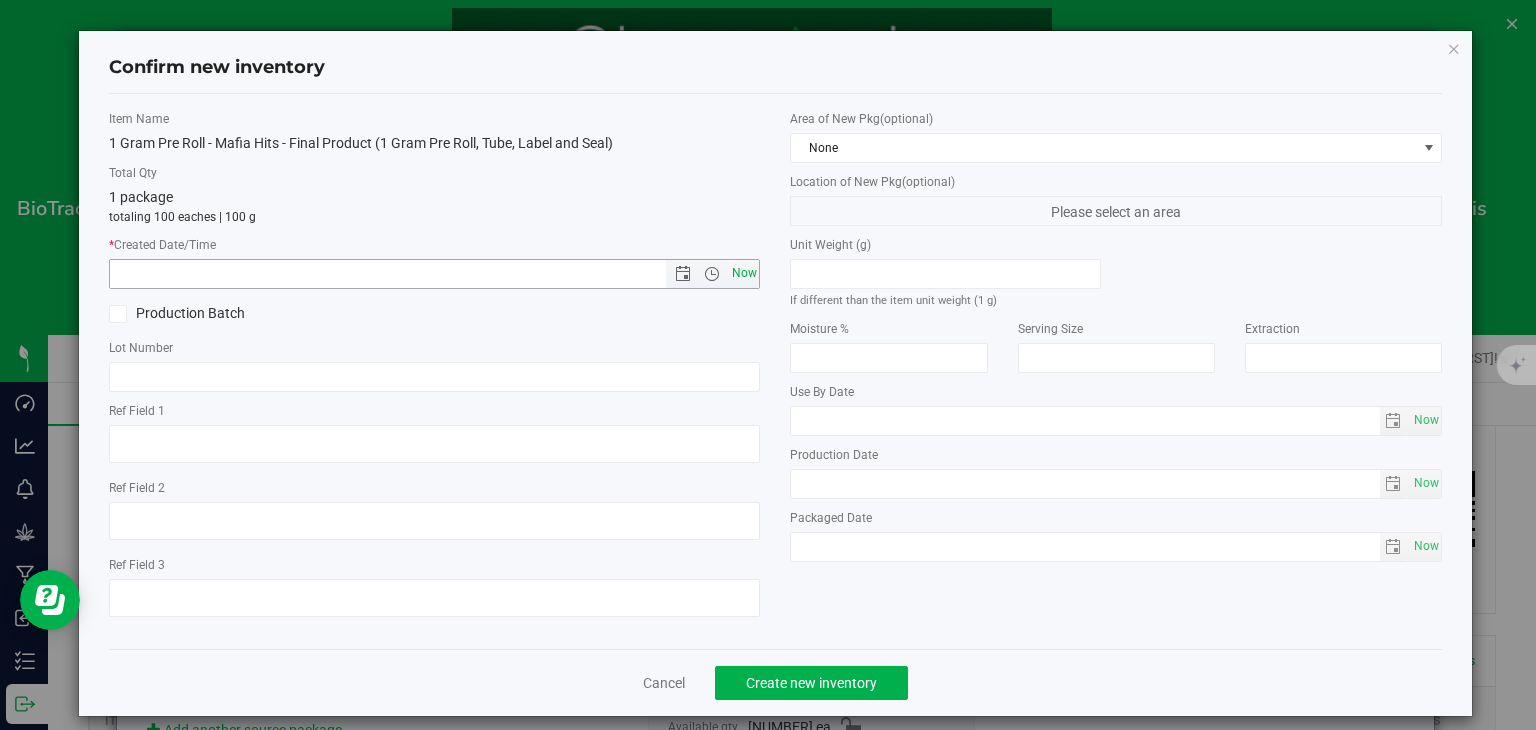 type on "[MONTH]/[DAY]/[YEAR] [TIME]" 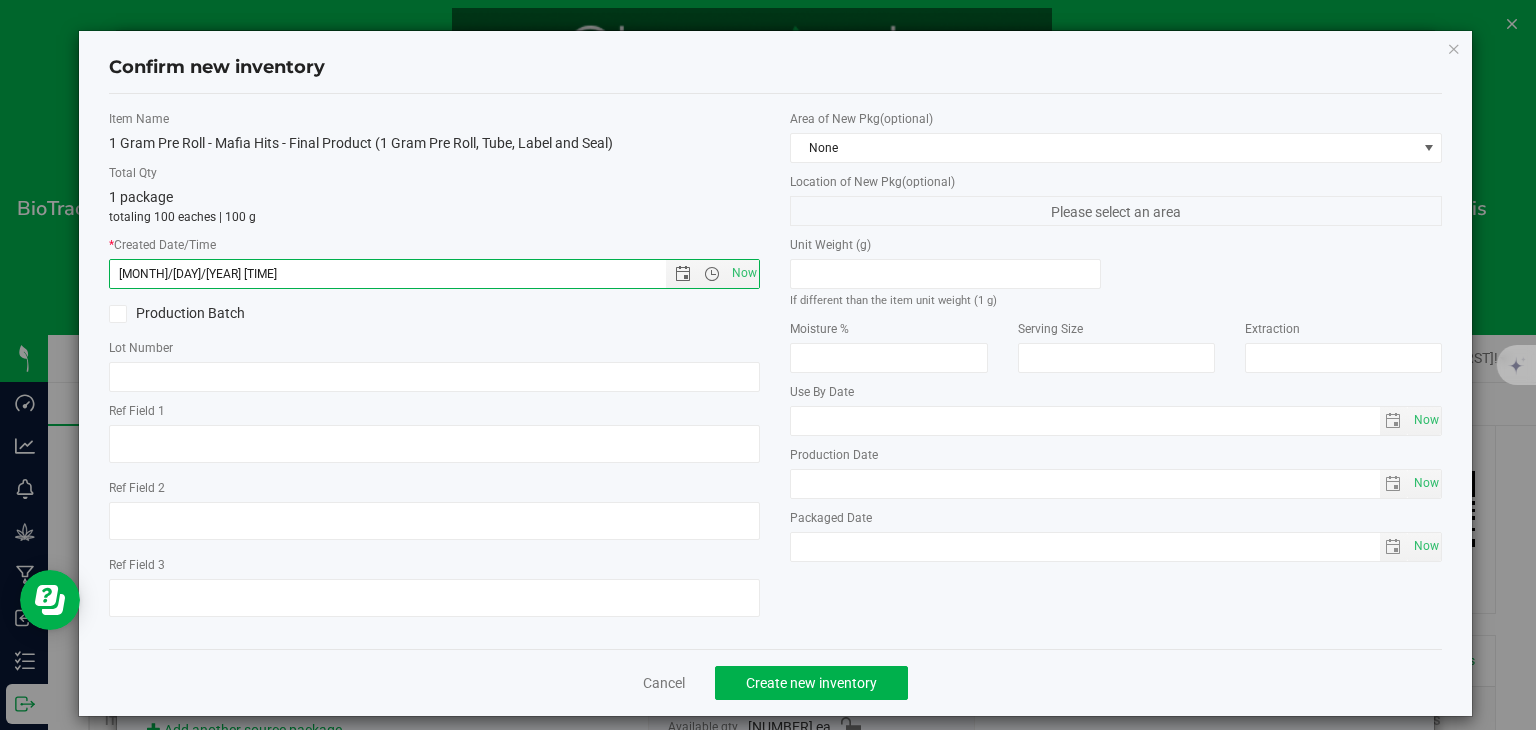 click on "Item Name
1 Gram Pre Roll - Mafia Hits - Final Product (1 Gram Pre Roll, Tube, Label and Seal)
Total Qty
1 package  totaling 100 eaches | 100 g
*
Created Date/Time
[MONTH]/[DAY]/[YEAR] [TIME]
Now
Production Batch
Lot Number" at bounding box center [435, 371] 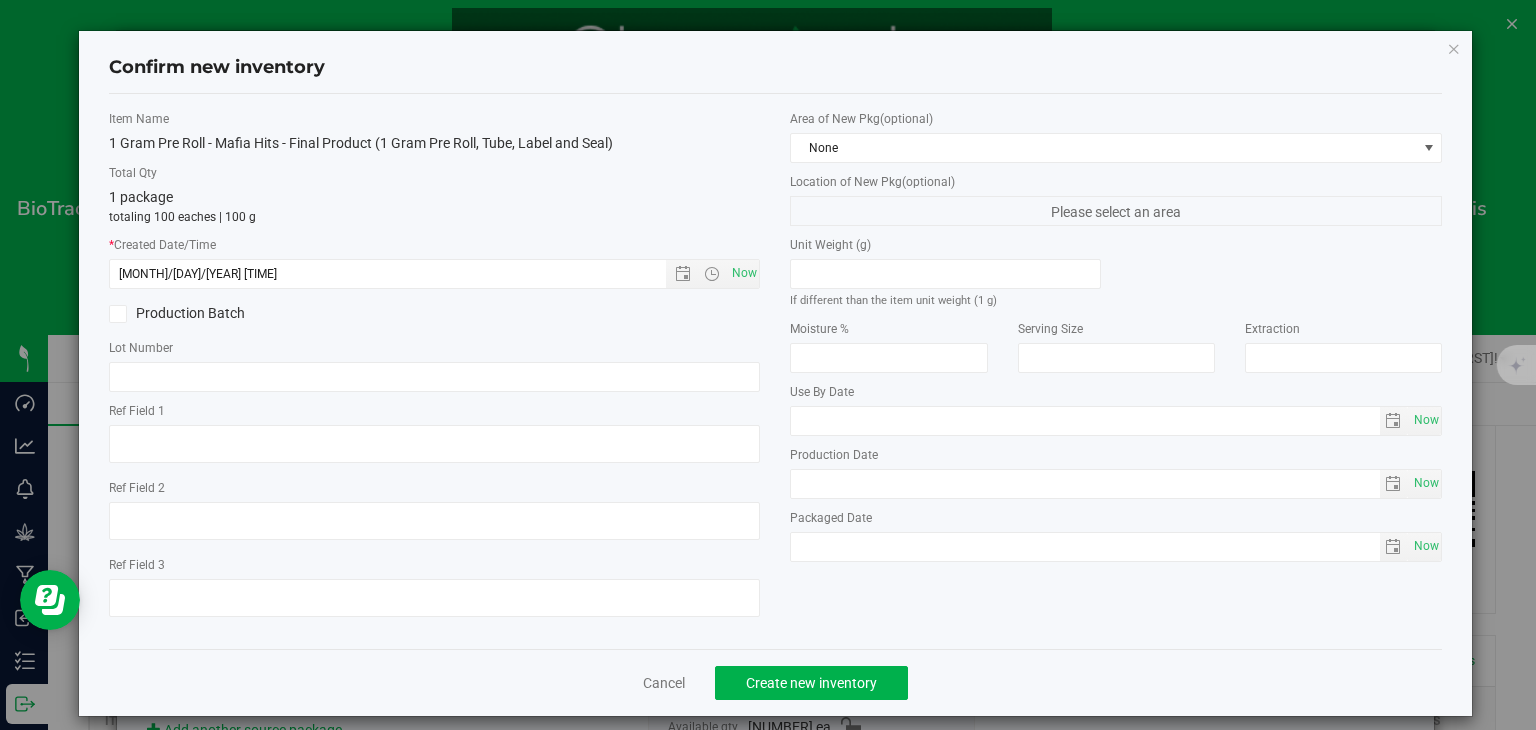 click on "Item Name
1 Gram Pre Roll - Mafia Hits - Final Product (1 Gram Pre Roll, Tube, Label and Seal)
Total Qty
1 package  totaling 100 eaches | 100 g
*
Created Date/Time
[MONTH]/[DAY]/[YEAR] [TIME]
Now
Production Batch
Lot Number" at bounding box center (435, 371) 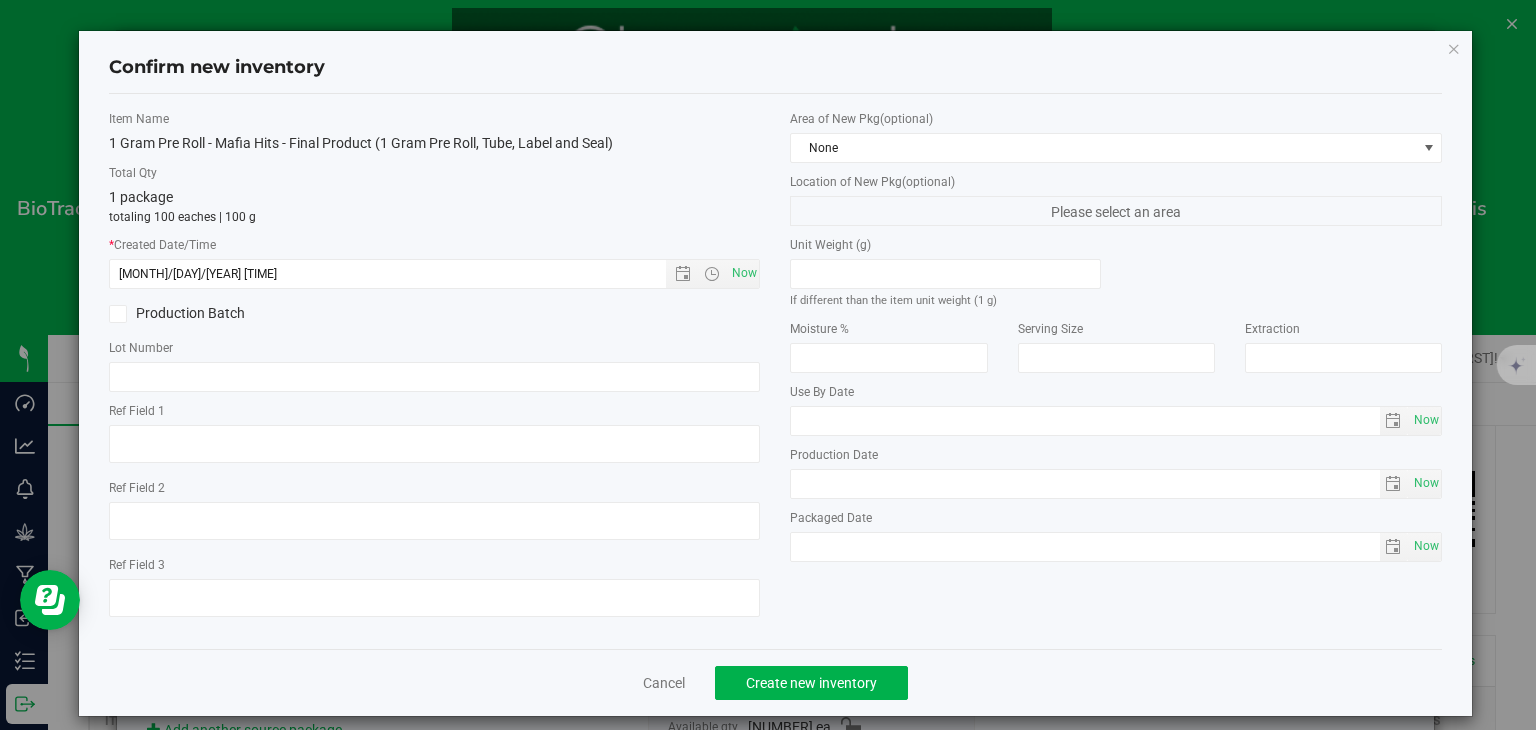 click on "Item Name
1 Gram Pre Roll - Mafia Hits - Final Product (1 Gram Pre Roll, Tube, Label and Seal)
Total Qty
1 package  totaling 100 eaches | 100 g
*
Created Date/Time
[MONTH]/[DAY]/[YEAR] [TIME]
Now
Production Batch
Lot Number" at bounding box center (435, 371) 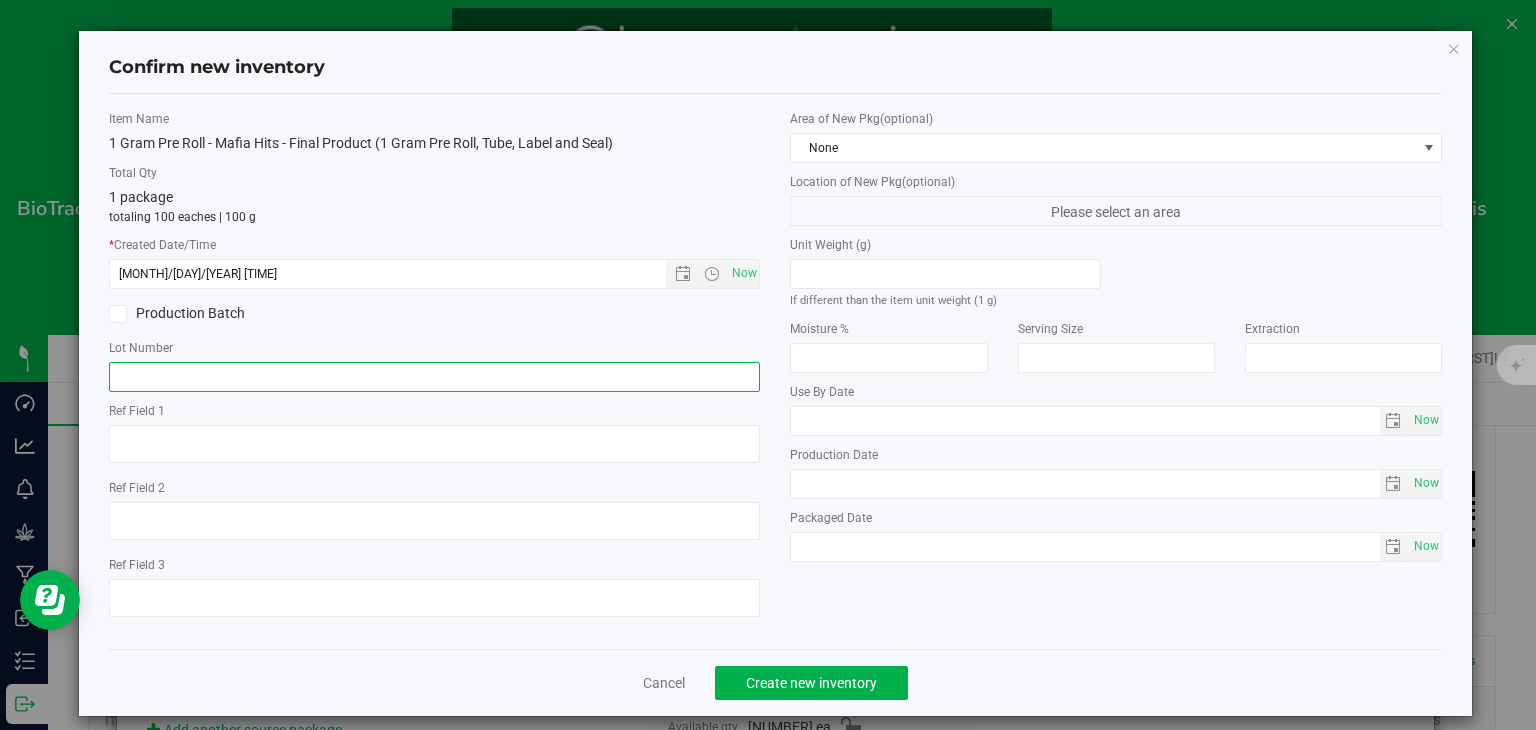 click at bounding box center [435, 377] 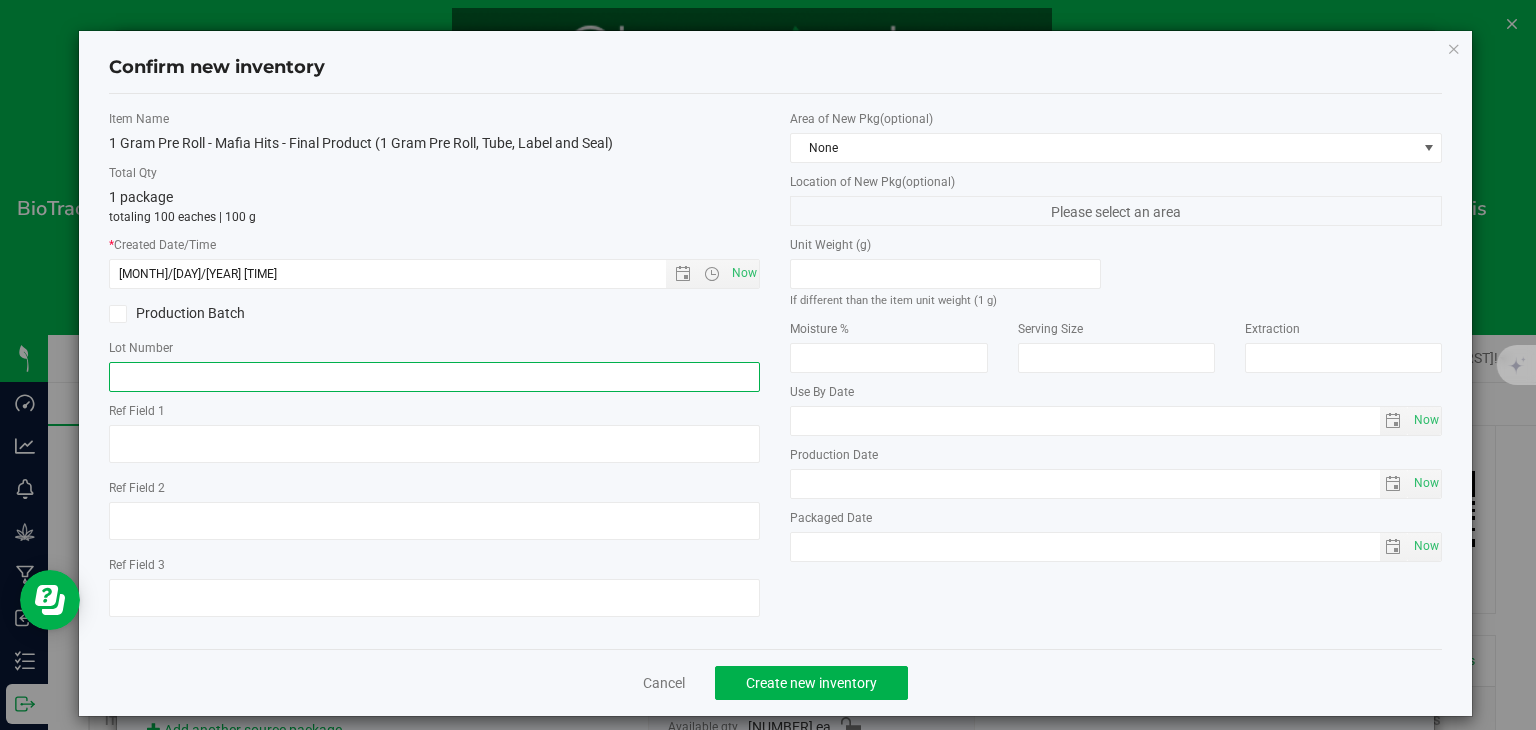 type on "ZOP2024" 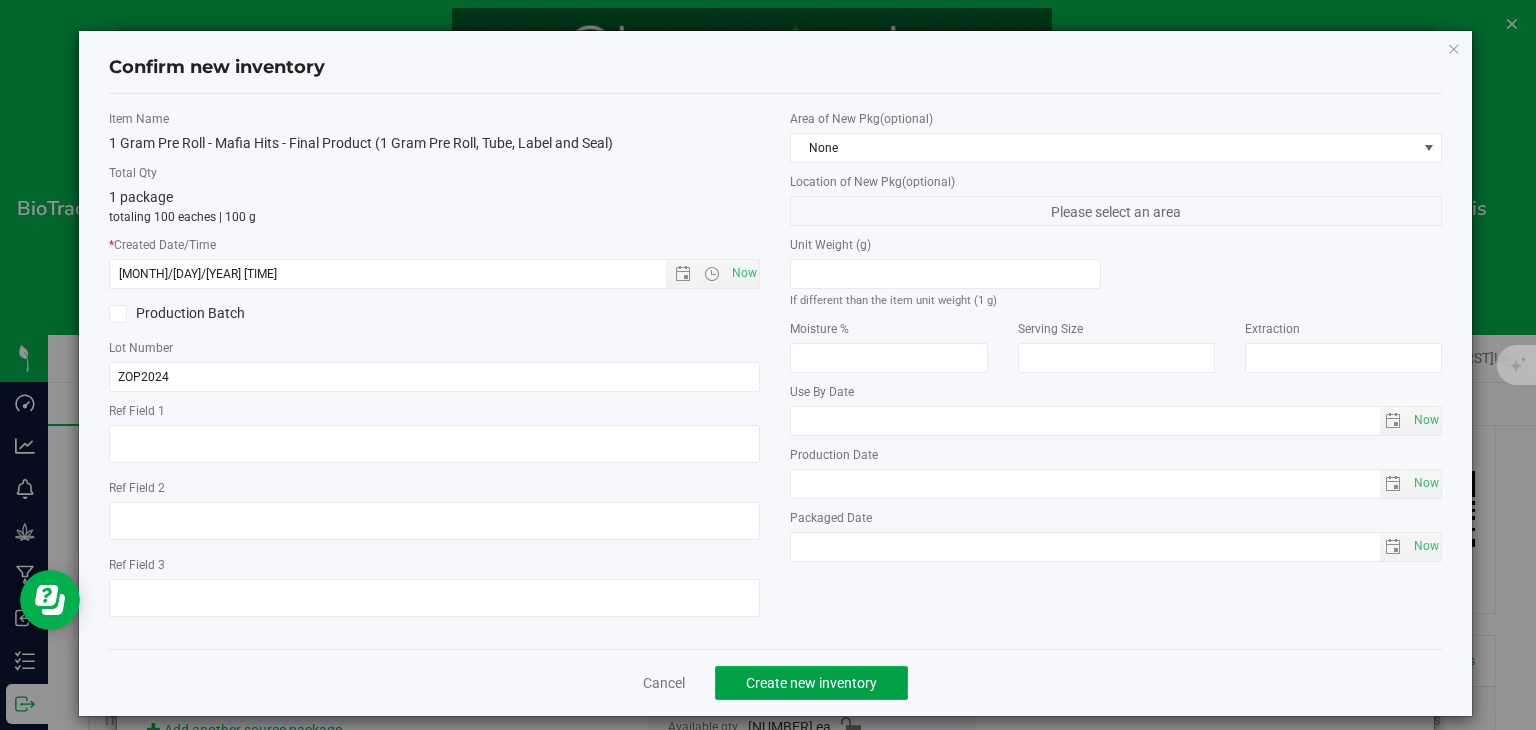 click on "Create new inventory" 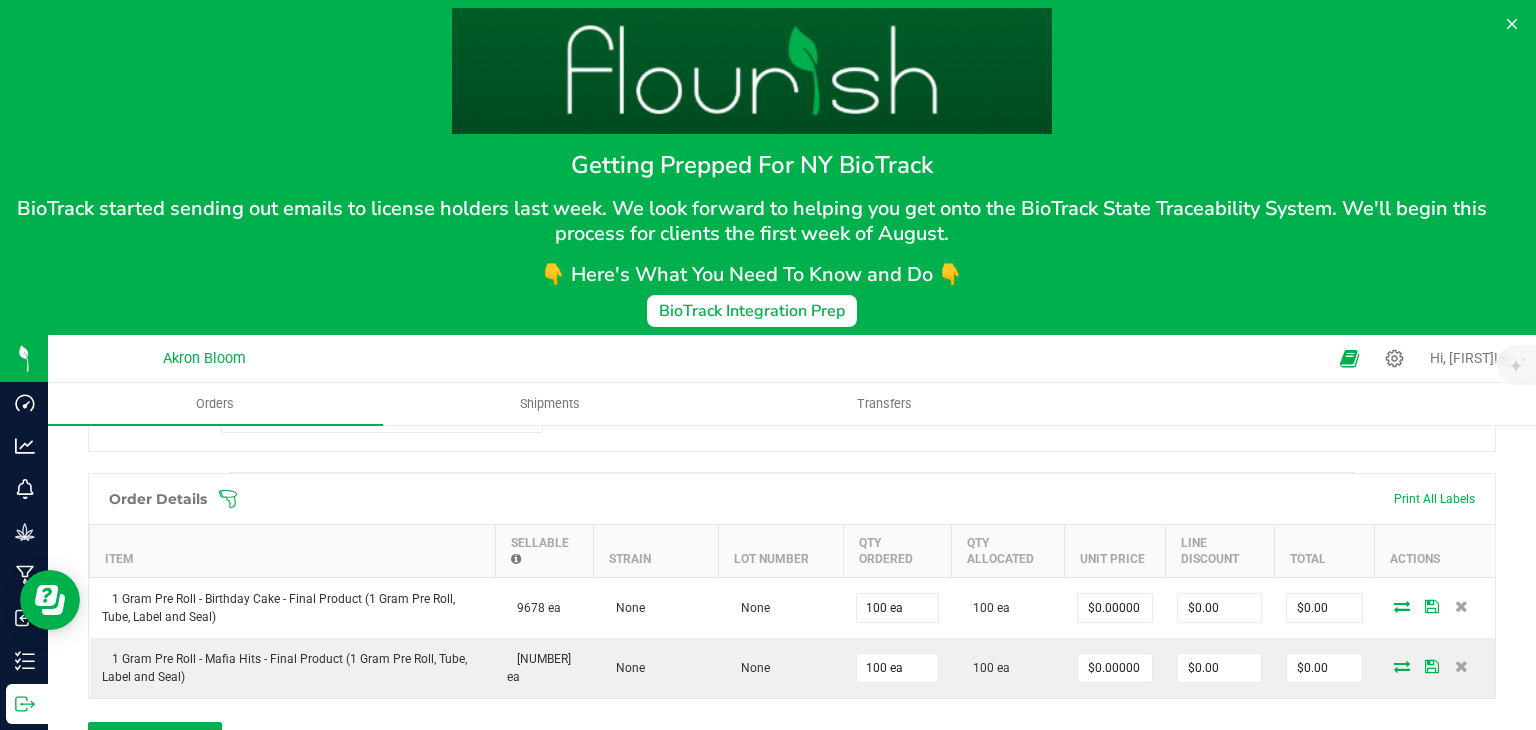 scroll, scrollTop: 512, scrollLeft: 0, axis: vertical 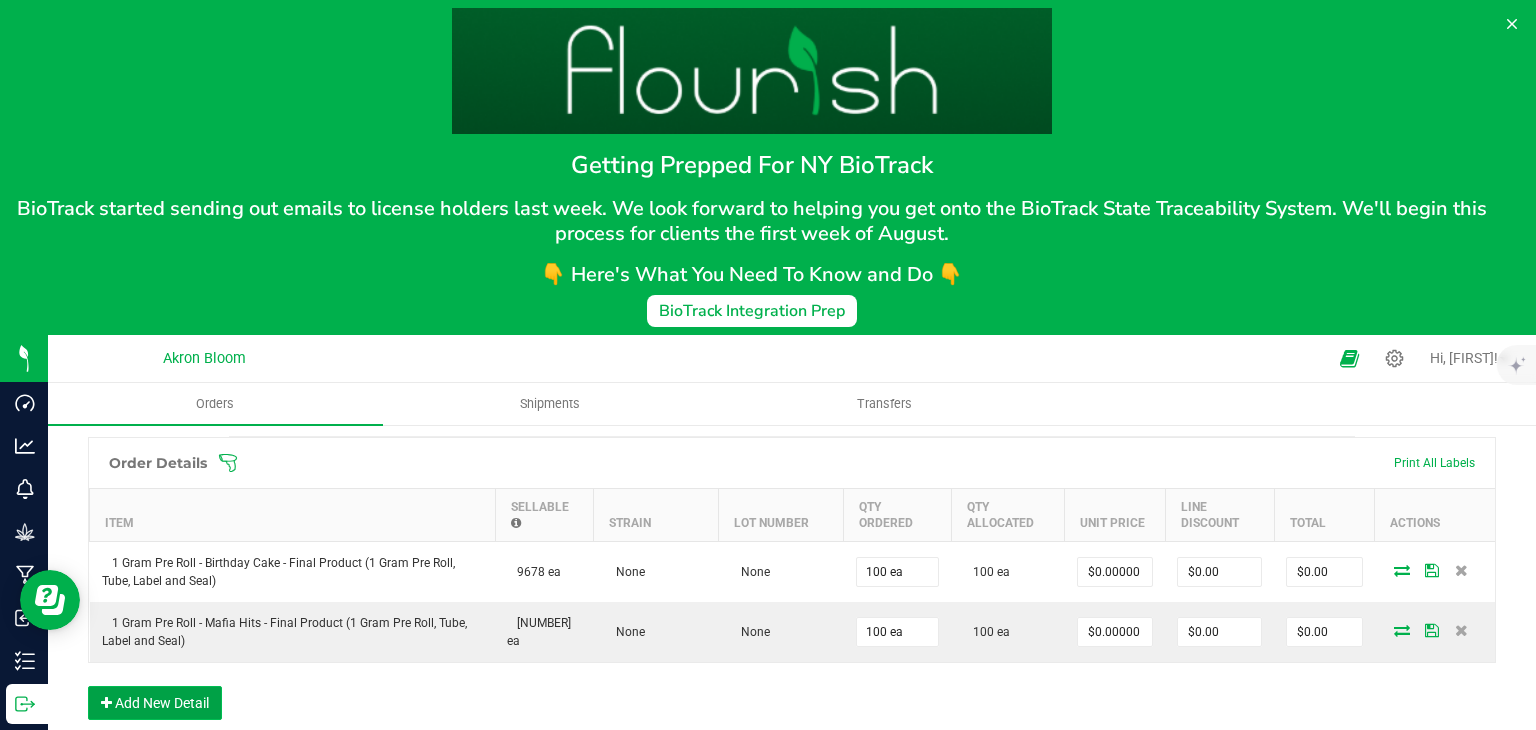 click on "Add New Detail" at bounding box center [155, 703] 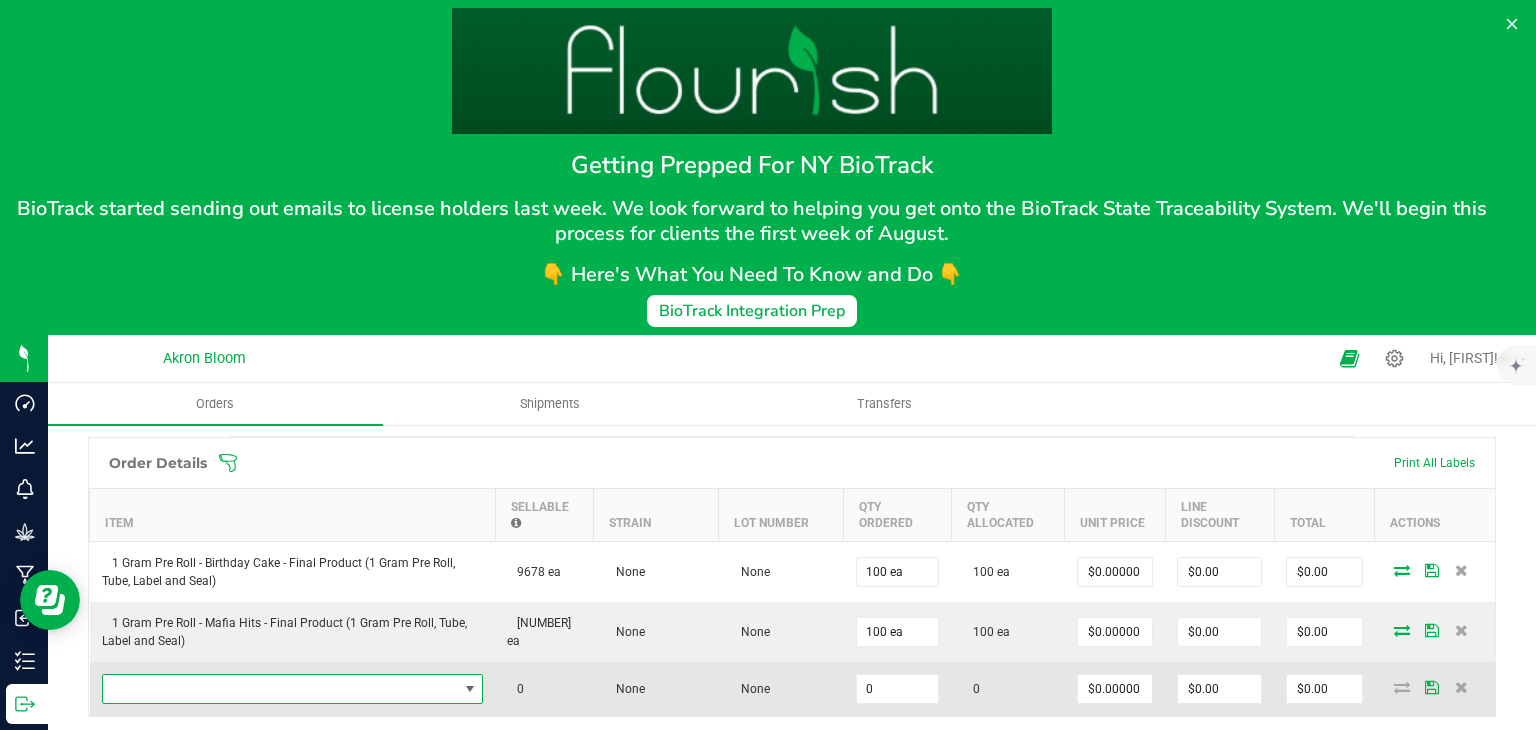 click at bounding box center [470, 689] 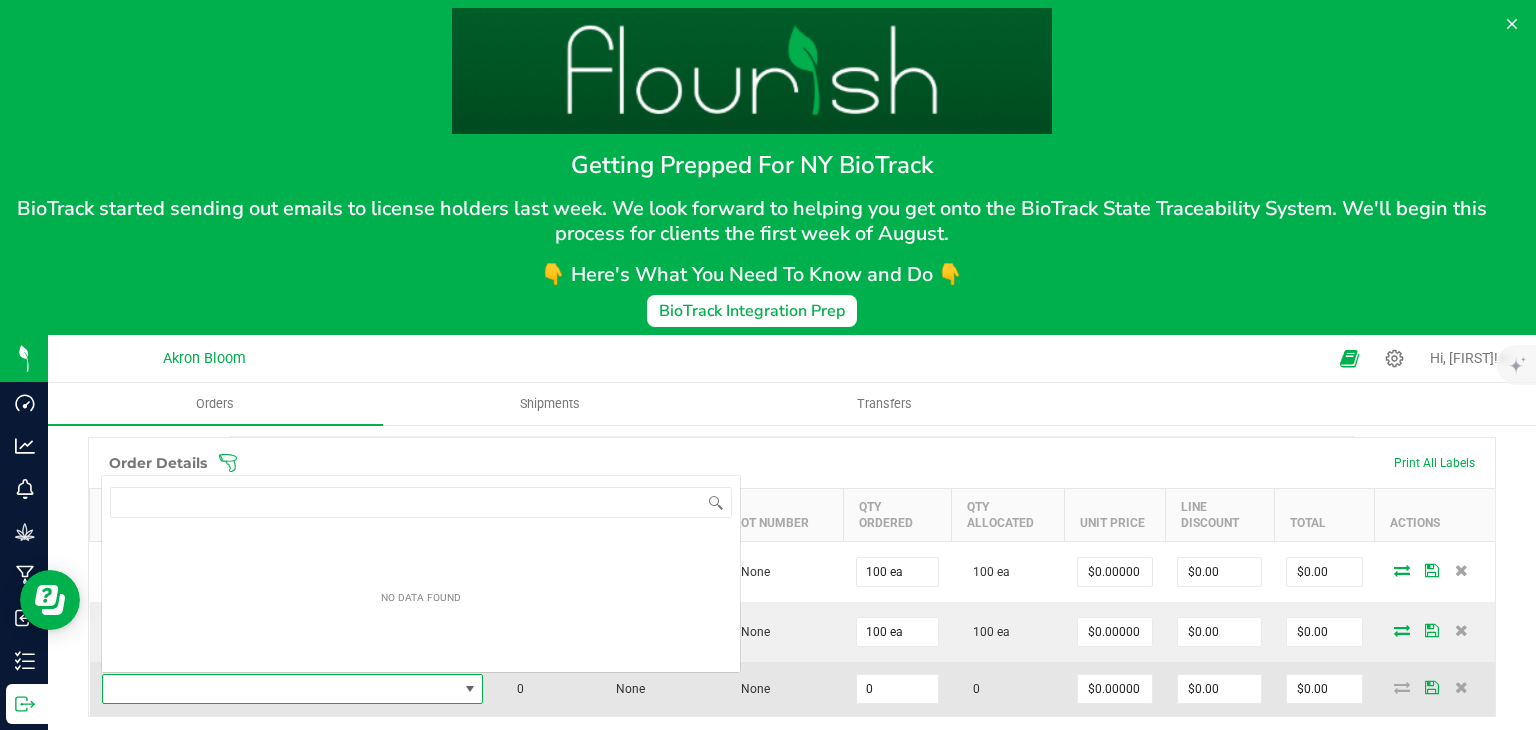scroll, scrollTop: 0, scrollLeft: 0, axis: both 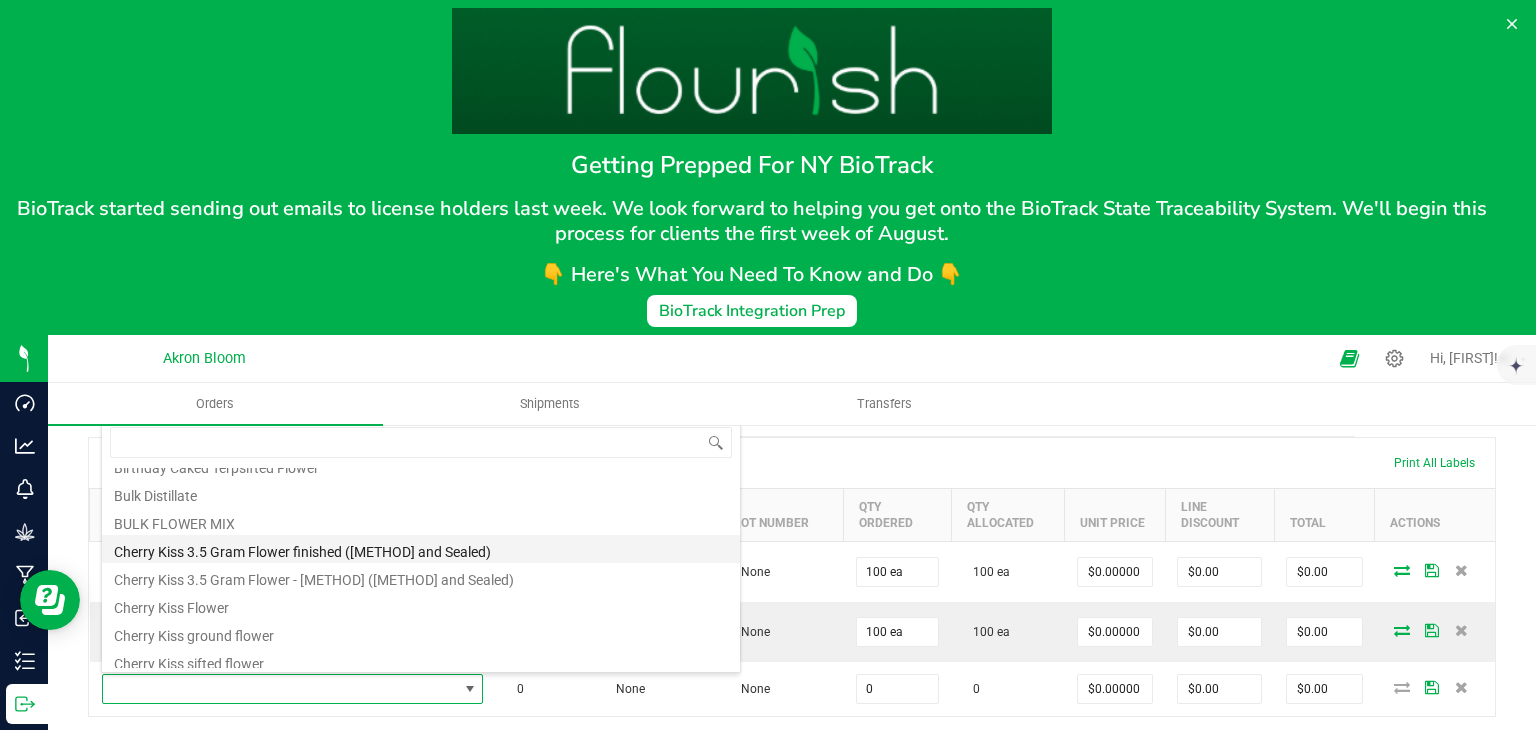 click on "Cherry Kiss 3.5 Gram Flower finished ([METHOD] and Sealed)" at bounding box center [421, 549] 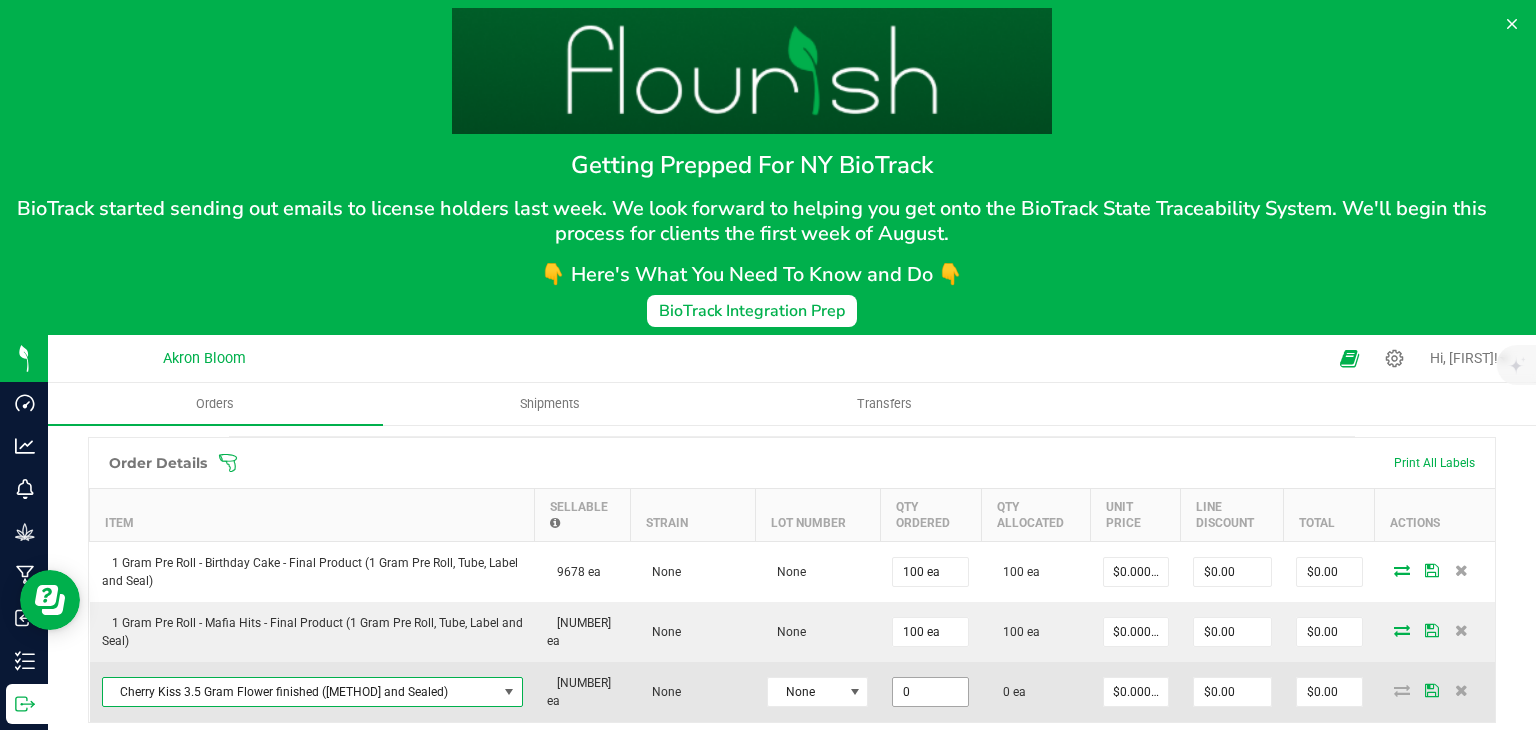 click on "0" at bounding box center (930, 692) 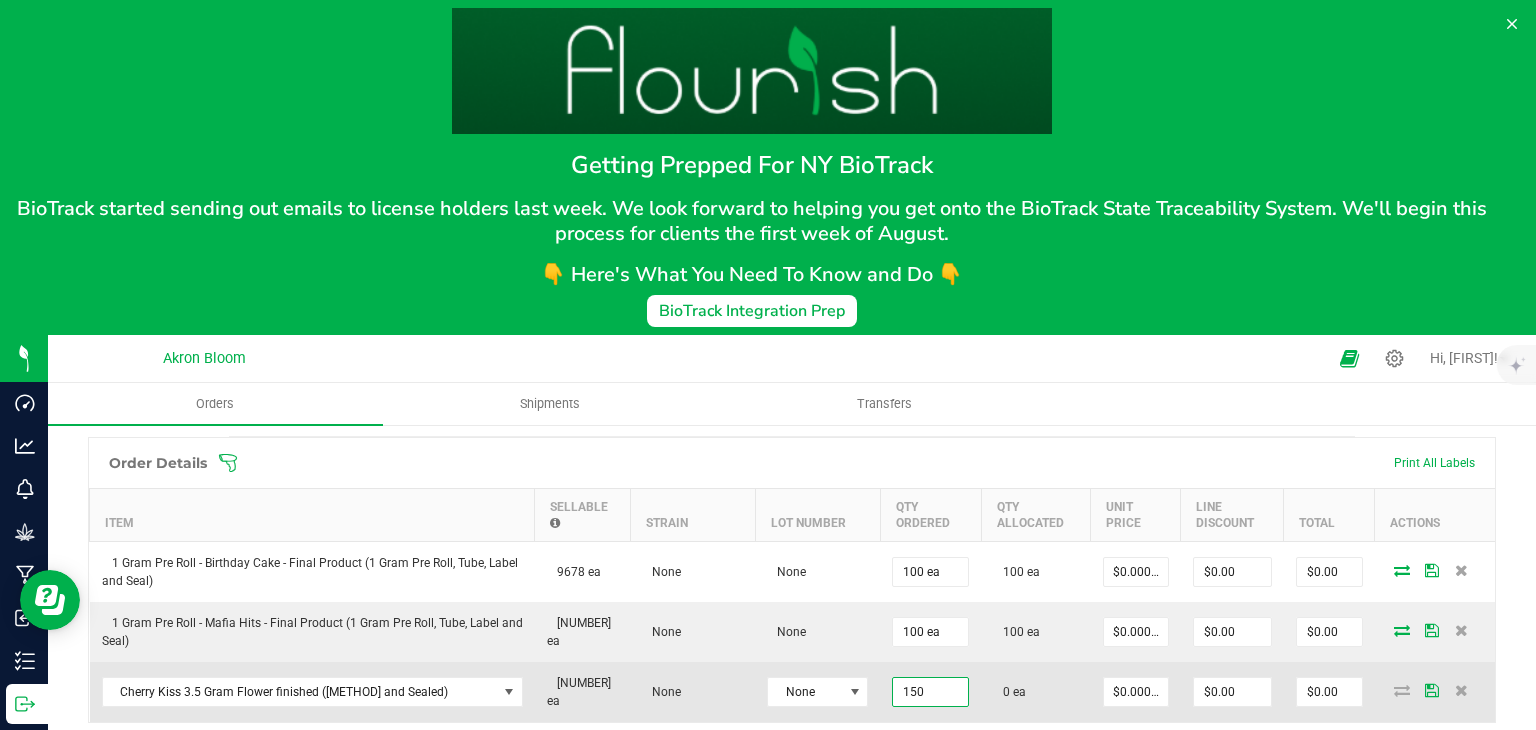 type on "150 ea" 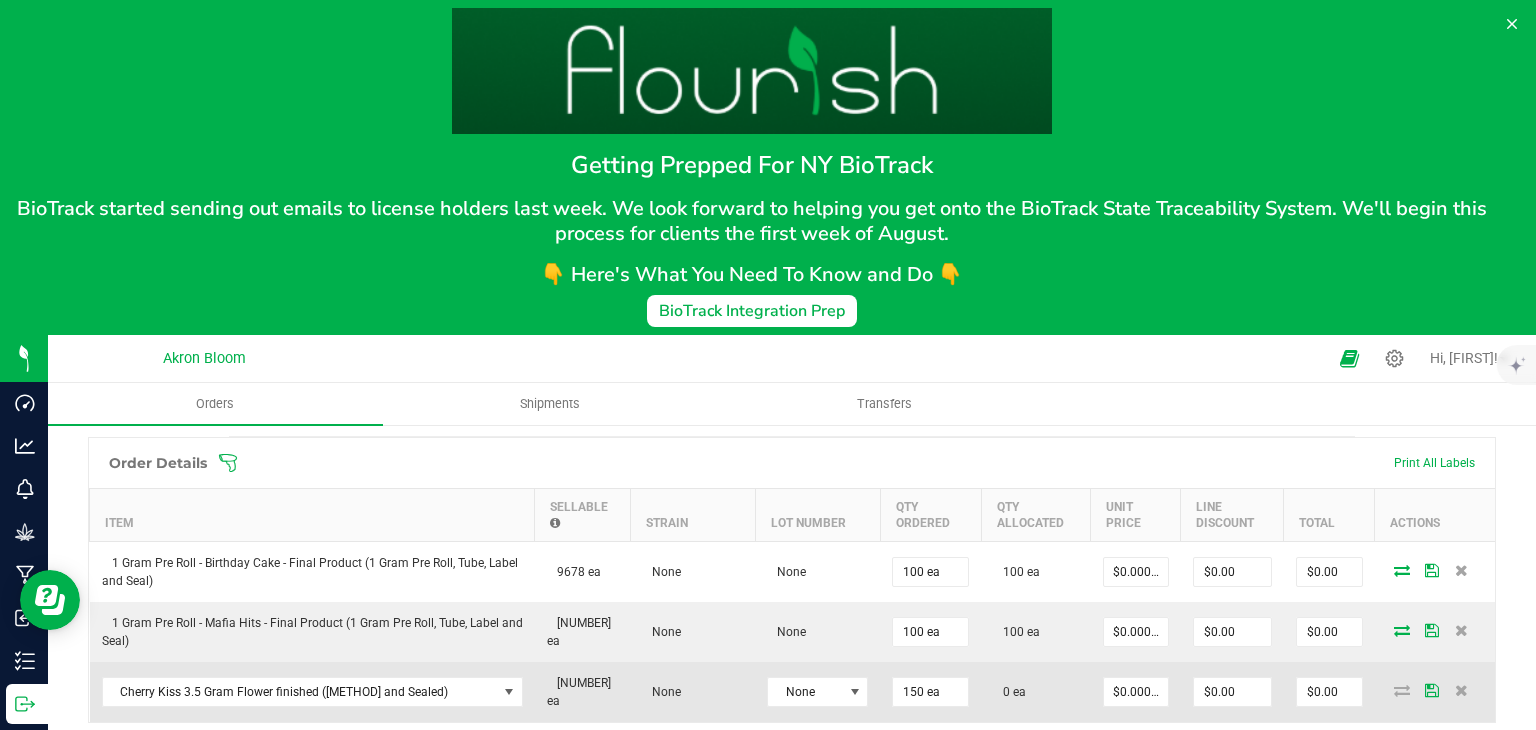 click at bounding box center (1402, 690) 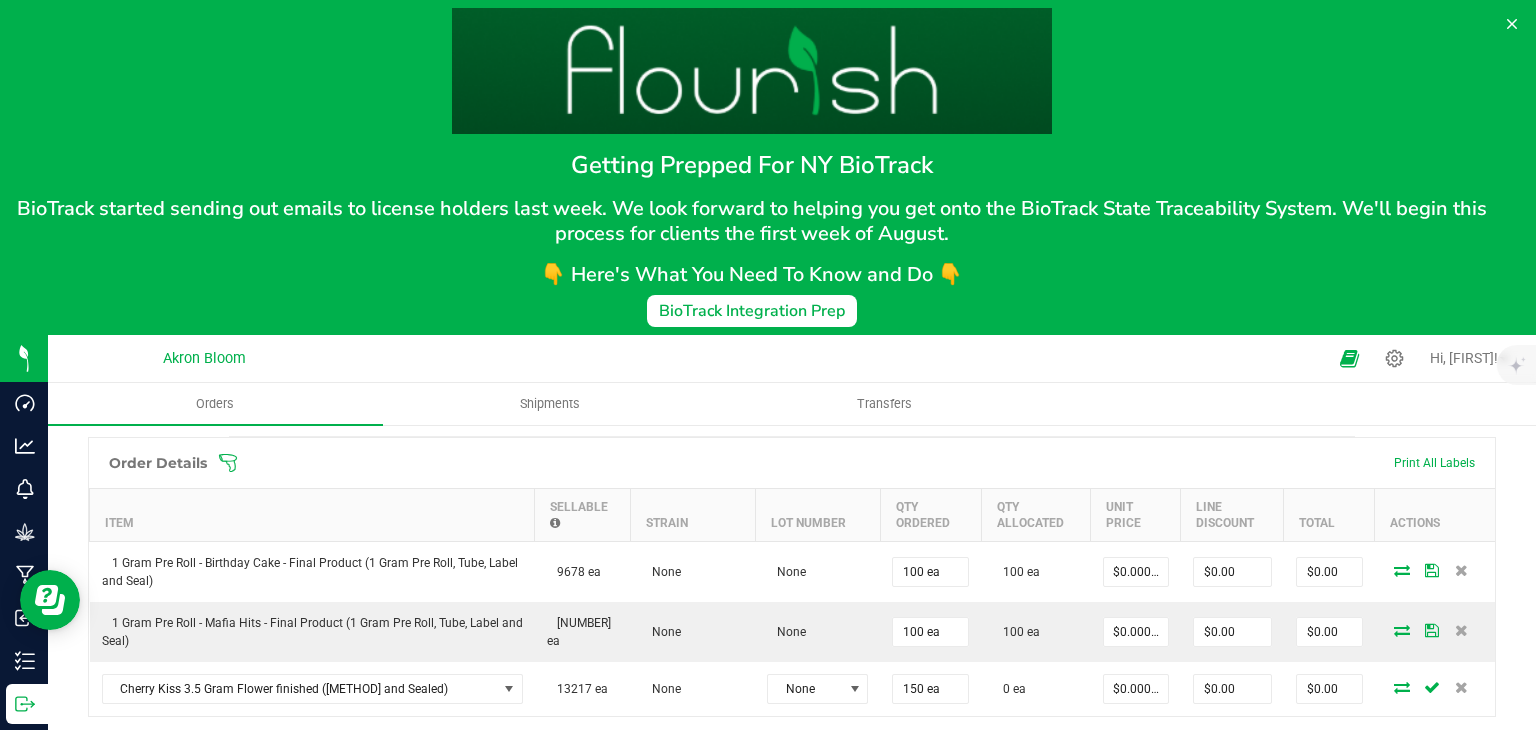 click at bounding box center [1402, 687] 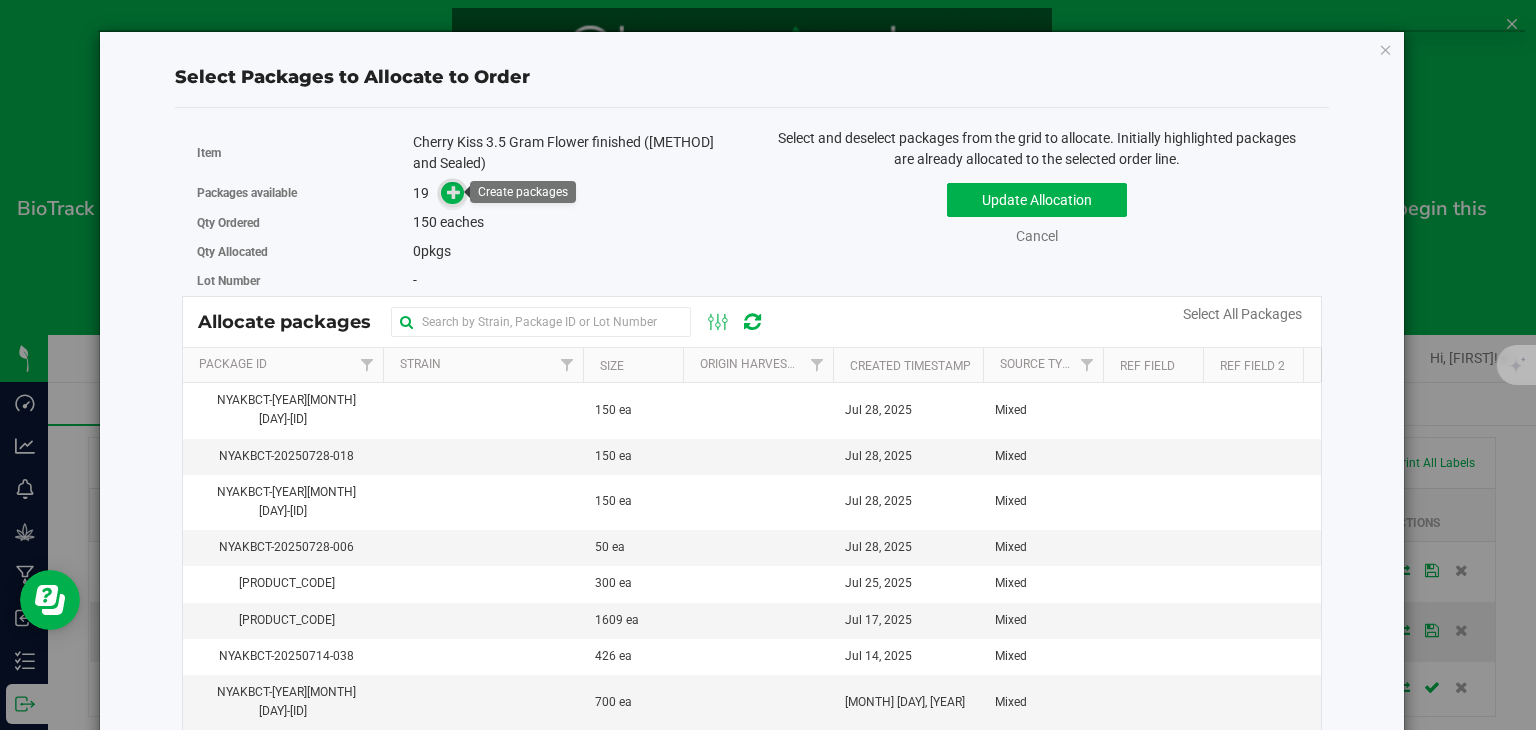click at bounding box center (454, 192) 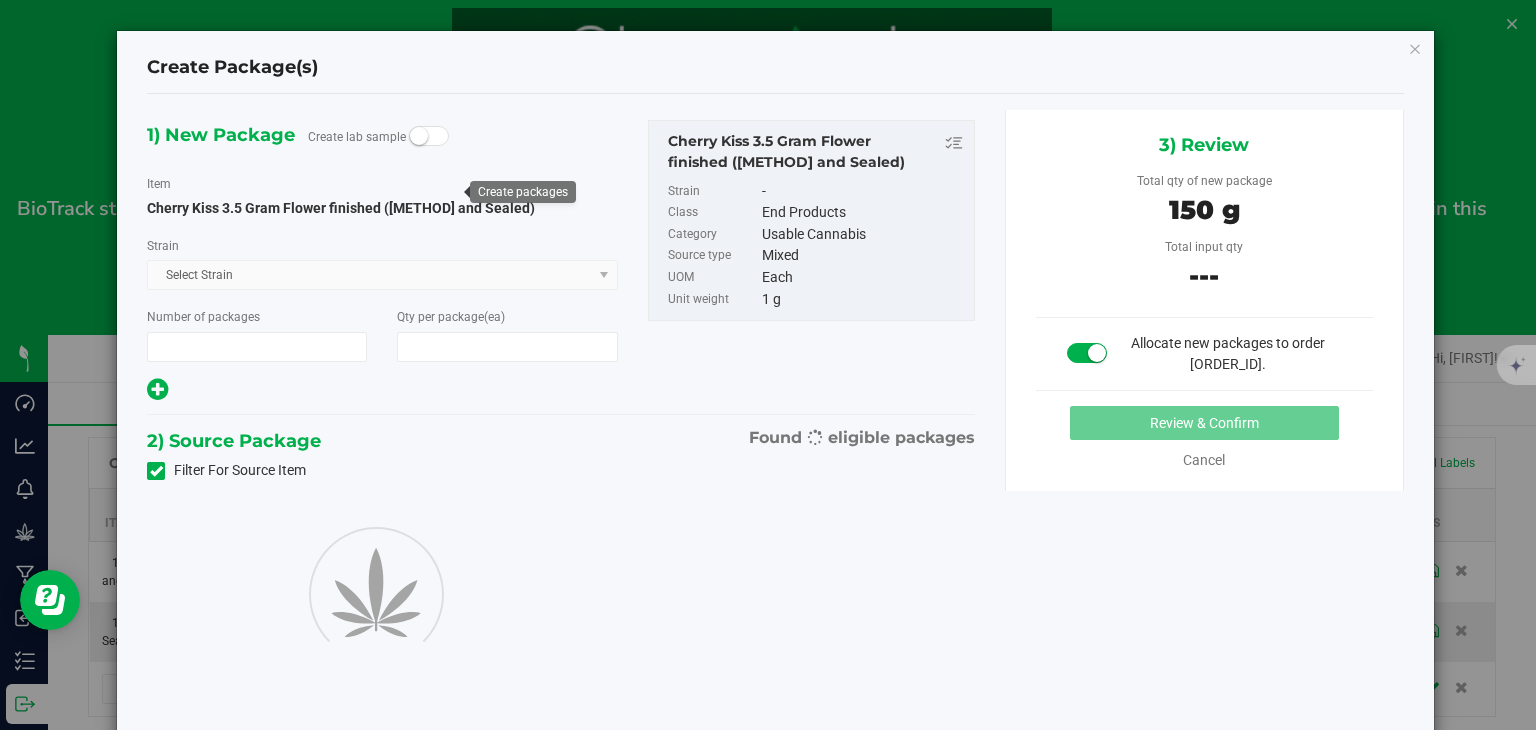 type on "1" 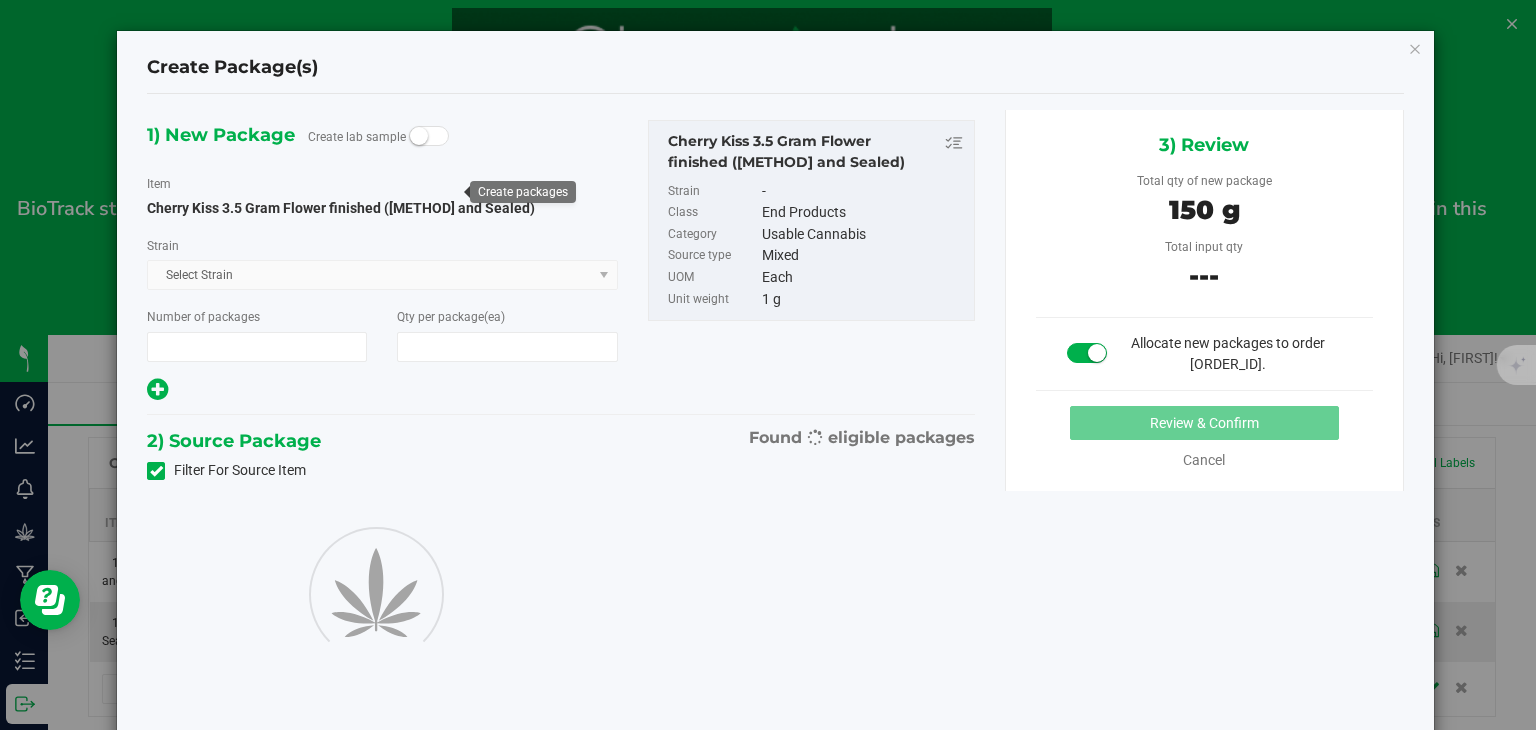 type on "150" 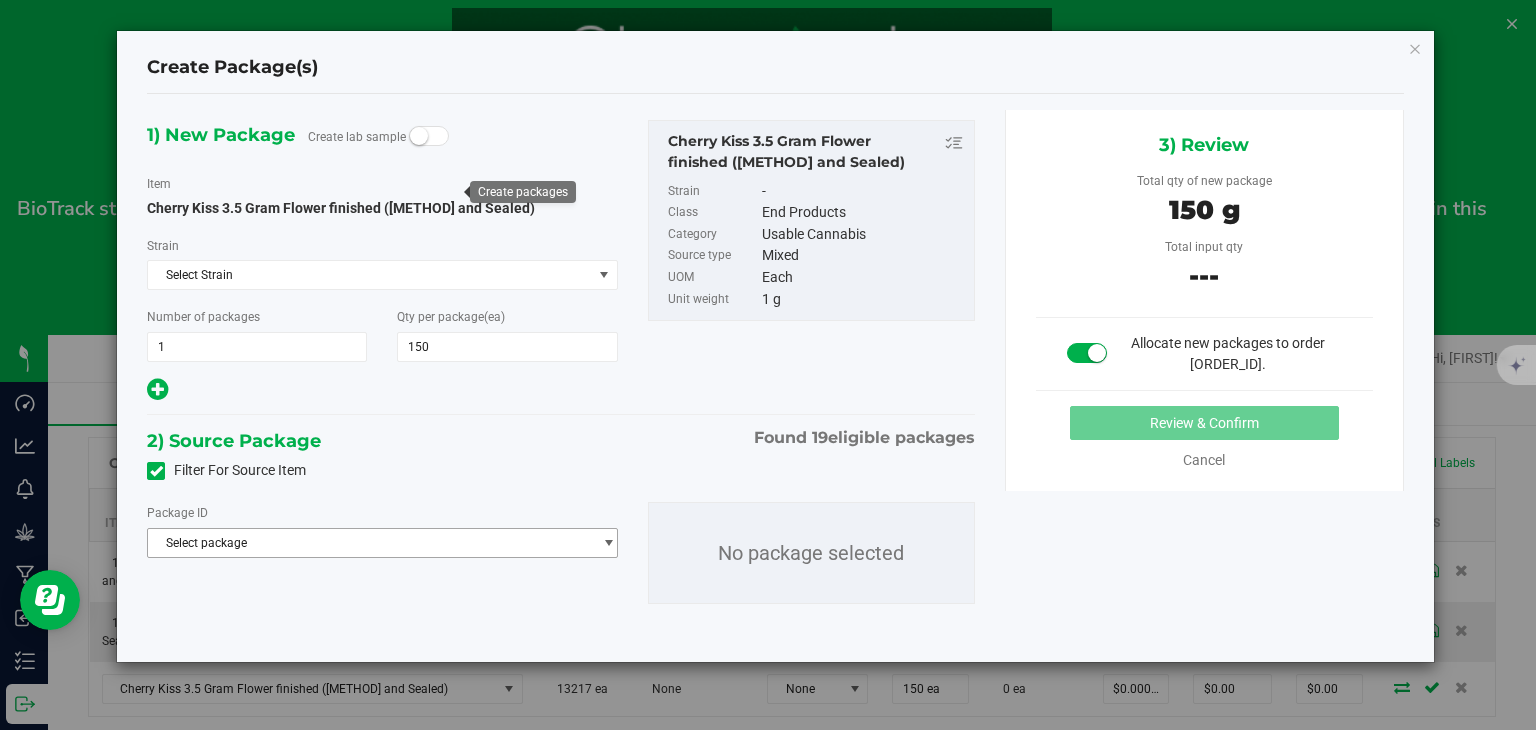 click at bounding box center [608, 543] 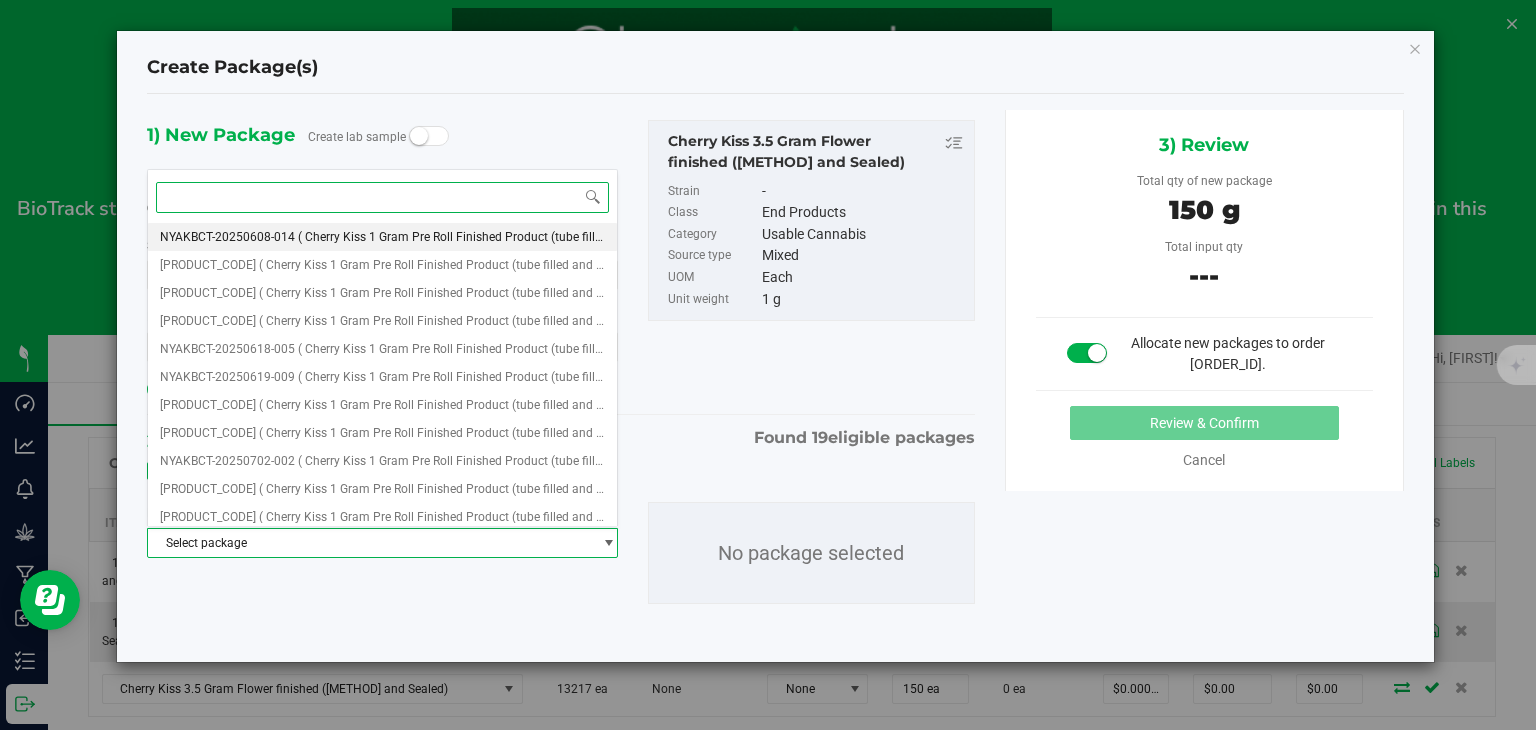 click on "(
Cherry Kiss 1 Gram Pre Roll Finished Product (tube filled and sealed)
)" at bounding box center [489, 237] 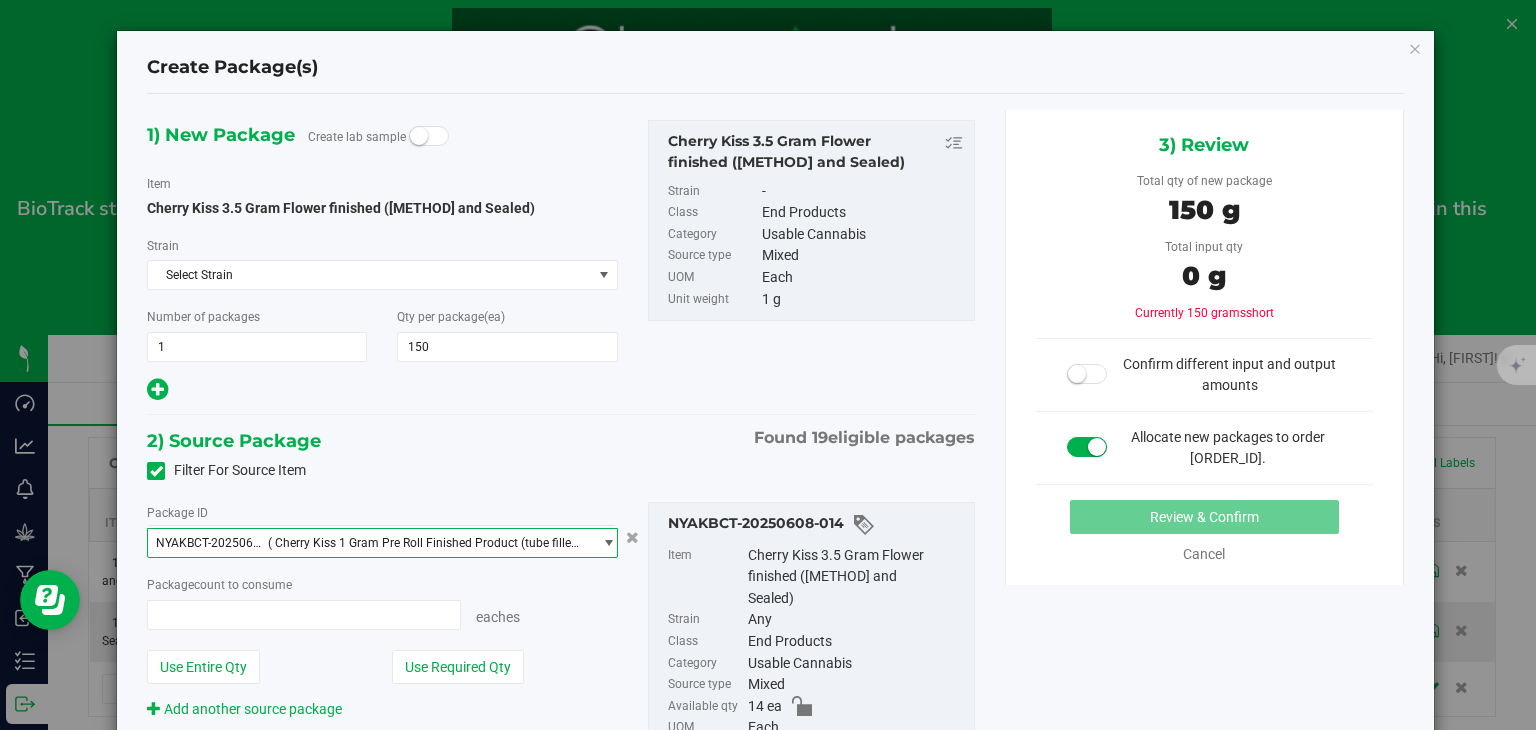 type on "0 ea" 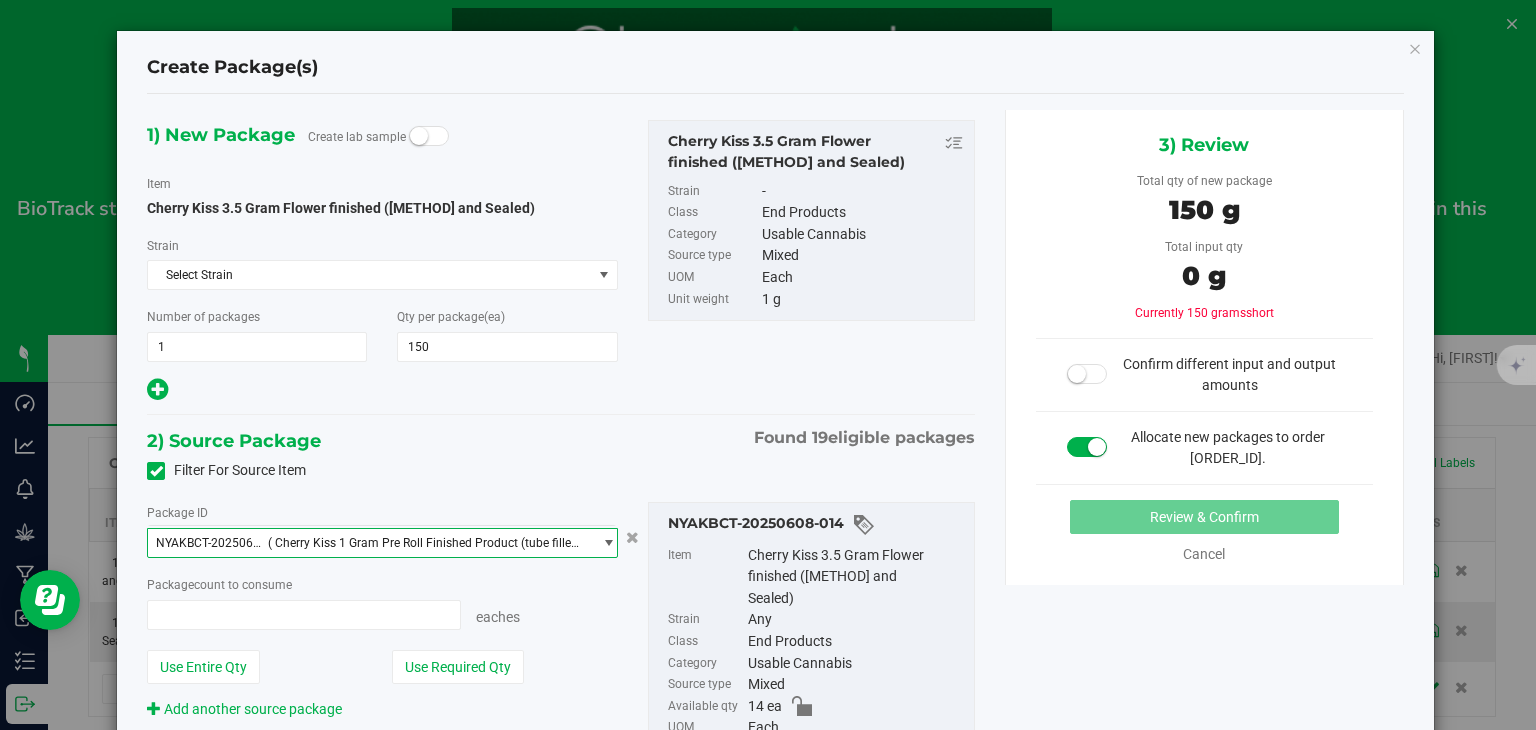 type on "0" 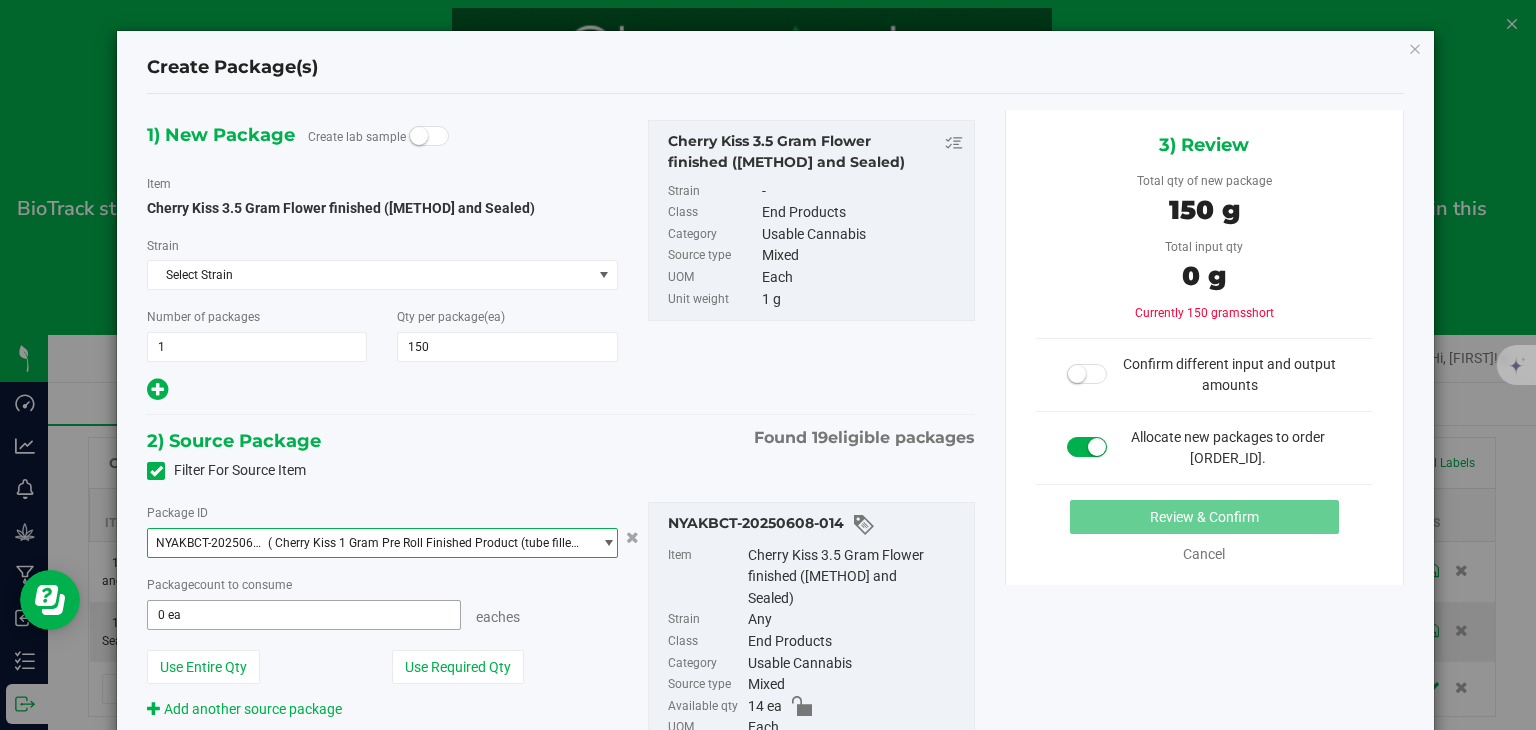 click on "0 ea" at bounding box center [303, 615] 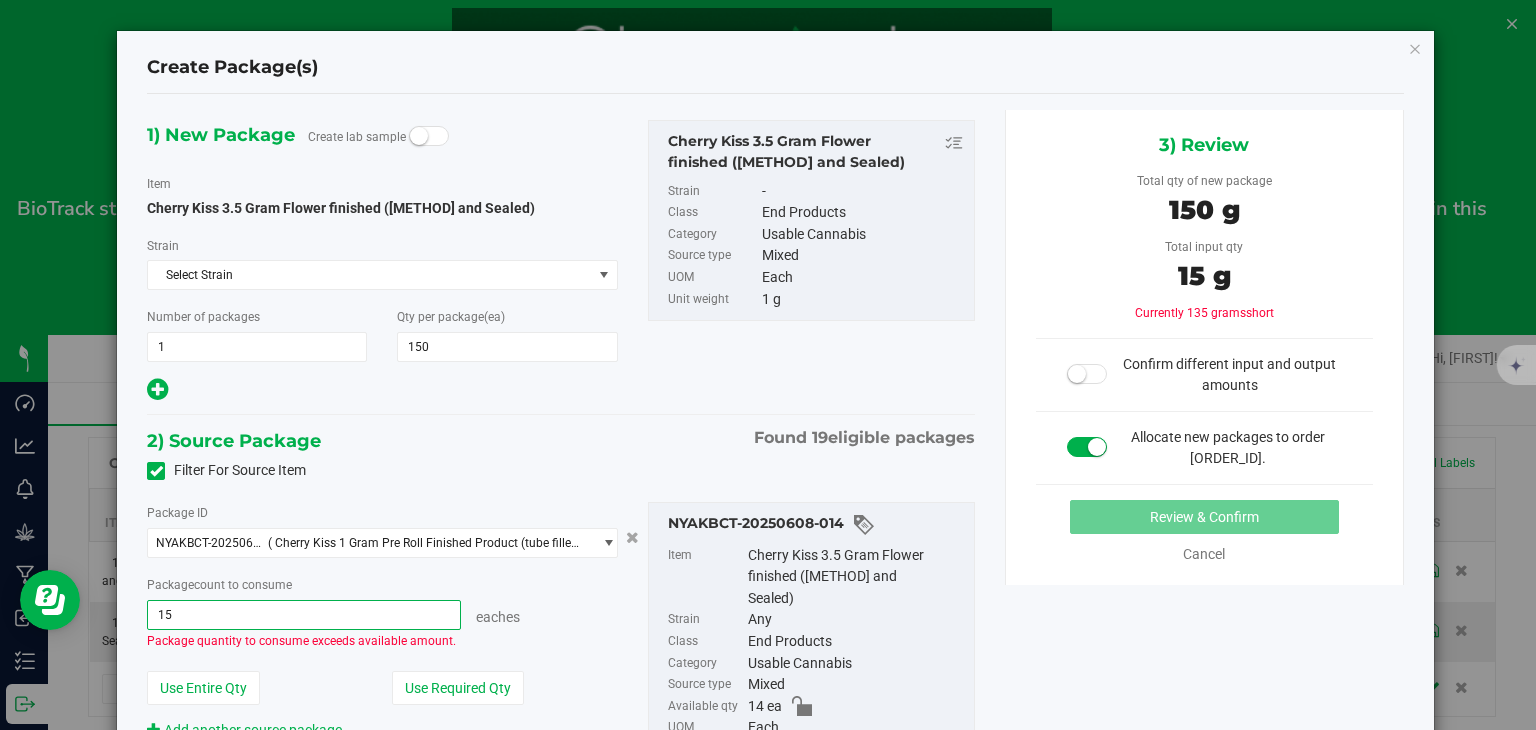 type on "150" 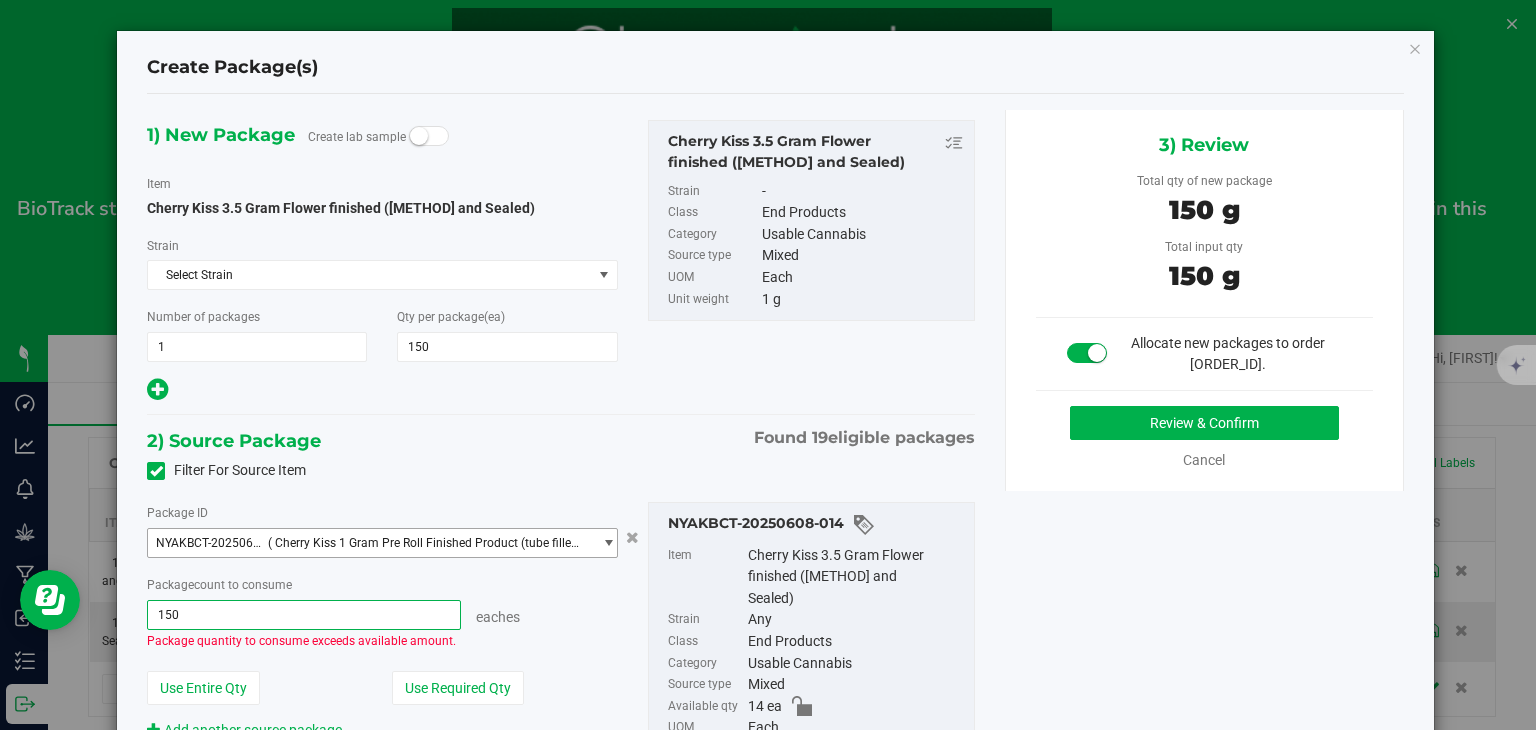 click at bounding box center [608, 543] 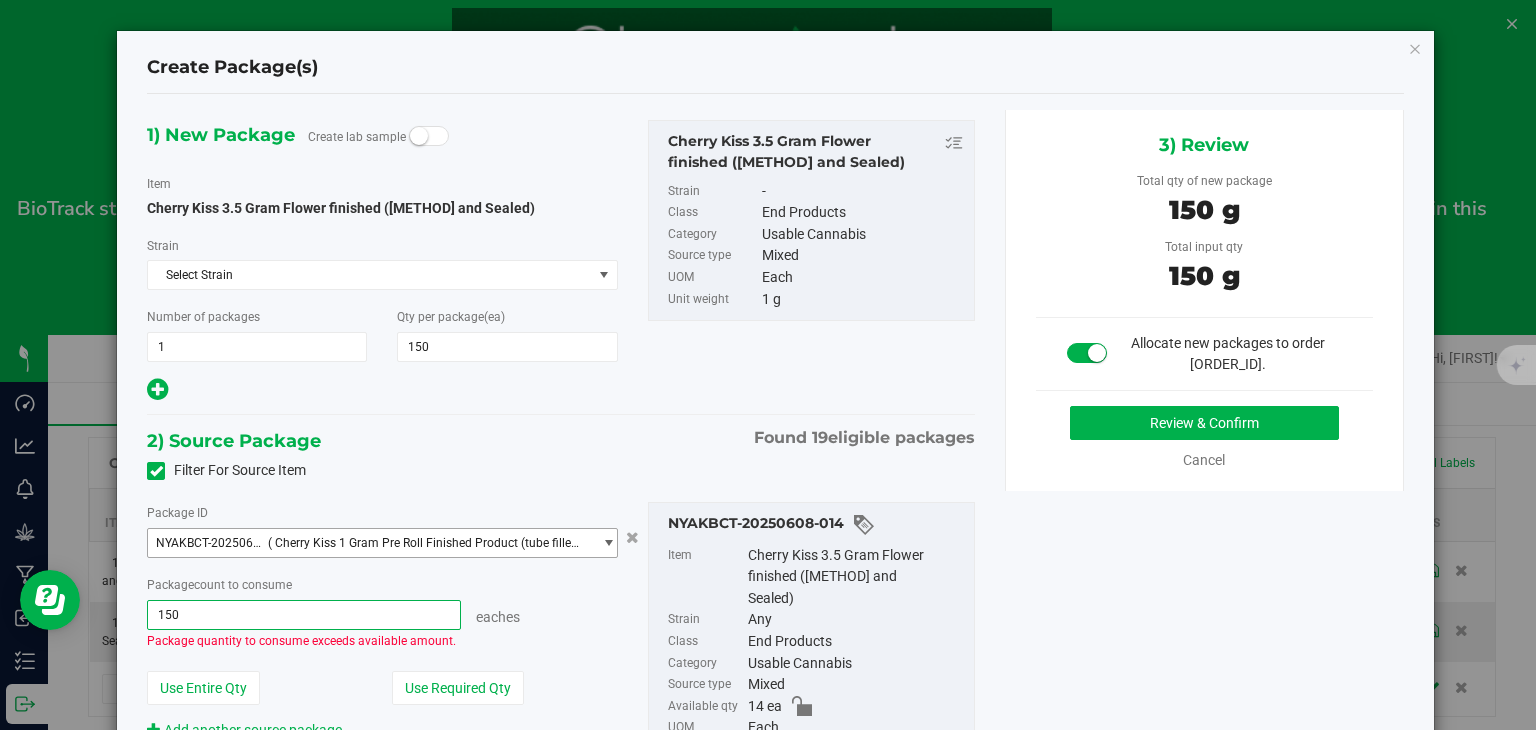 type on "150 ea" 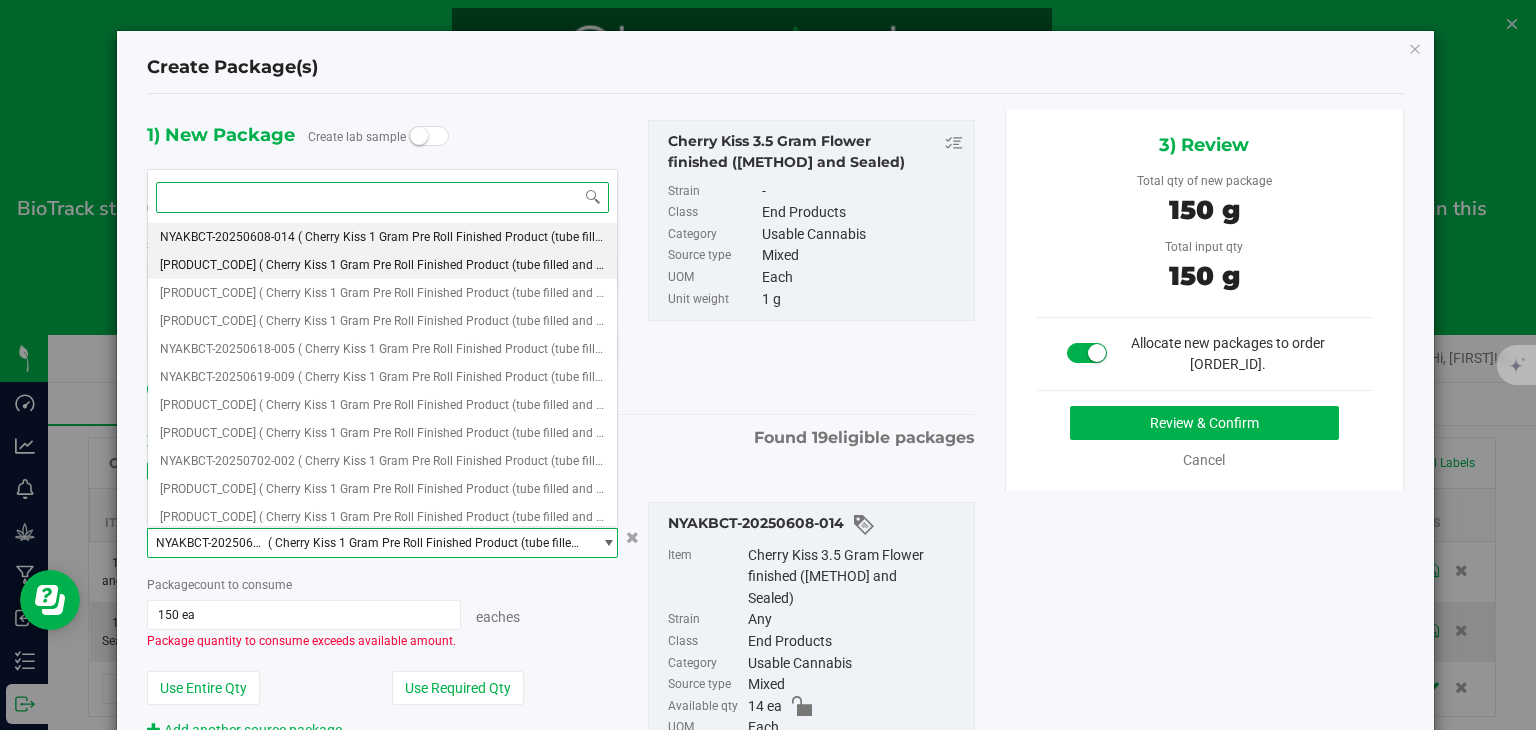 click on "(
Cherry Kiss 1 Gram Pre Roll Finished Product (tube filled and sealed)
)" at bounding box center (450, 265) 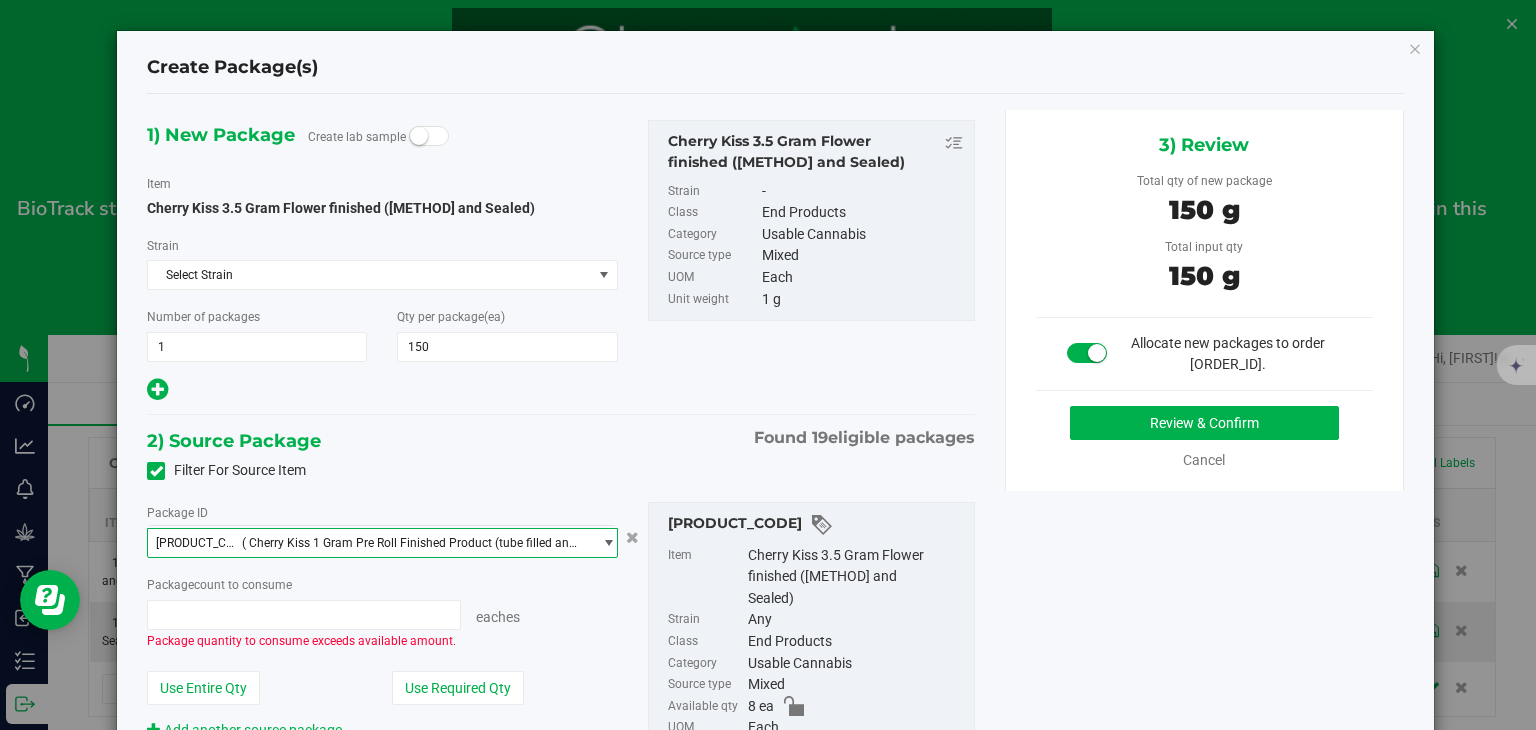 type on "150 ea" 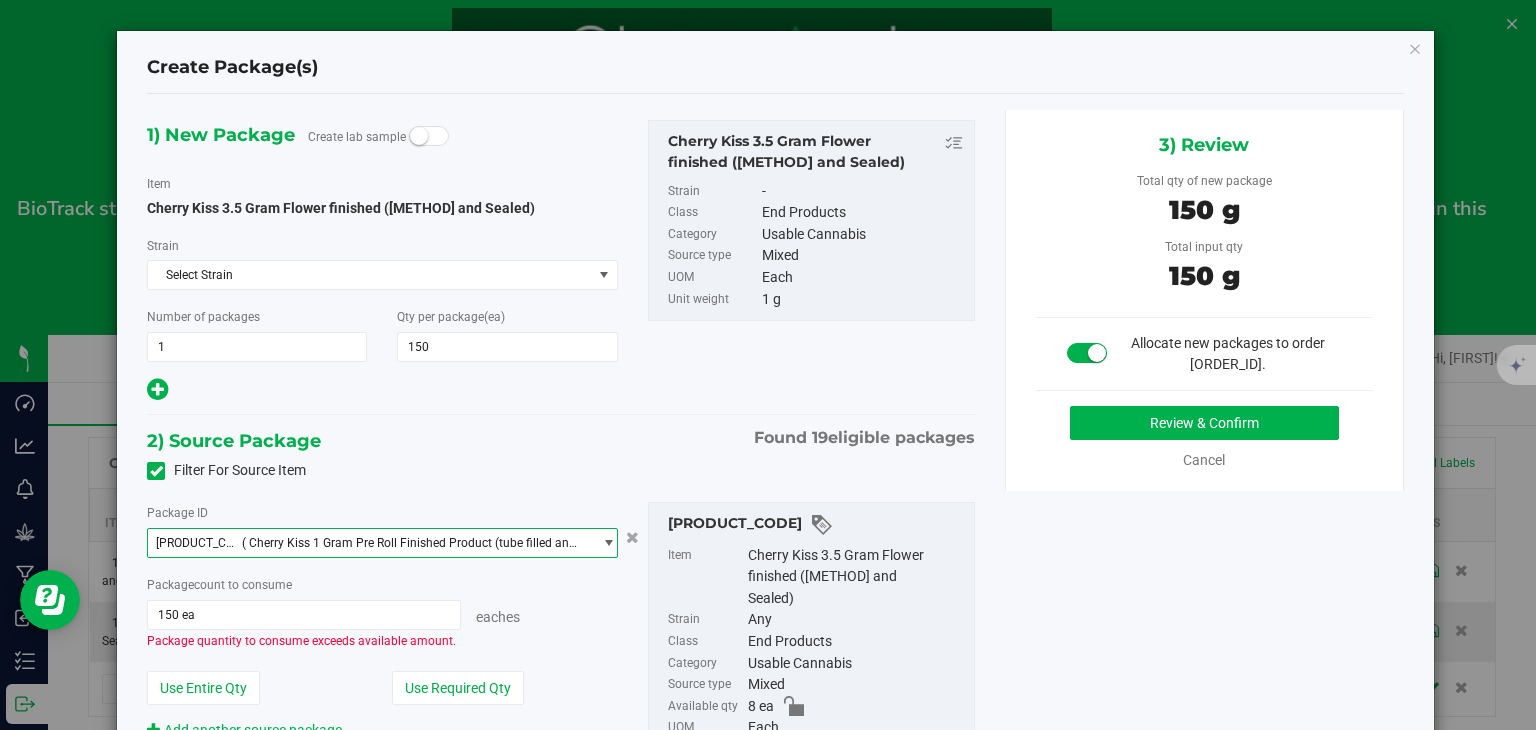 click at bounding box center (608, 543) 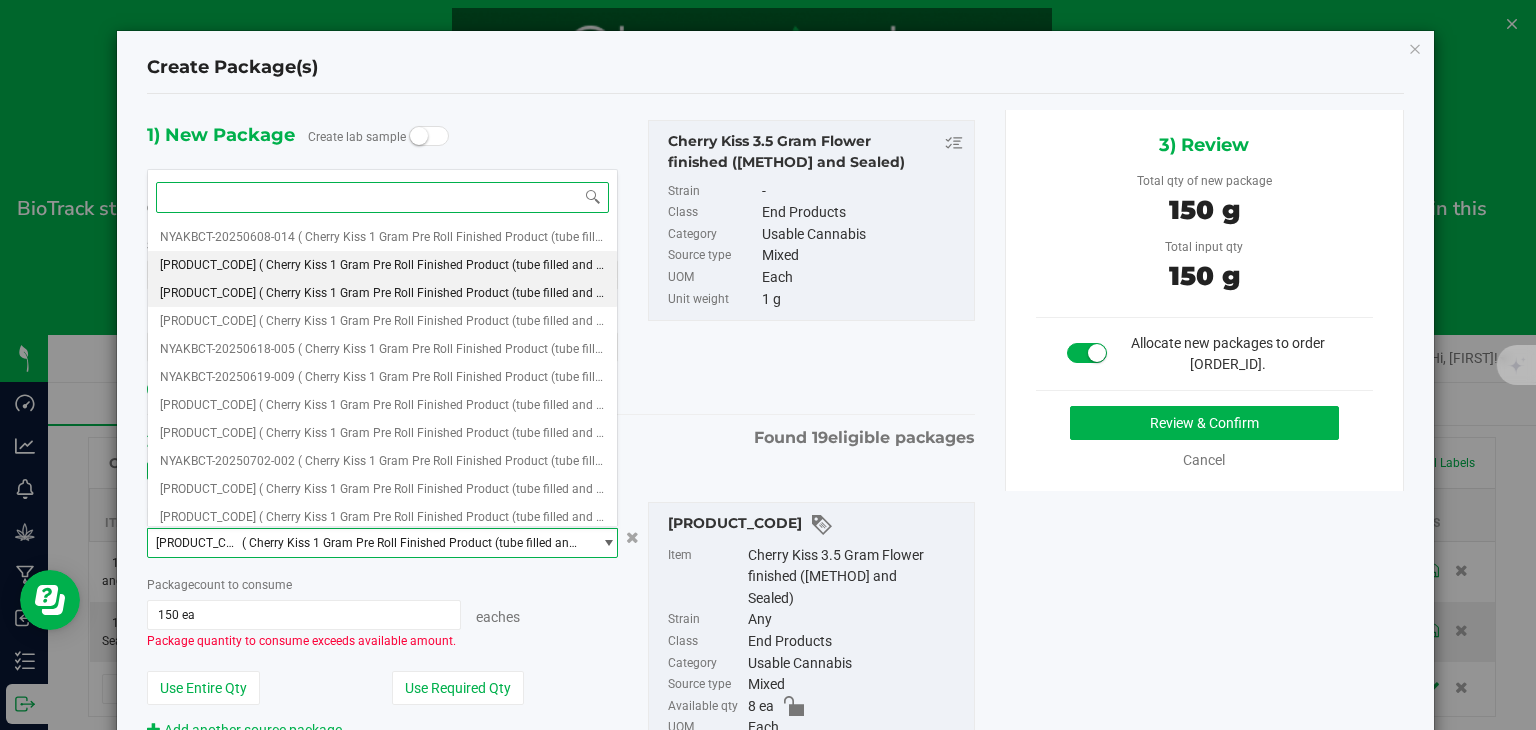 click on "(
Cherry Kiss 1 Gram Pre Roll Finished Product (tube filled and sealed)
)" at bounding box center (450, 293) 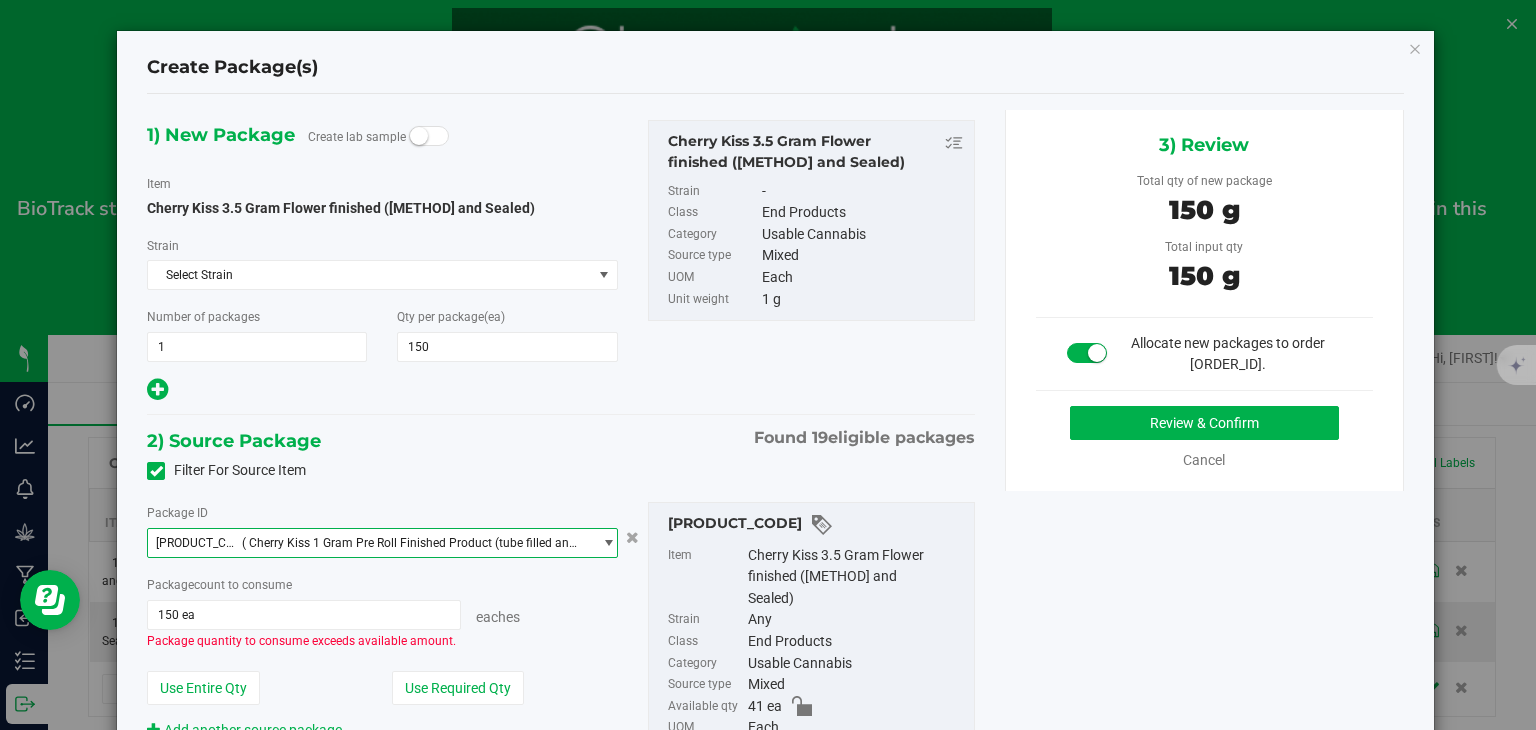 click at bounding box center (608, 543) 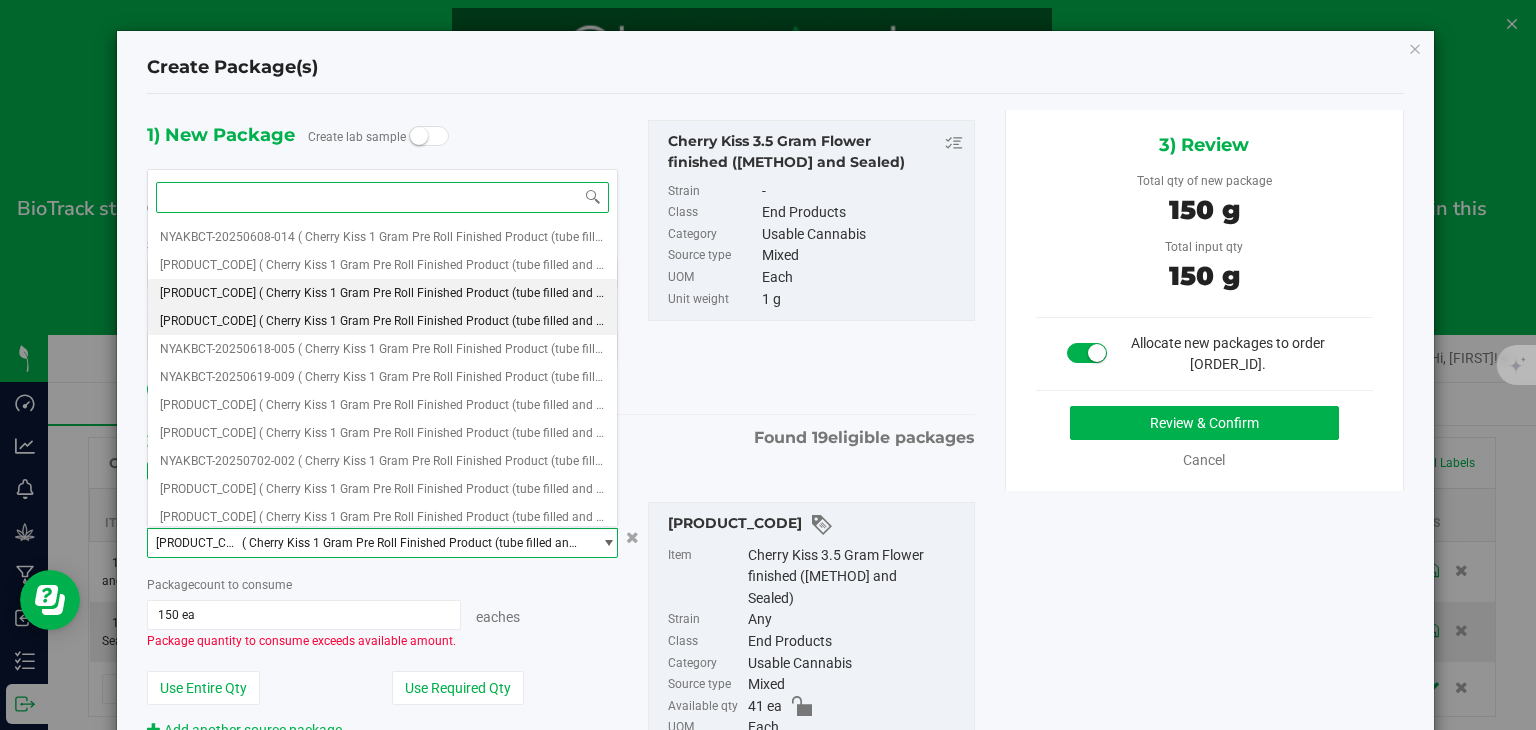 click on "(
Cherry Kiss 1 Gram Pre Roll Finished Product (tube filled and sealed)
)" at bounding box center (450, 321) 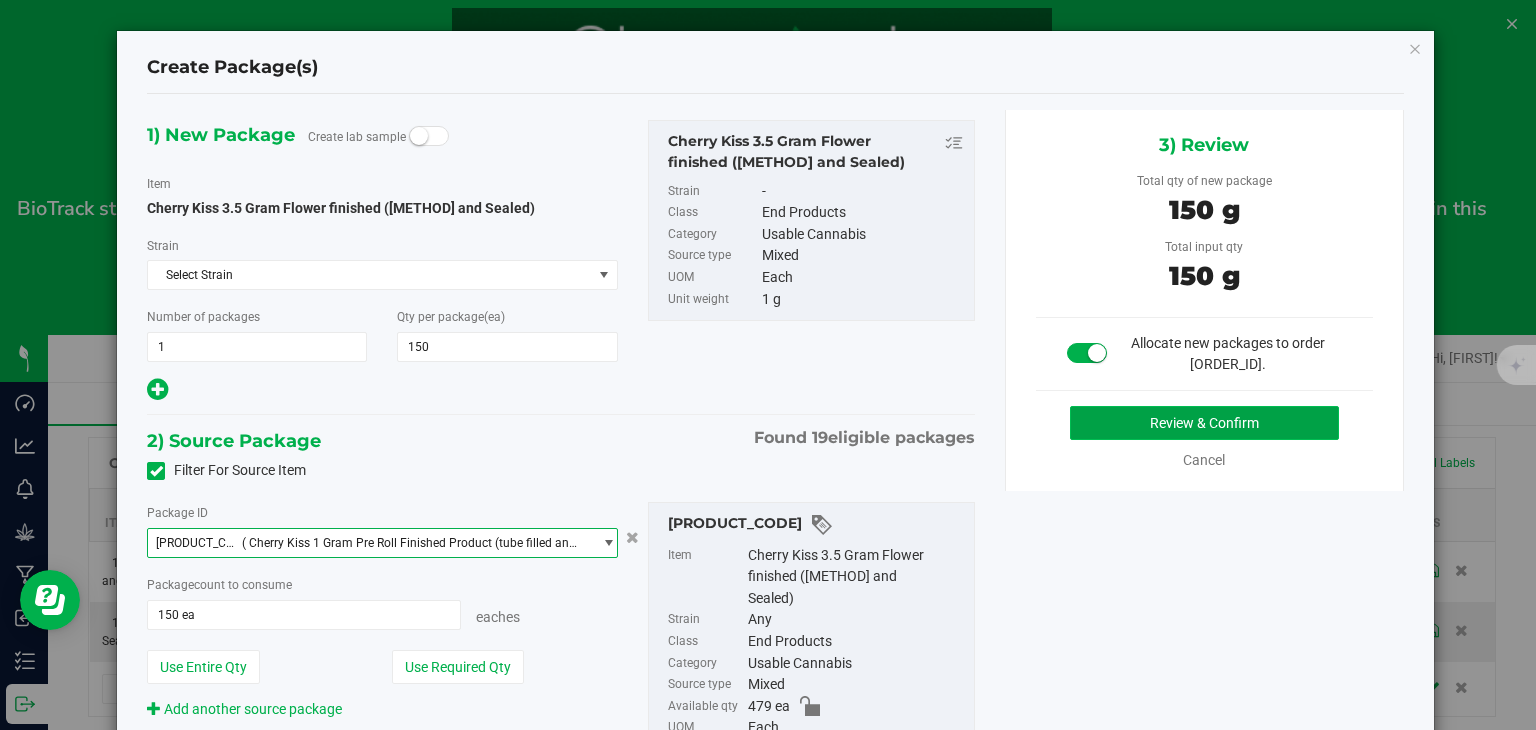 click on "Review & Confirm" at bounding box center (1204, 423) 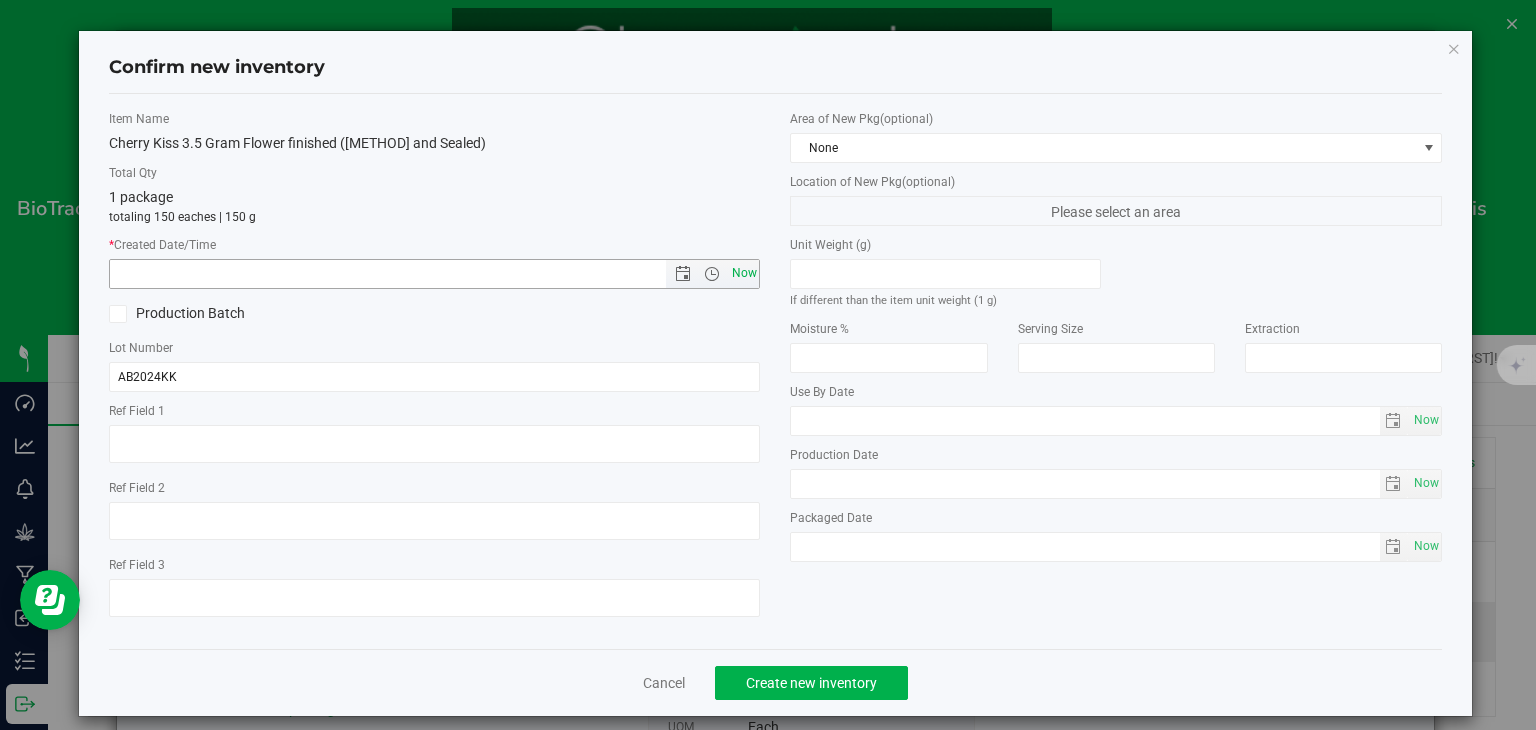 click on "Now" at bounding box center [744, 273] 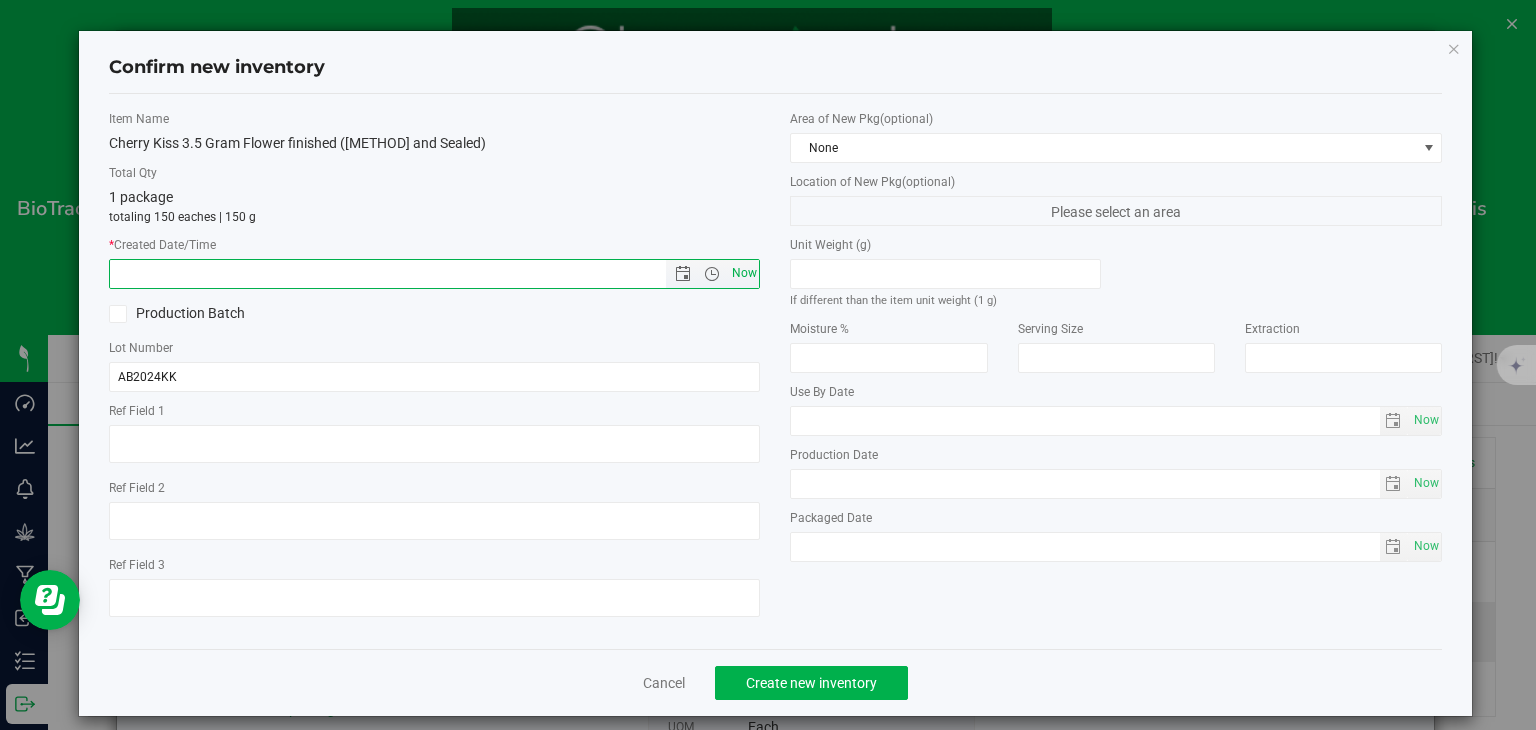 type on "[MONTH]/[DAY]/[YEAR] [TIME]" 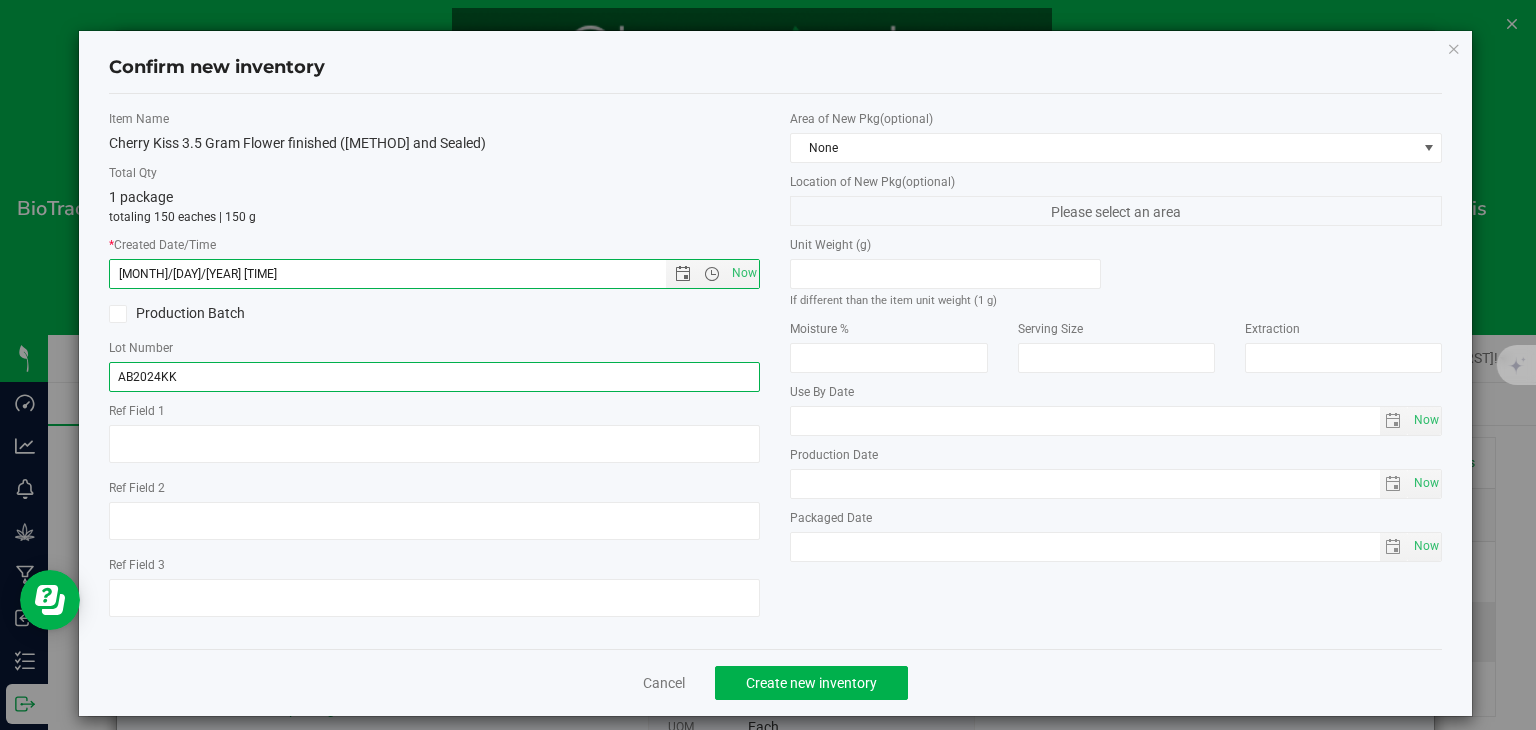 click on "AB2024KK" at bounding box center [435, 377] 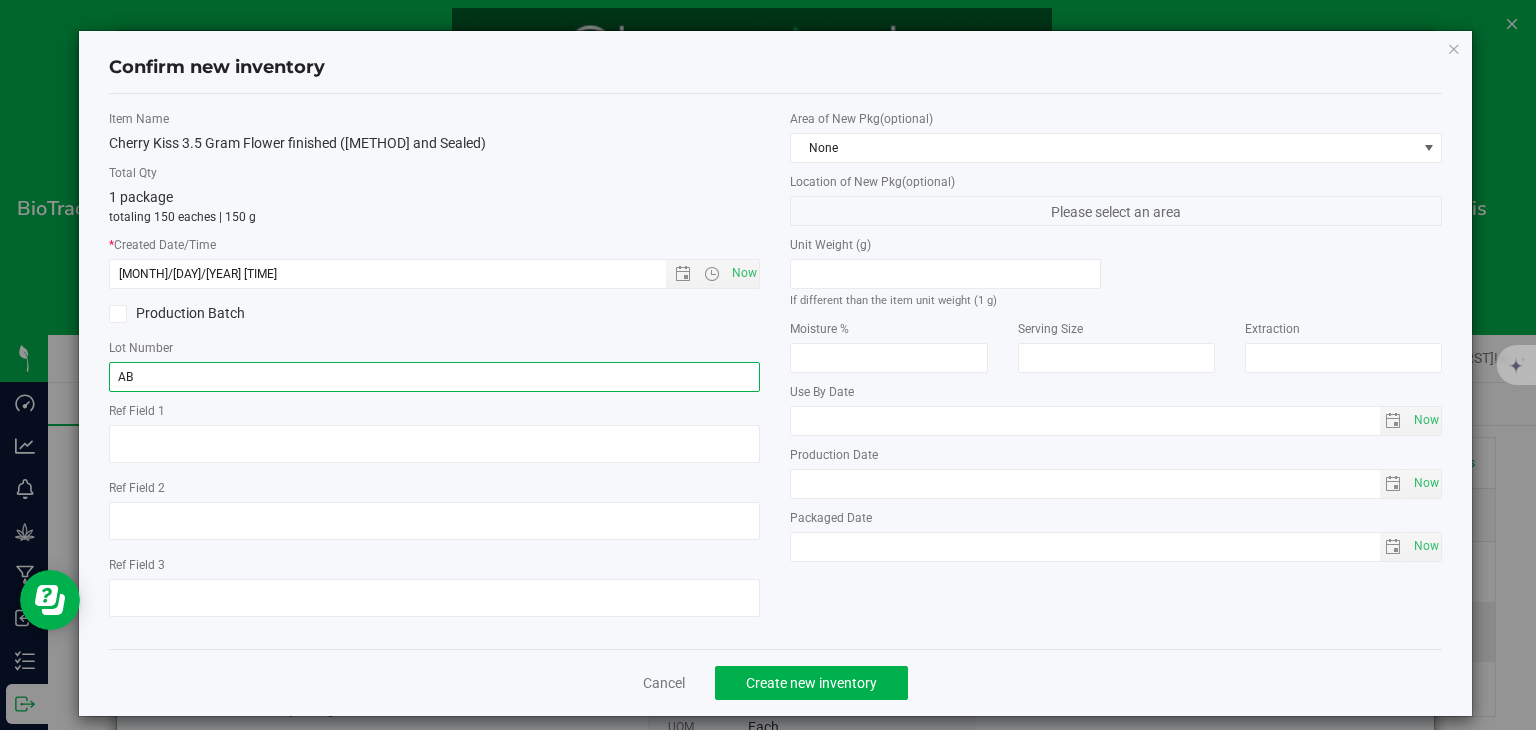 type on "A" 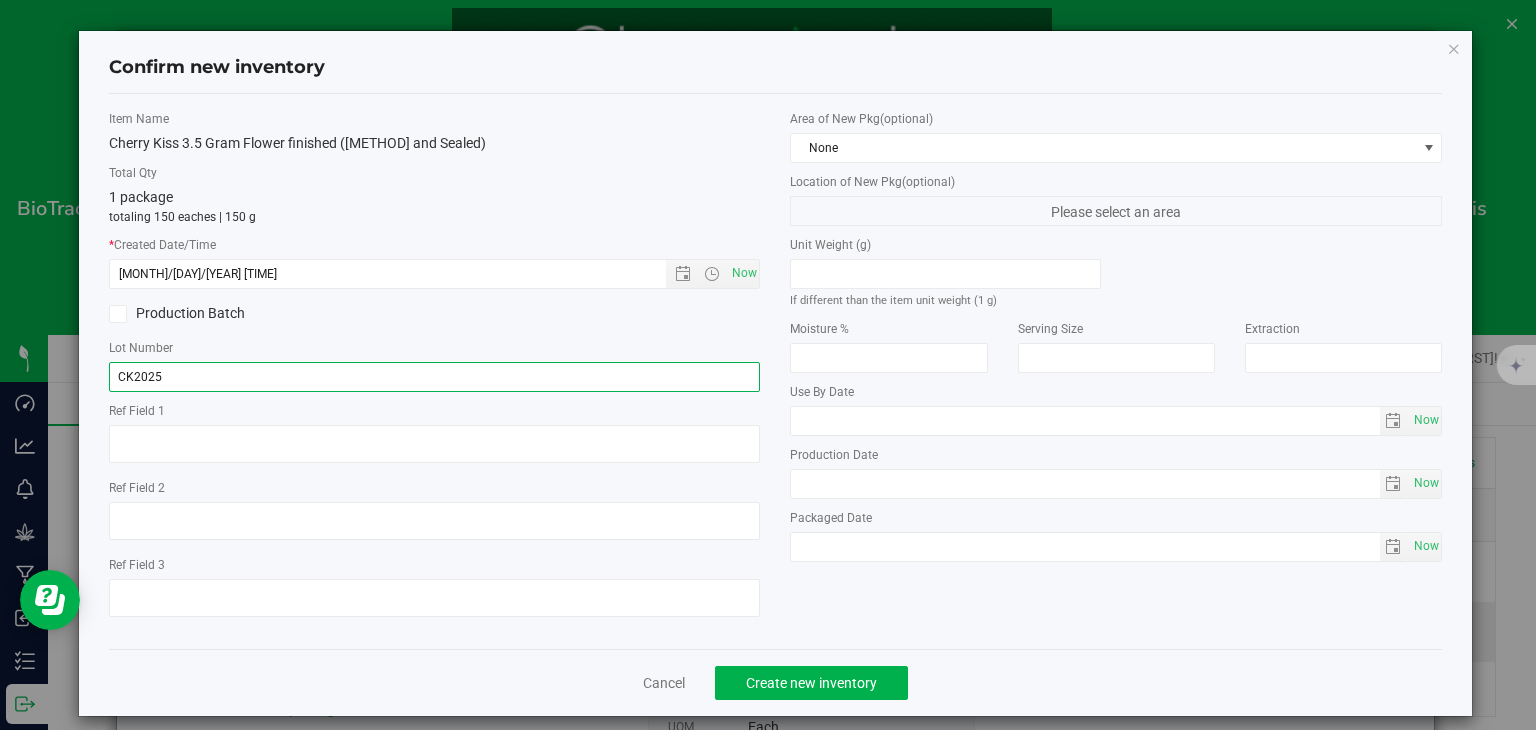 type on "CK2025AB" 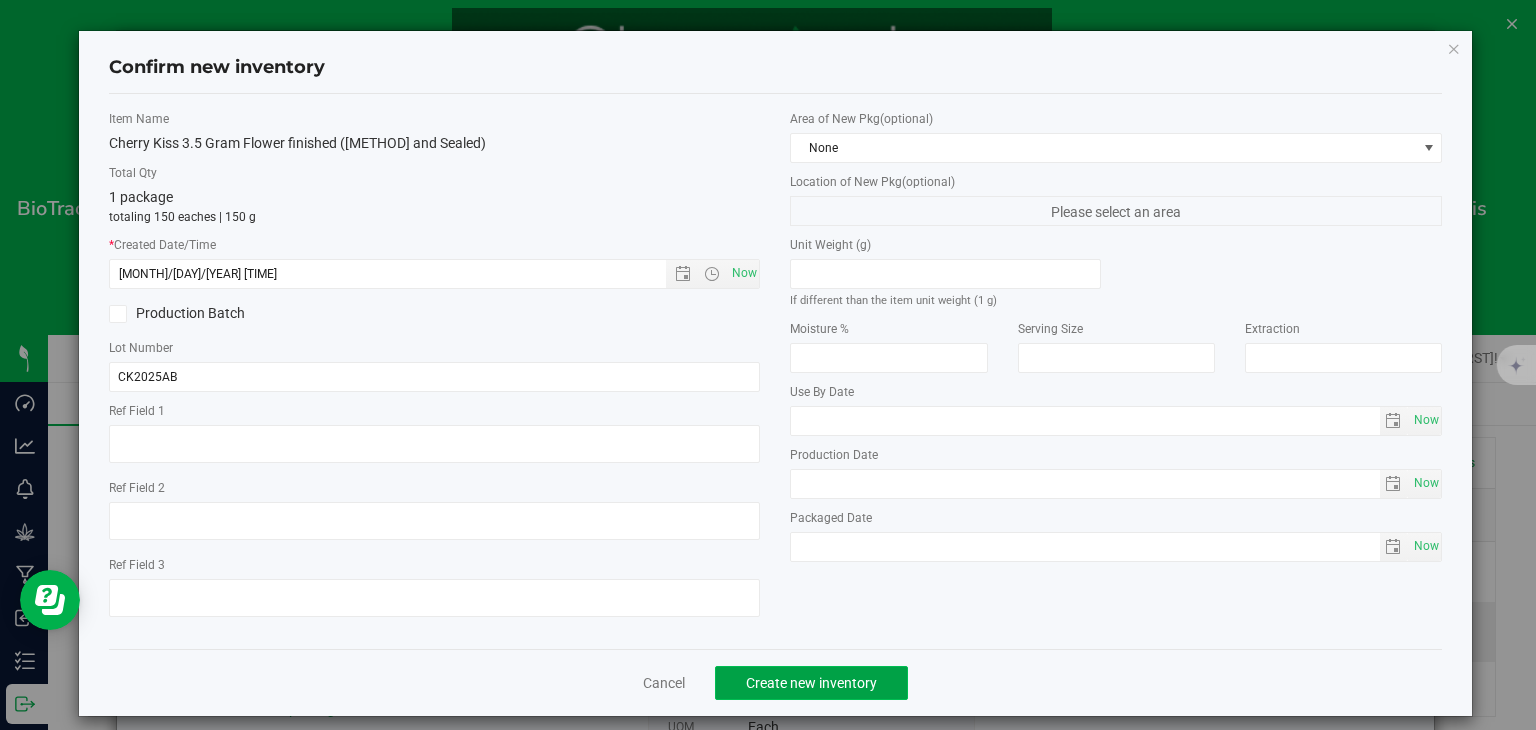 click on "Create new inventory" 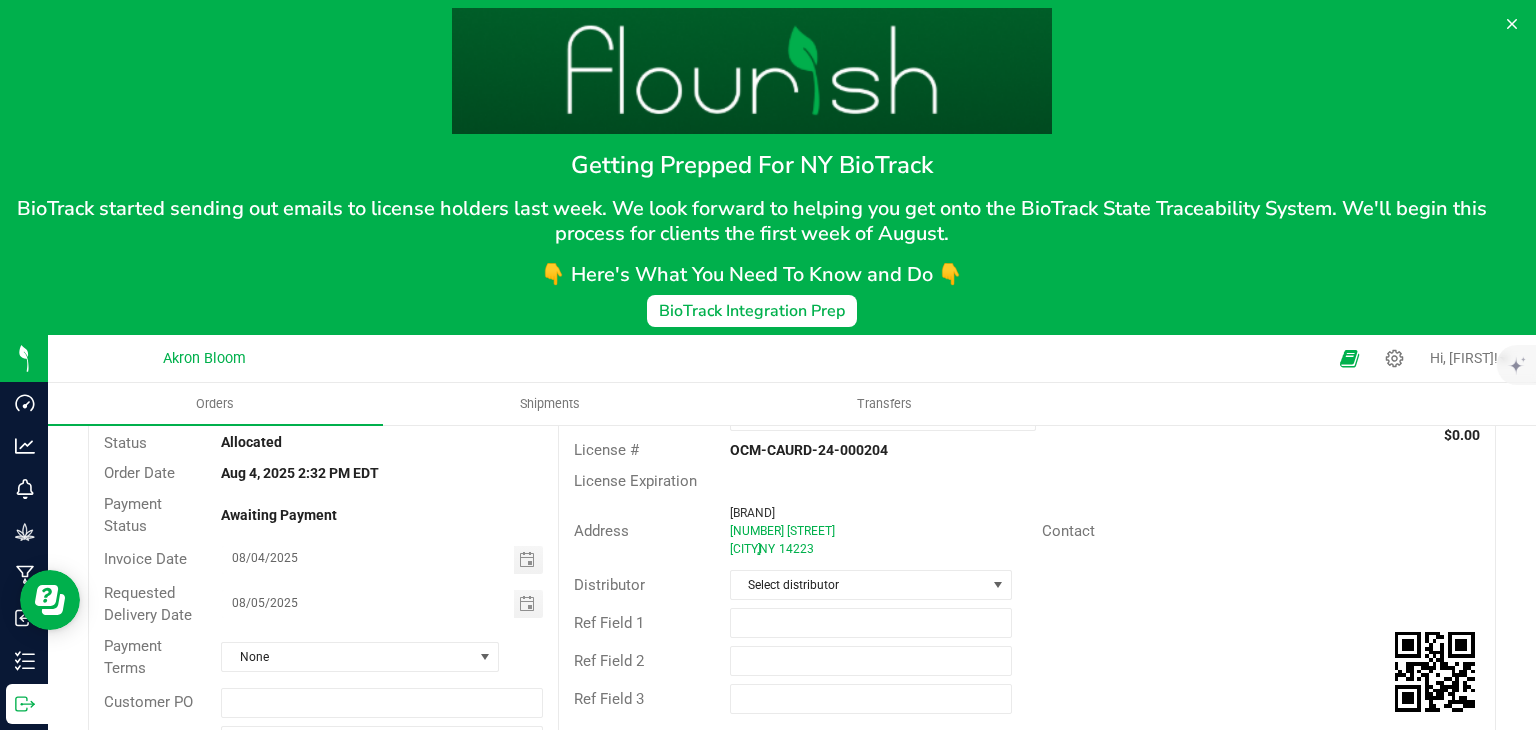 scroll, scrollTop: 0, scrollLeft: 0, axis: both 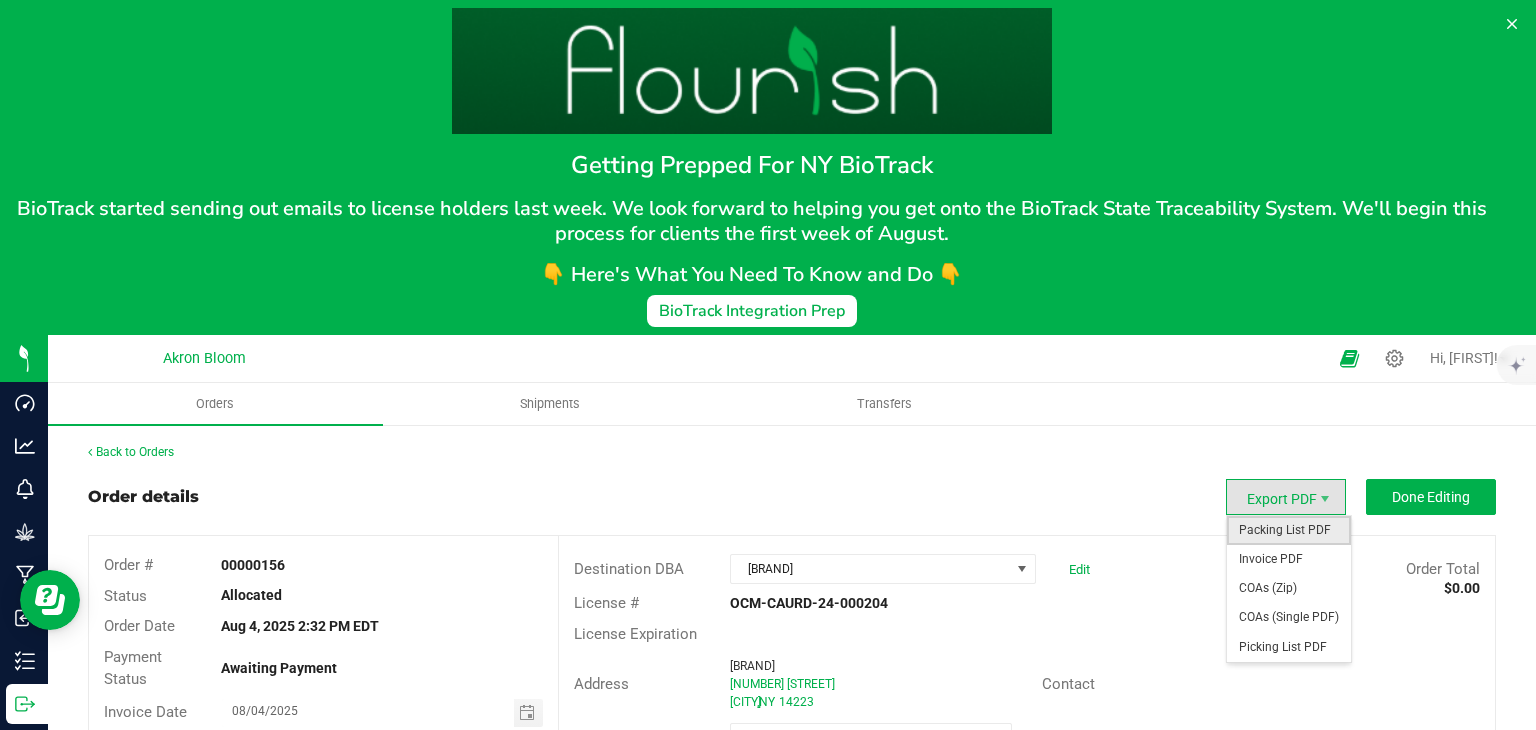 click on "Packing List PDF" at bounding box center [1289, 530] 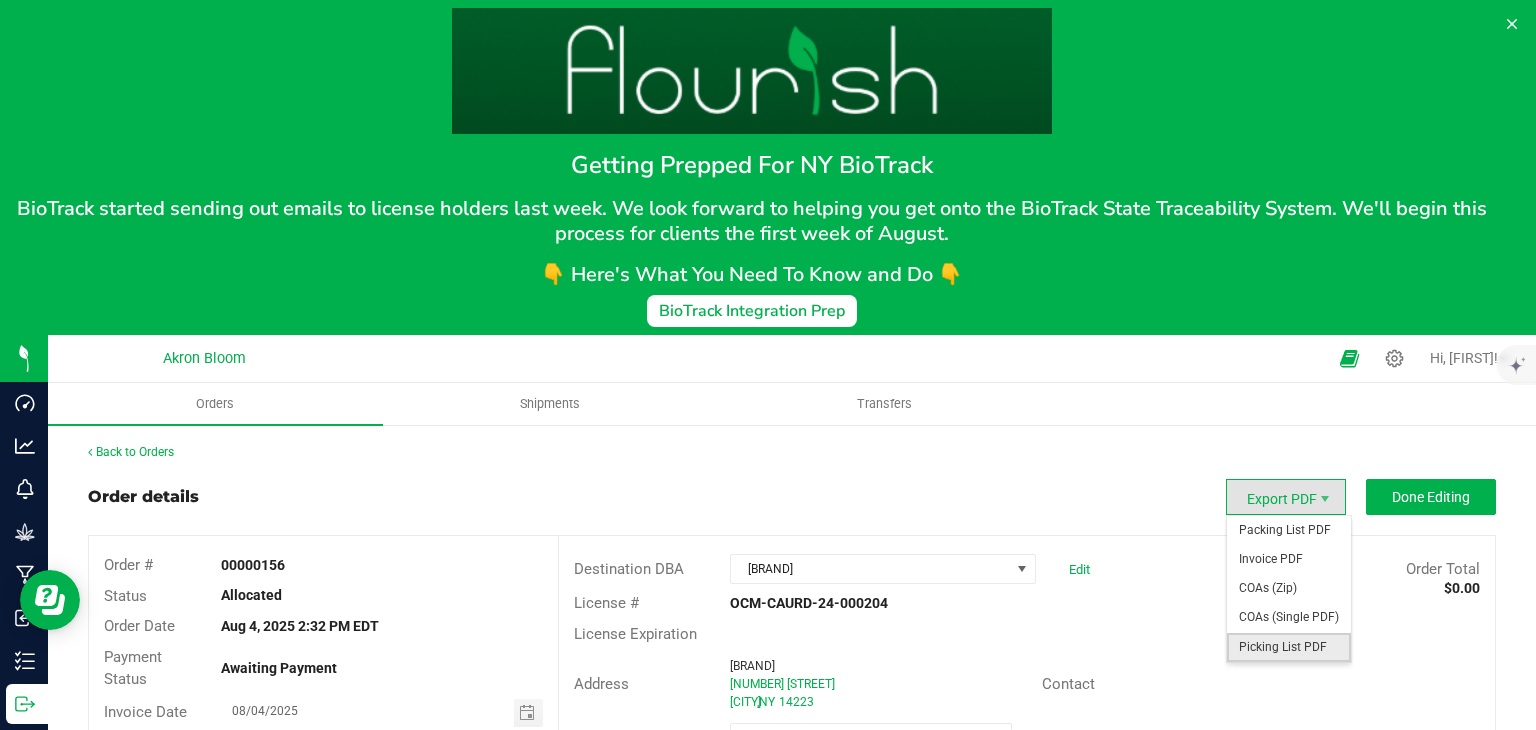 click on "Picking List PDF" at bounding box center (1289, 647) 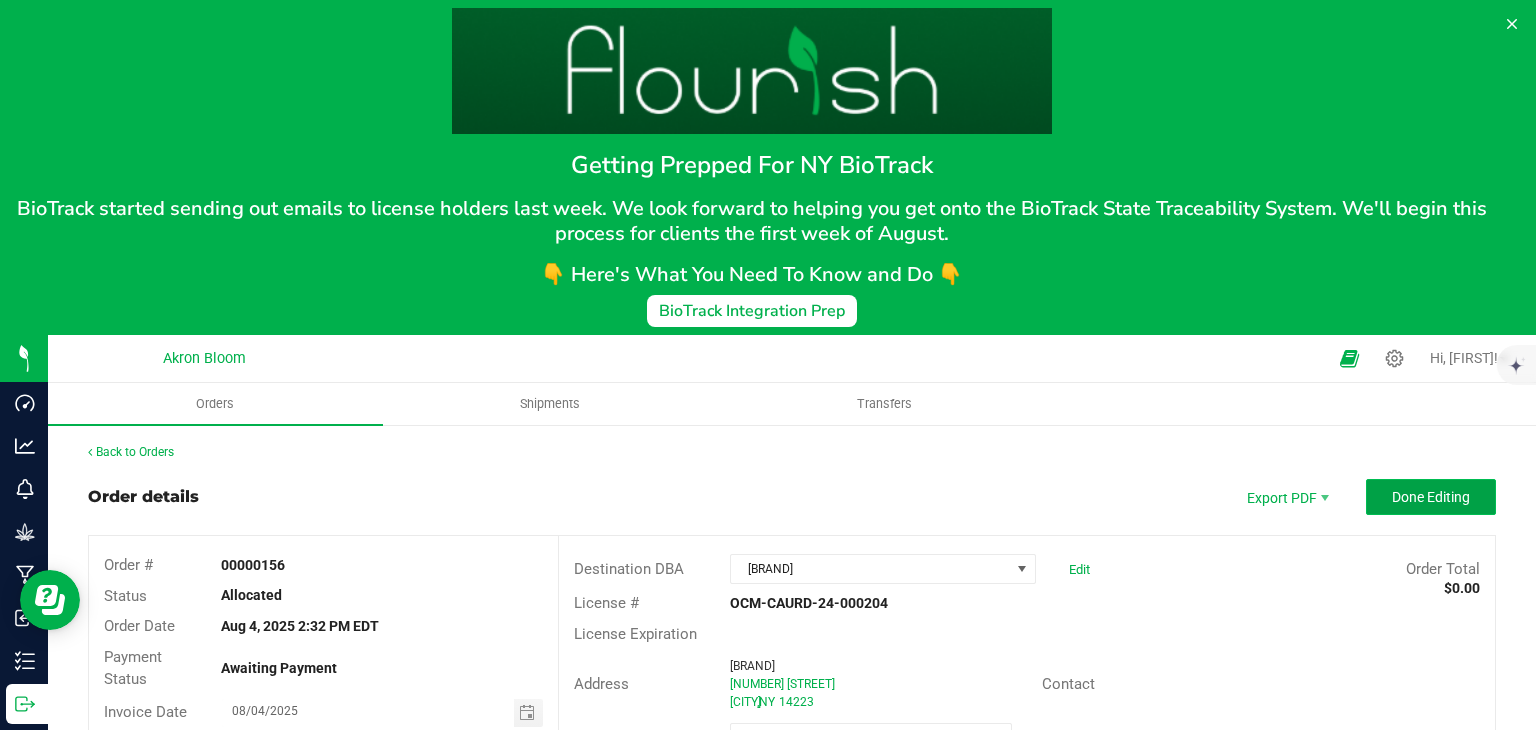 click on "Done Editing" at bounding box center (1431, 497) 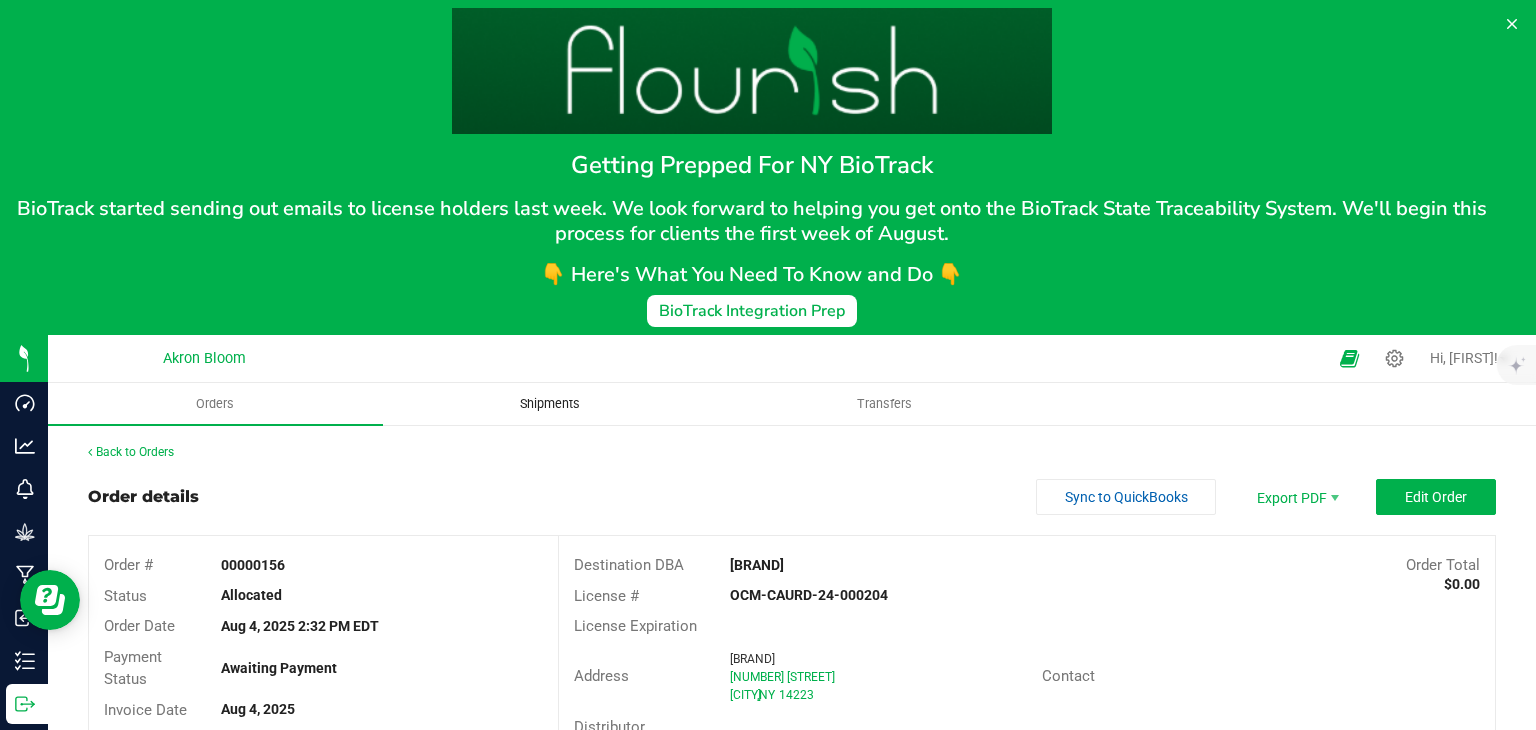 click on "Shipments" at bounding box center (550, 404) 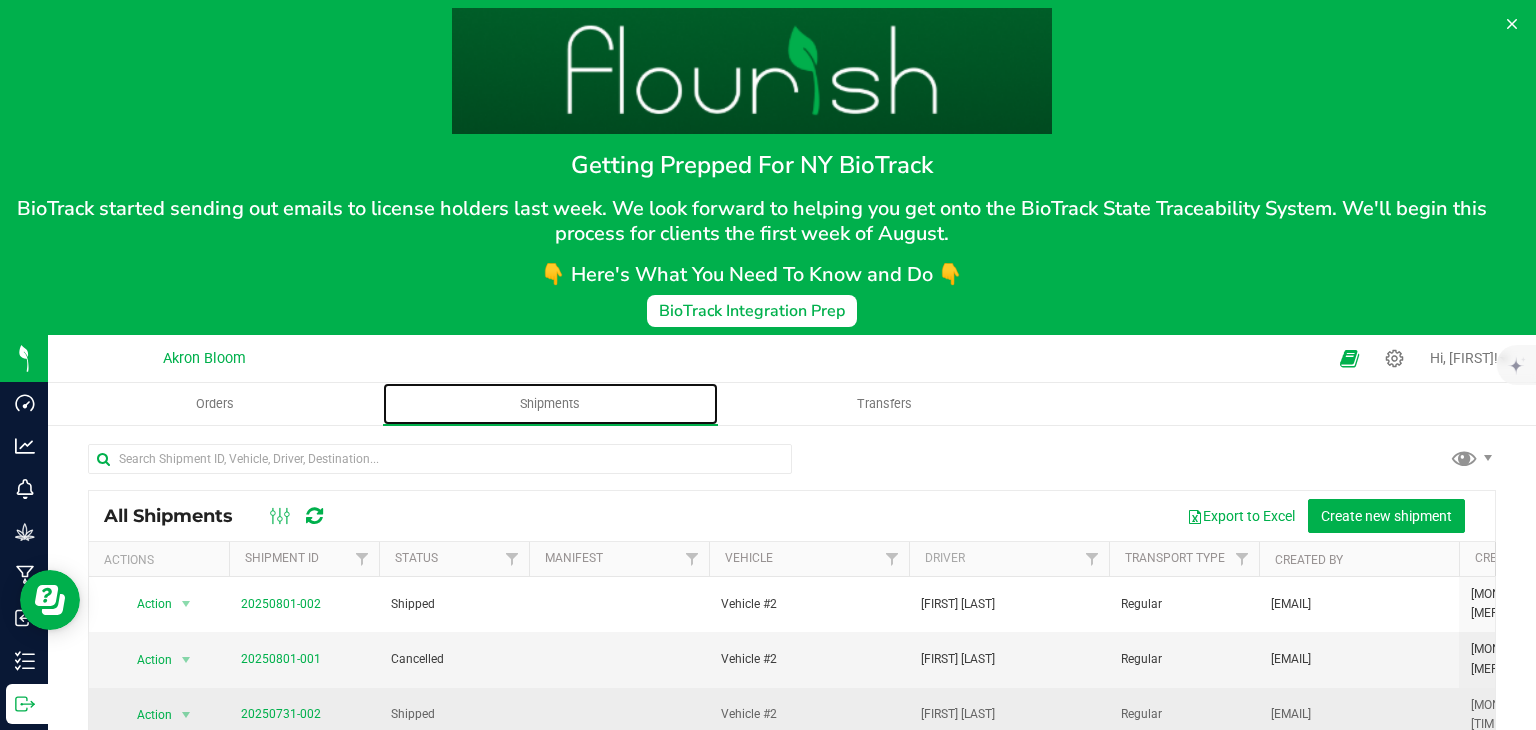 scroll, scrollTop: 39, scrollLeft: 0, axis: vertical 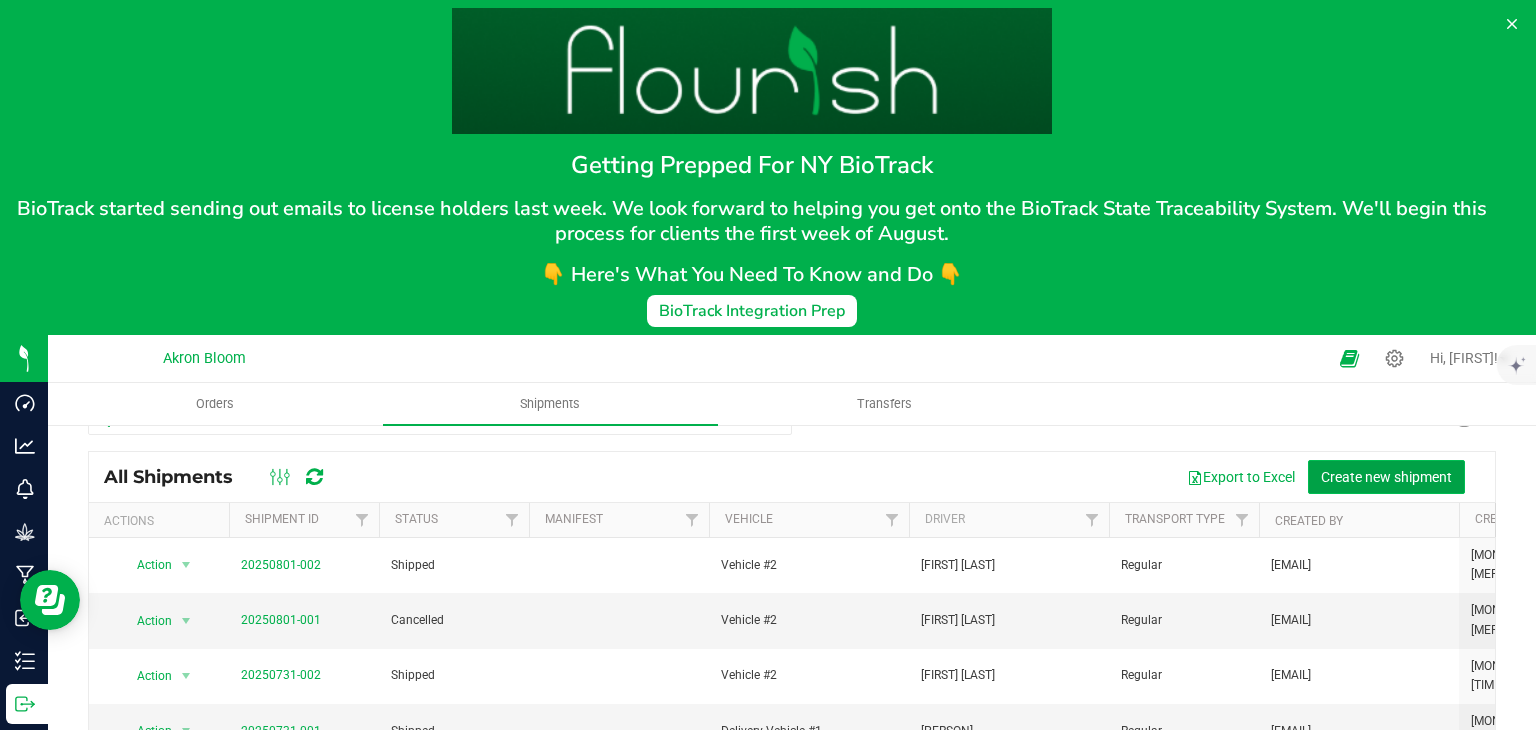 click on "Create new shipment" at bounding box center (1386, 477) 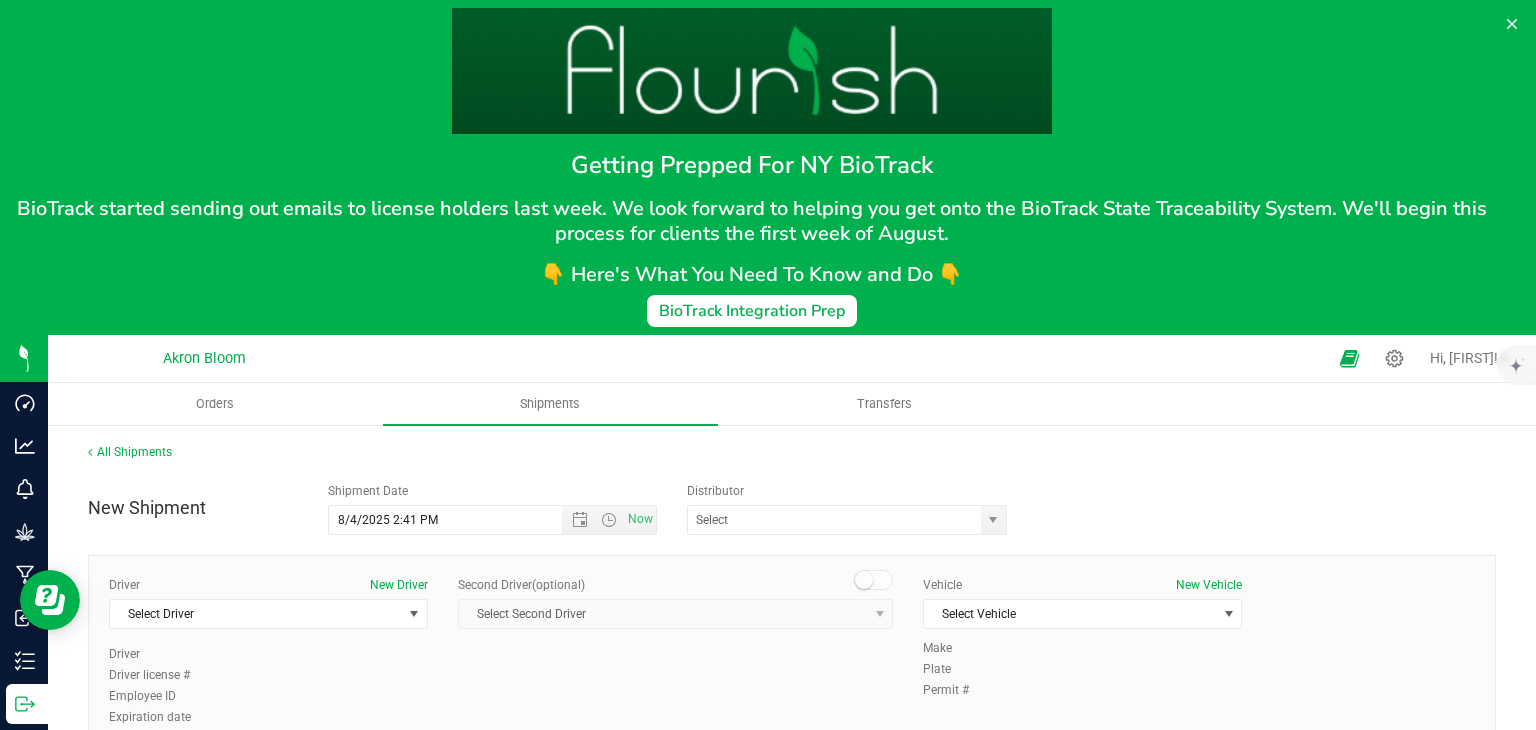 scroll, scrollTop: 0, scrollLeft: 0, axis: both 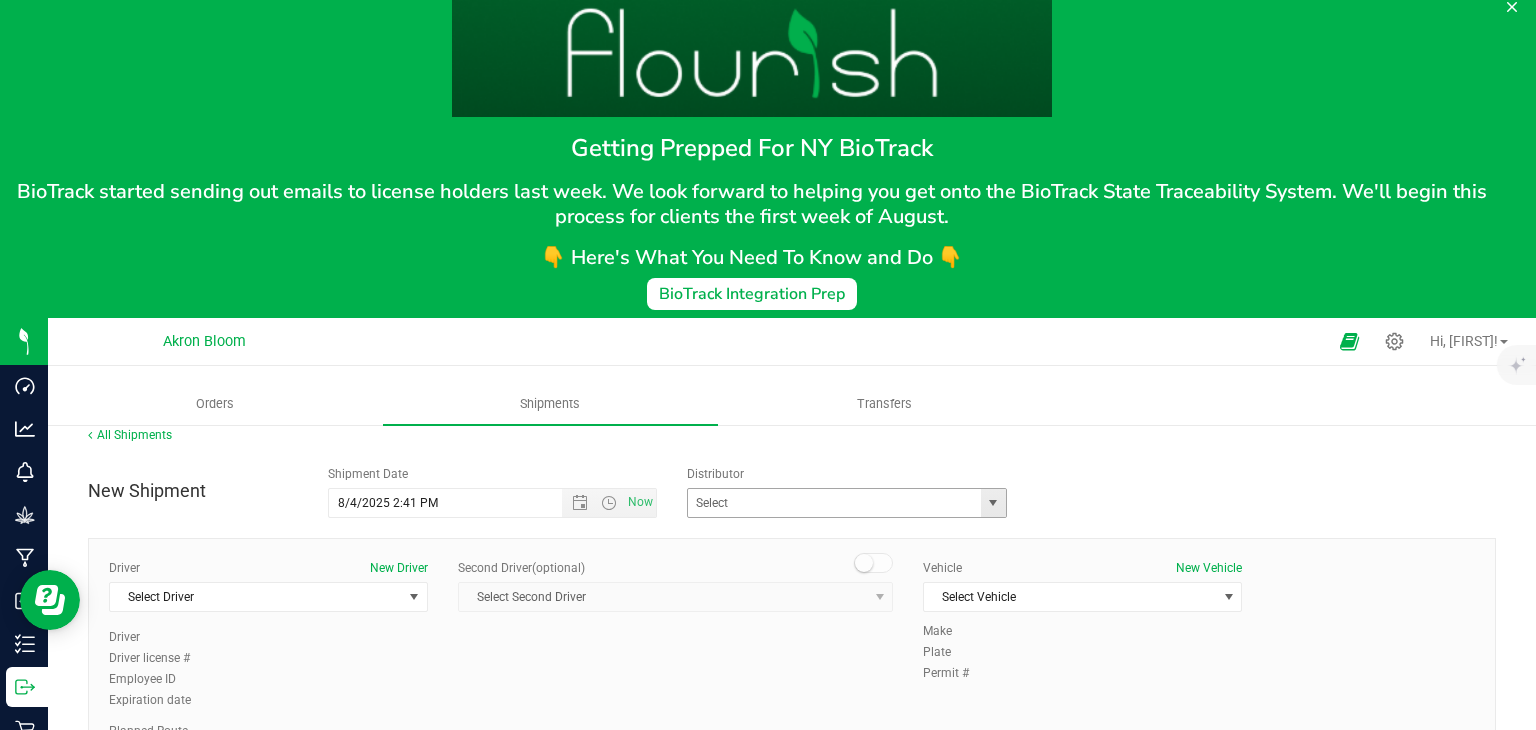 click at bounding box center [993, 503] 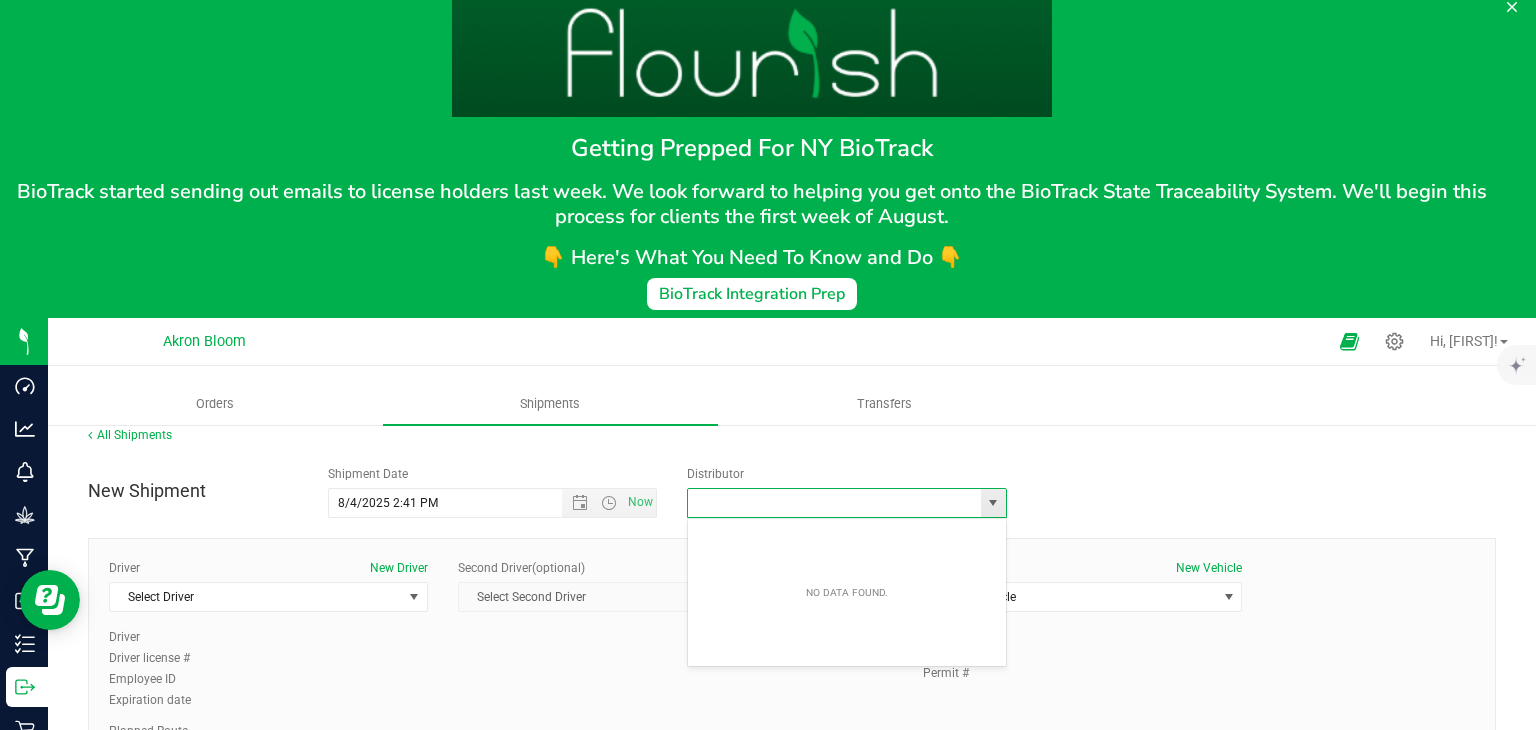 click at bounding box center (993, 503) 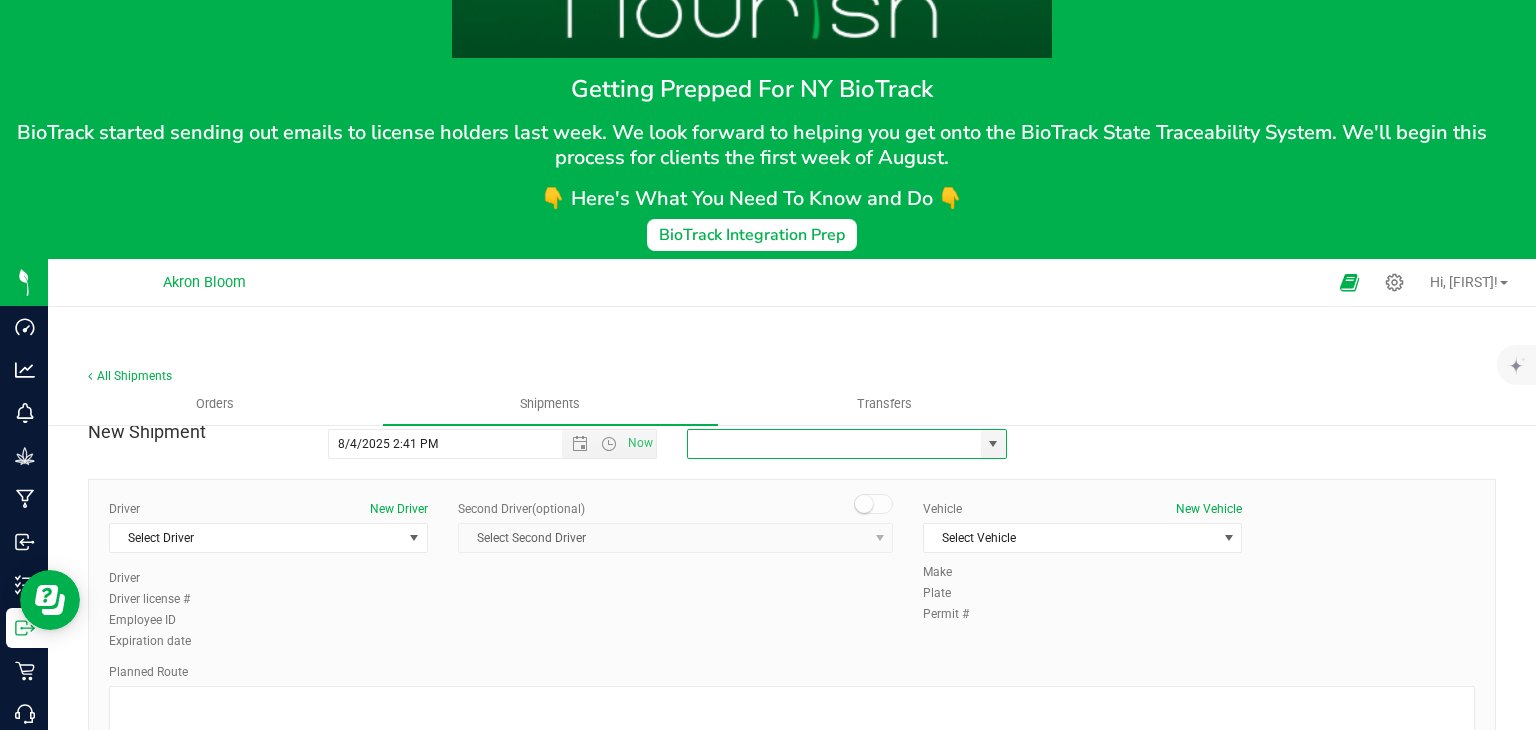 scroll, scrollTop: 74, scrollLeft: 0, axis: vertical 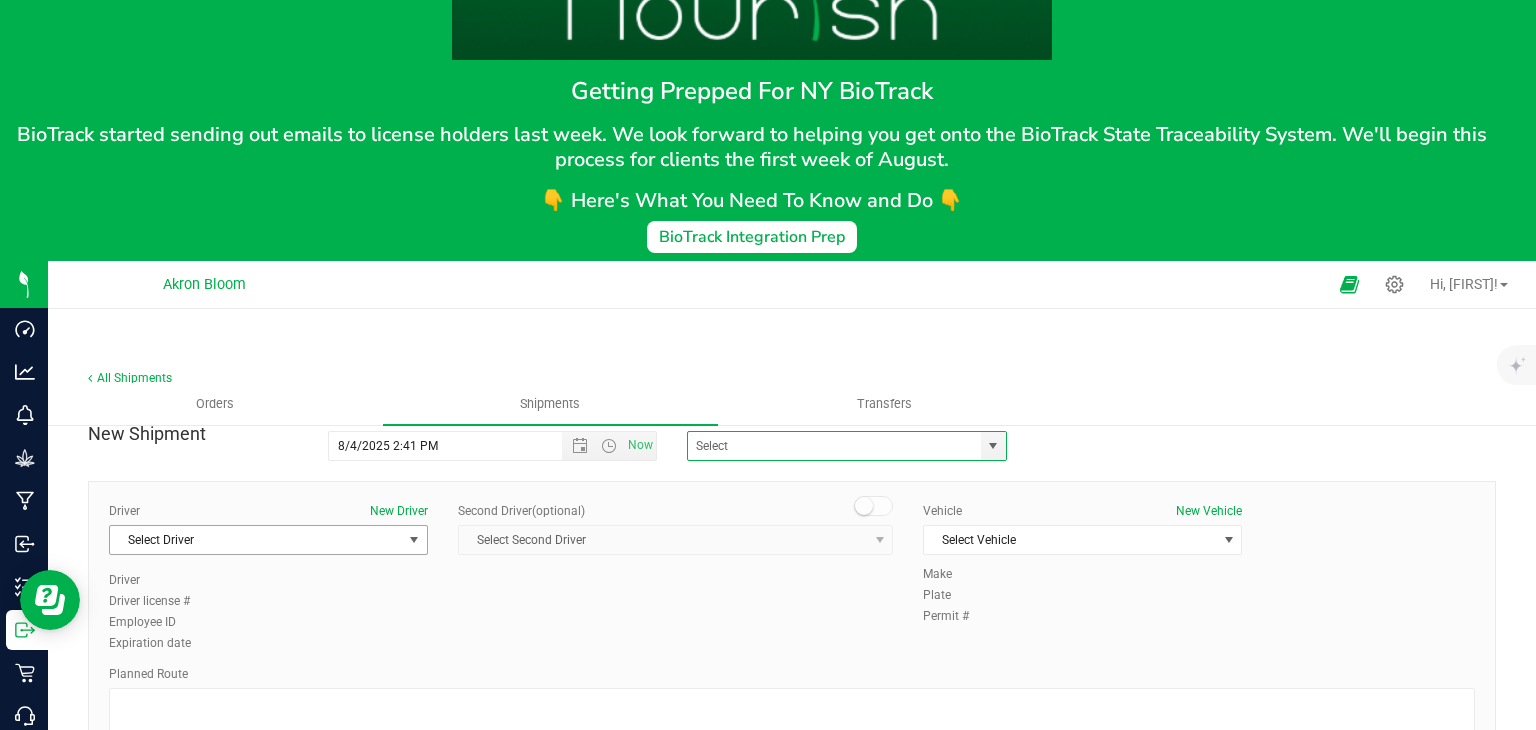 click at bounding box center [414, 540] 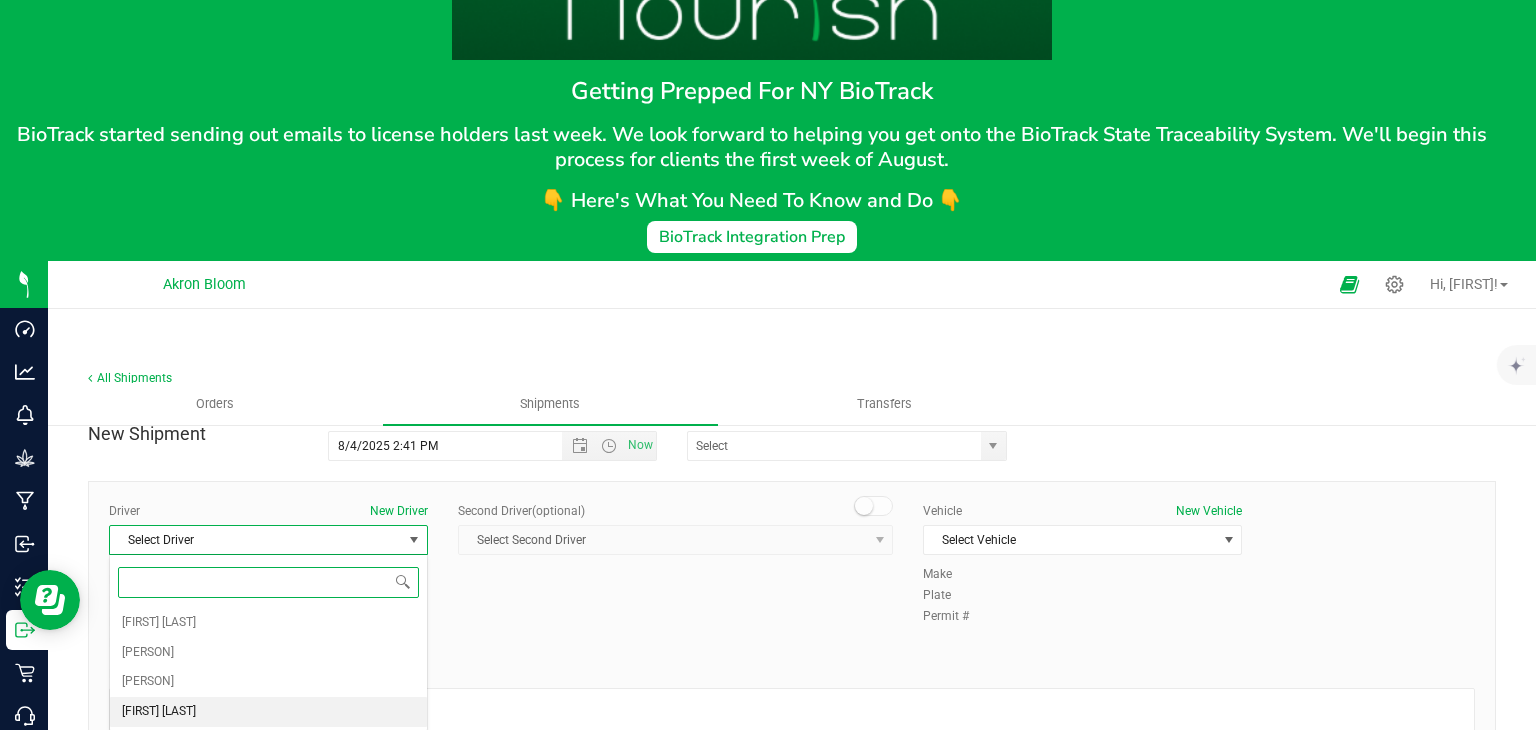 click on "[FIRST] [LAST]" at bounding box center [268, 712] 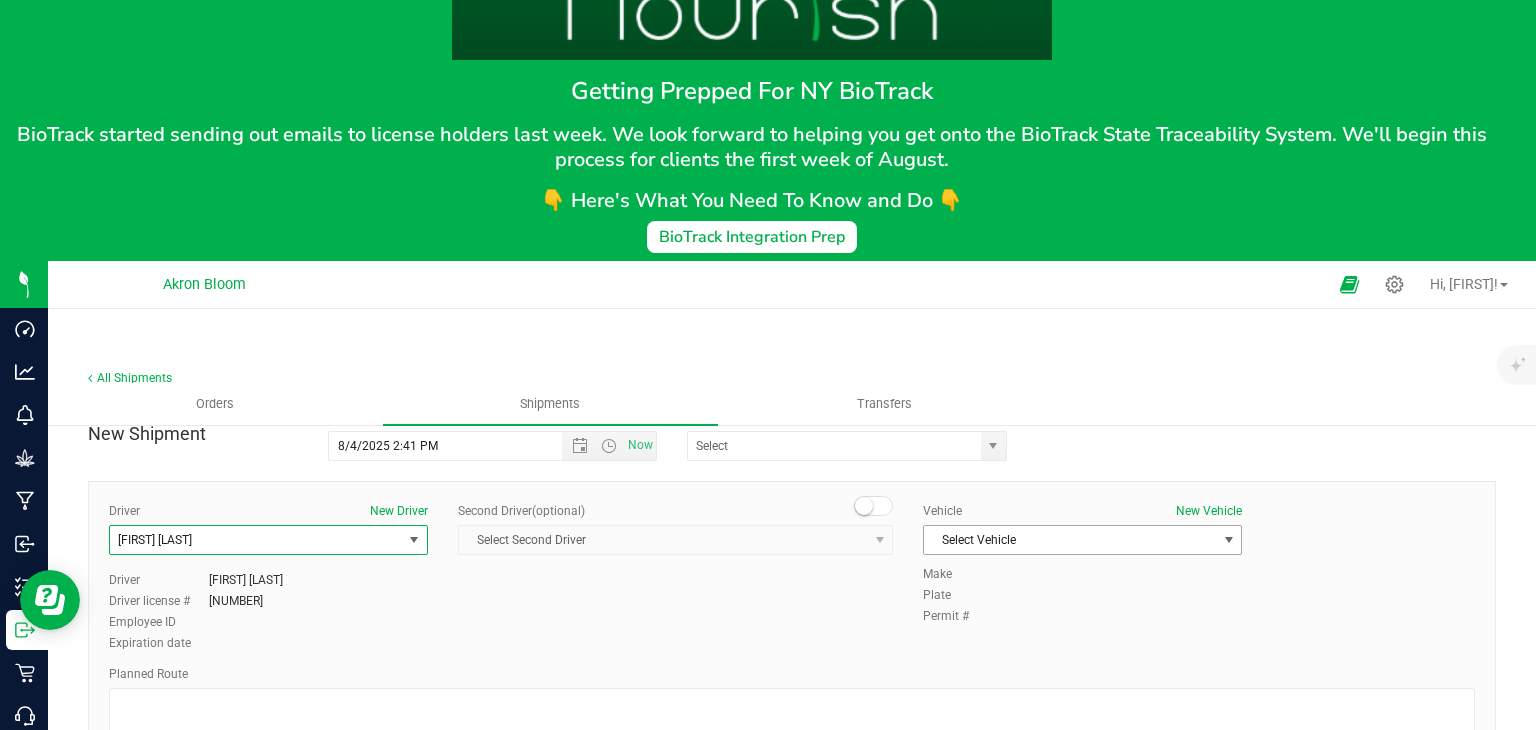 click at bounding box center [1229, 540] 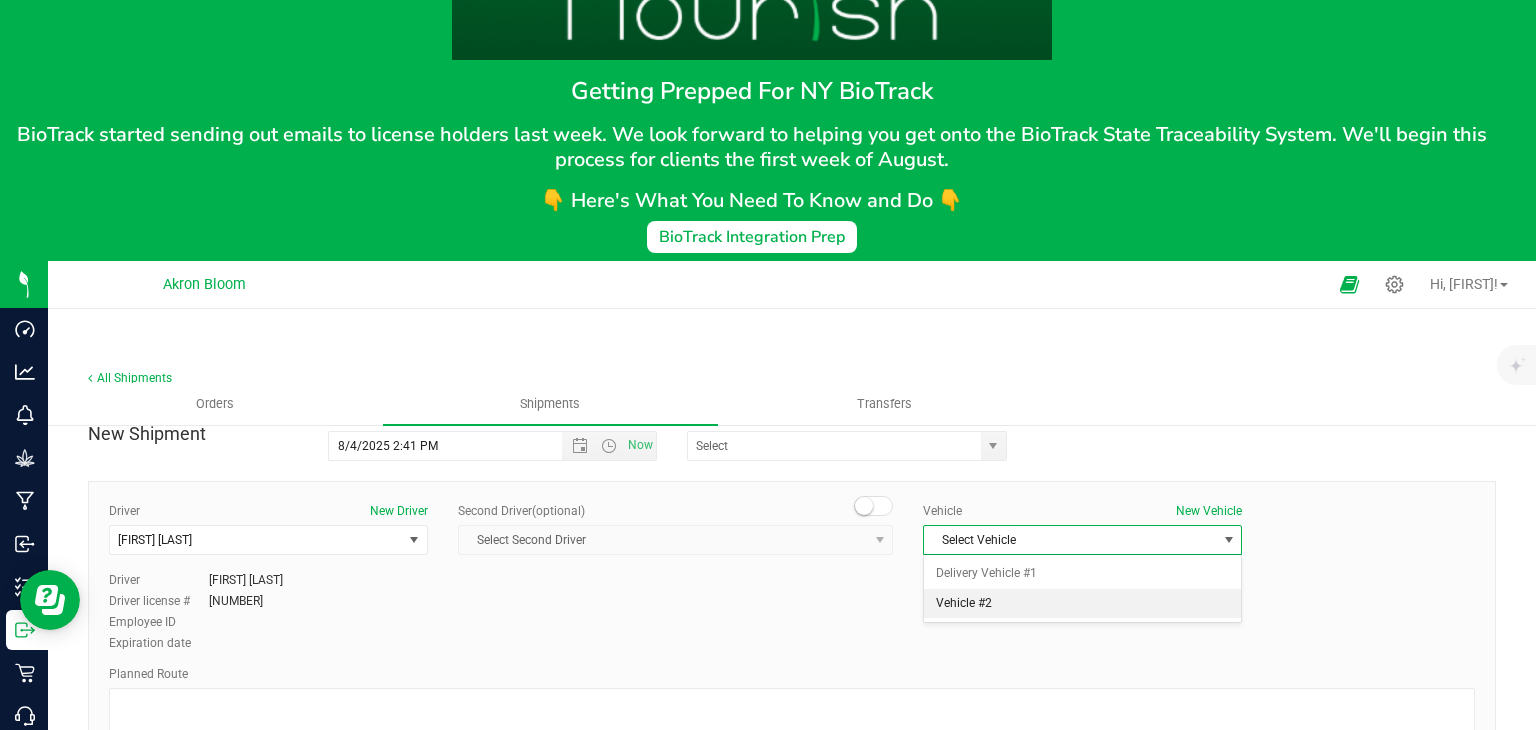 click on "Vehicle #2" at bounding box center [1082, 604] 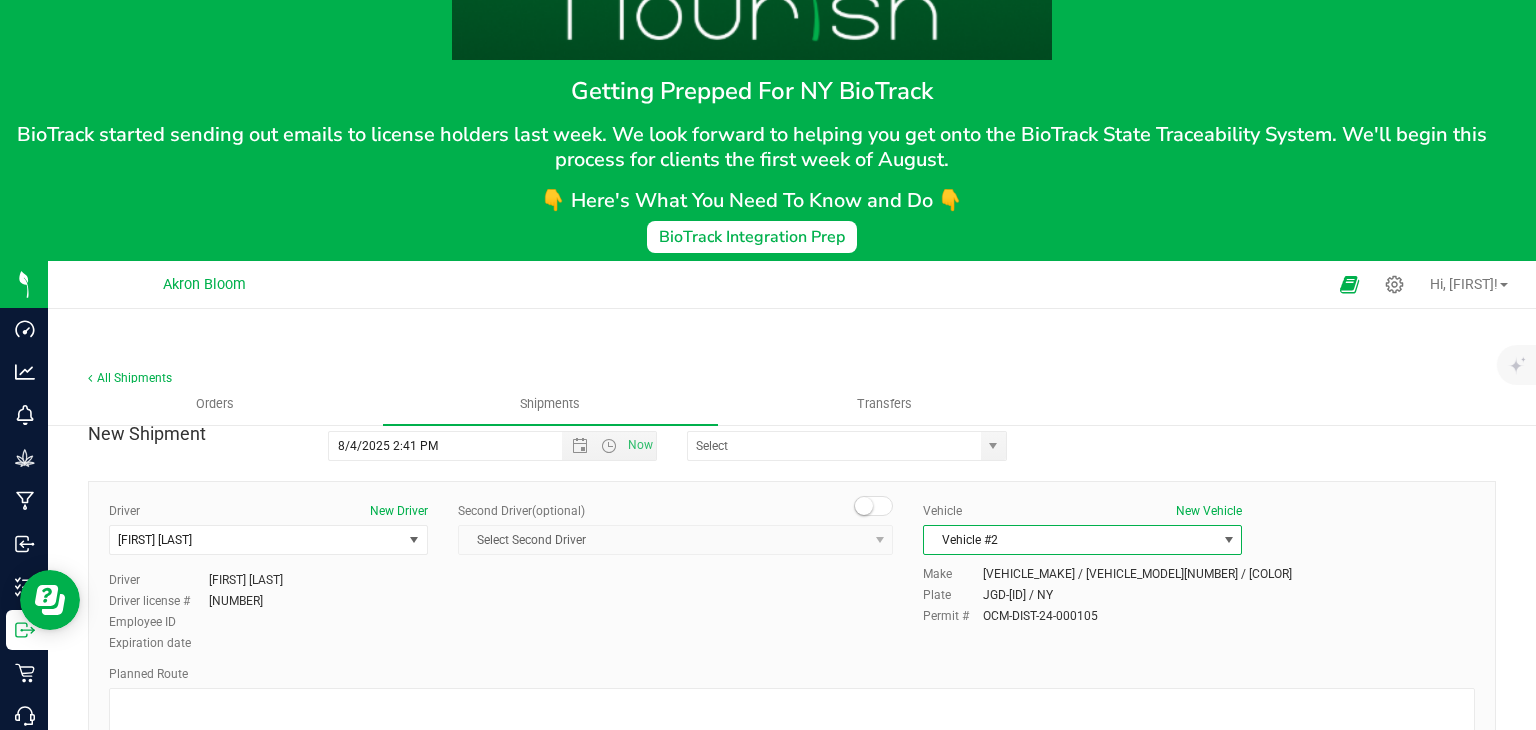 click at bounding box center [1229, 540] 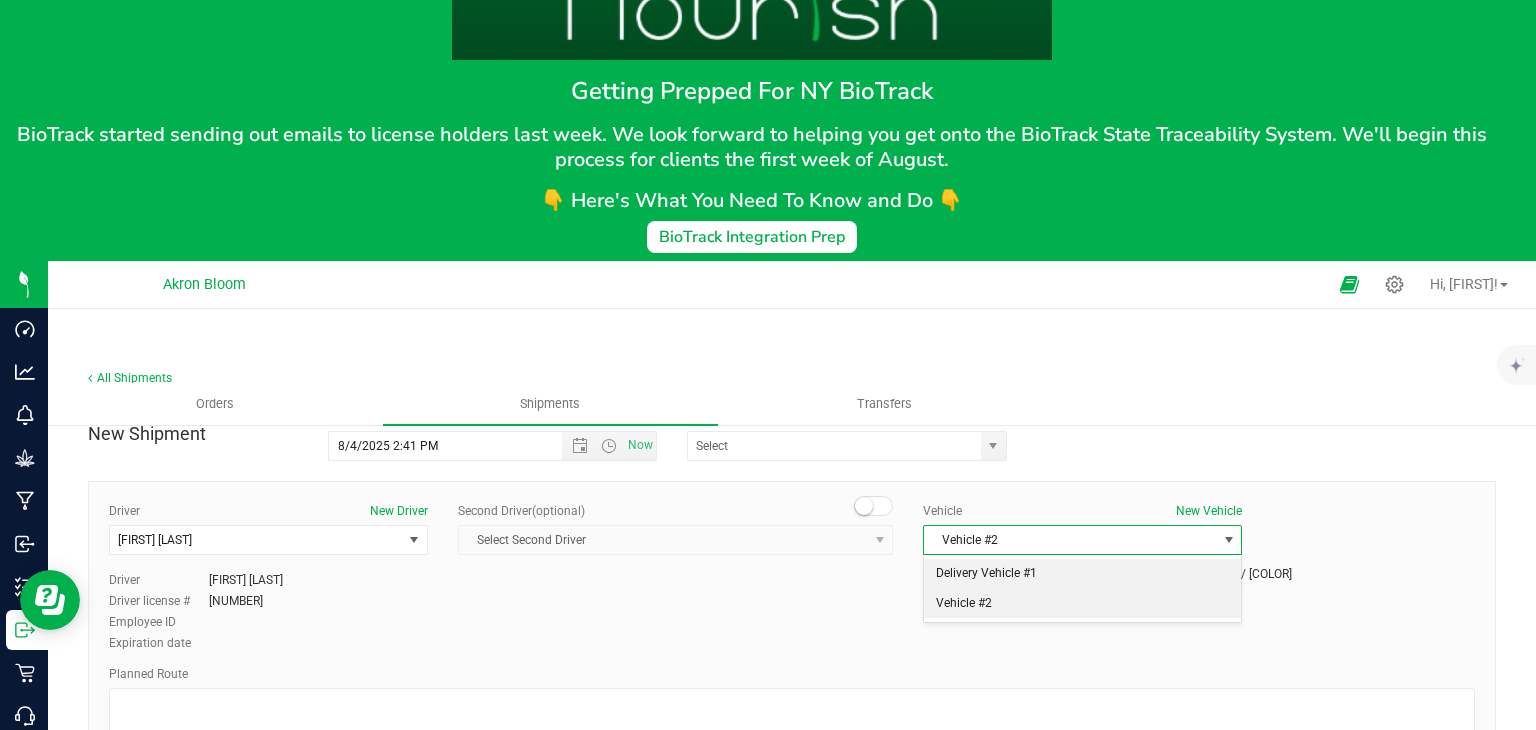 click on "Delivery Vehicle #1" at bounding box center [1082, 574] 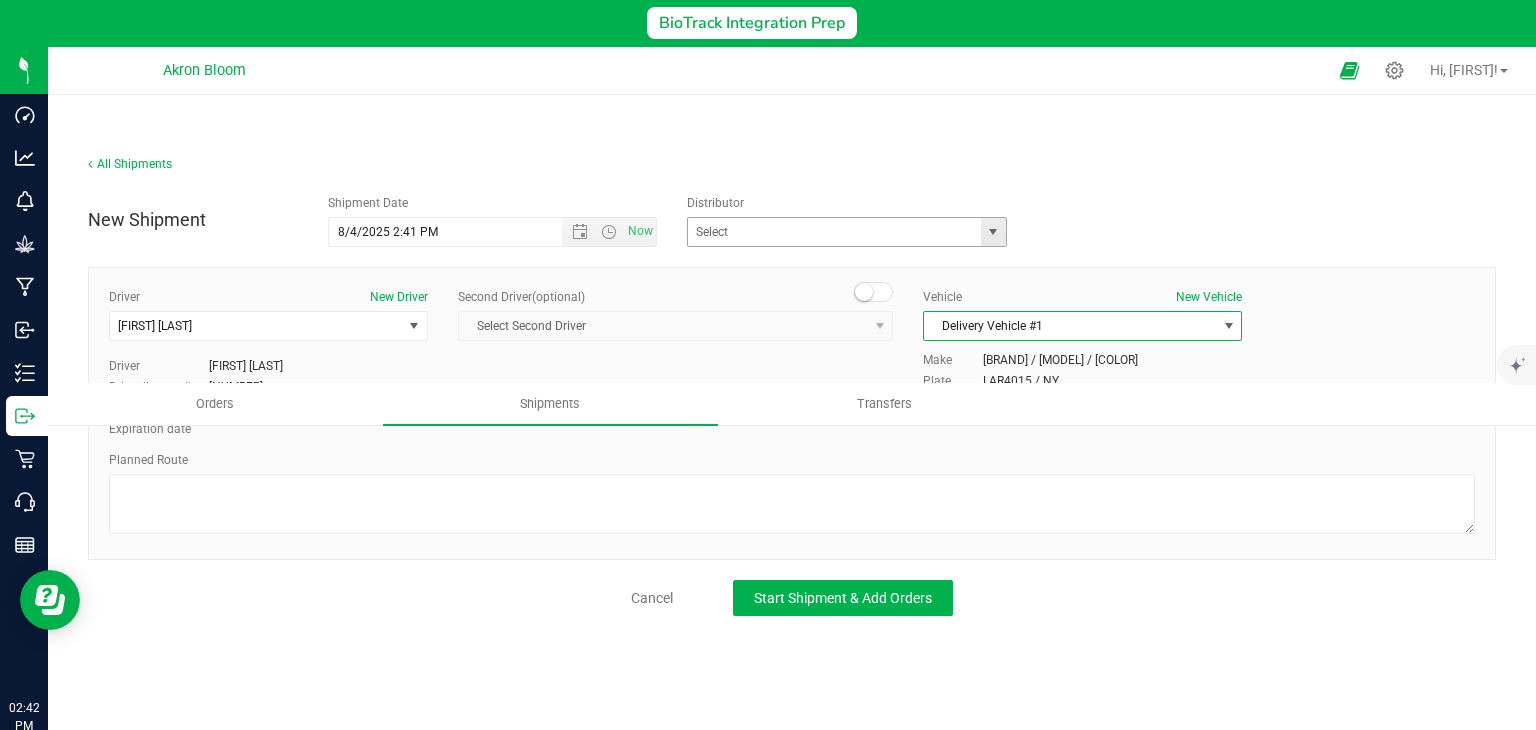 scroll, scrollTop: 321, scrollLeft: 0, axis: vertical 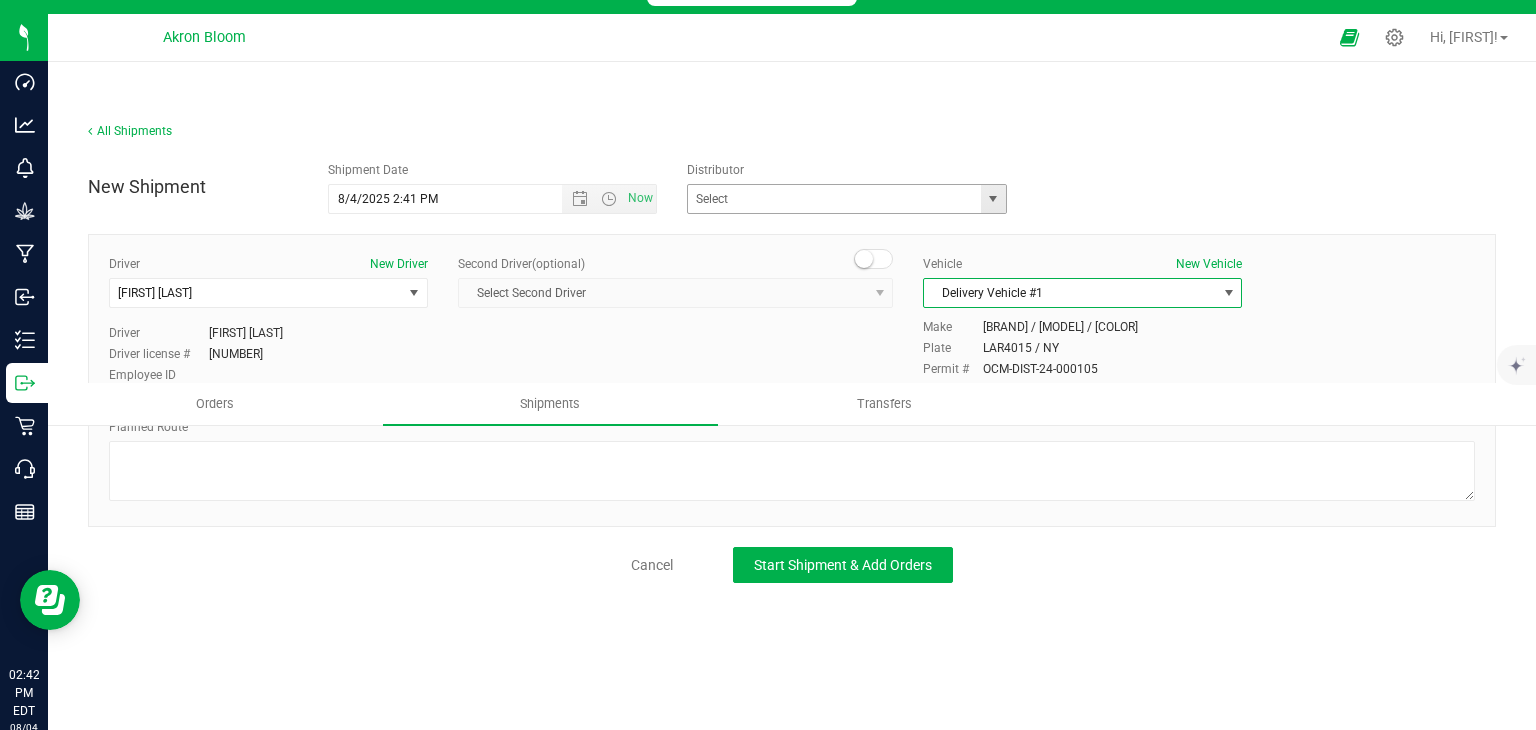 click at bounding box center (993, 199) 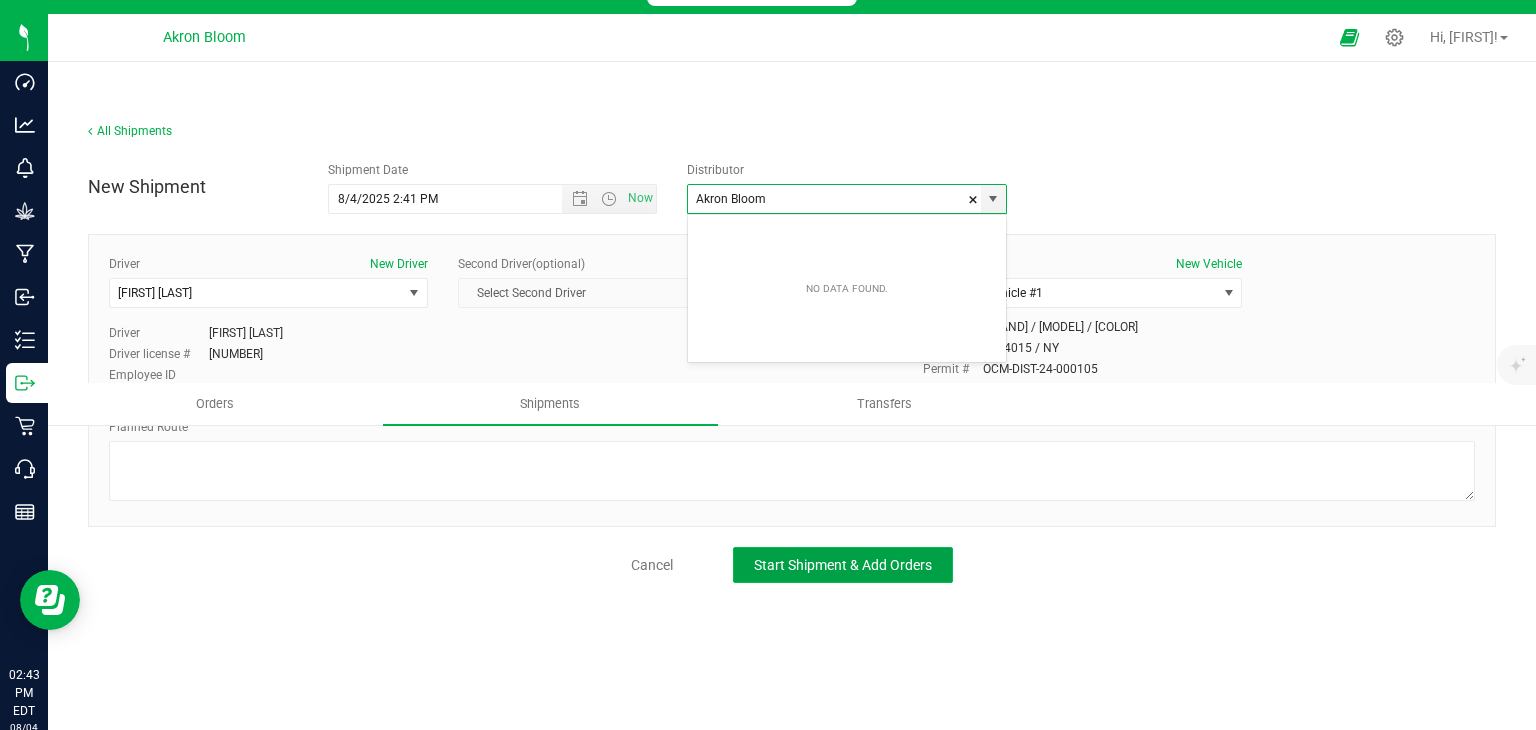 type on "Akron Bloom" 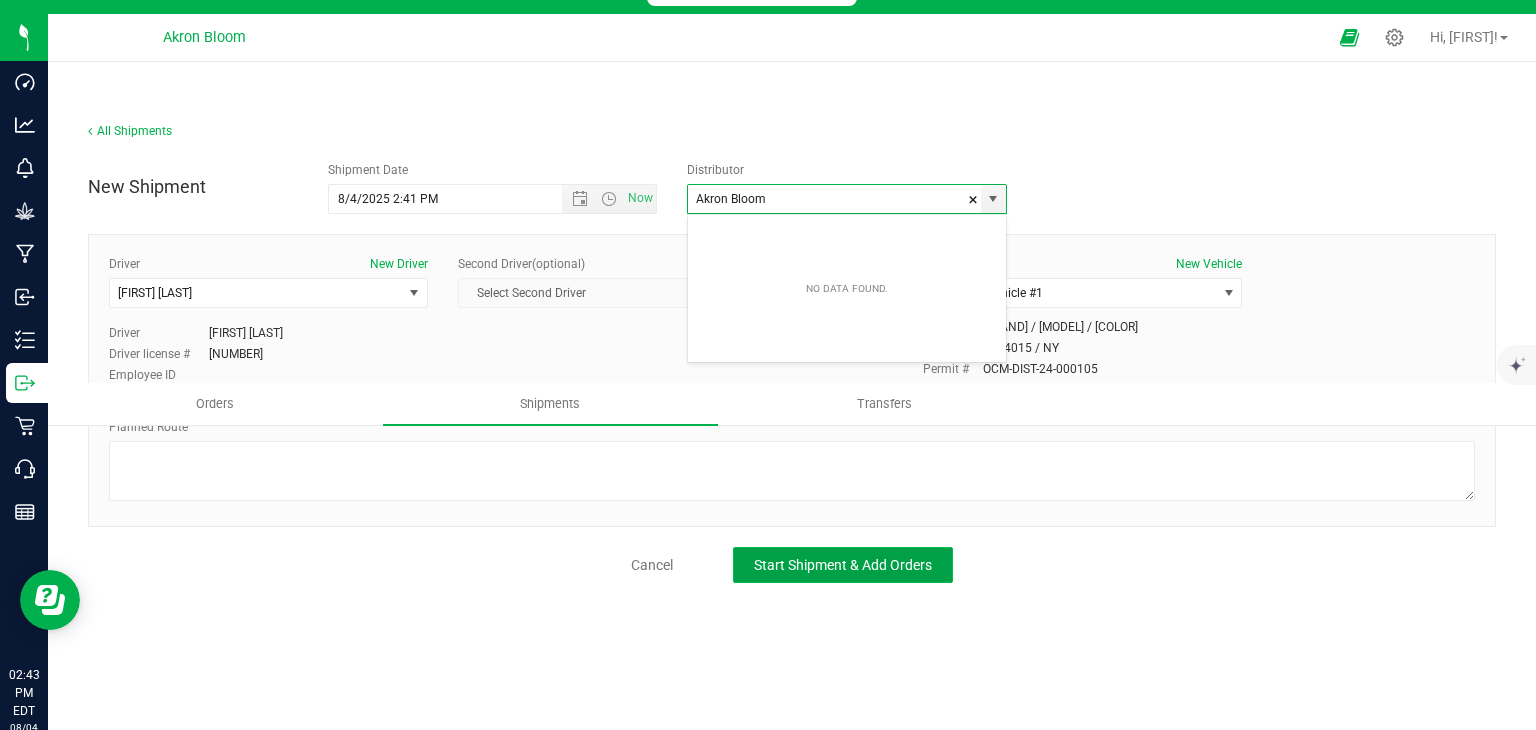 click on "Start Shipment & Add Orders" 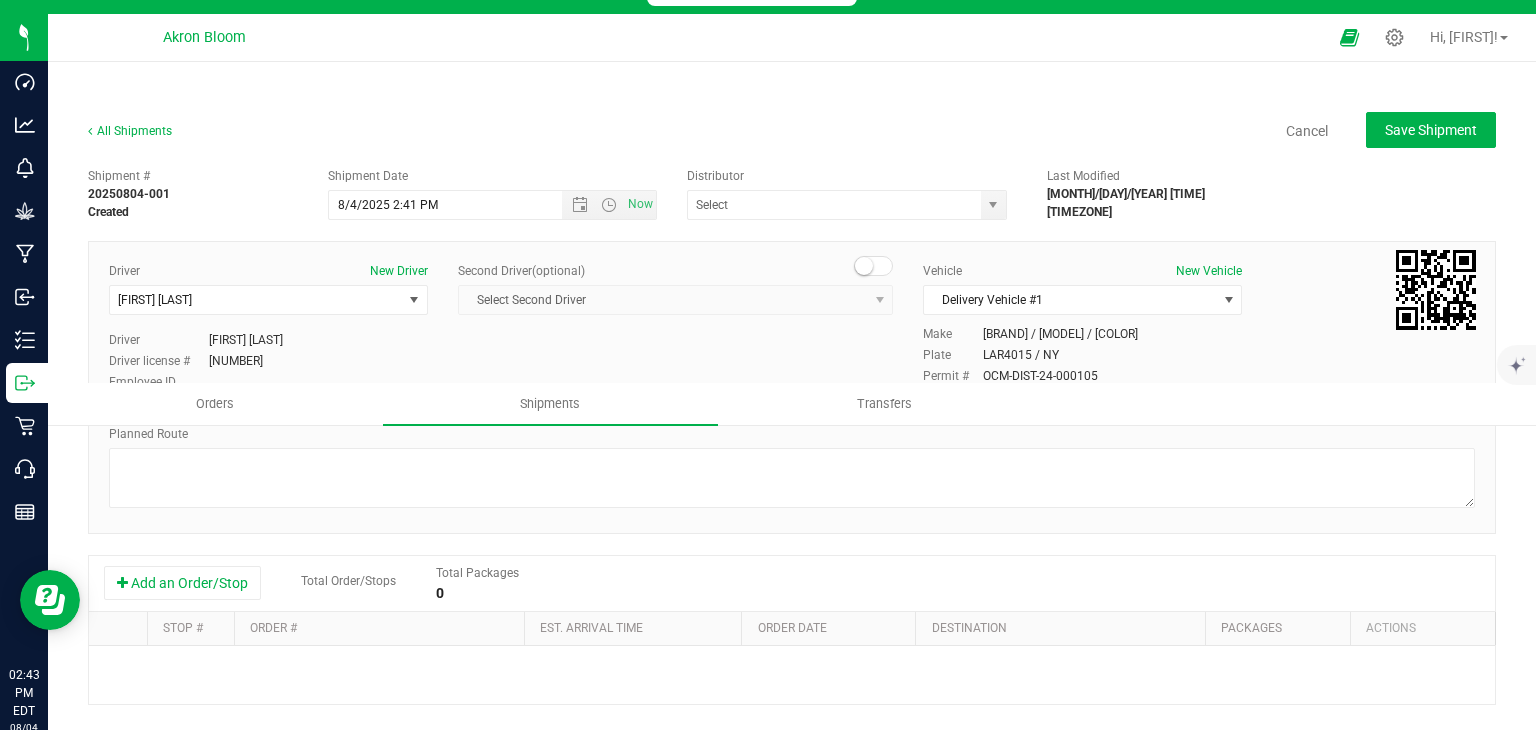 scroll, scrollTop: 0, scrollLeft: 0, axis: both 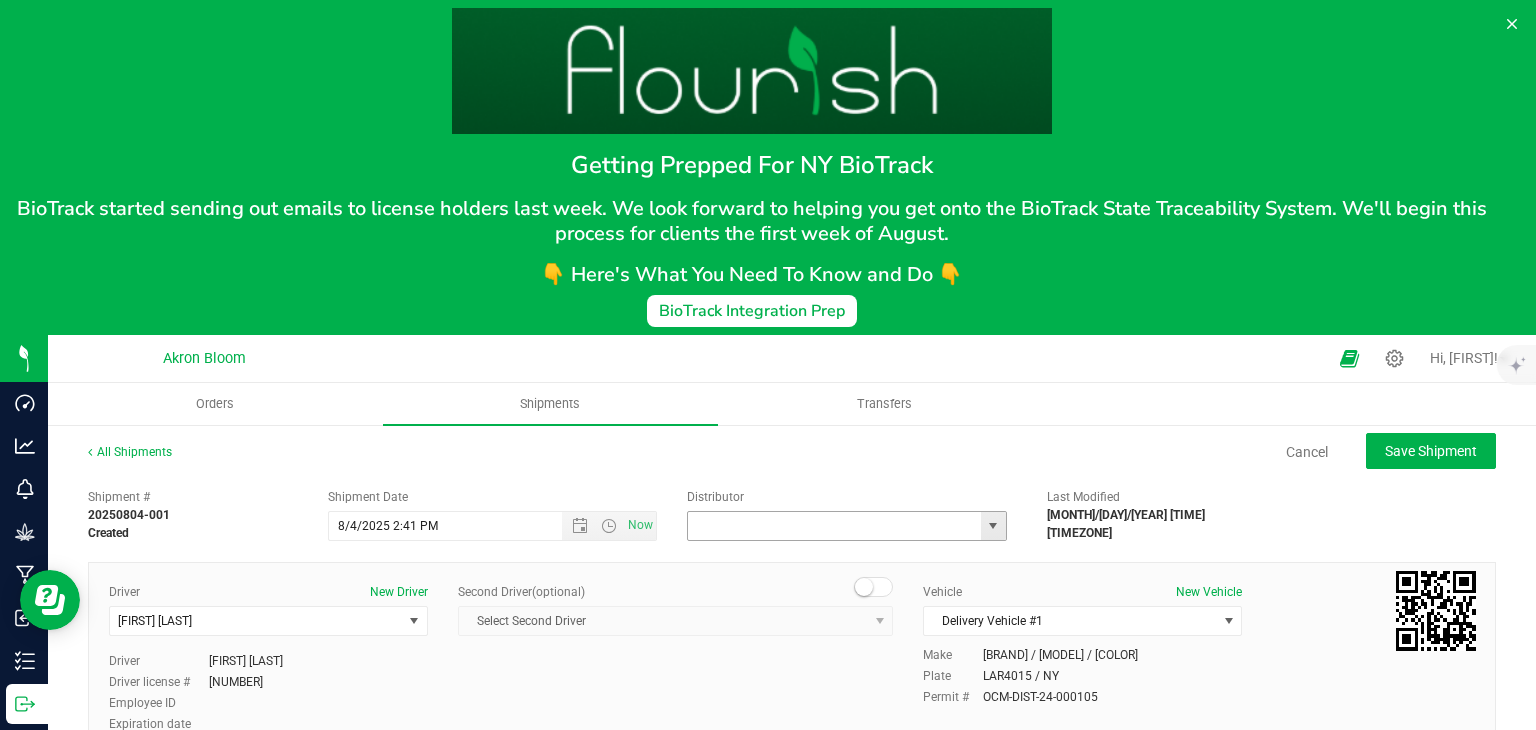click at bounding box center (830, 526) 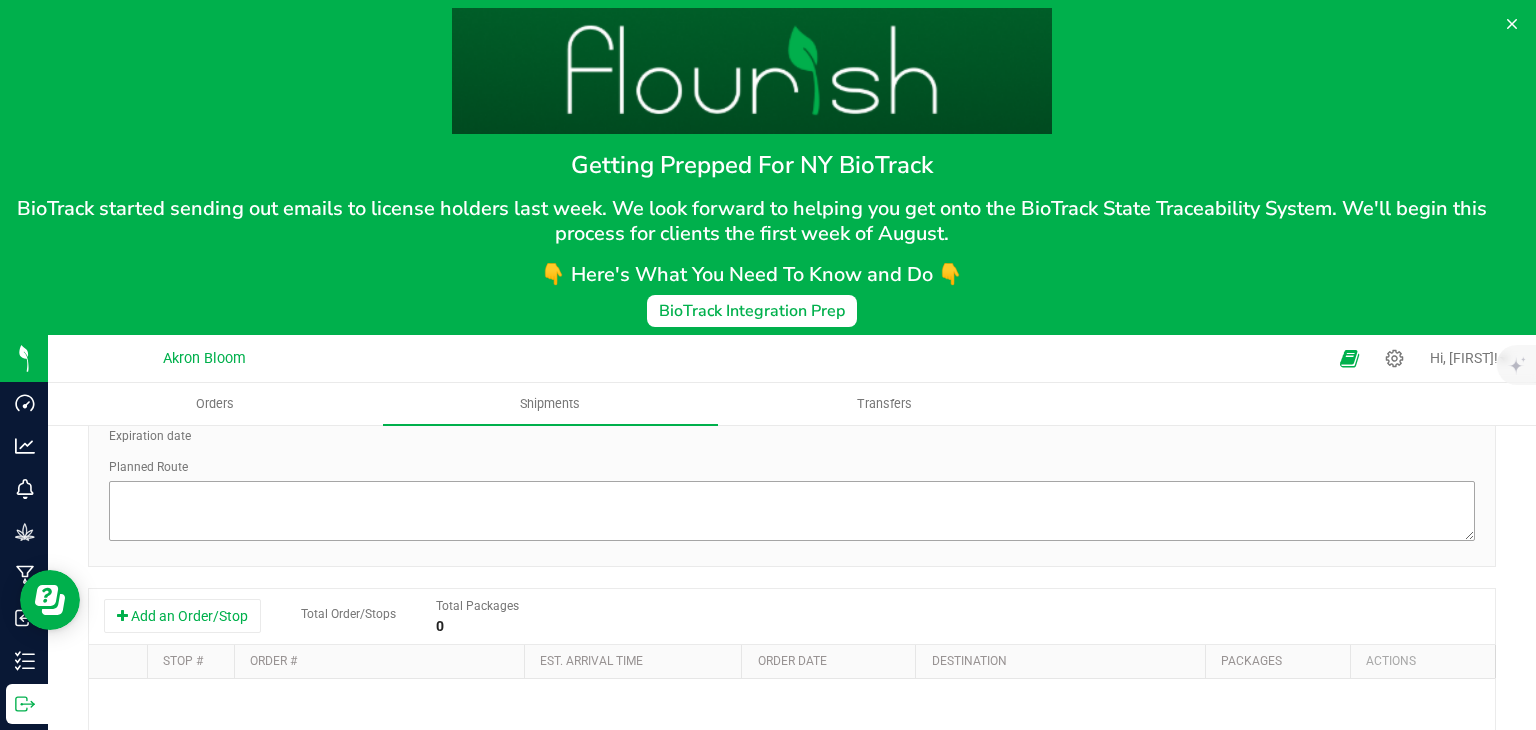 scroll, scrollTop: 290, scrollLeft: 0, axis: vertical 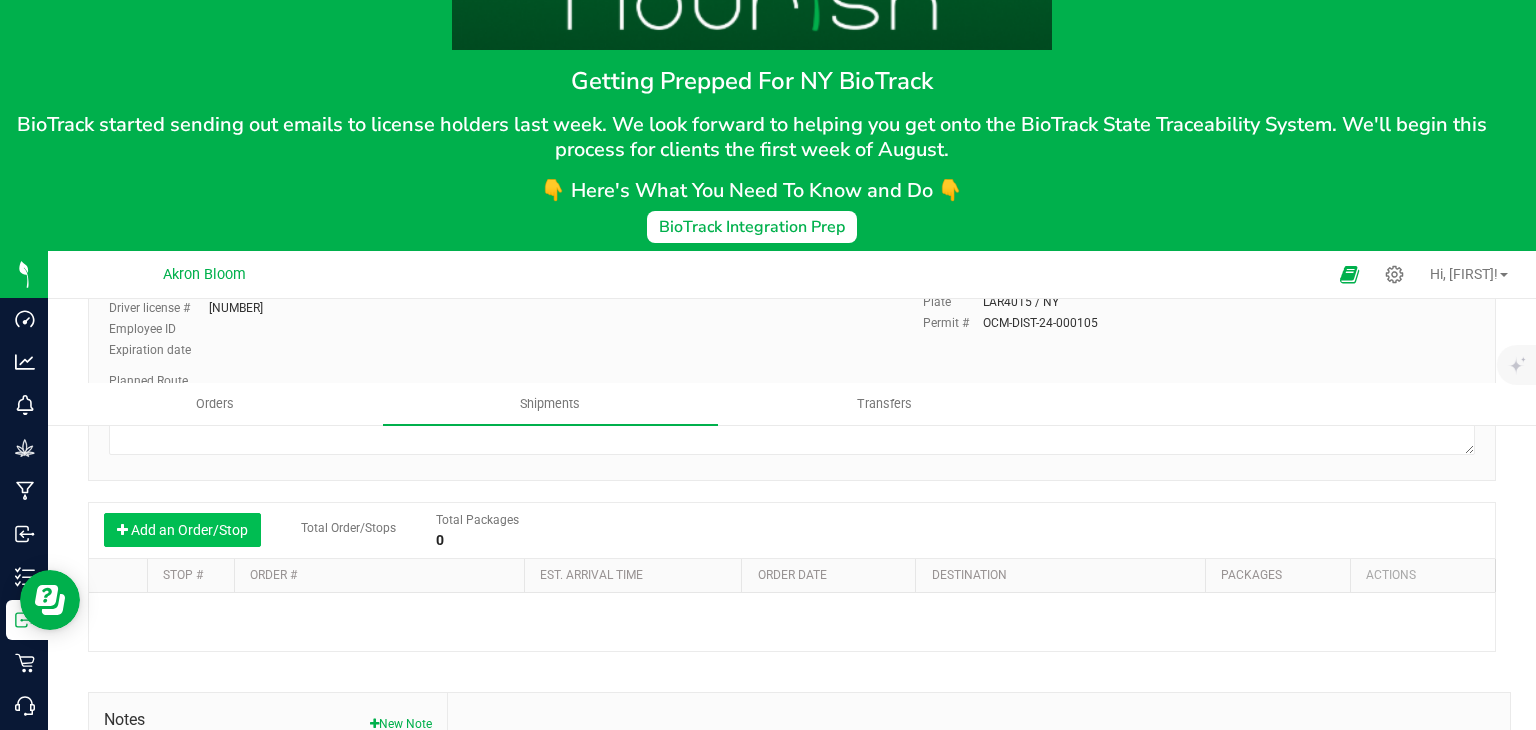 type on "Akron Bloom" 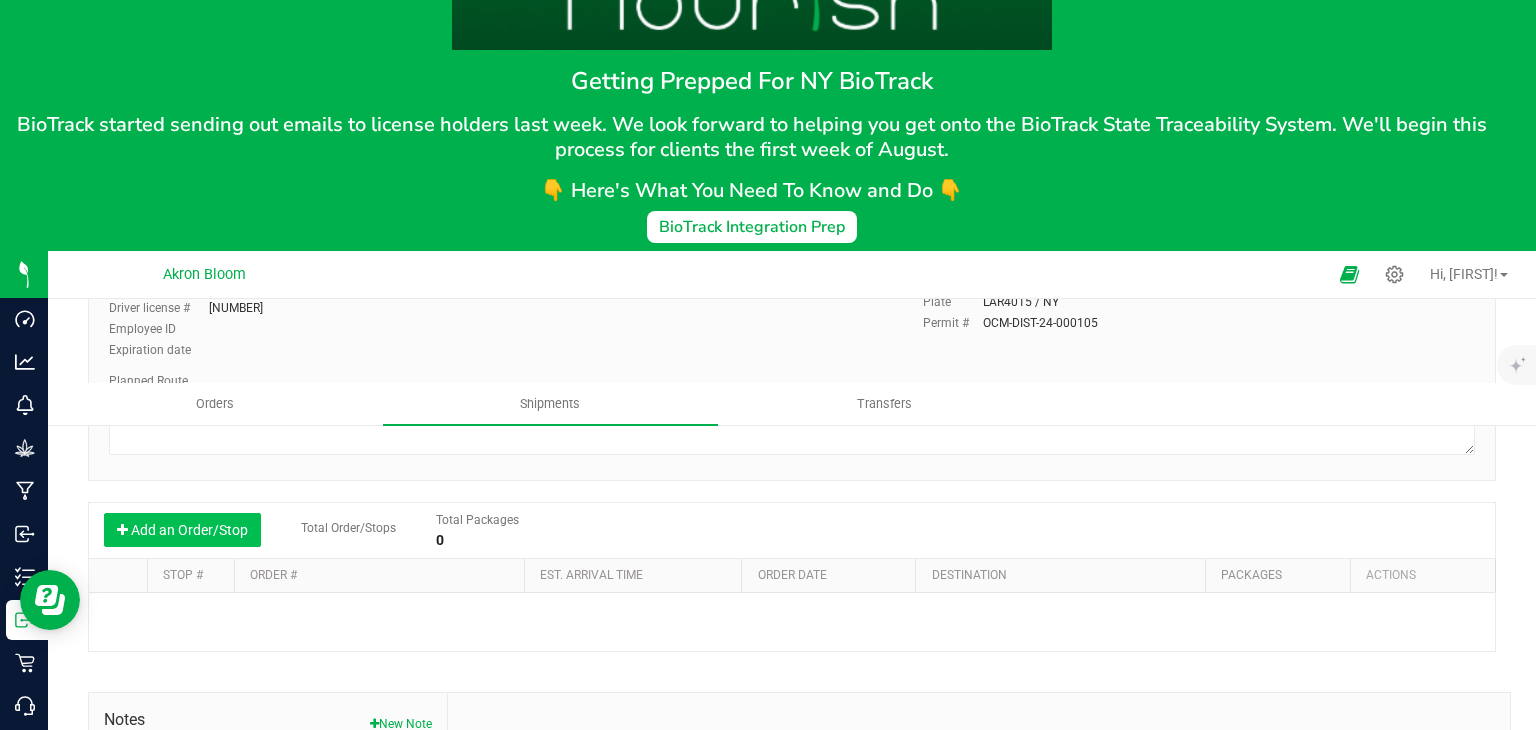 click on "Add an Order/Stop" at bounding box center [182, 530] 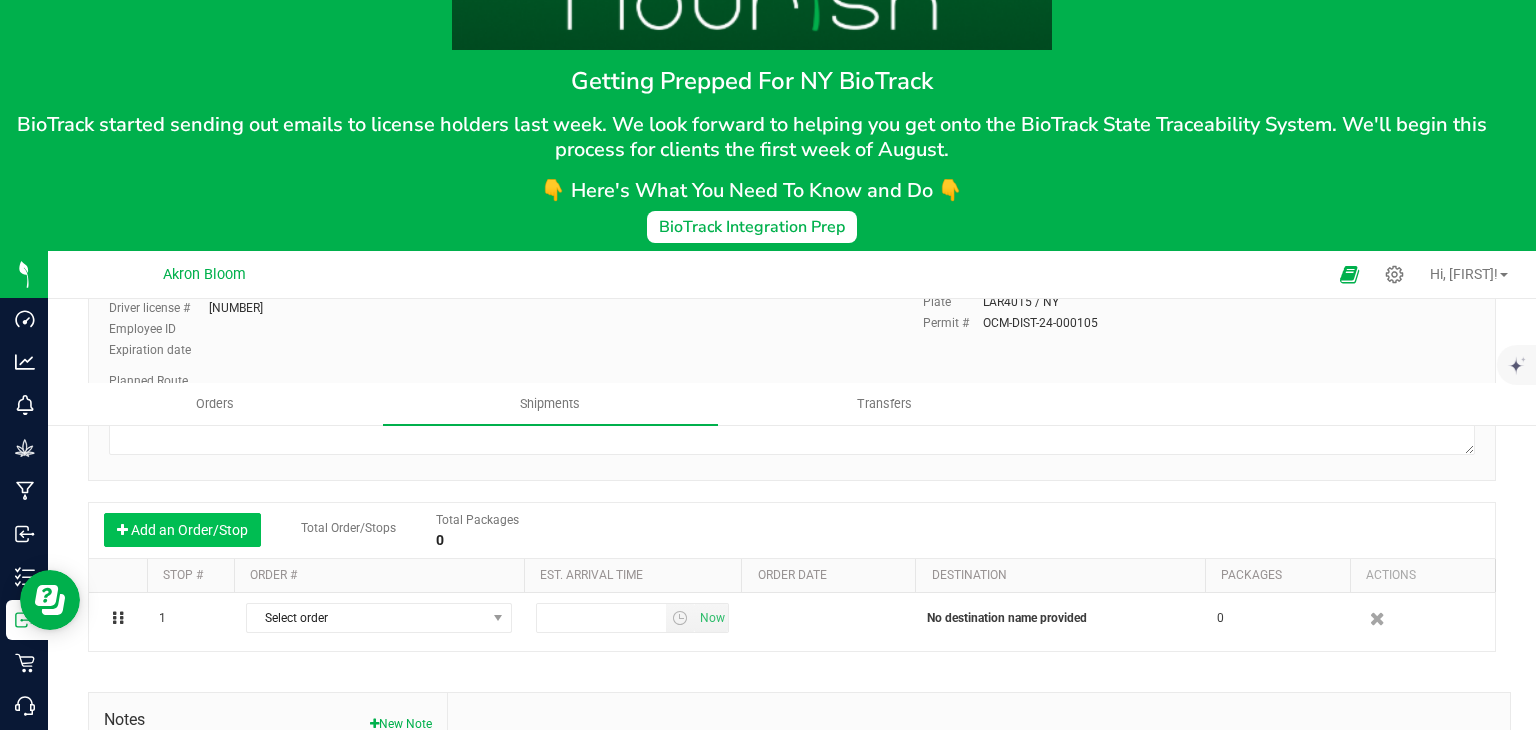 click on "Add an Order/Stop" at bounding box center [182, 530] 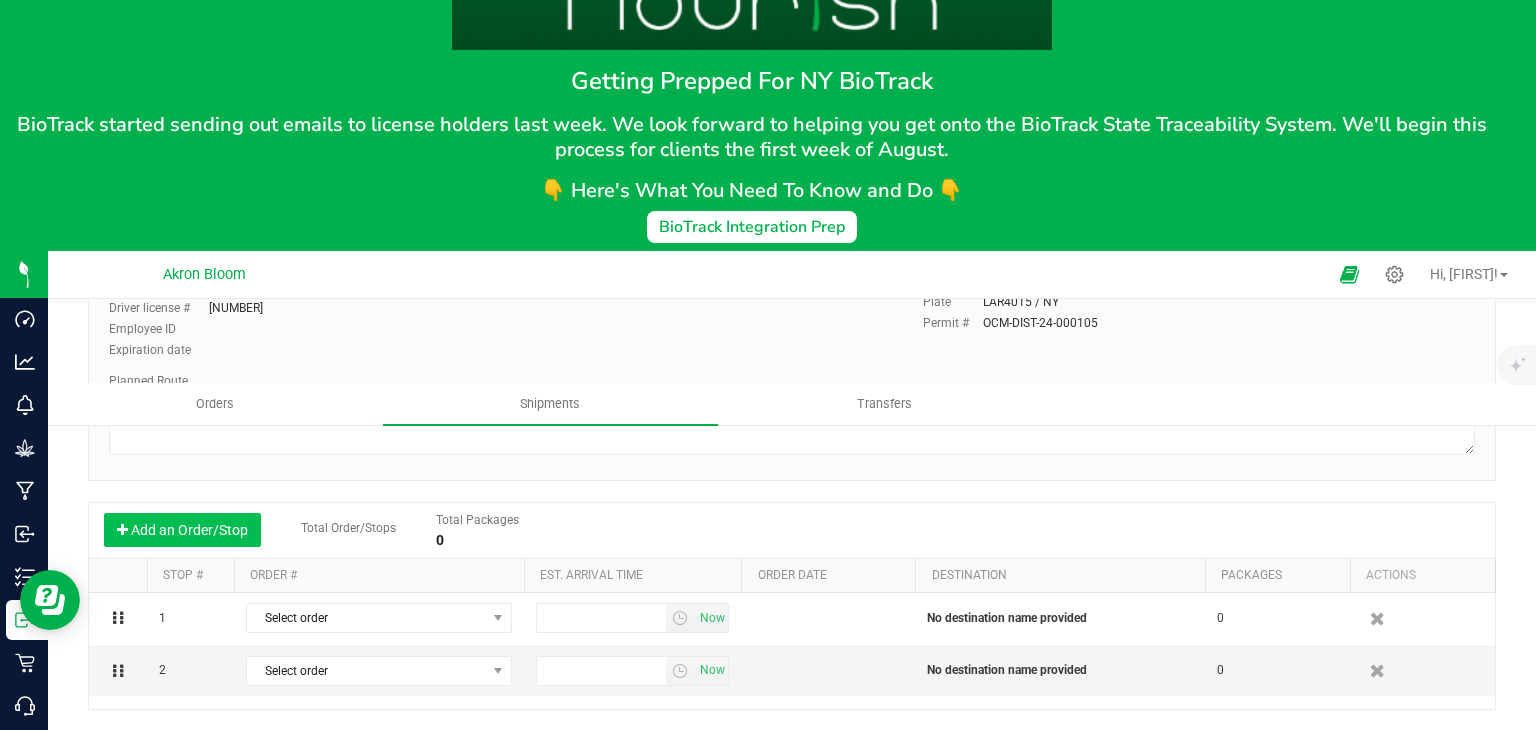 click on "Add an Order/Stop" at bounding box center [182, 530] 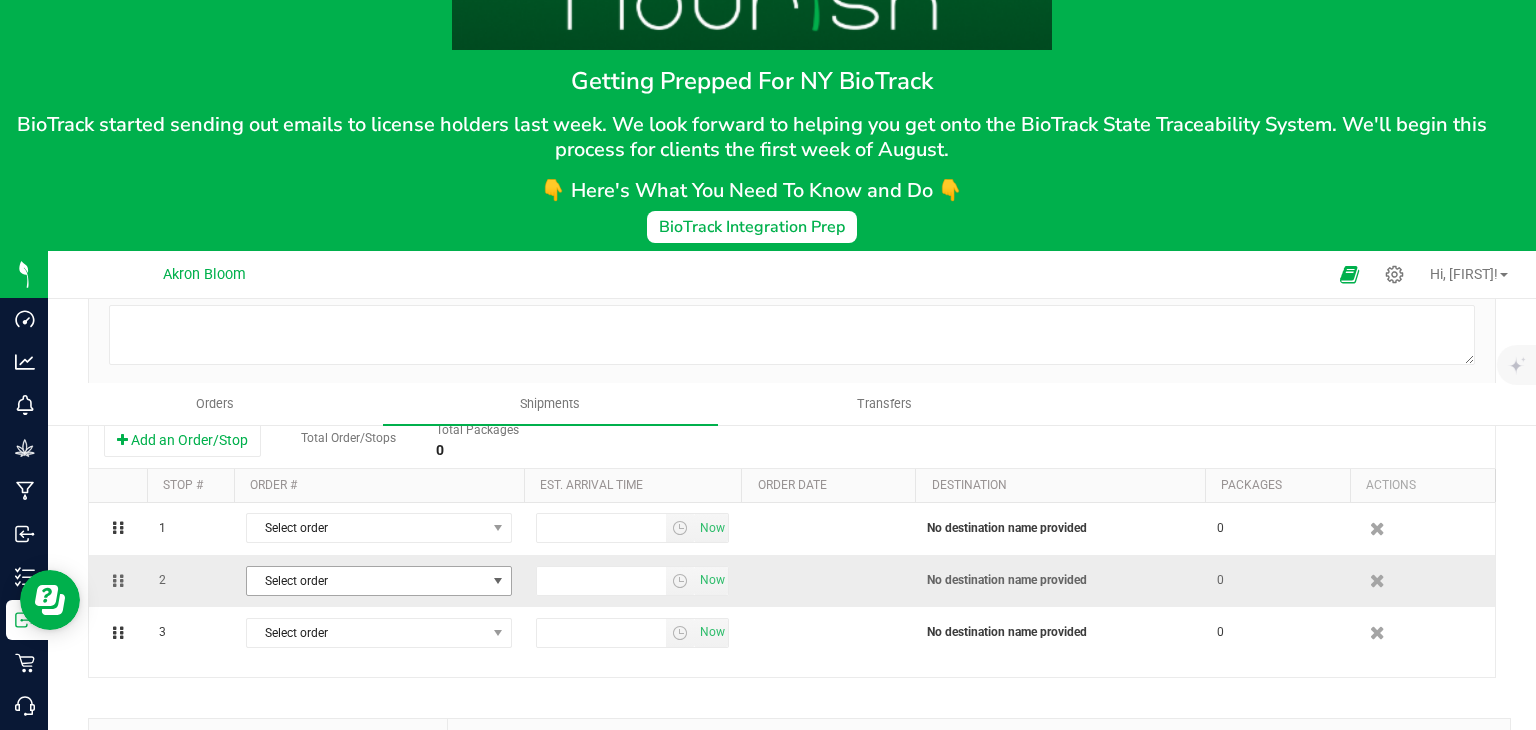 scroll, scrollTop: 385, scrollLeft: 0, axis: vertical 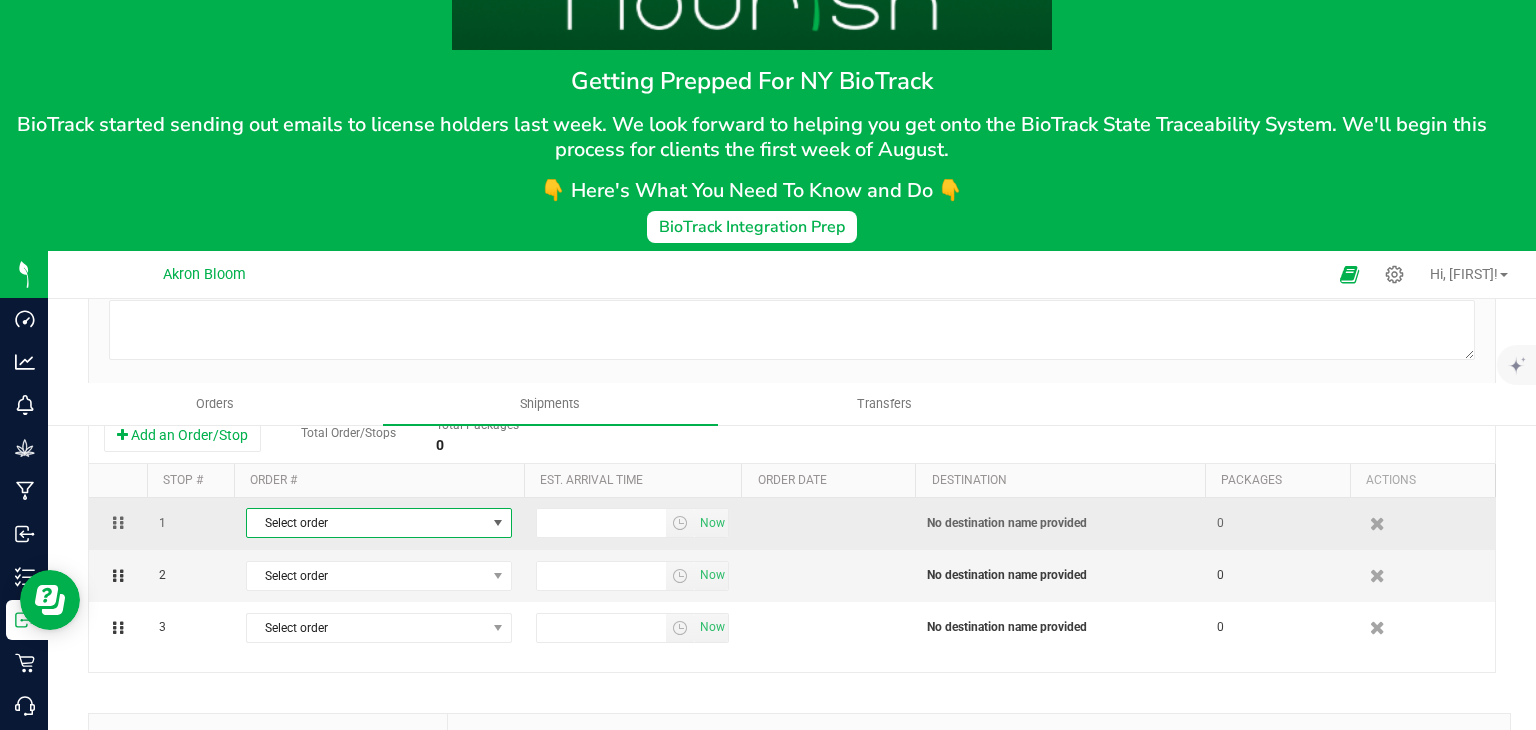 click at bounding box center [498, 523] 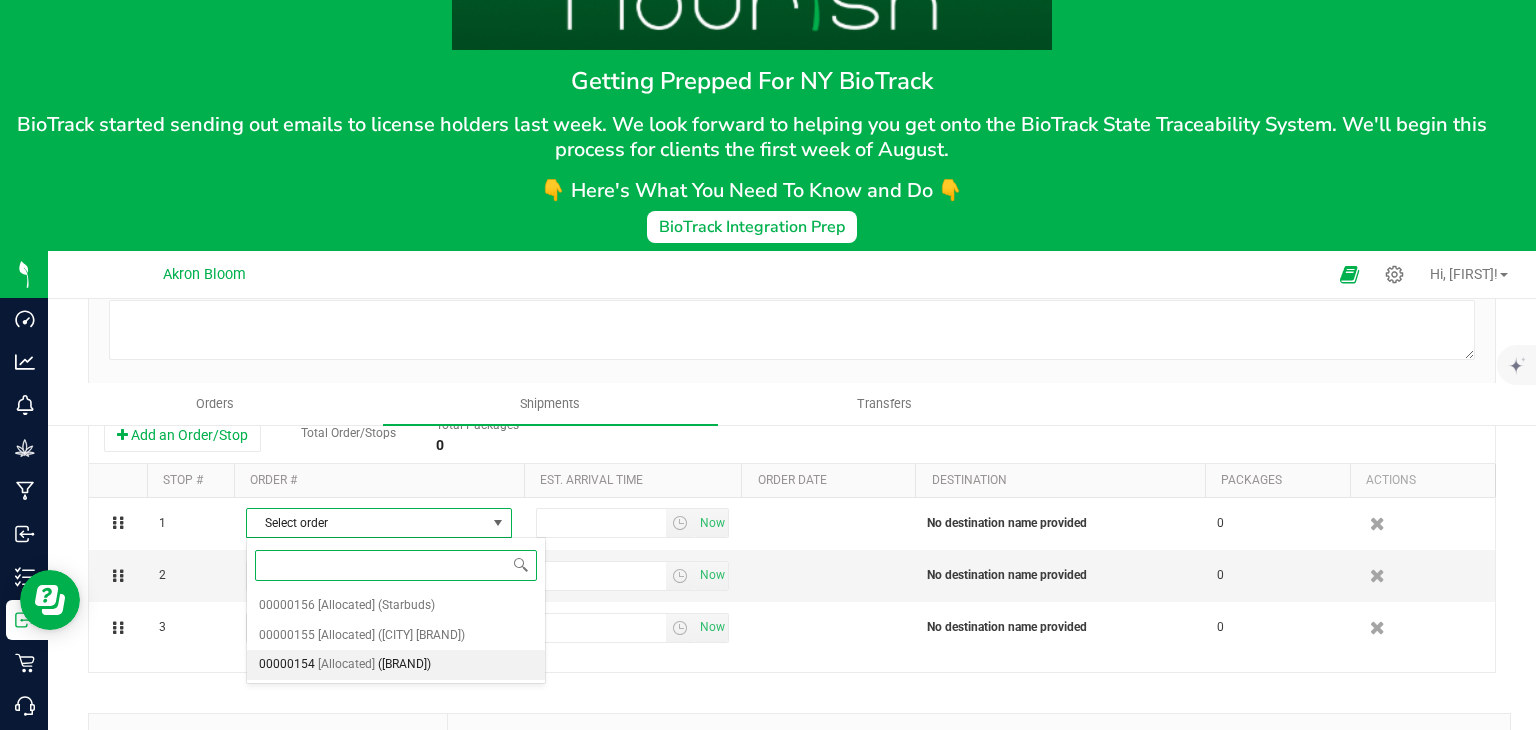 click on "[ORDER_ID]
[Allocated]
([BRAND])" at bounding box center [396, 665] 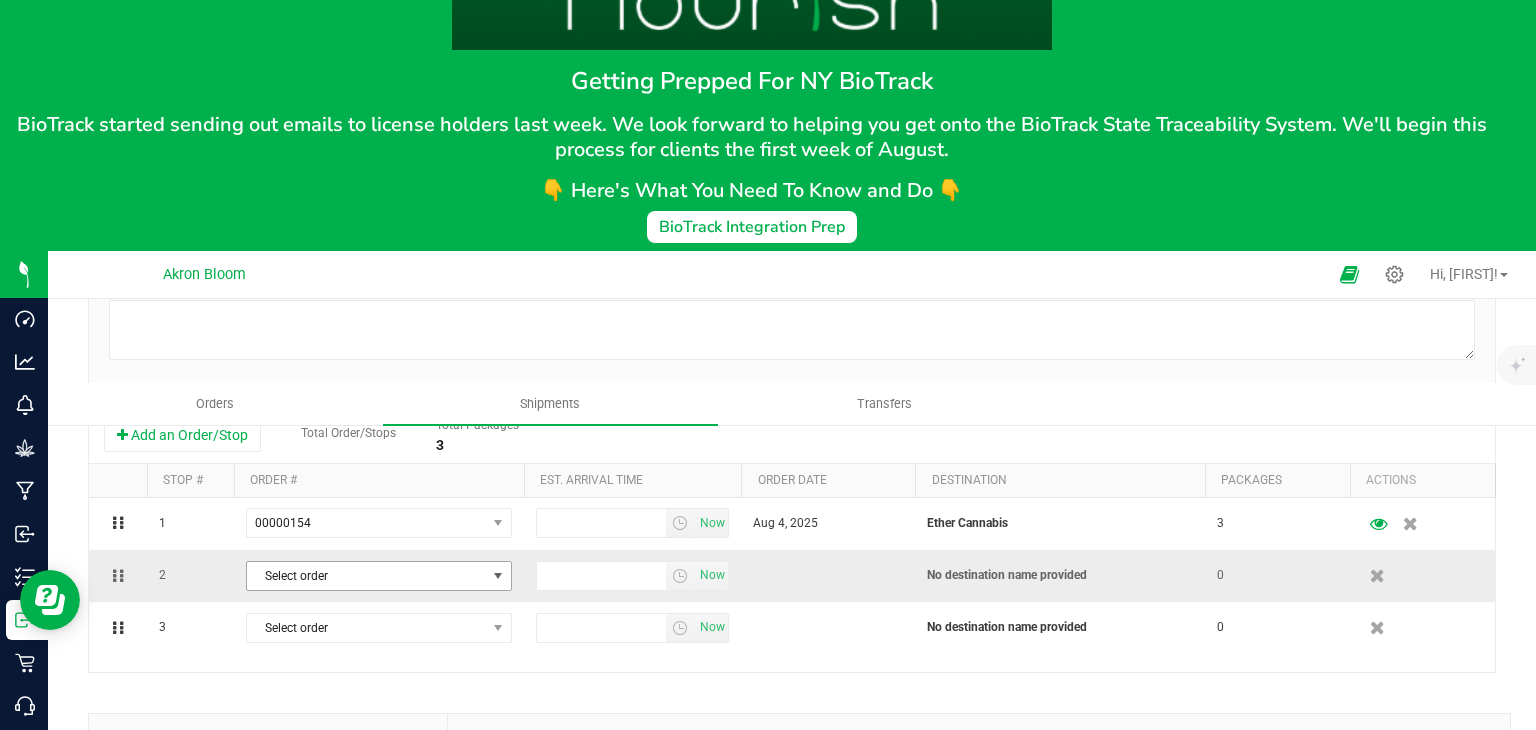 click at bounding box center [498, 576] 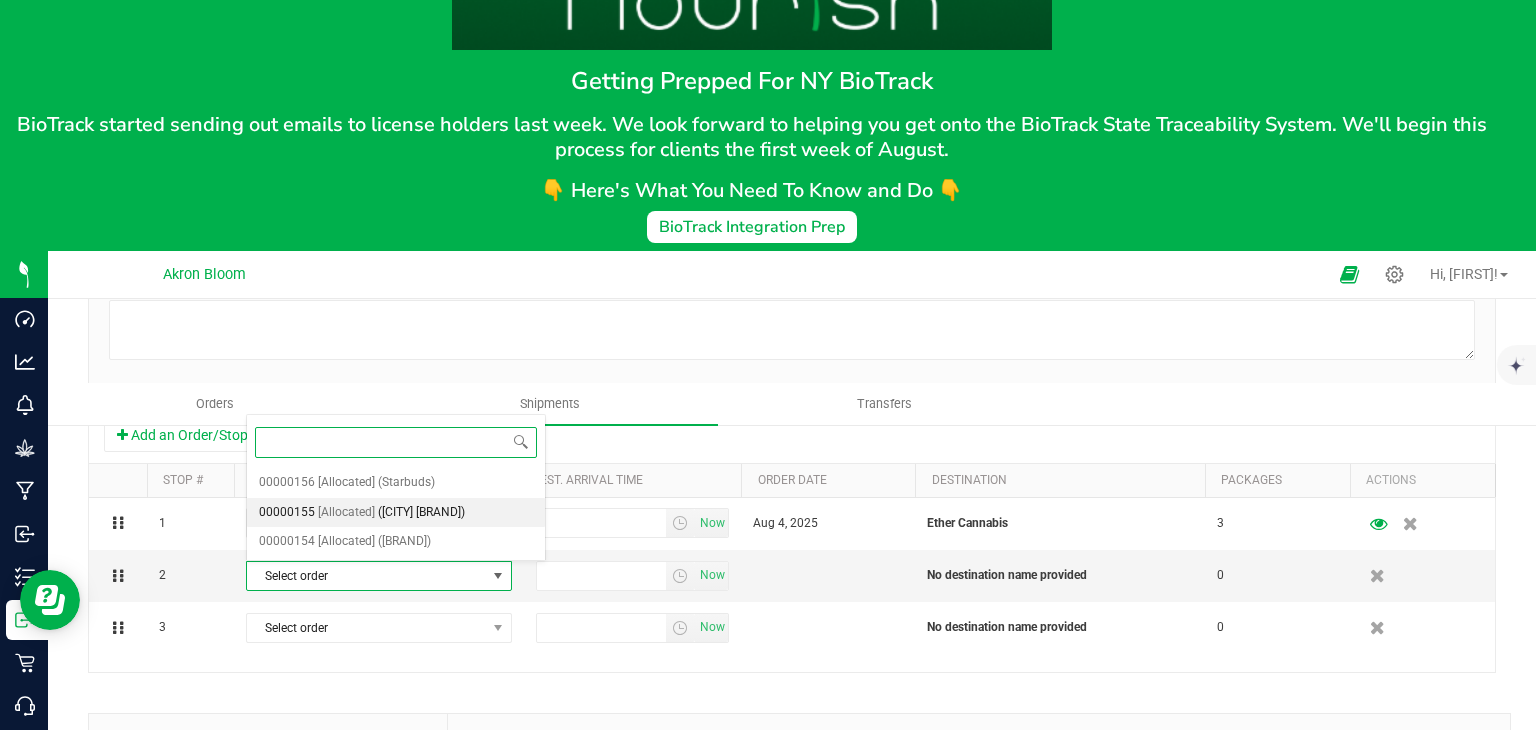 click on "[ORDER_NUMBER]
[STATUS]
([COMPANY_NAME])" at bounding box center (396, 513) 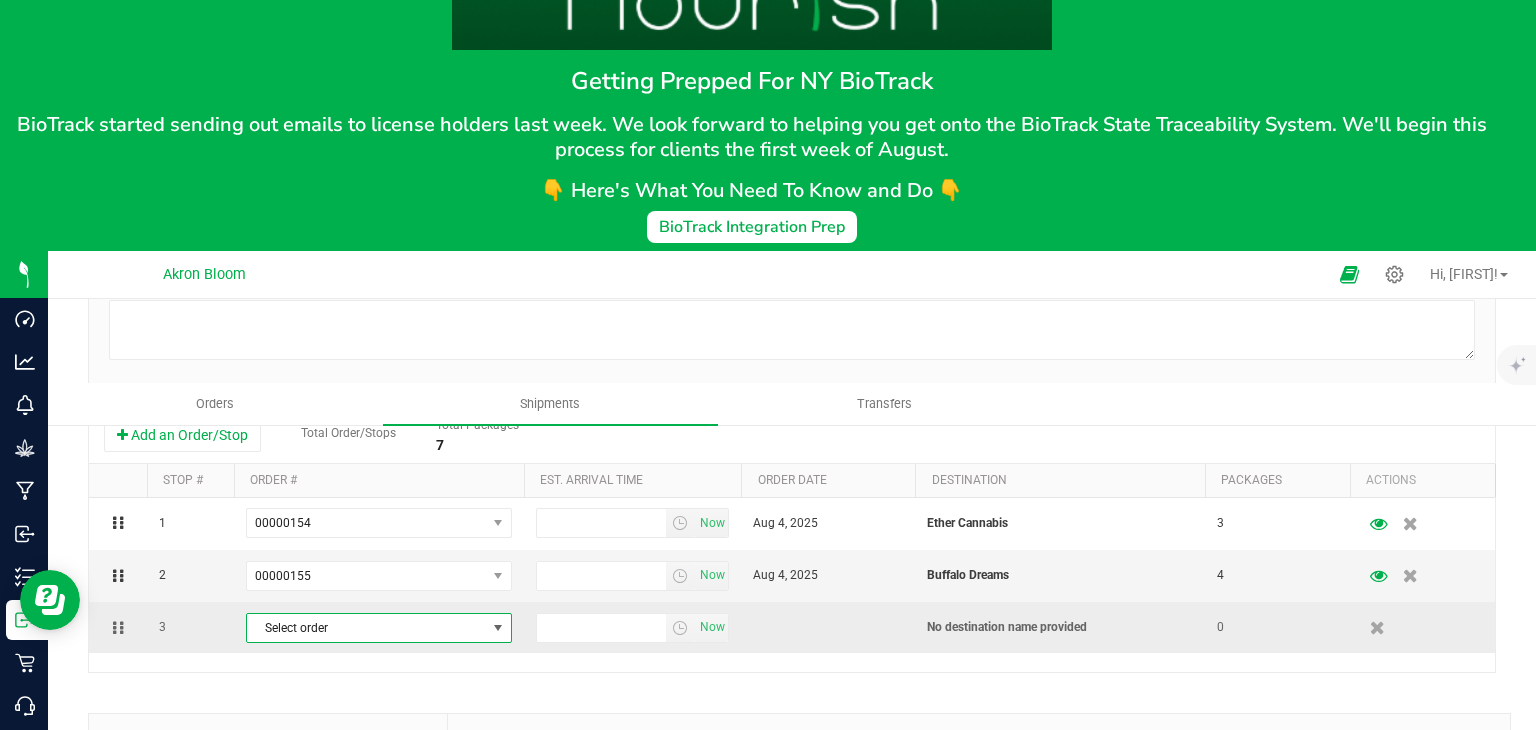 click at bounding box center (498, 628) 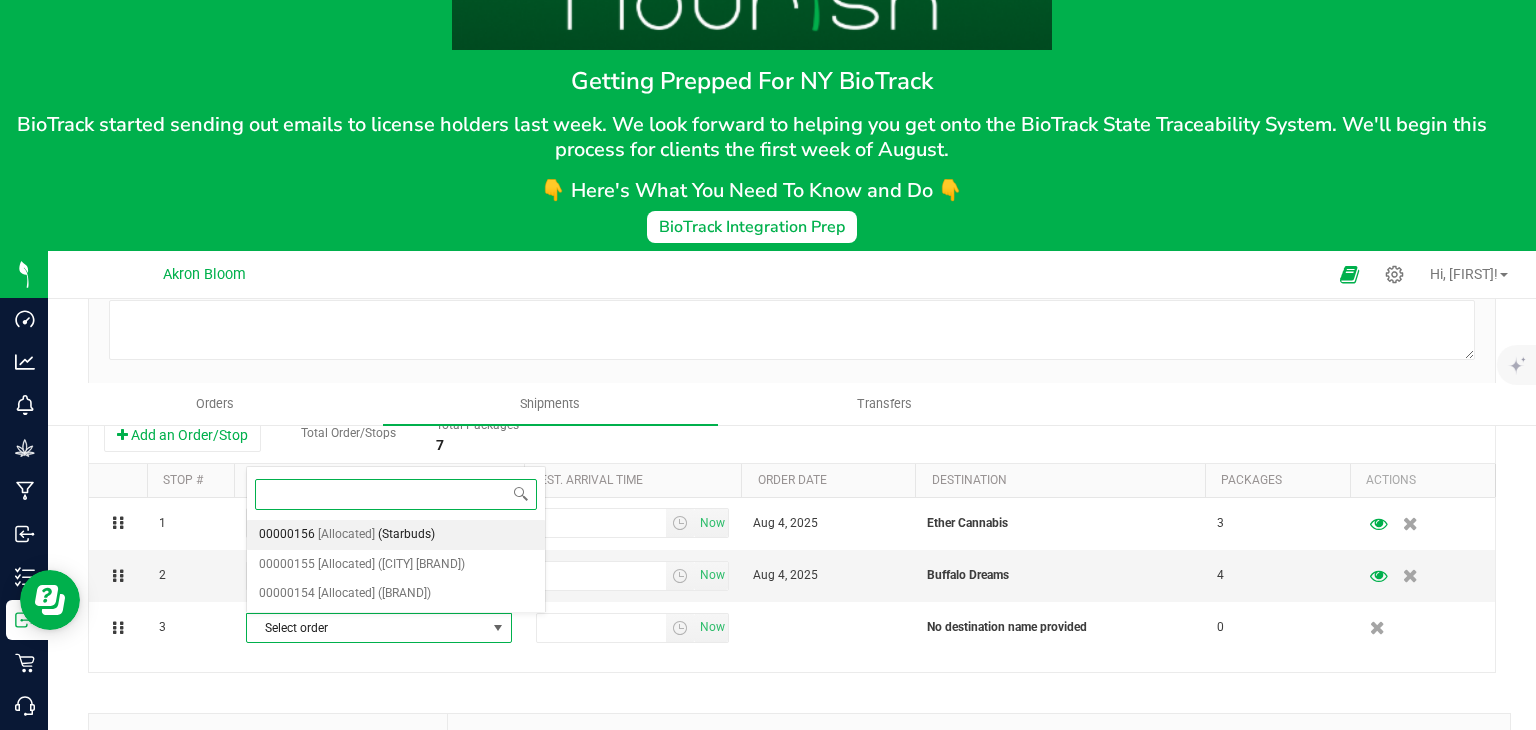 click on "[ORDER_NUMBER]
[STATUS]
([COMPANY_NAME])" at bounding box center (396, 535) 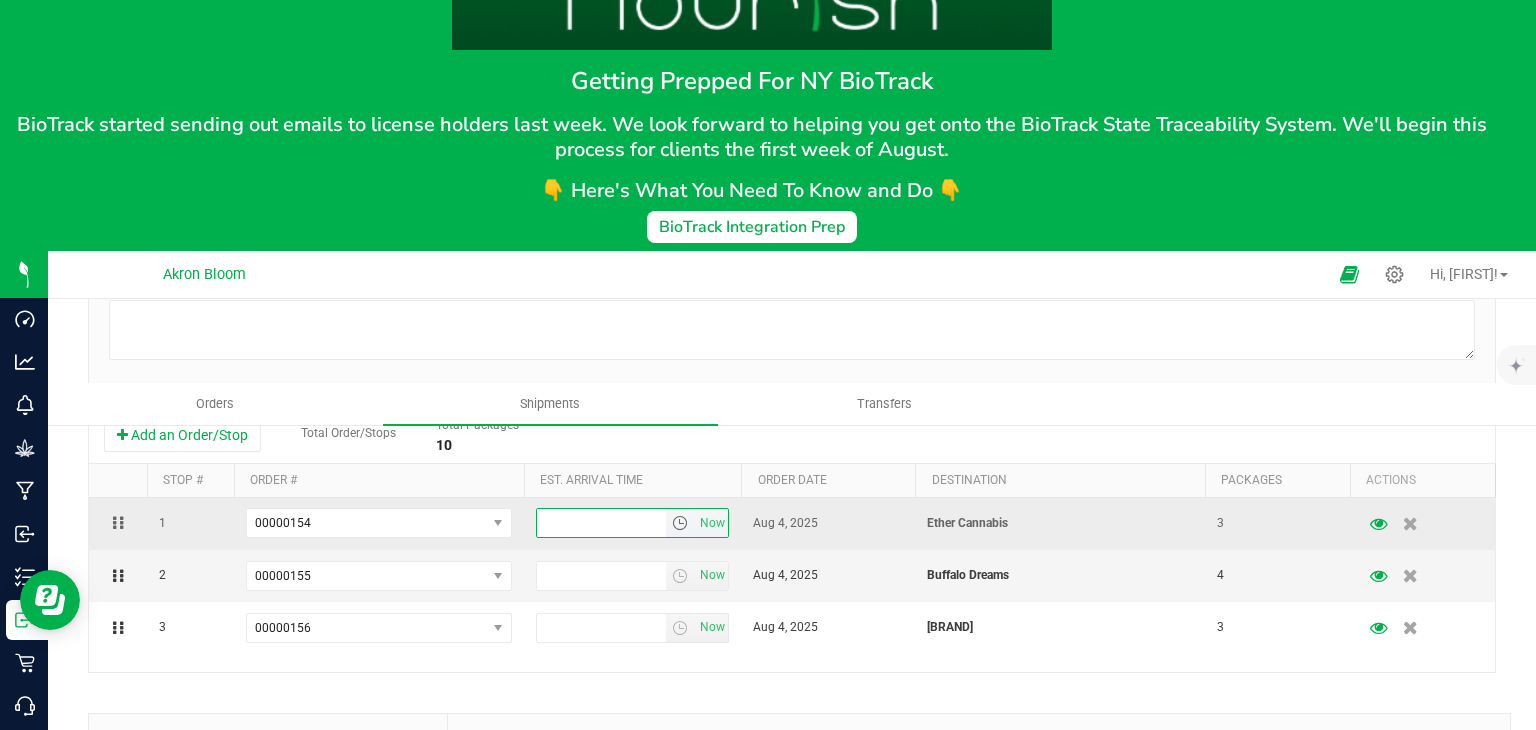 click at bounding box center [602, 523] 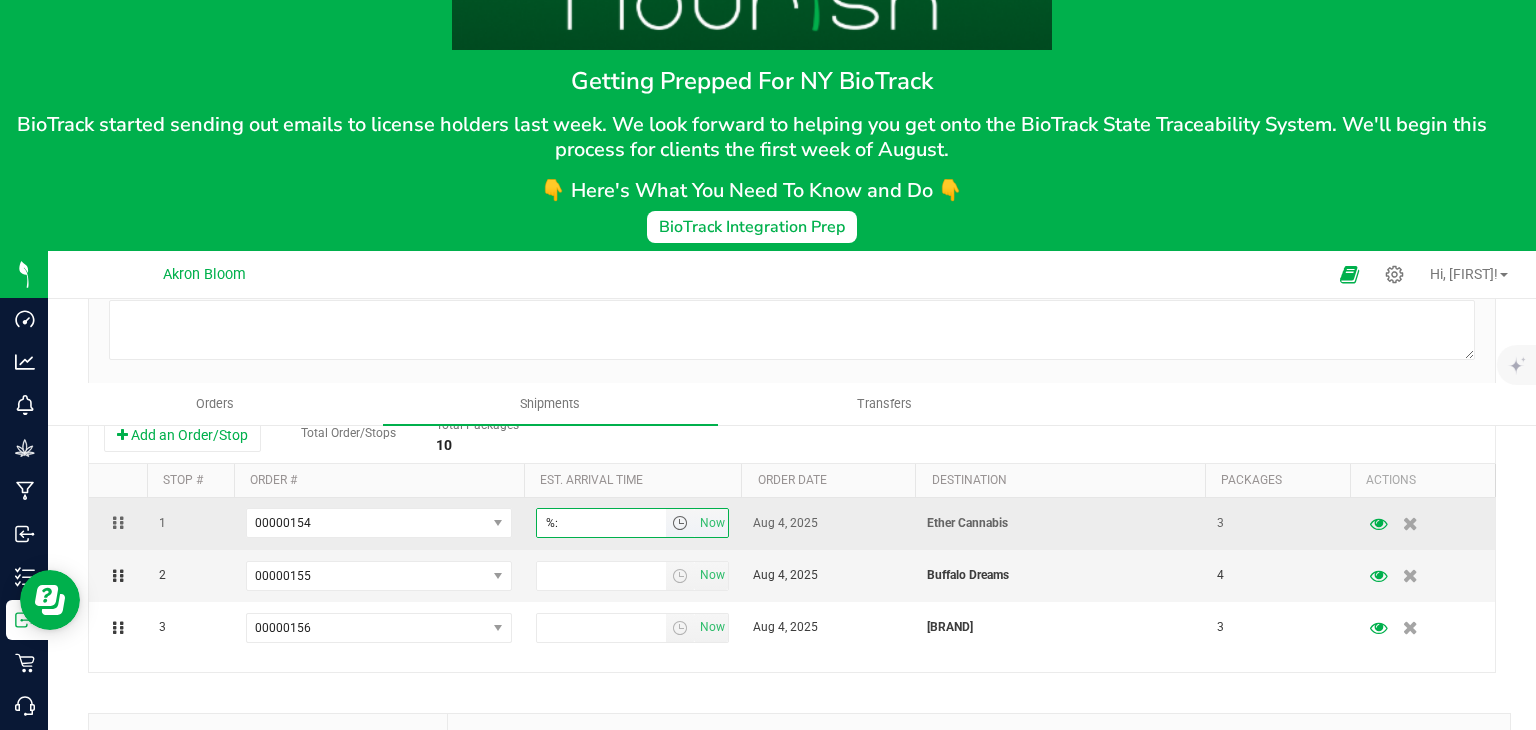 type on "%" 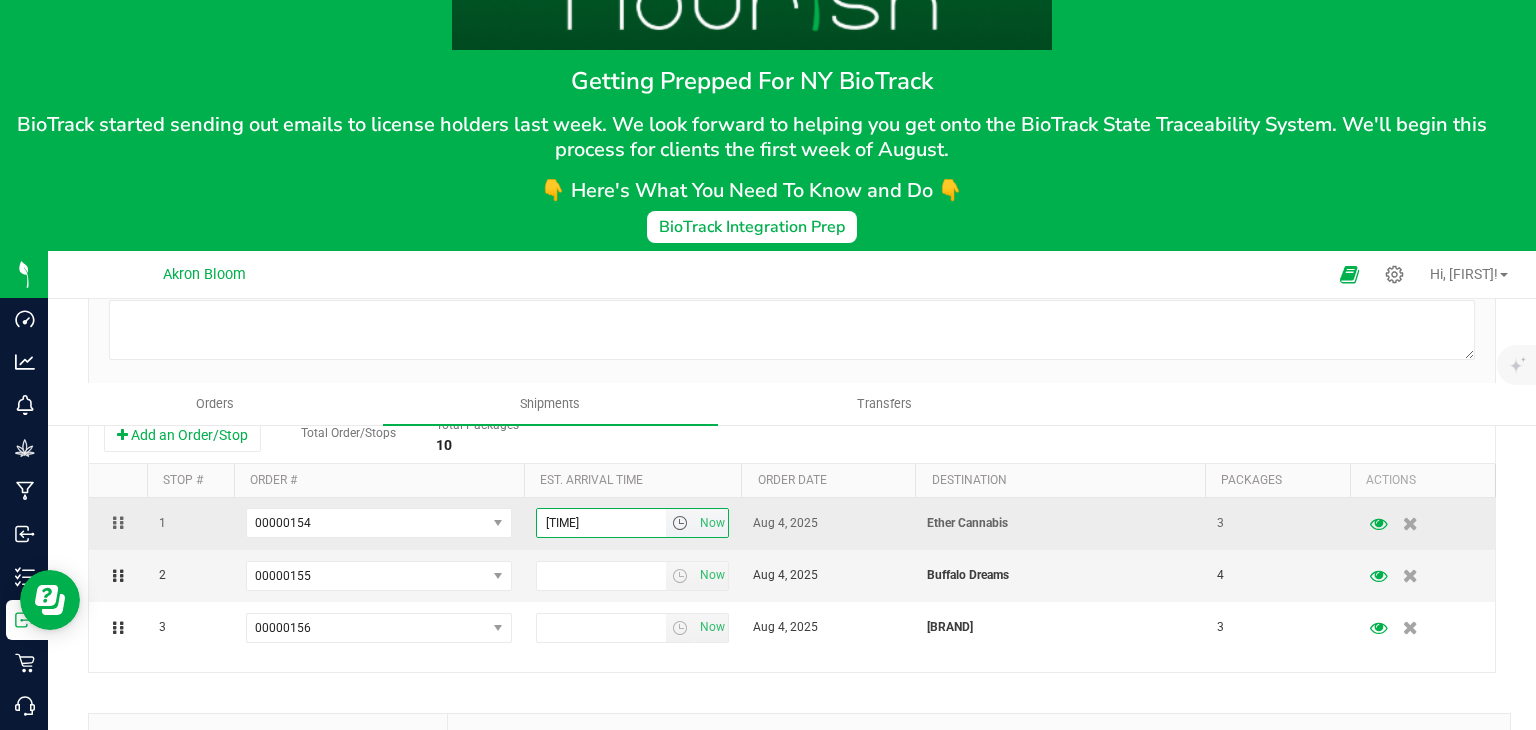 type on "5:00 PM" 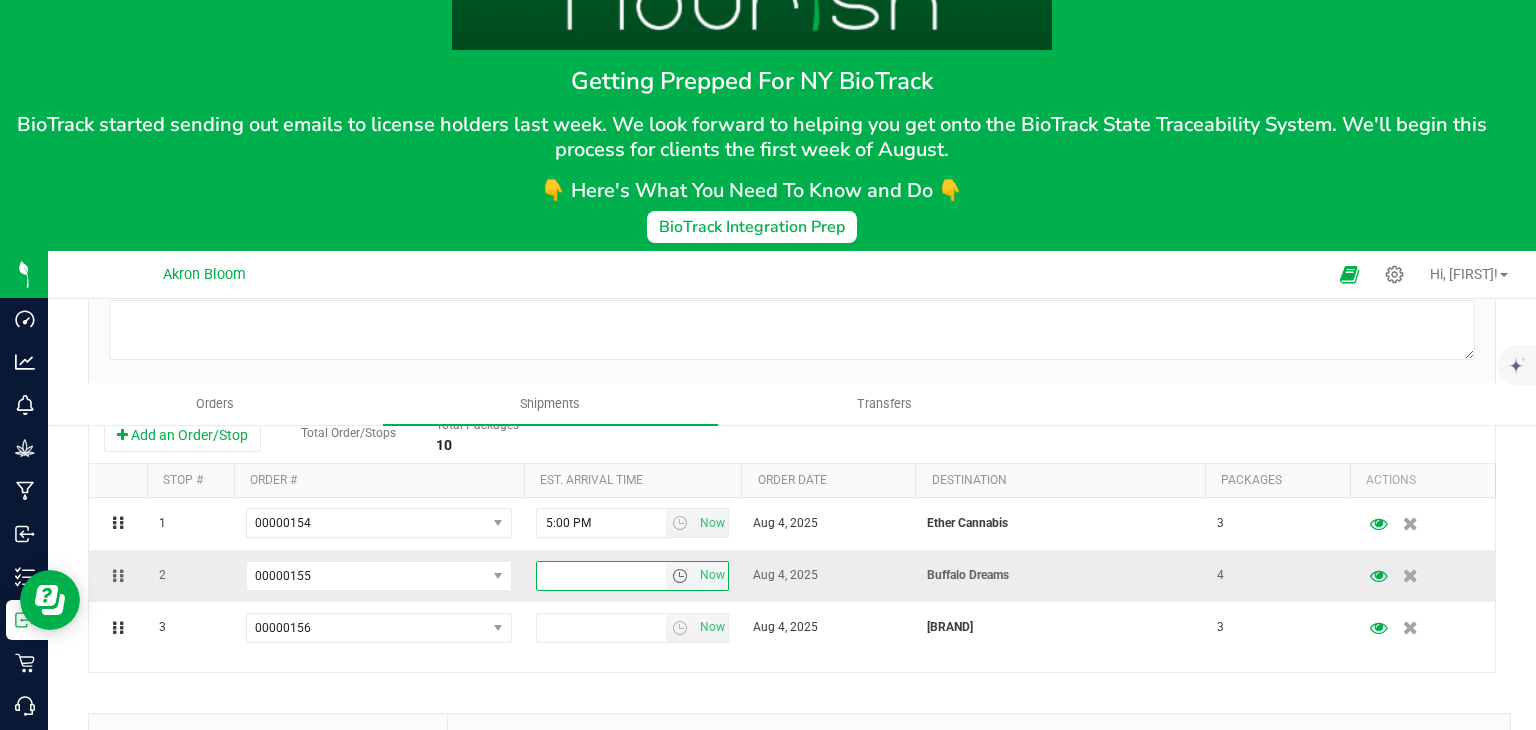 click at bounding box center (602, 576) 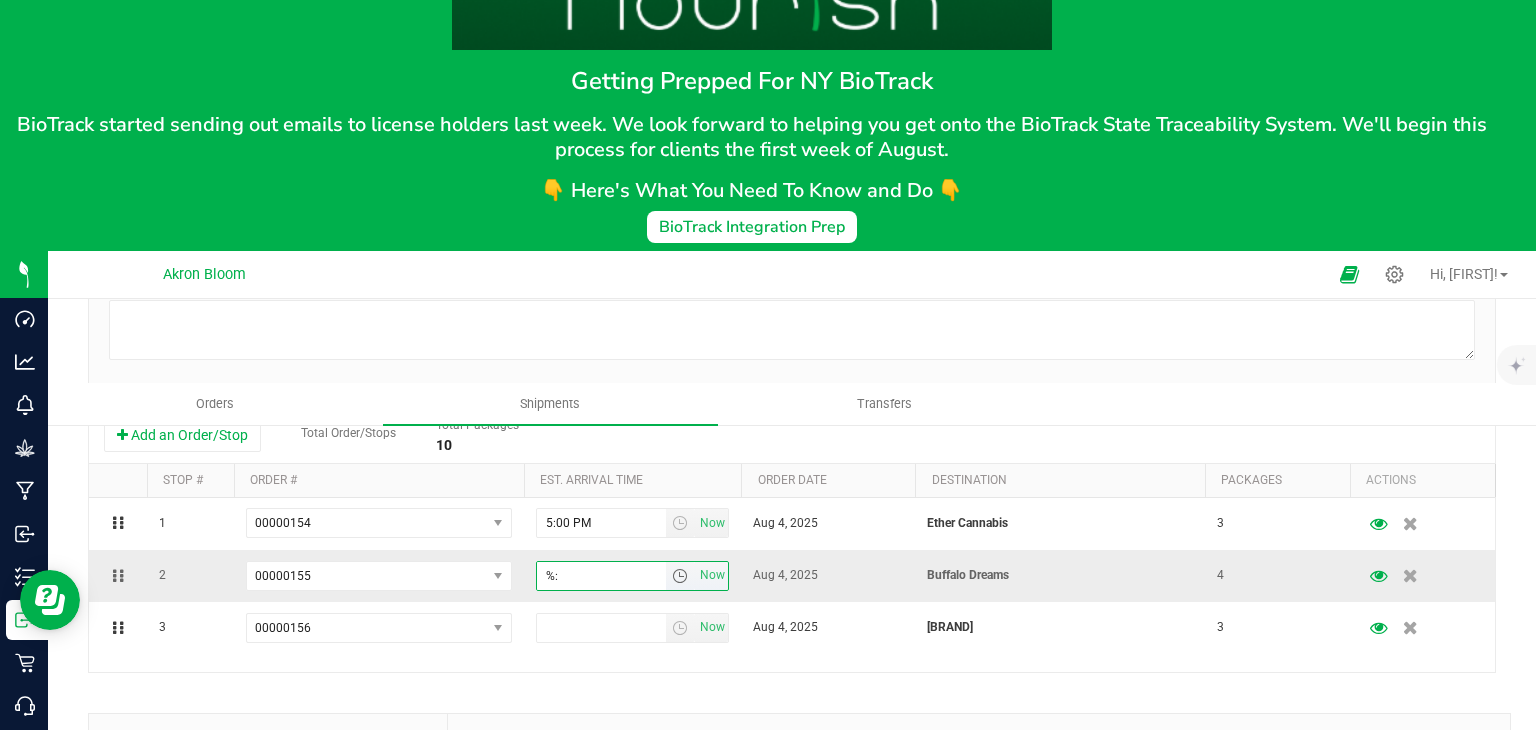 type on "%" 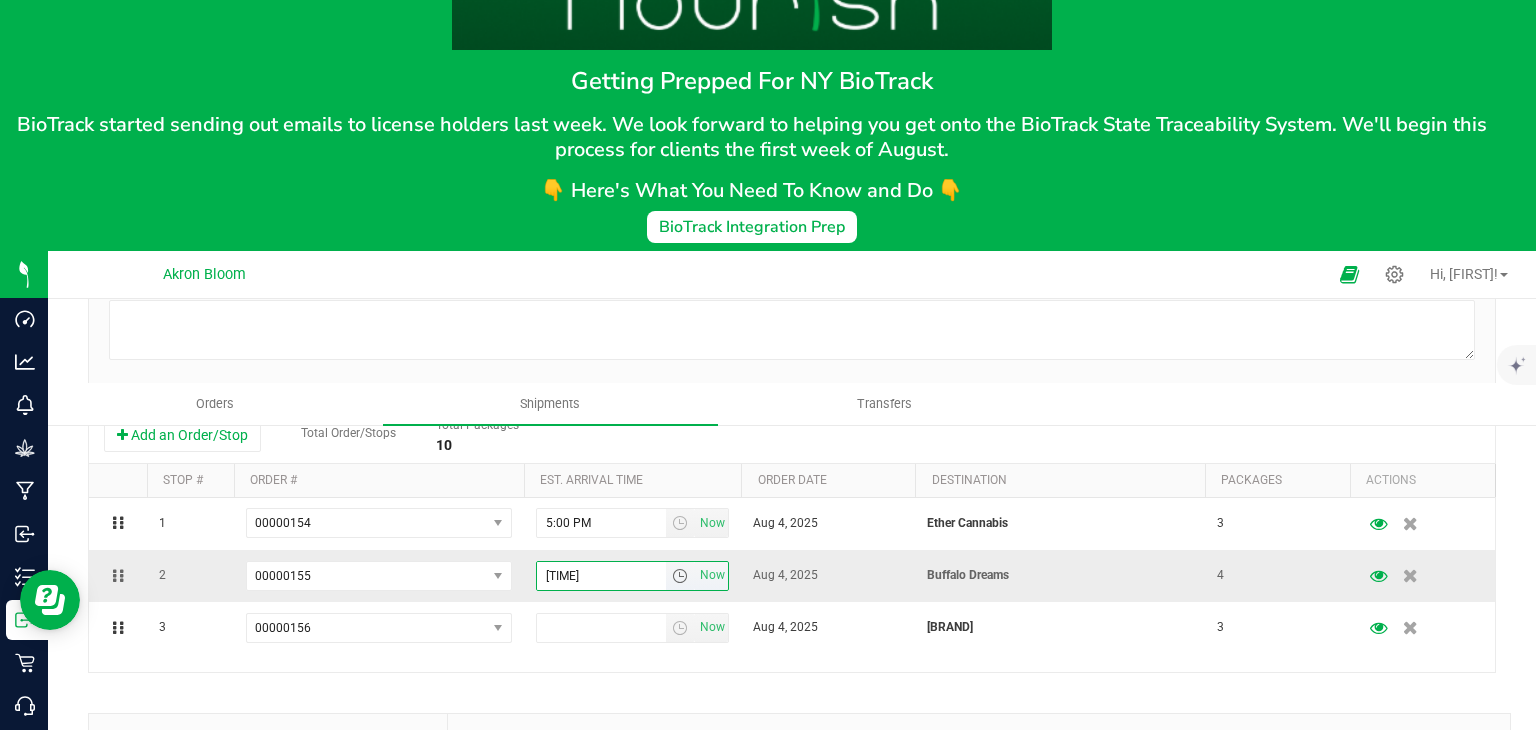 type on "5:30 PM" 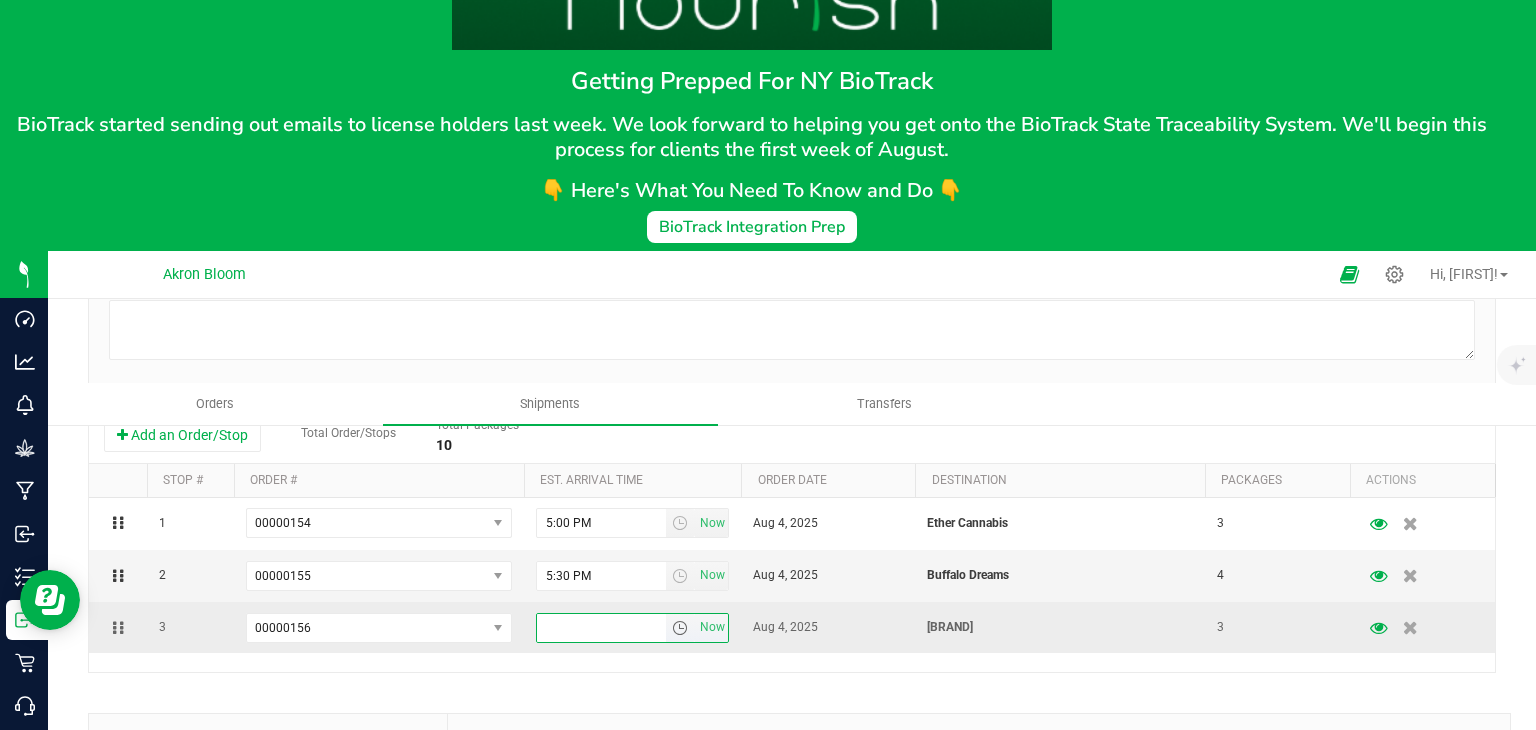 click at bounding box center (602, 628) 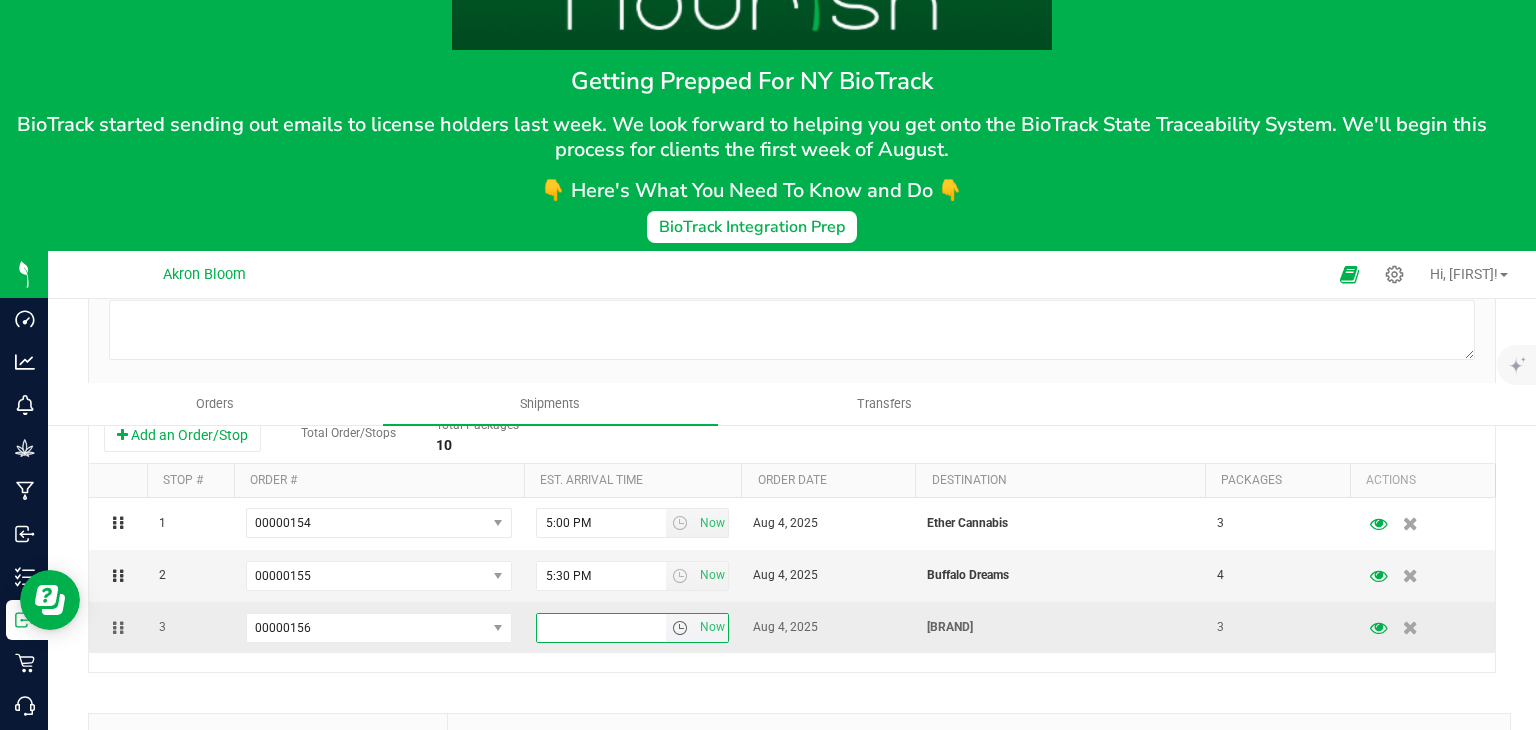 type on "%" 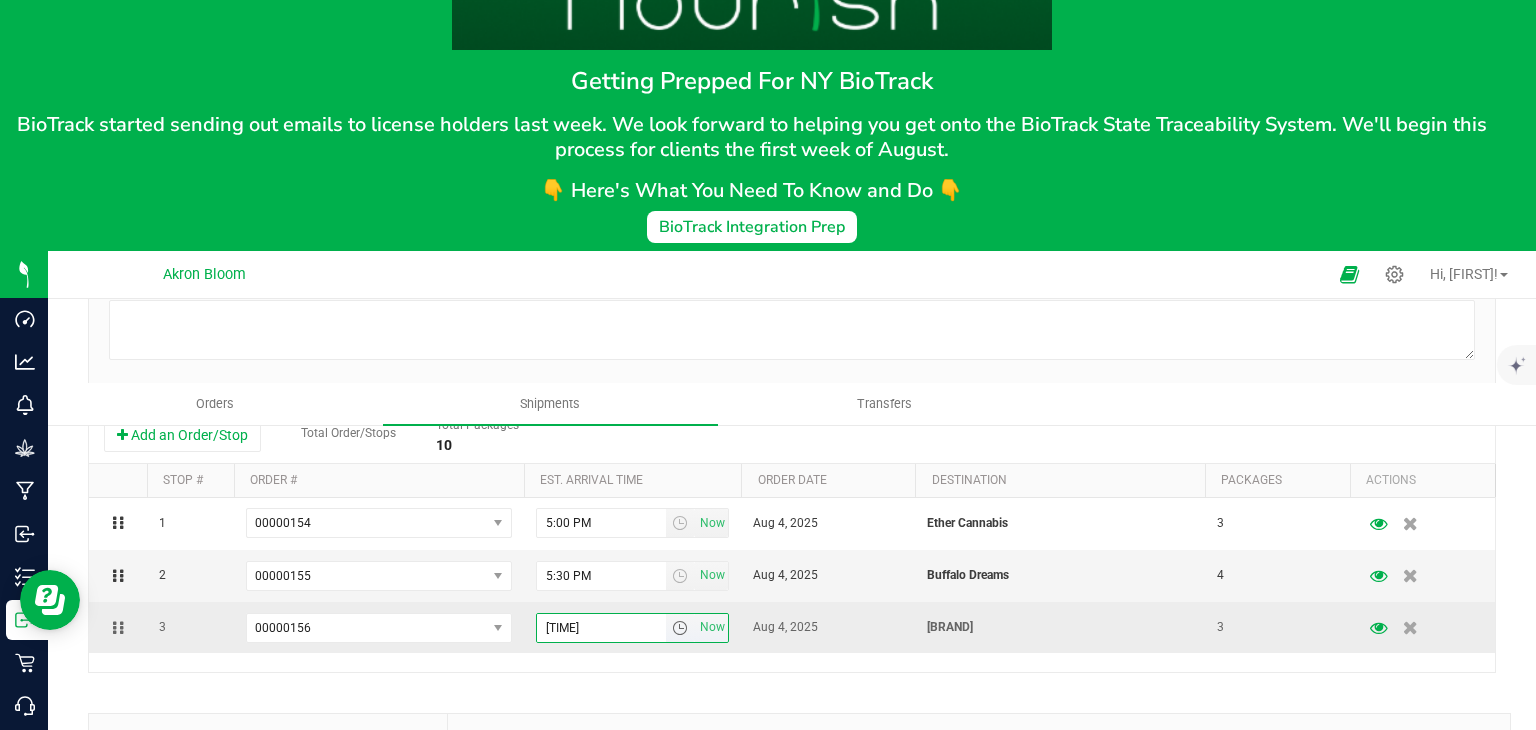 type on "5:45 PM" 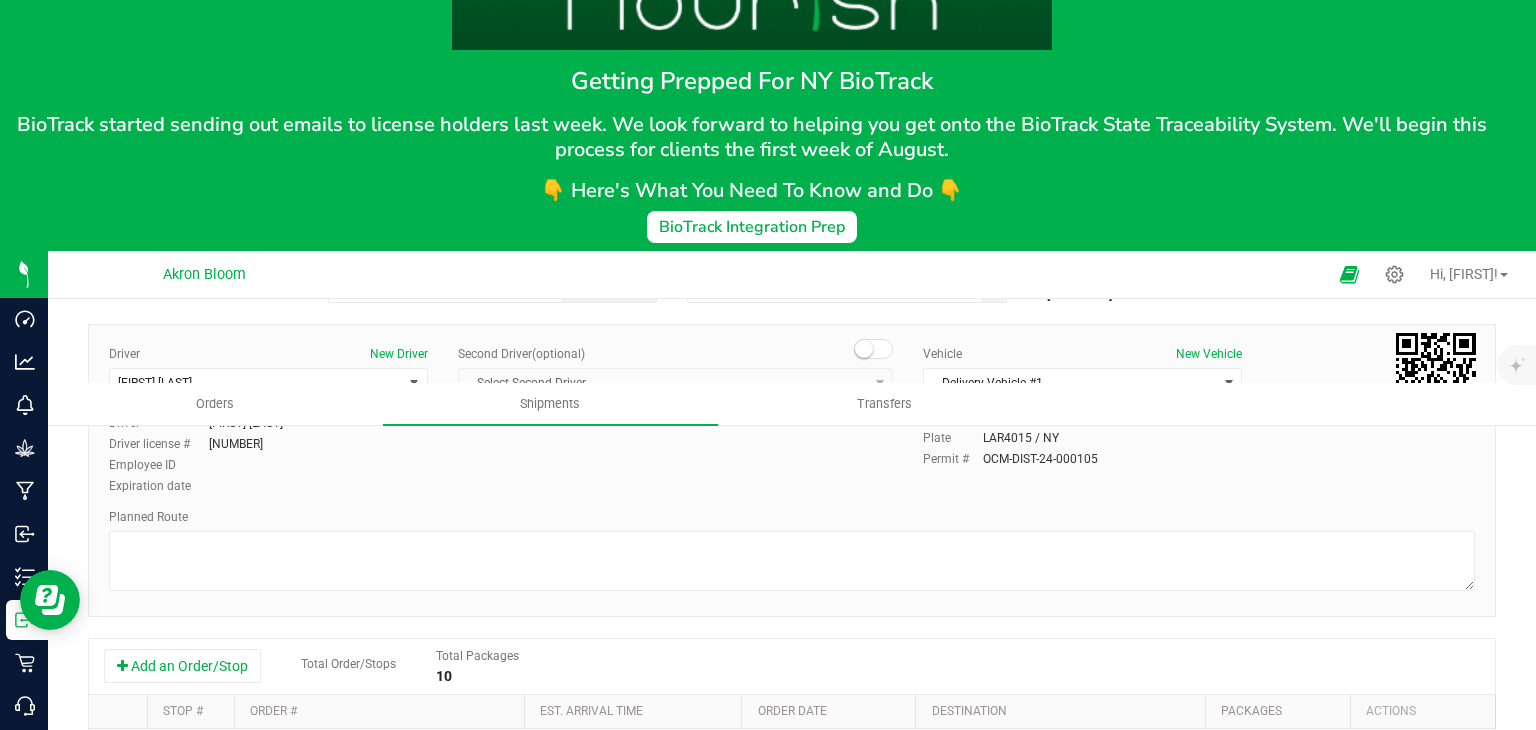 scroll, scrollTop: 0, scrollLeft: 0, axis: both 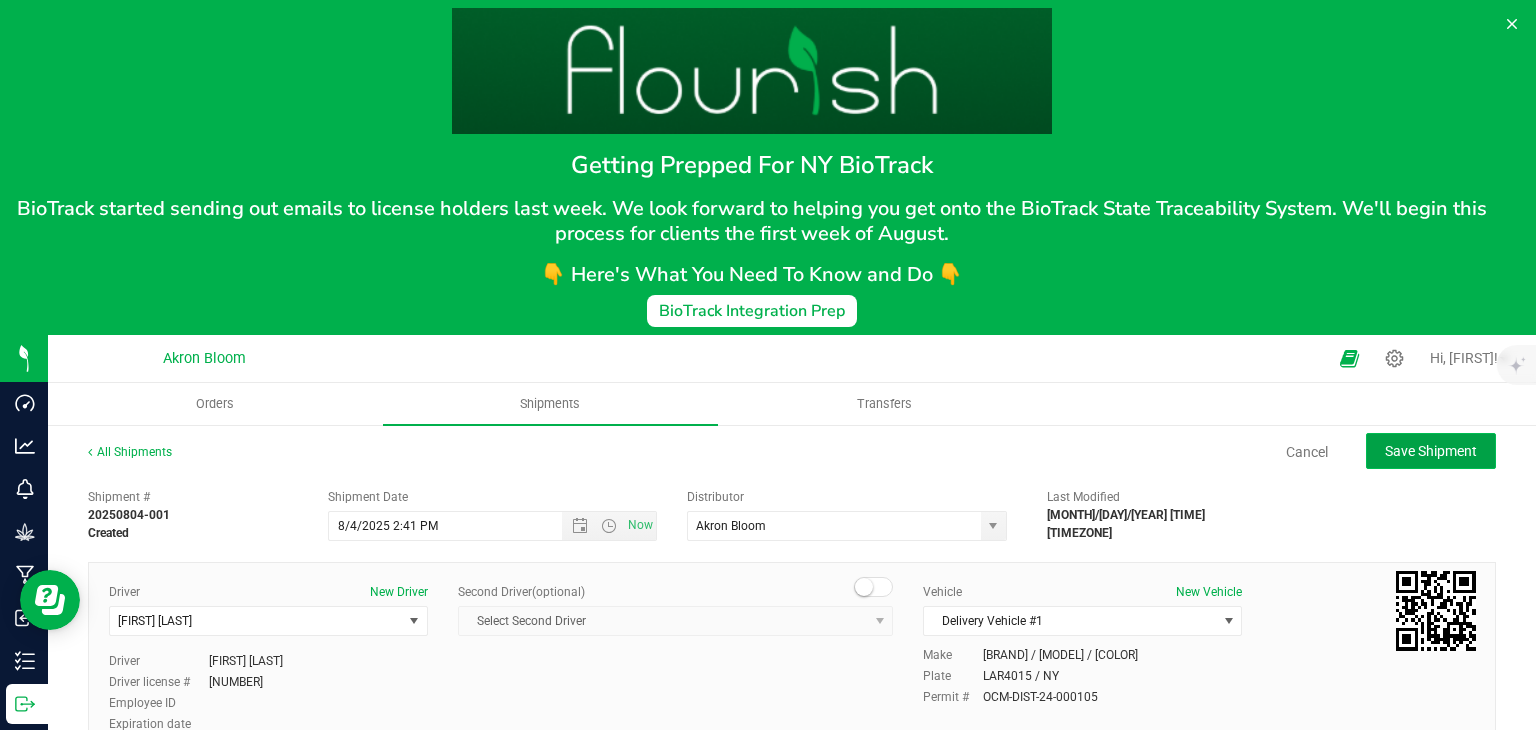click on "Save Shipment" 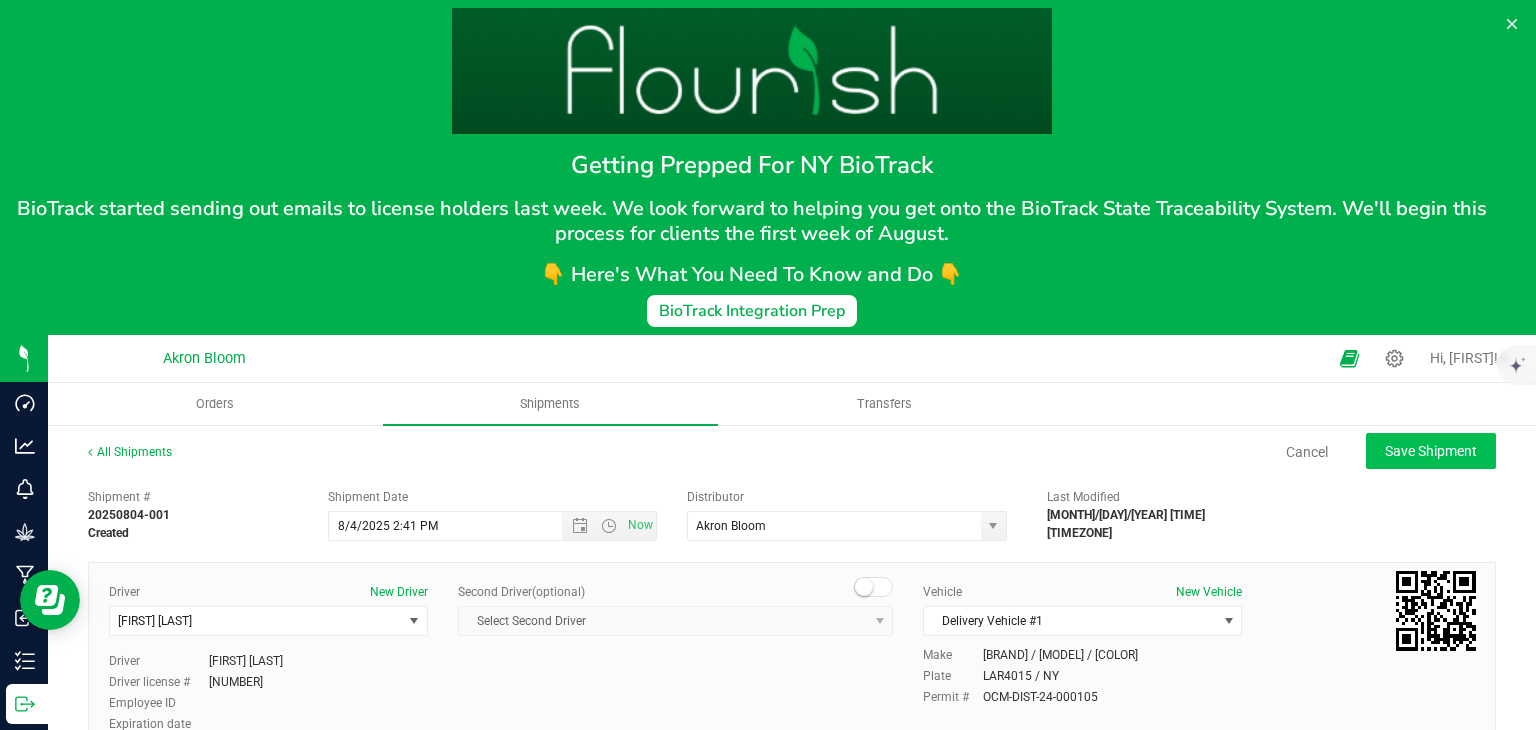 type on "[MONTH]/[DAY]/[YEAR] [TIME]" 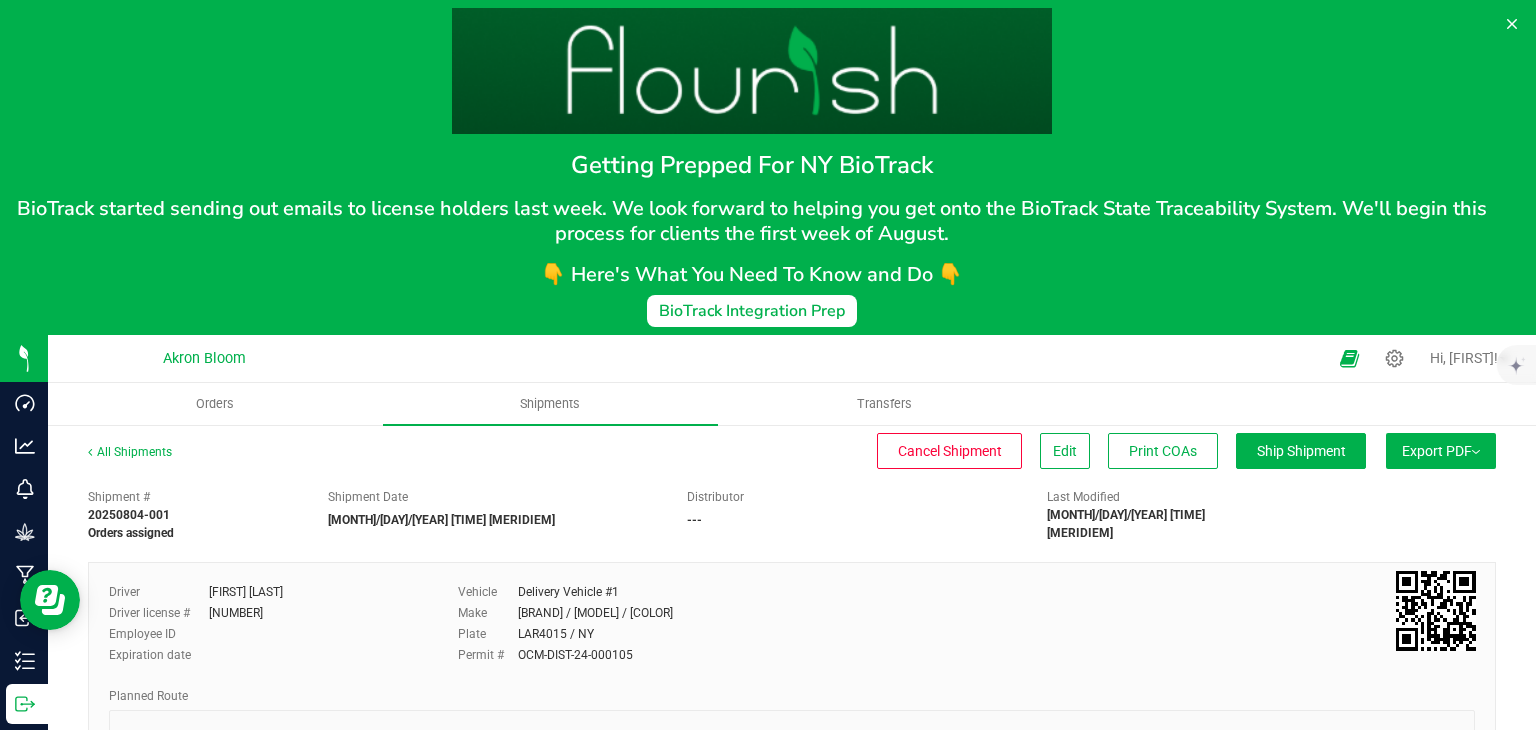 click at bounding box center (1476, 452) 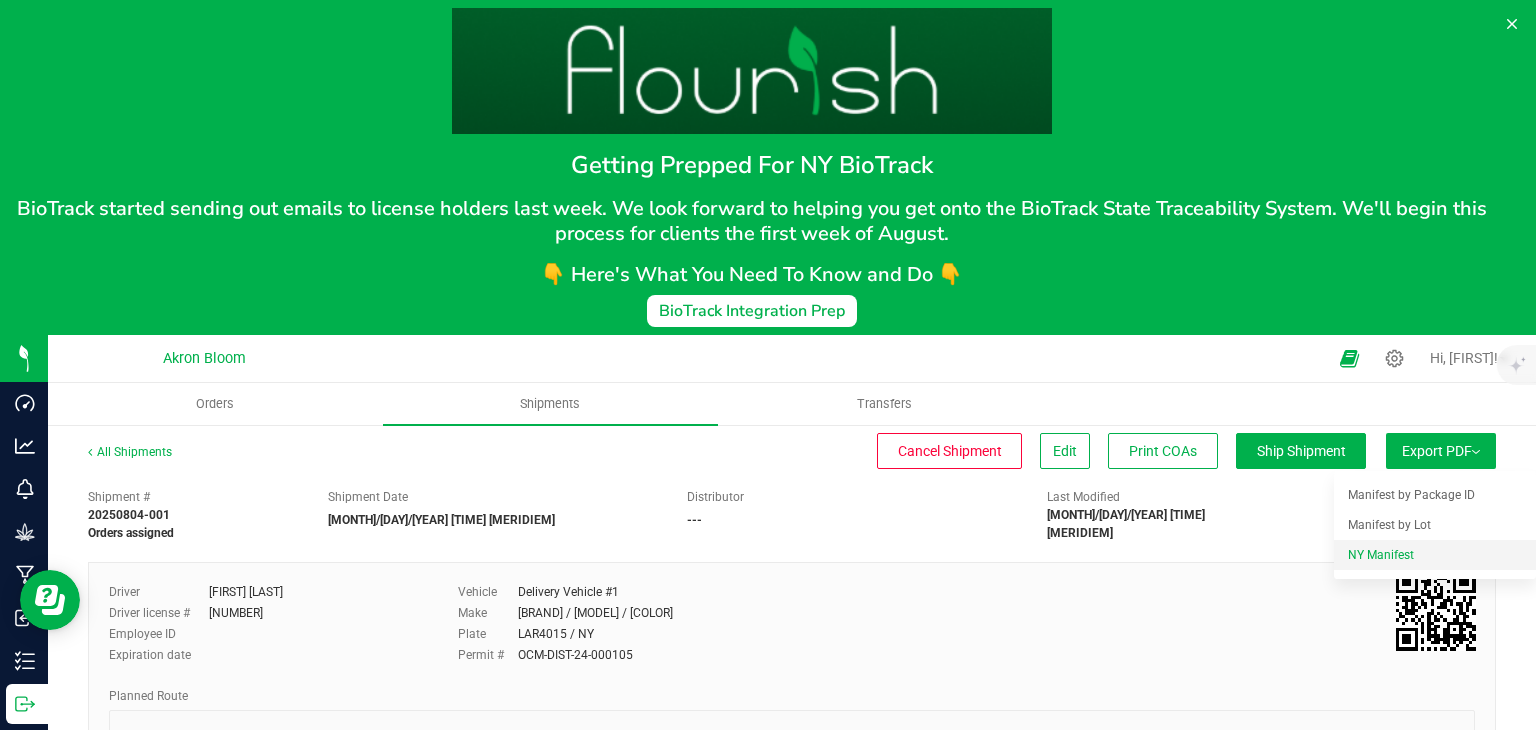 click on "NY Manifest" at bounding box center (1440, 555) 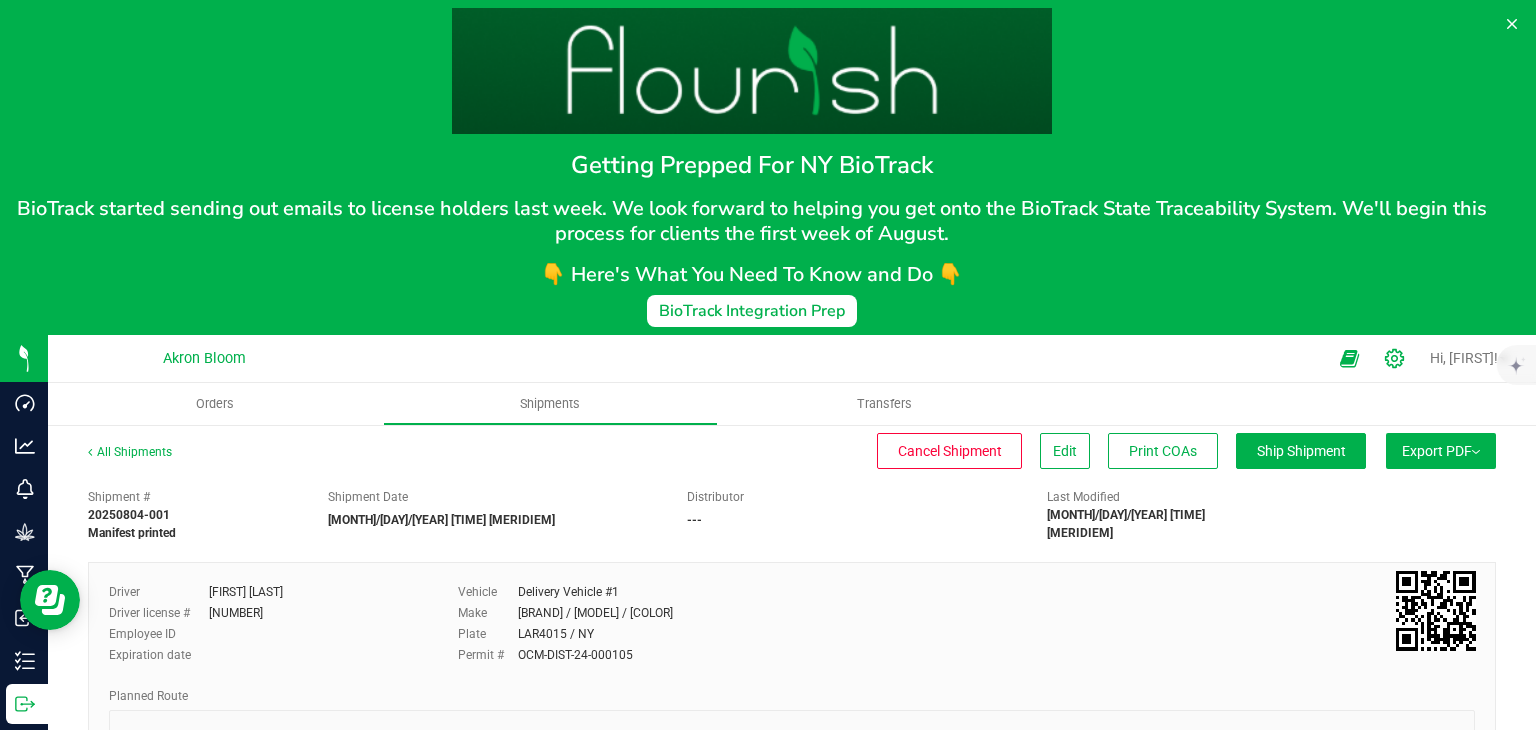 click 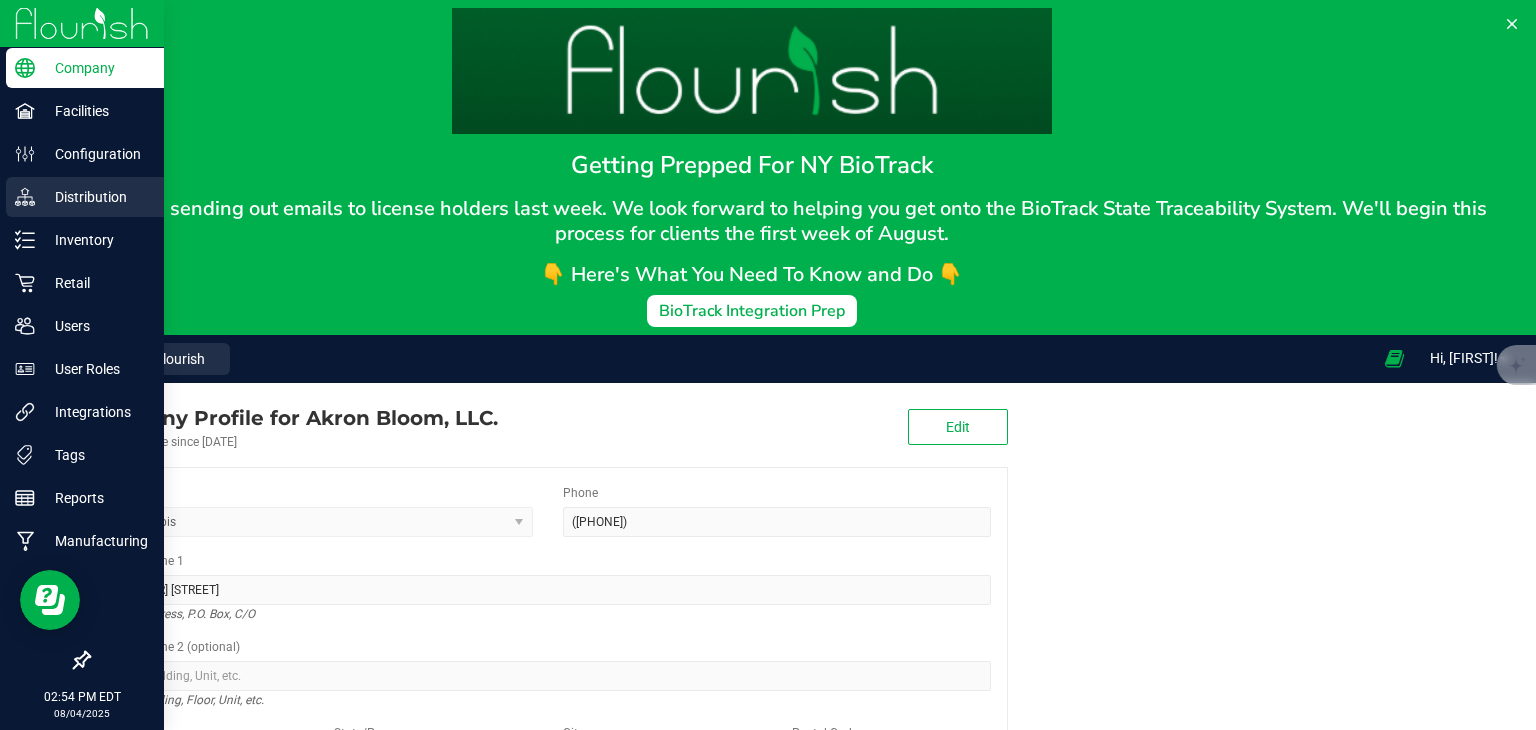 click on "Distribution" at bounding box center [95, 197] 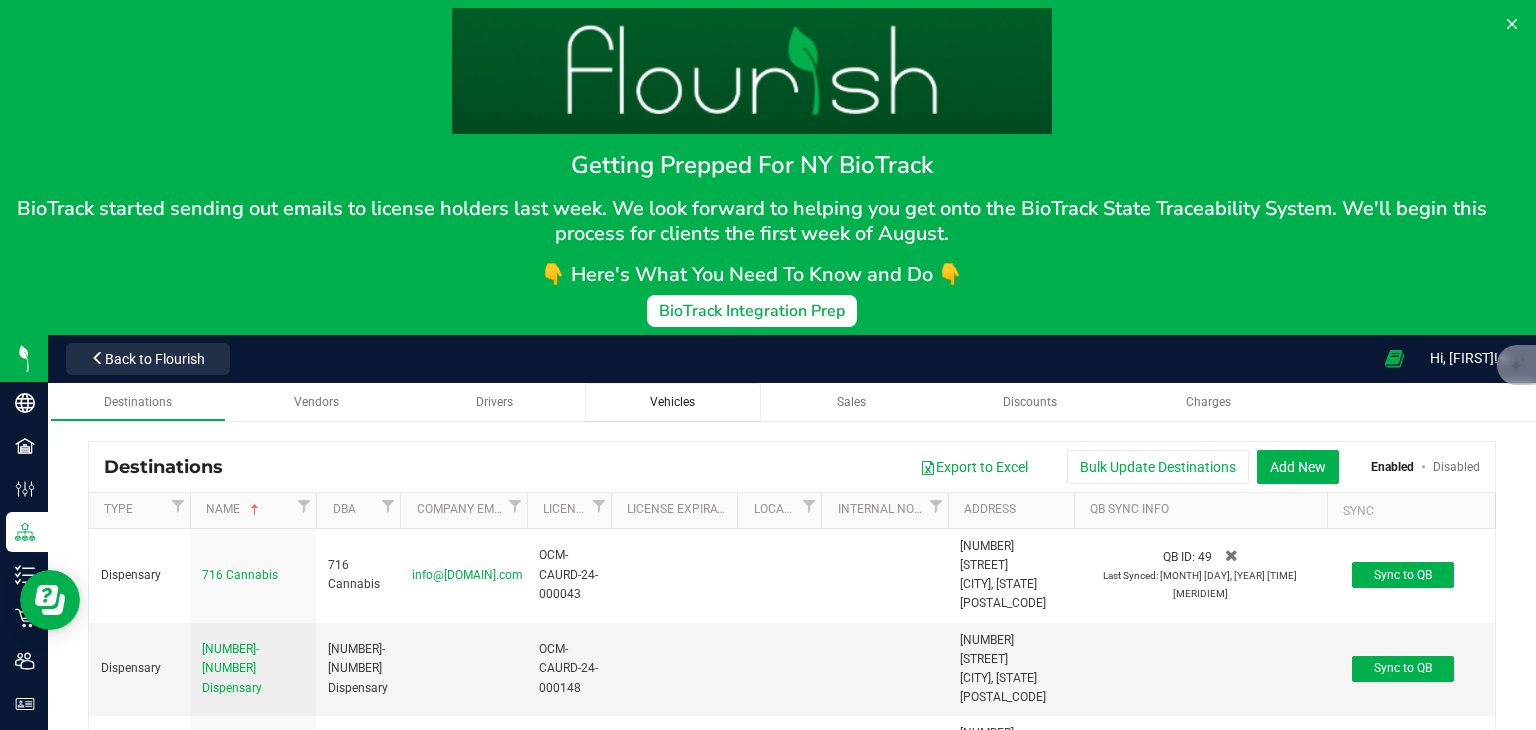 click on "Vehicles" at bounding box center [672, 402] 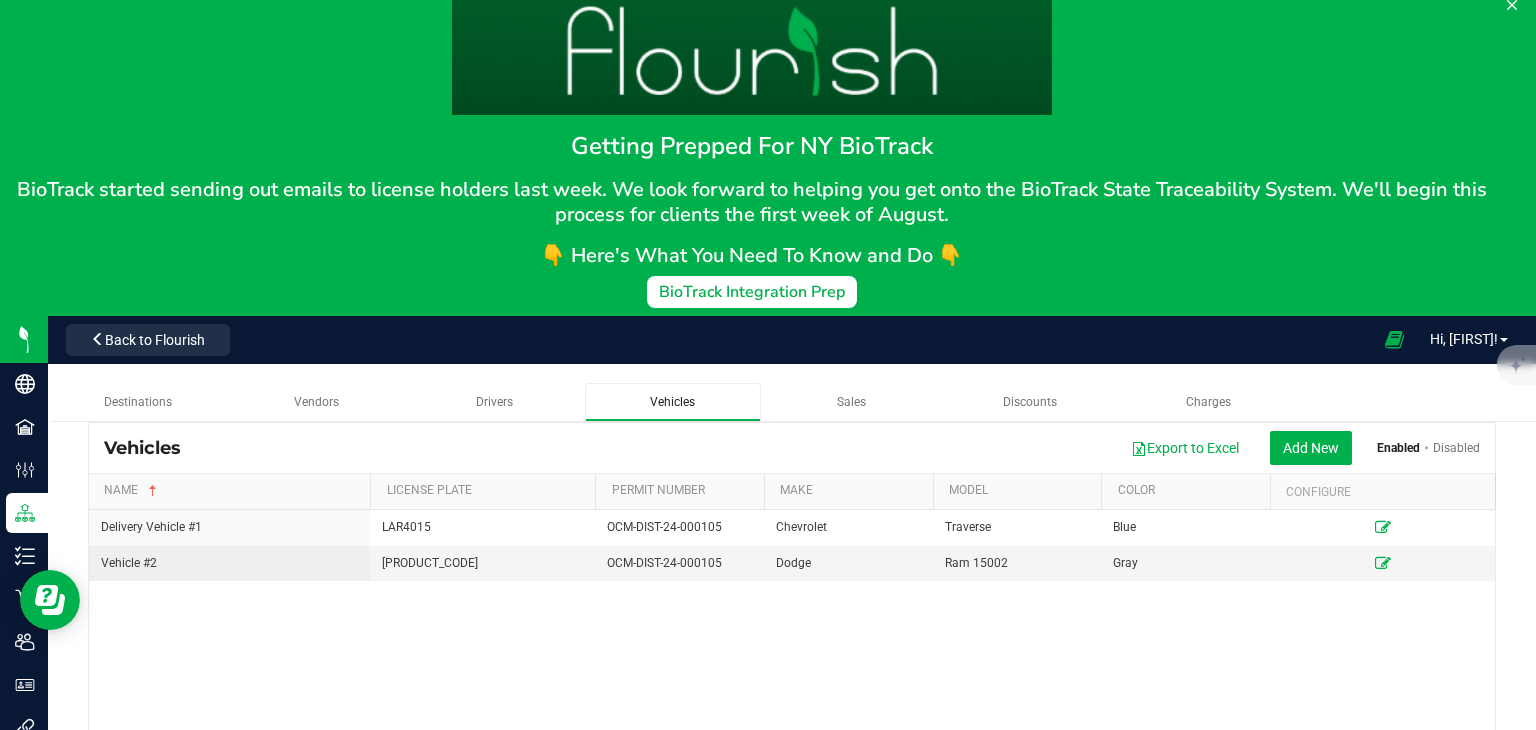 scroll, scrollTop: 0, scrollLeft: 0, axis: both 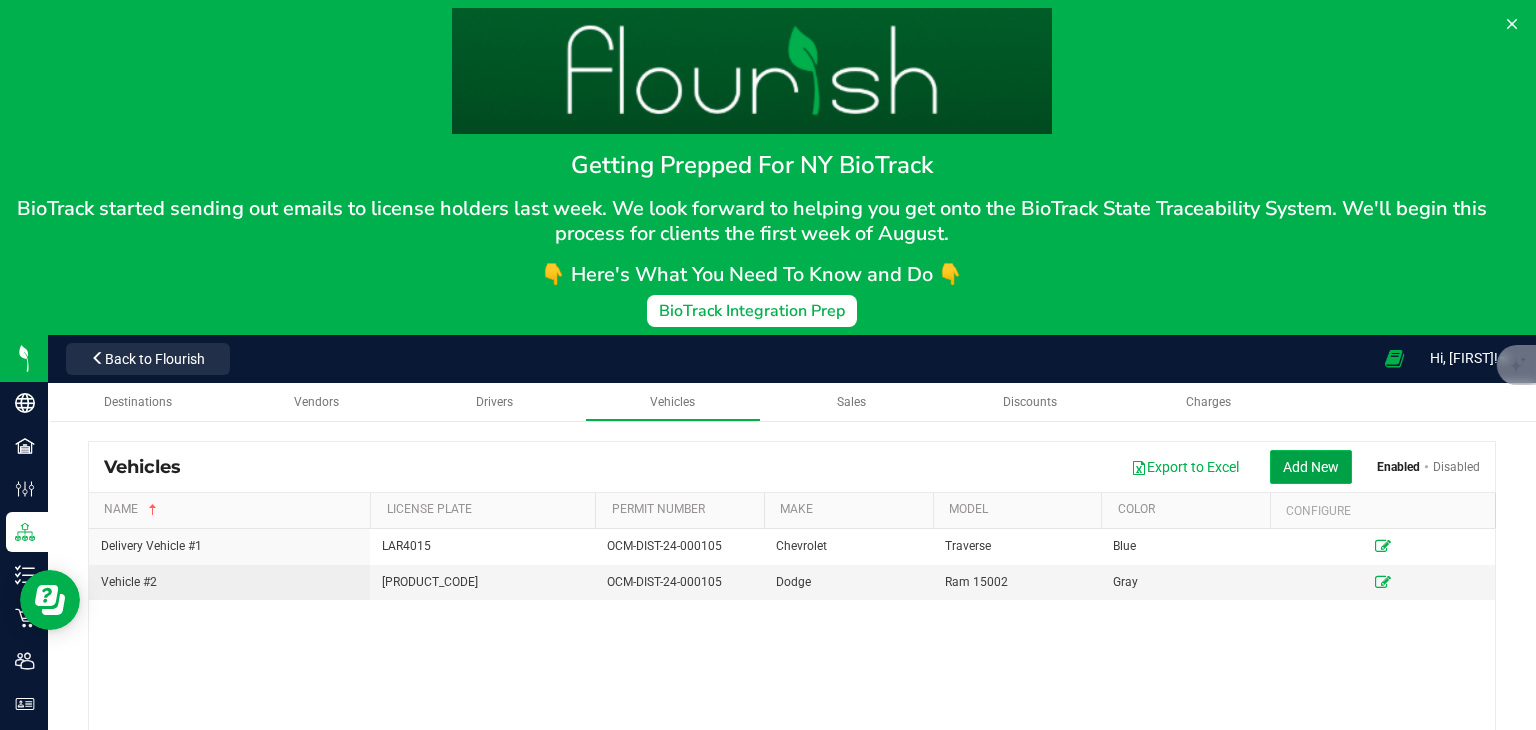 click on "Add New" at bounding box center [1311, 467] 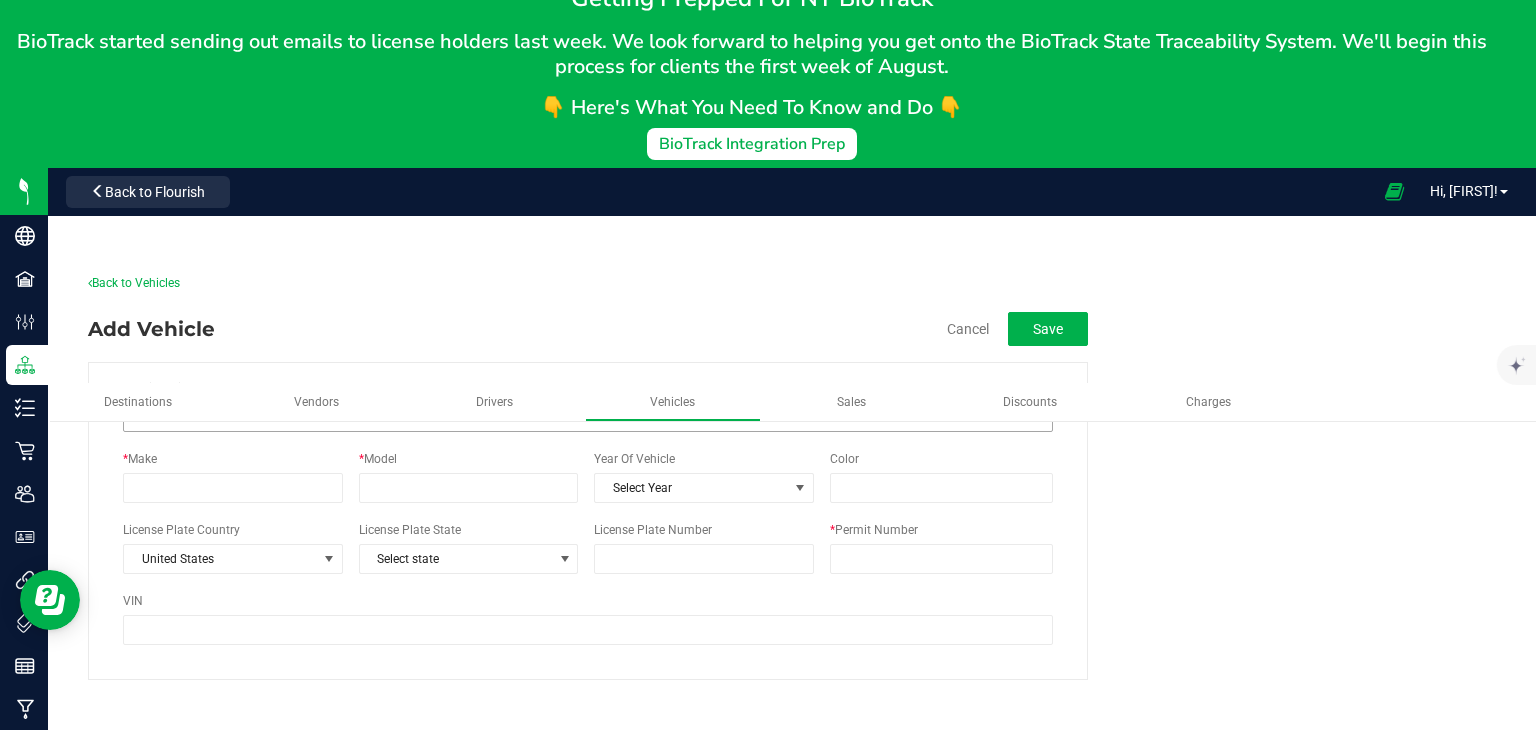 scroll, scrollTop: 143, scrollLeft: 0, axis: vertical 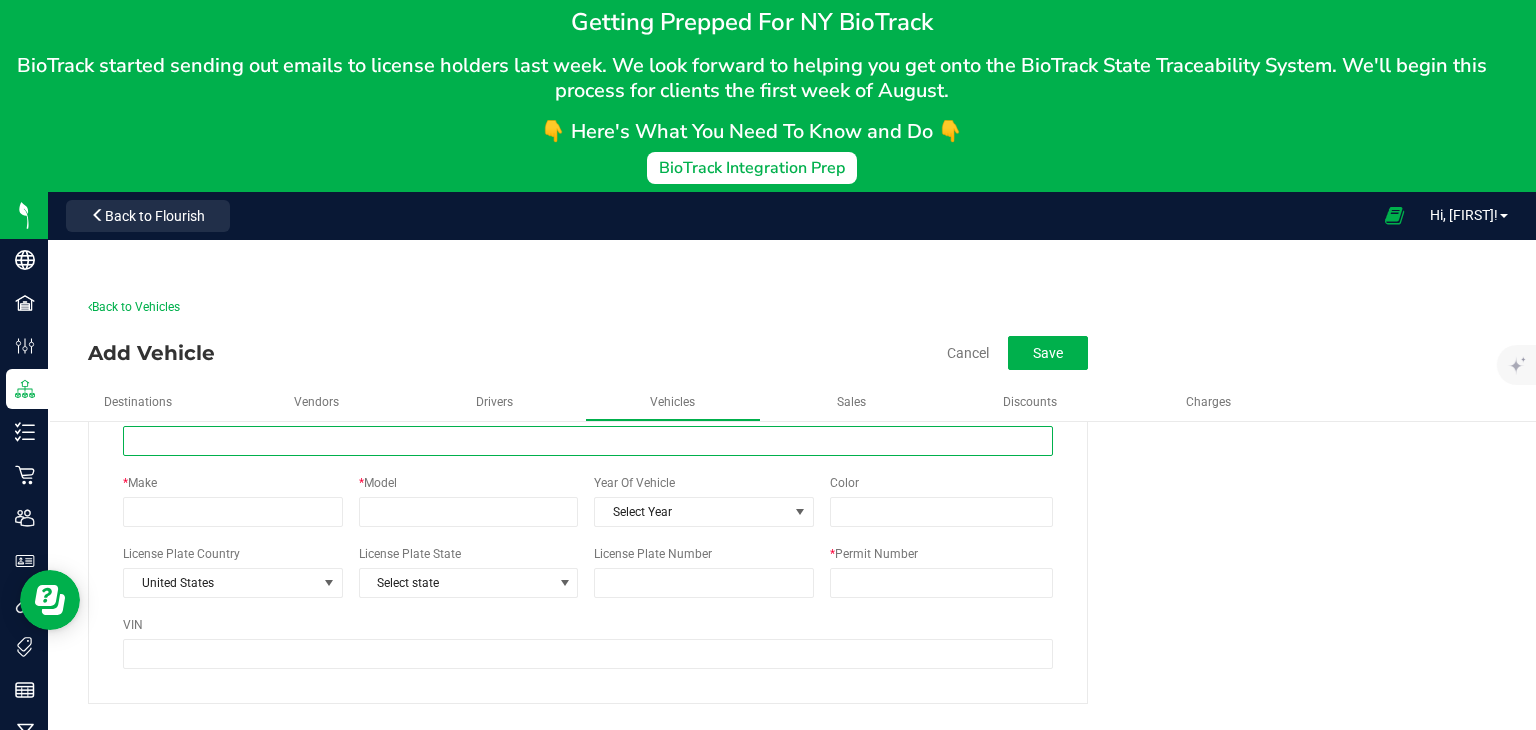 click on "*
Vehicle Display Name" at bounding box center (588, 441) 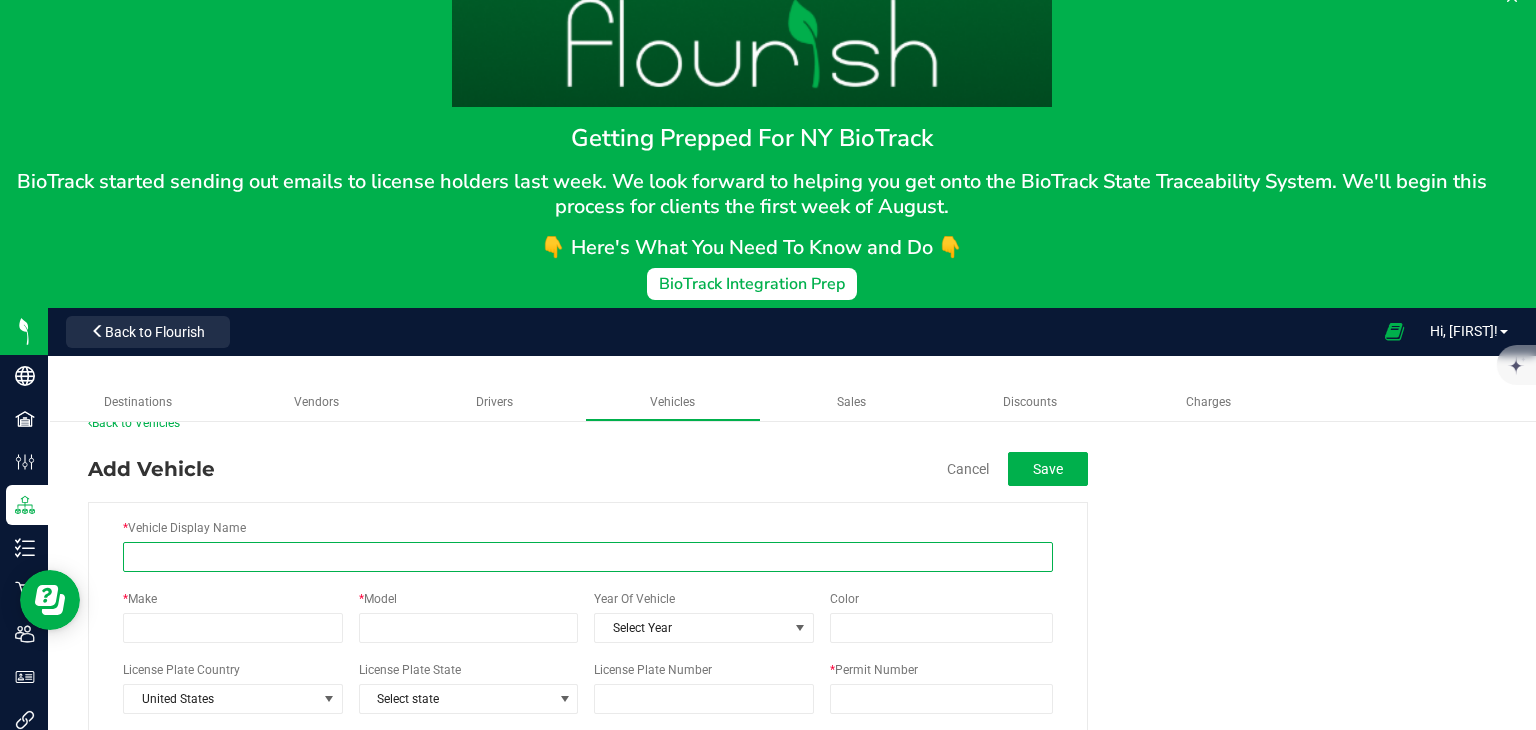 scroll, scrollTop: 28, scrollLeft: 0, axis: vertical 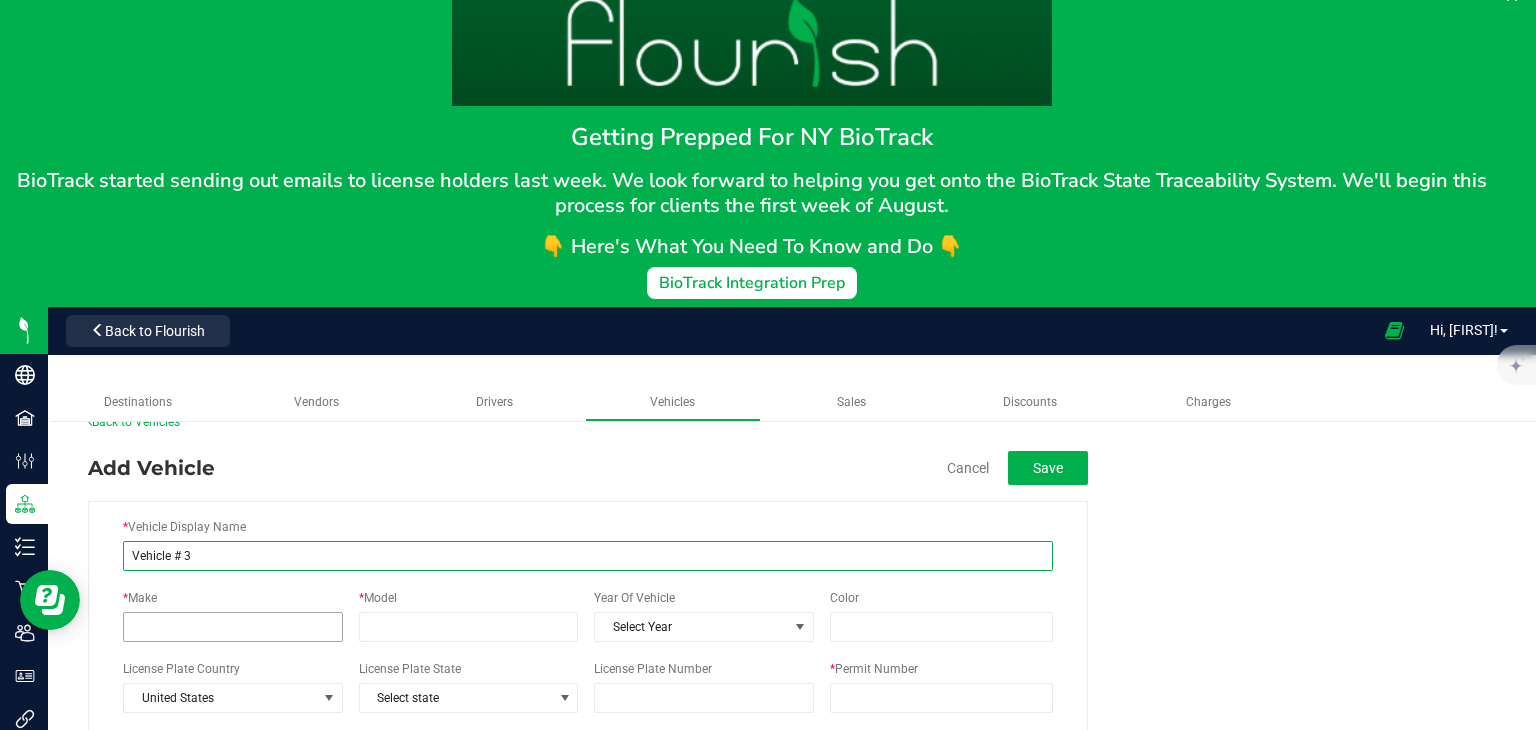 type on "Vehicle # 3" 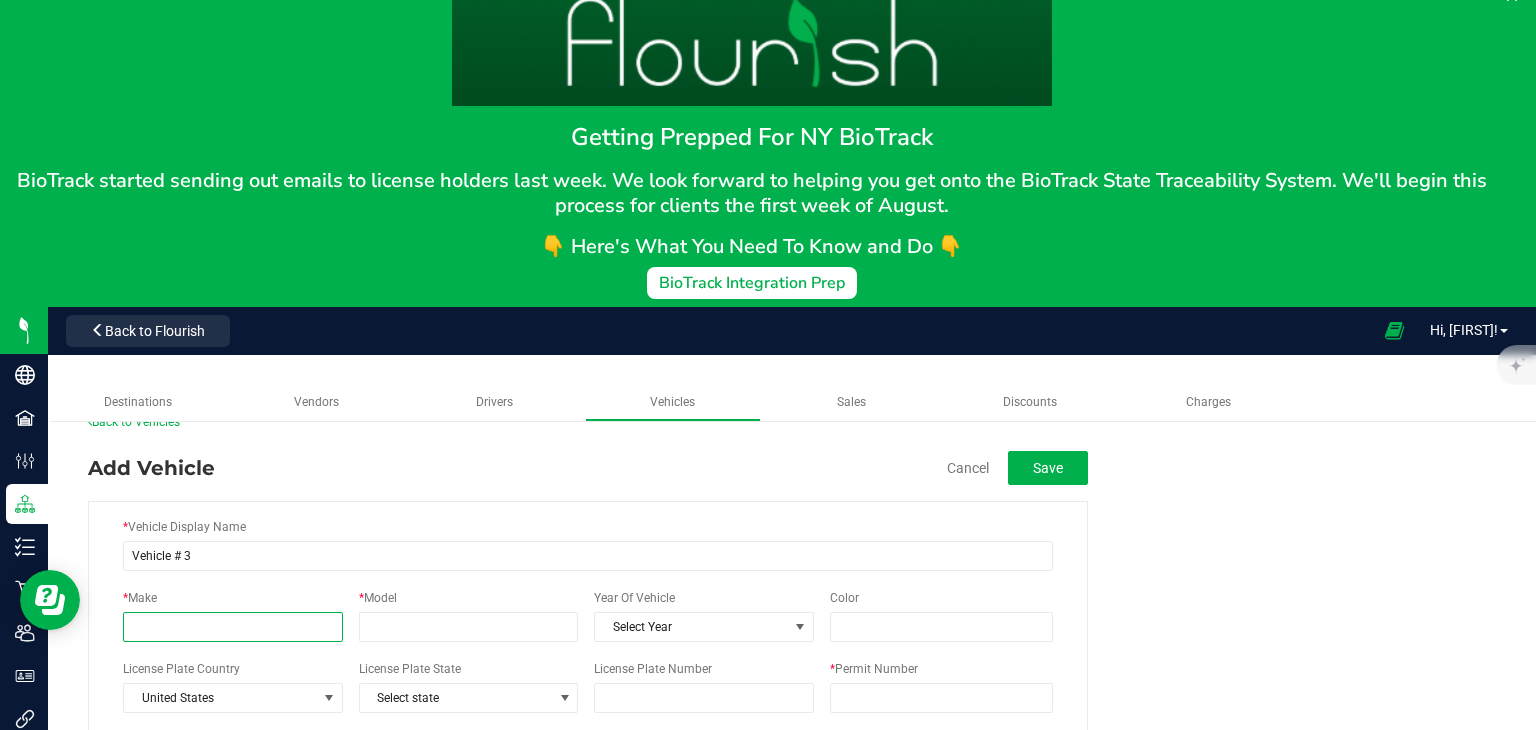 click on "*
Make" at bounding box center (233, 627) 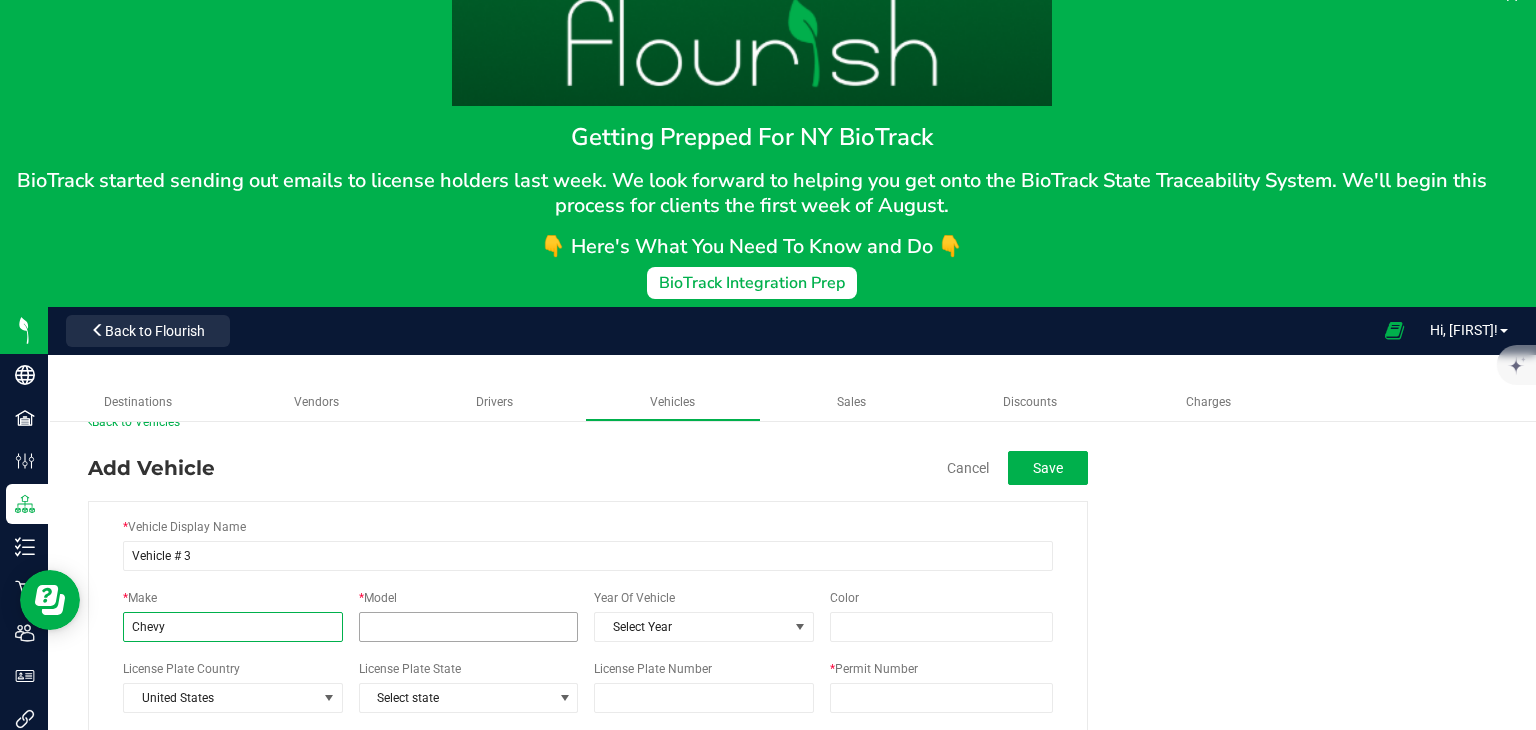 type on "Chevy" 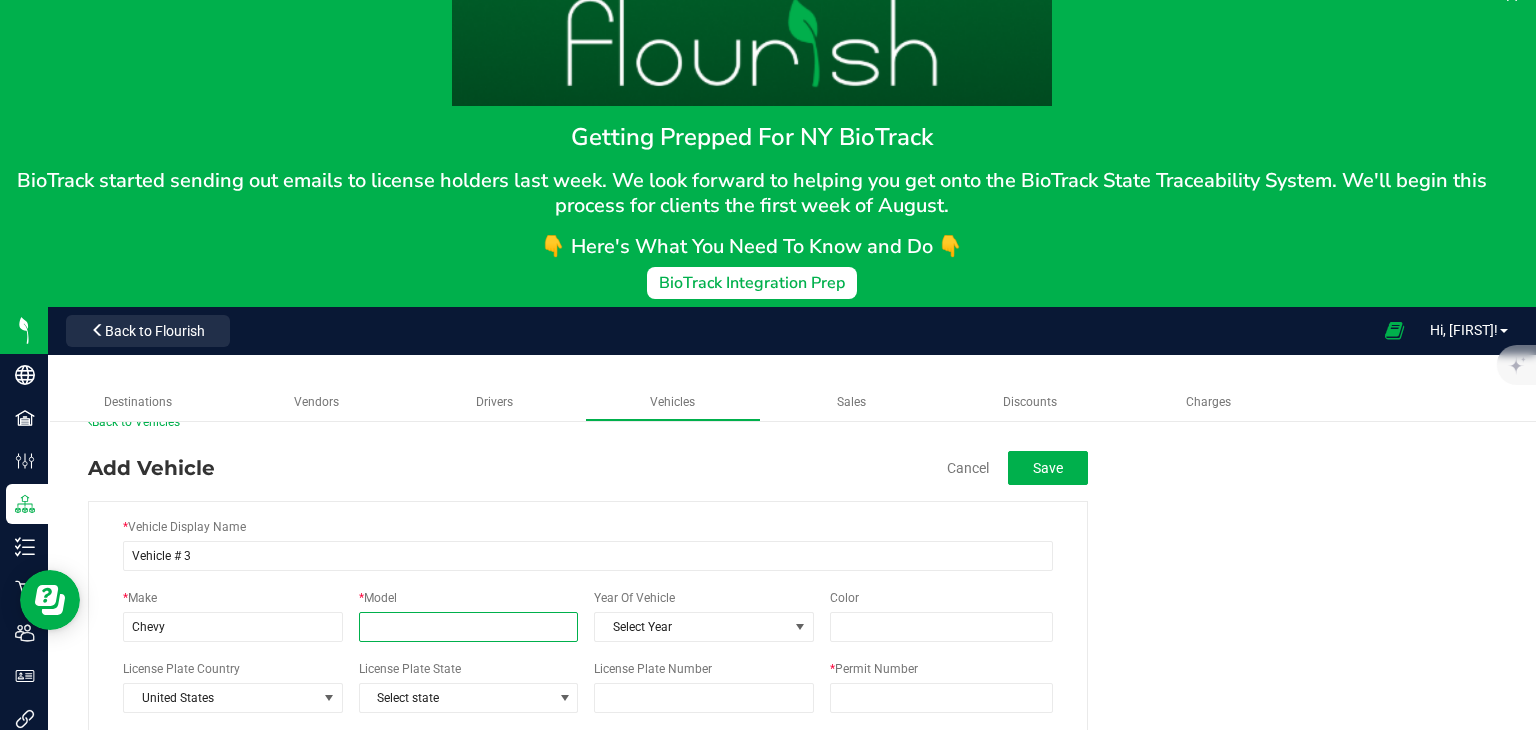 click on "*
Model" at bounding box center (469, 627) 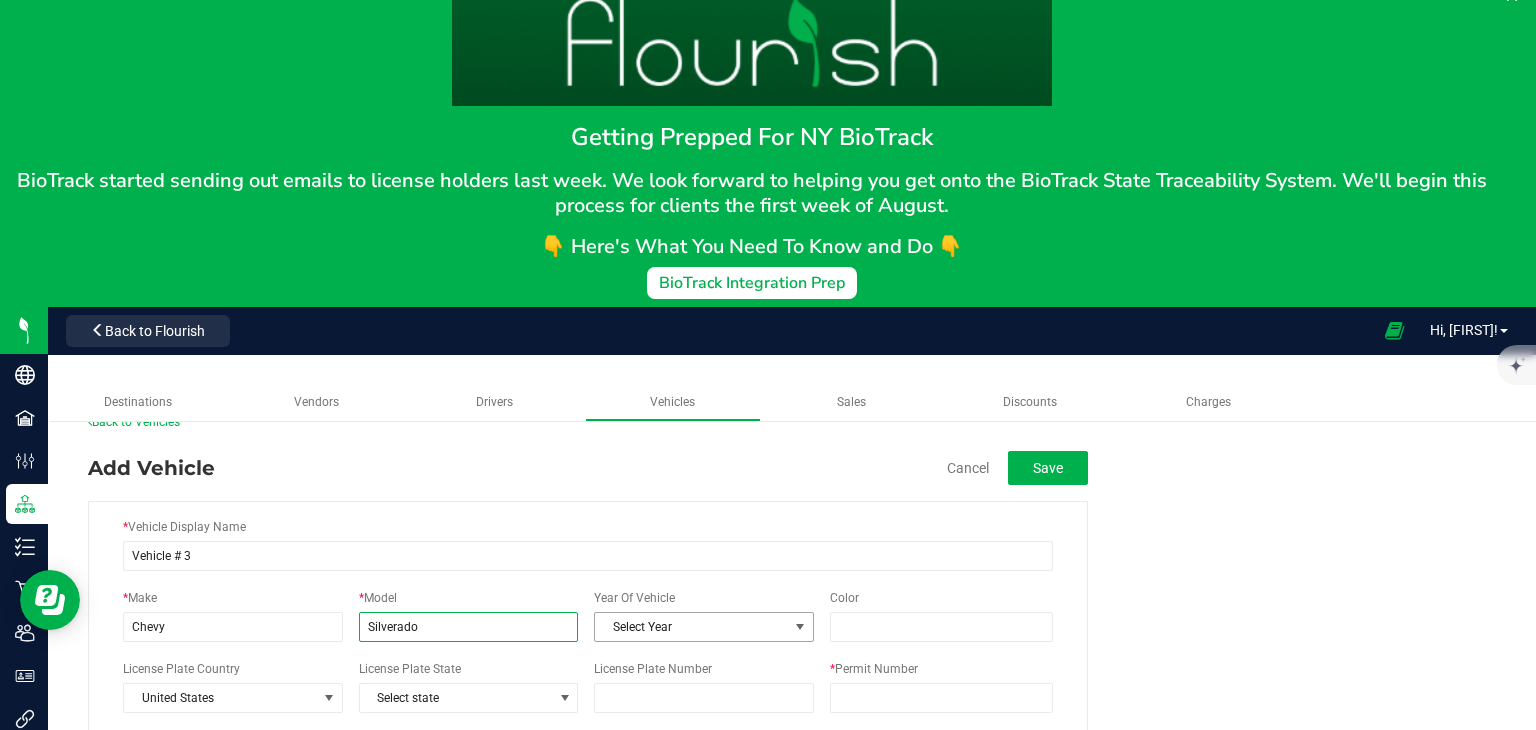type on "Silverado" 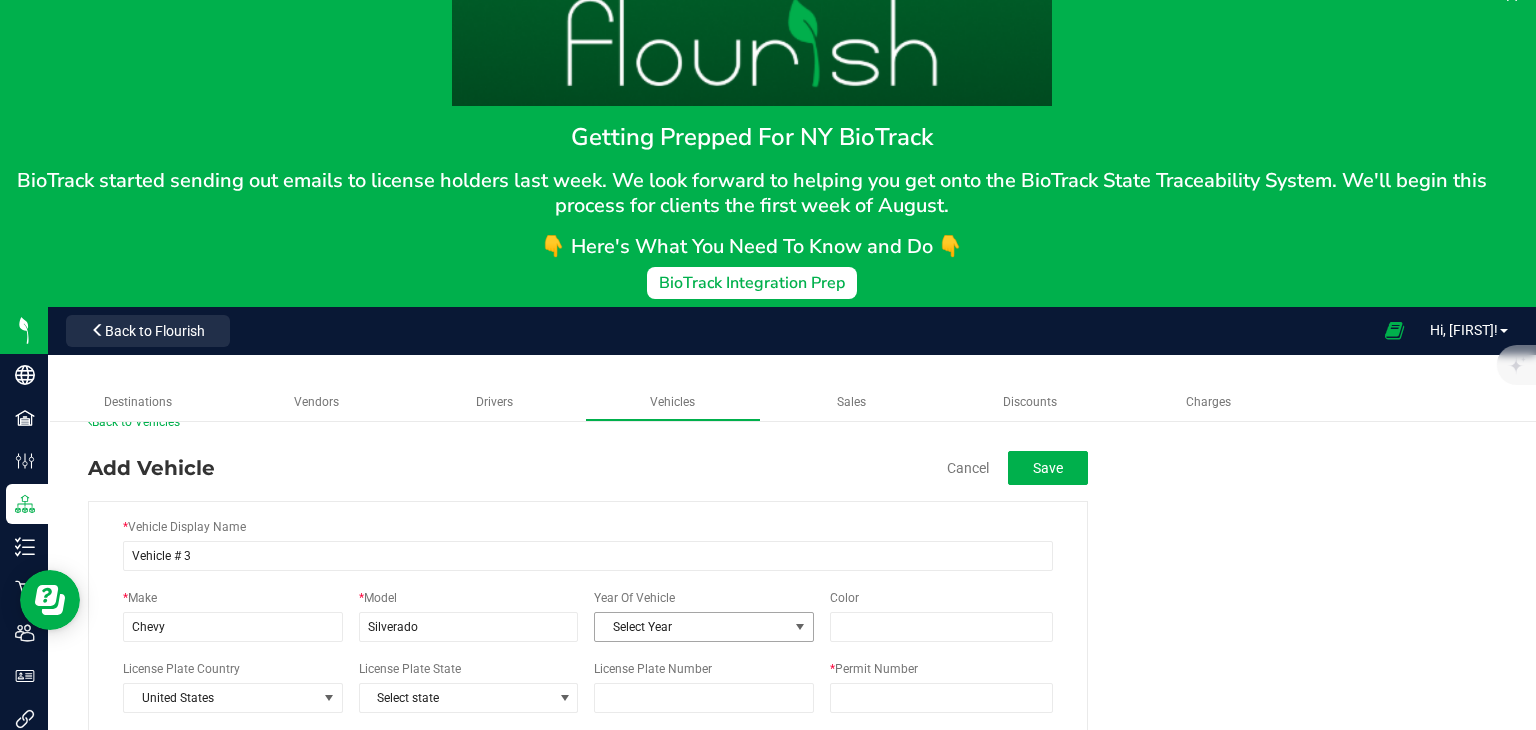 click at bounding box center (800, 627) 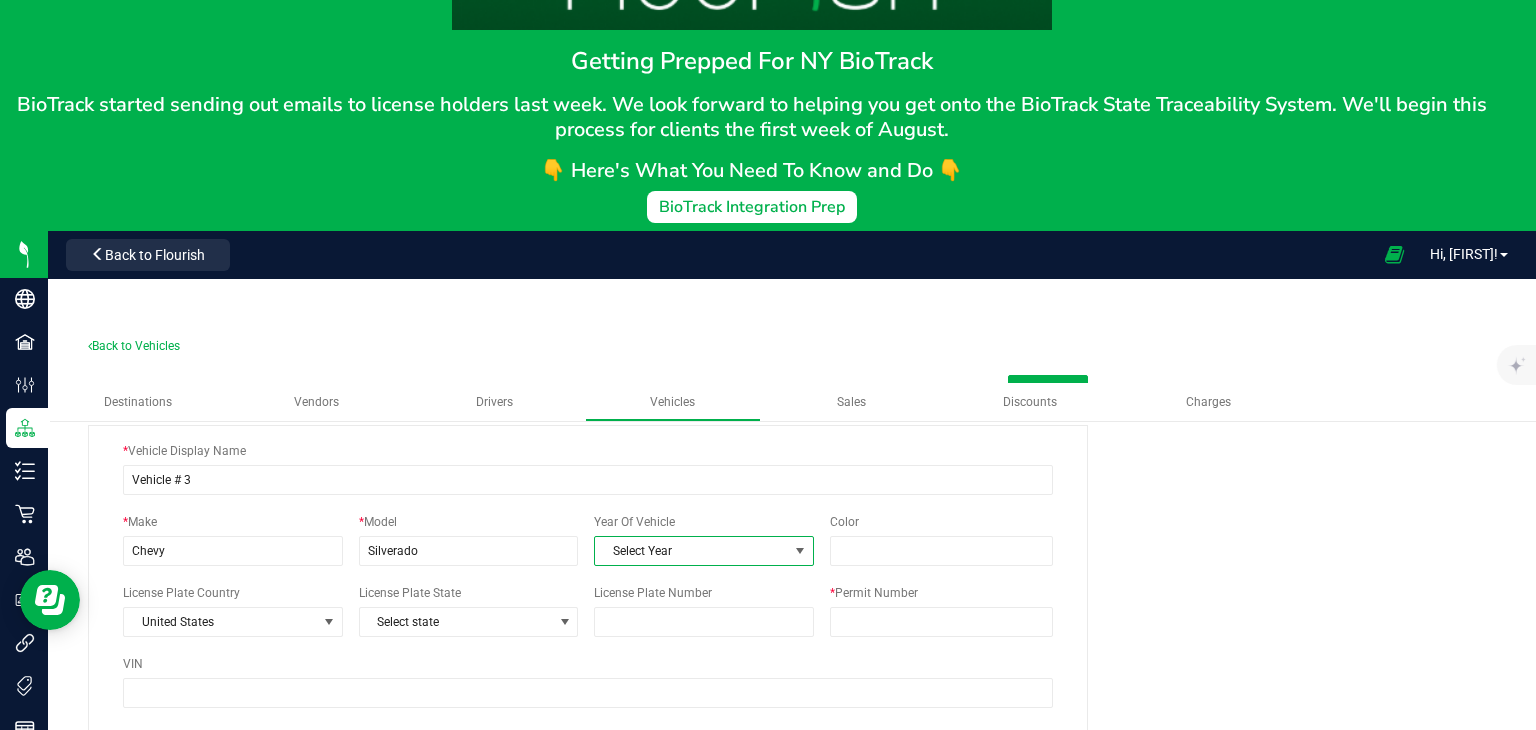 scroll, scrollTop: 97, scrollLeft: 0, axis: vertical 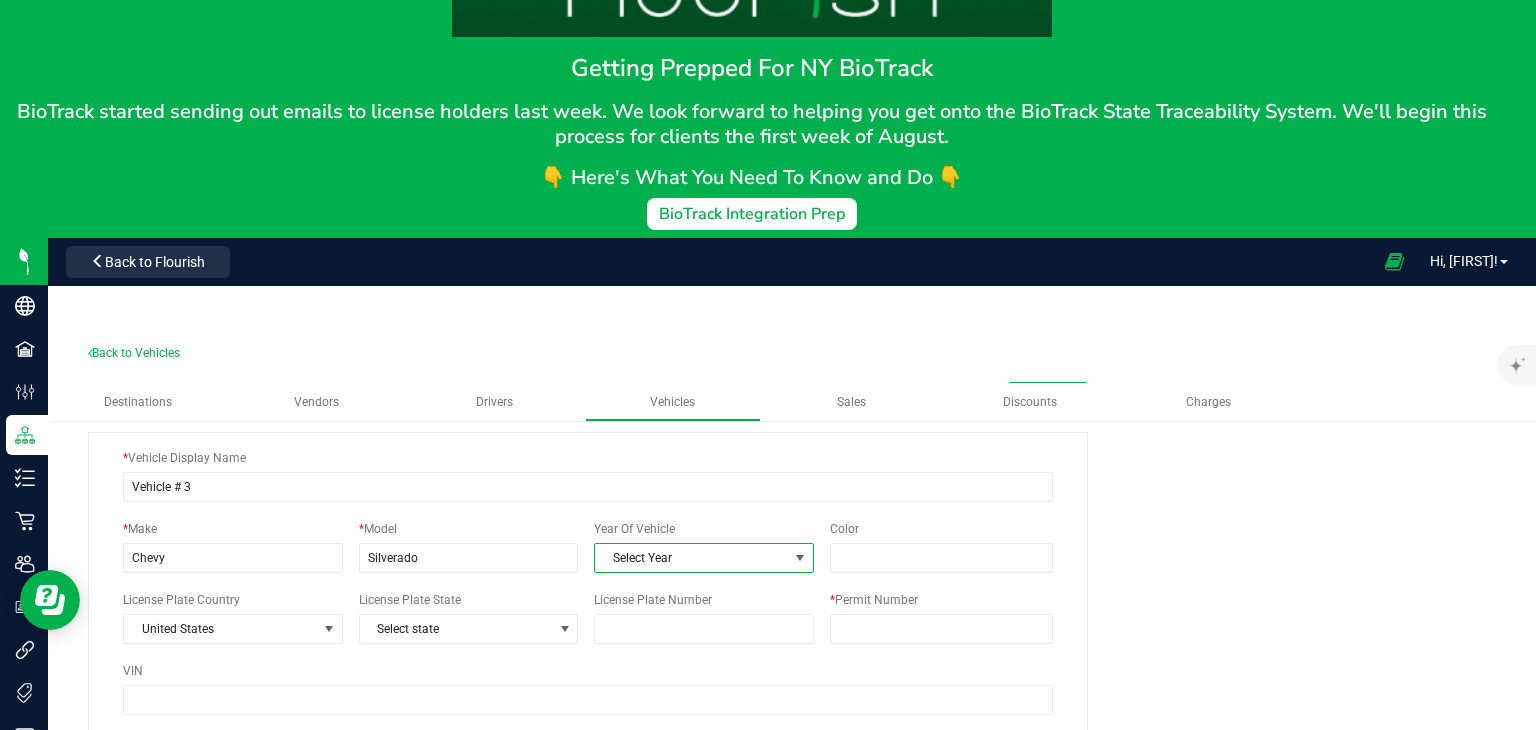 click on "Select Year" at bounding box center (691, 558) 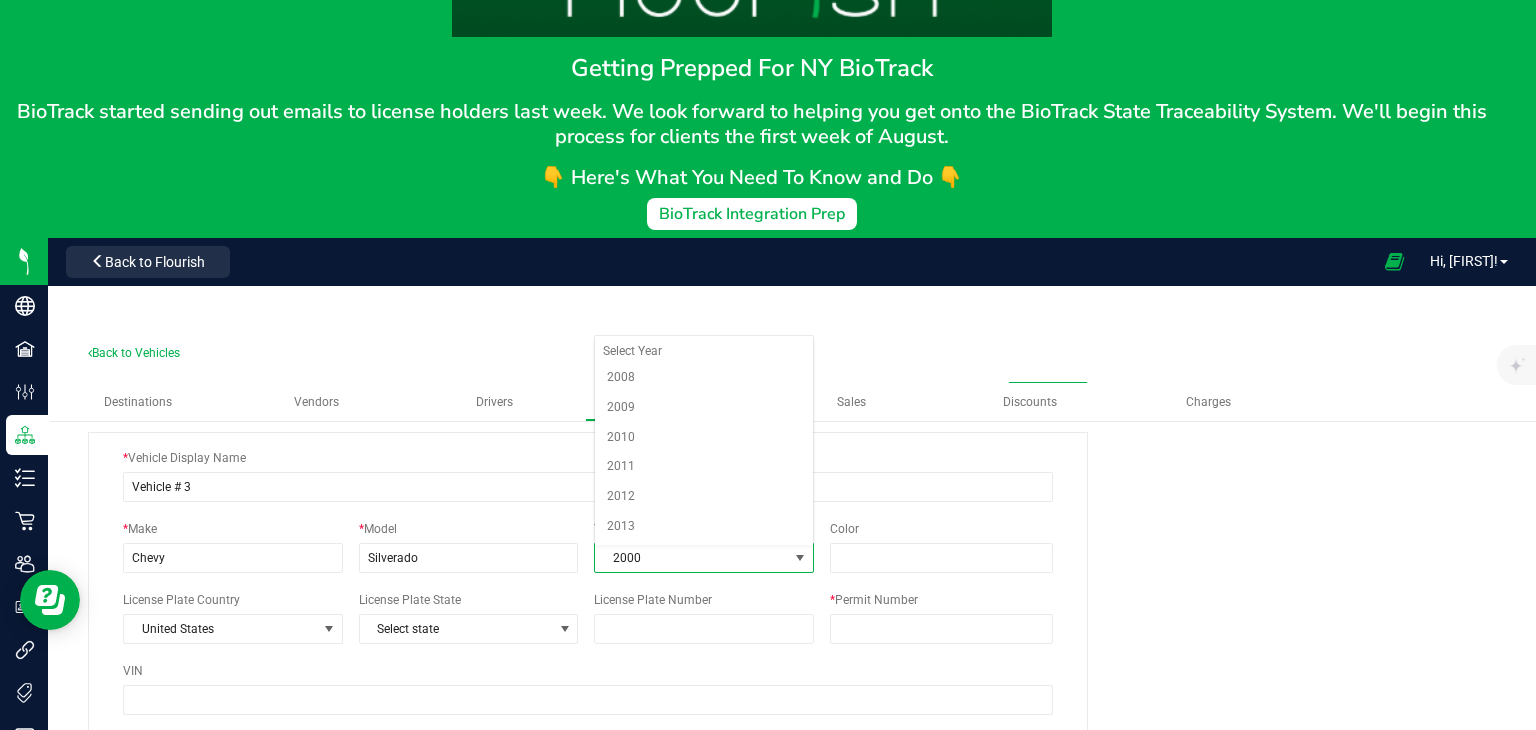 scroll, scrollTop: 859, scrollLeft: 0, axis: vertical 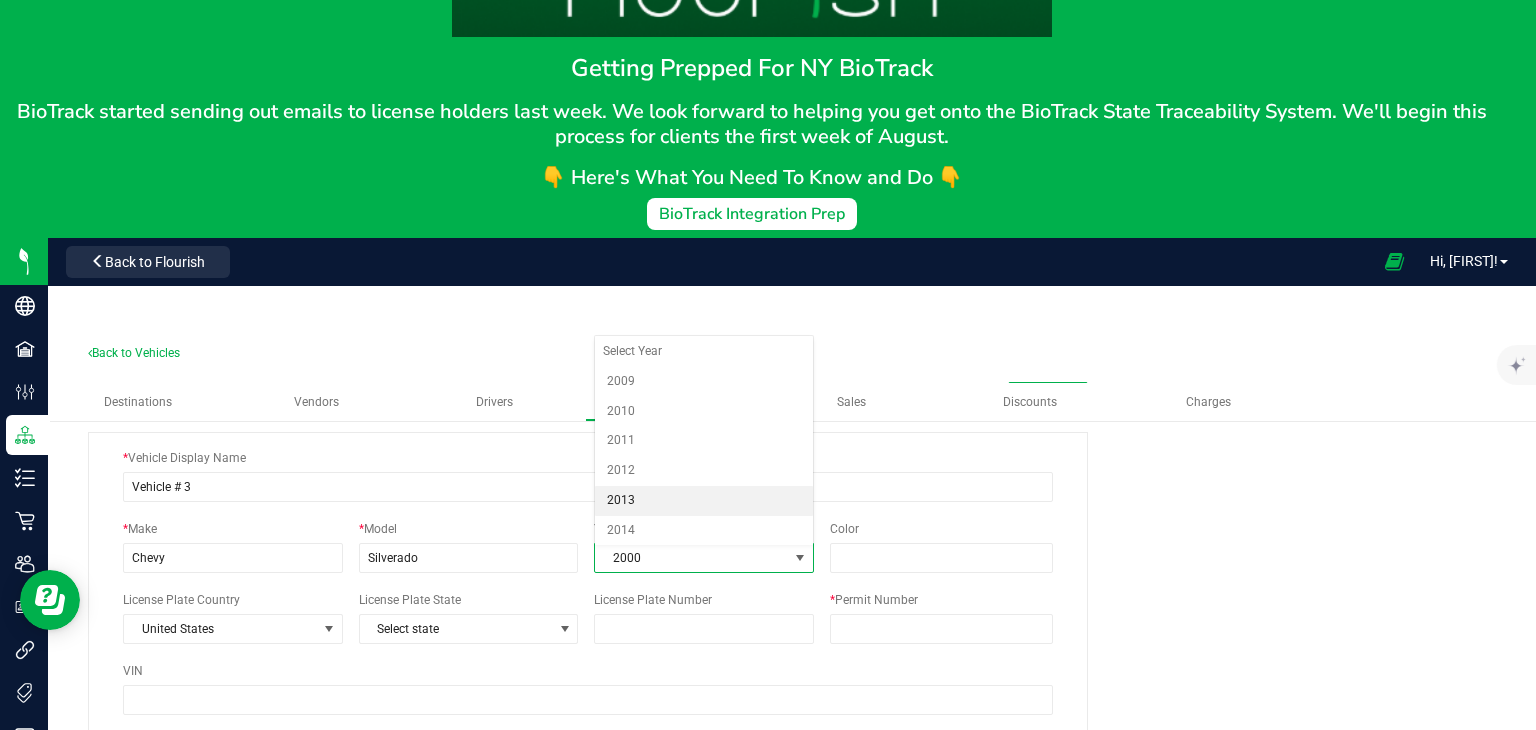 click on "2013" at bounding box center (704, 501) 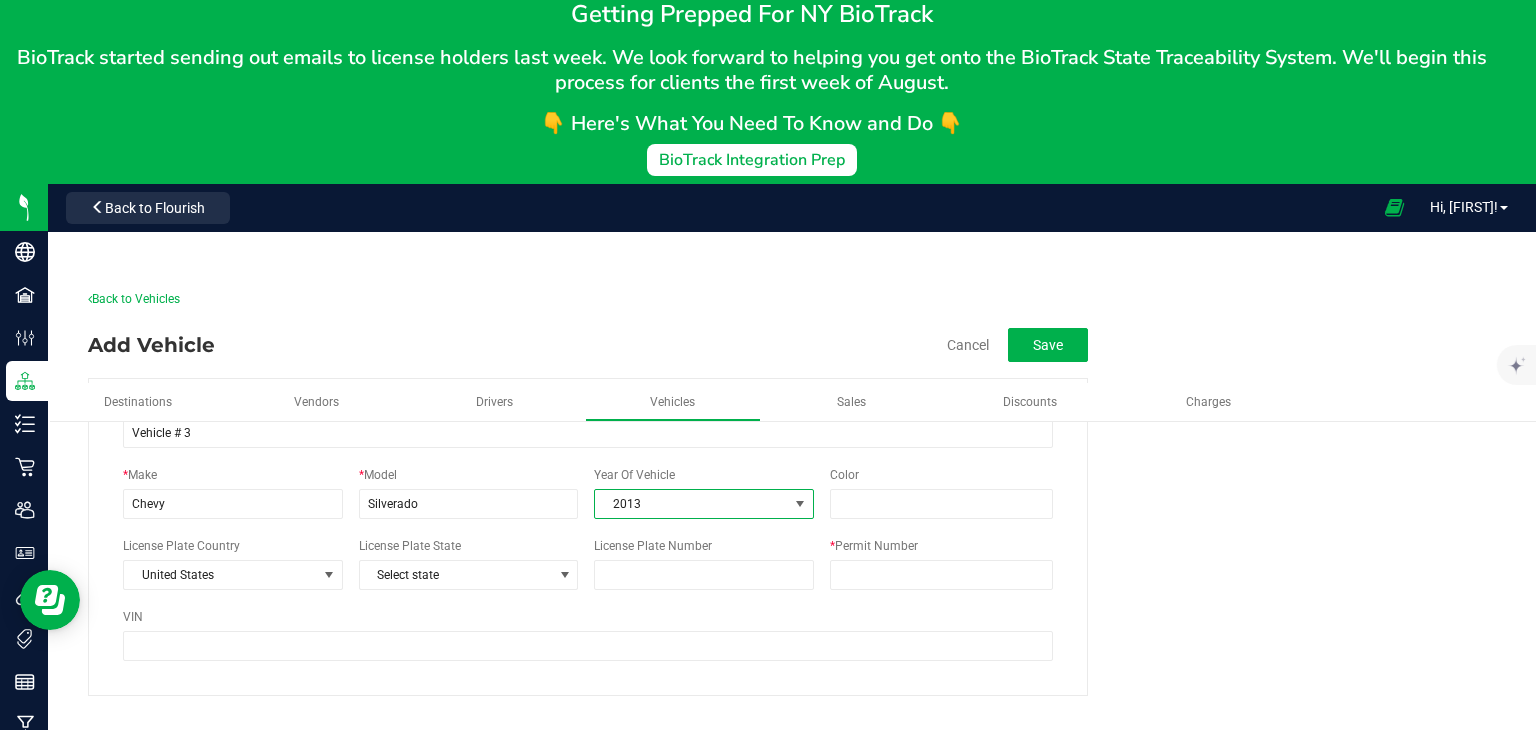 scroll, scrollTop: 156, scrollLeft: 0, axis: vertical 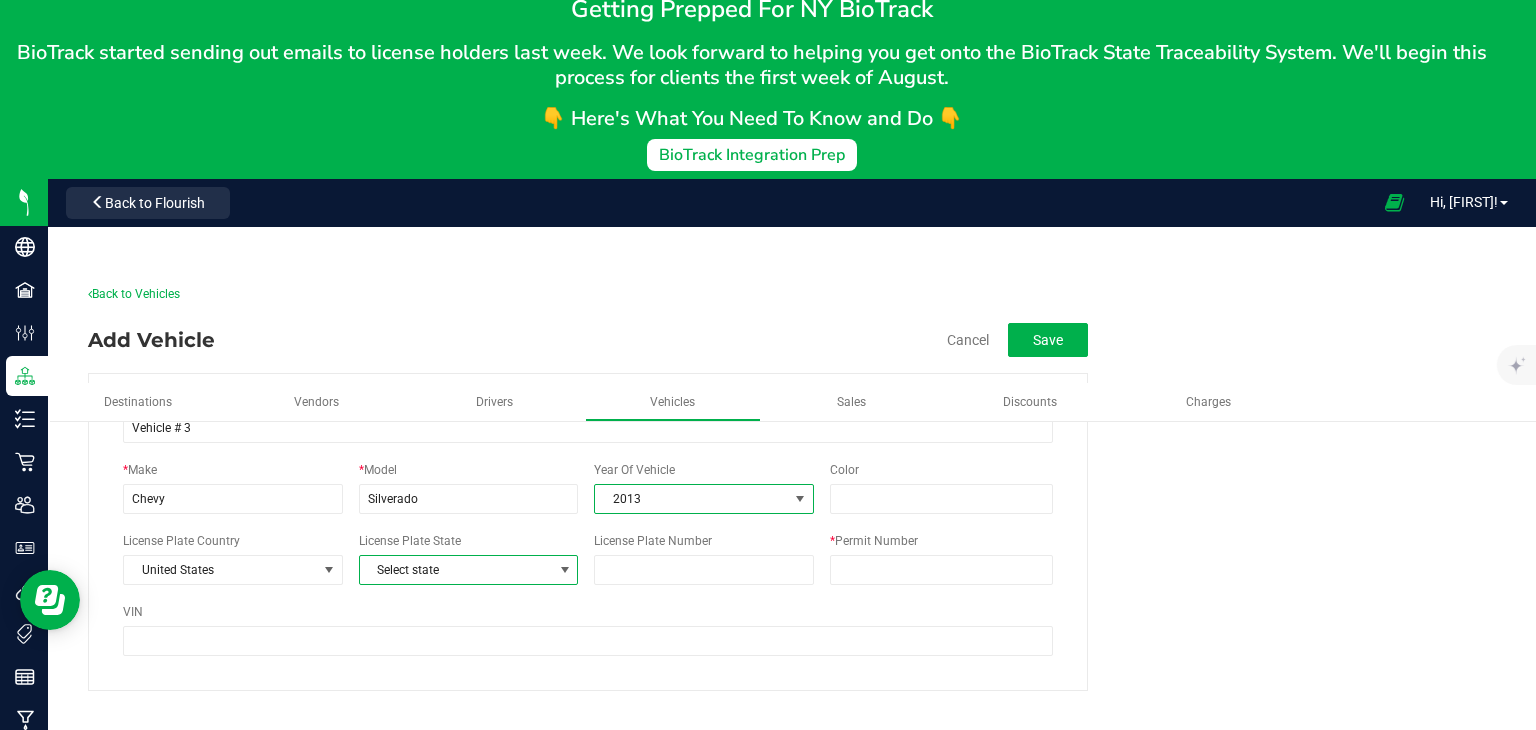click at bounding box center (565, 570) 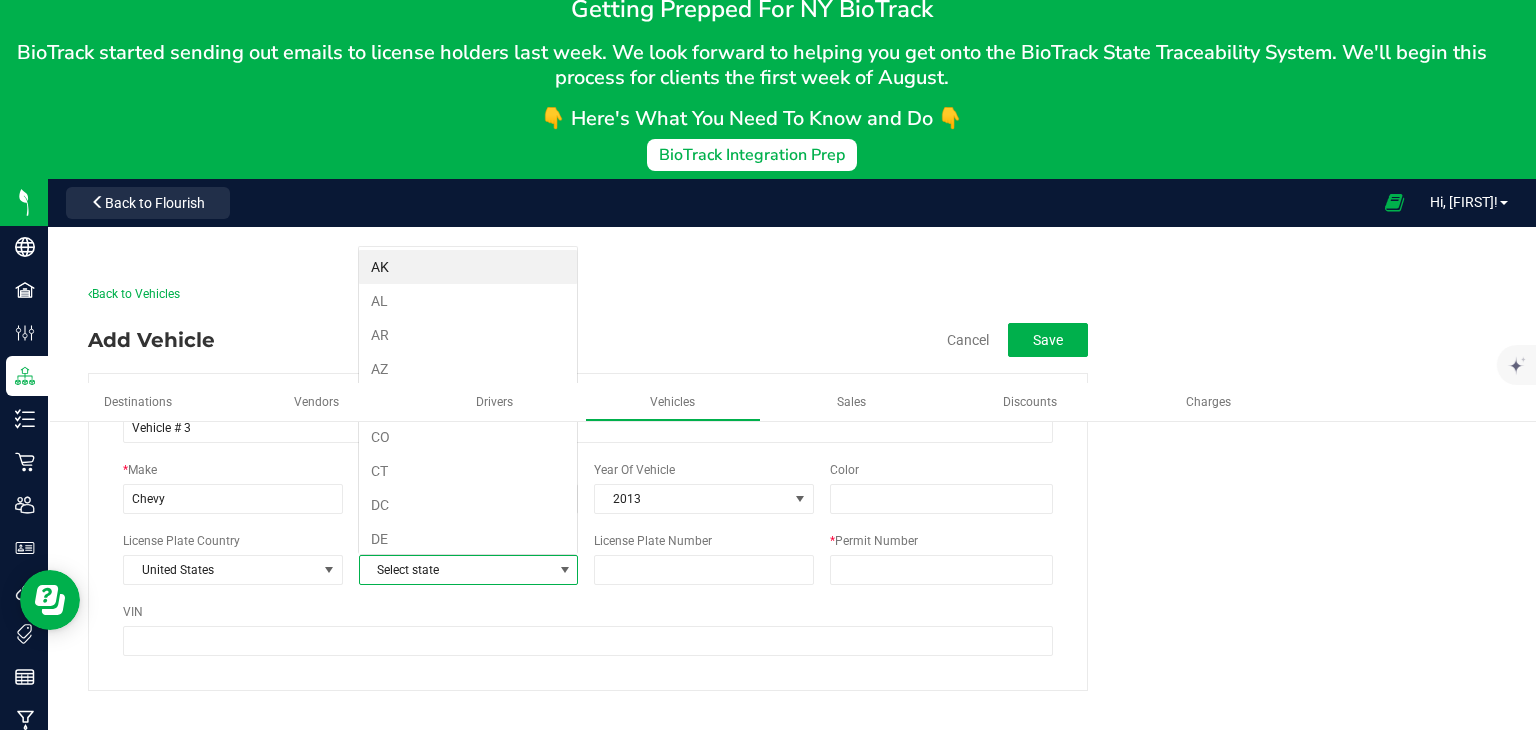 scroll, scrollTop: 99970, scrollLeft: 99780, axis: both 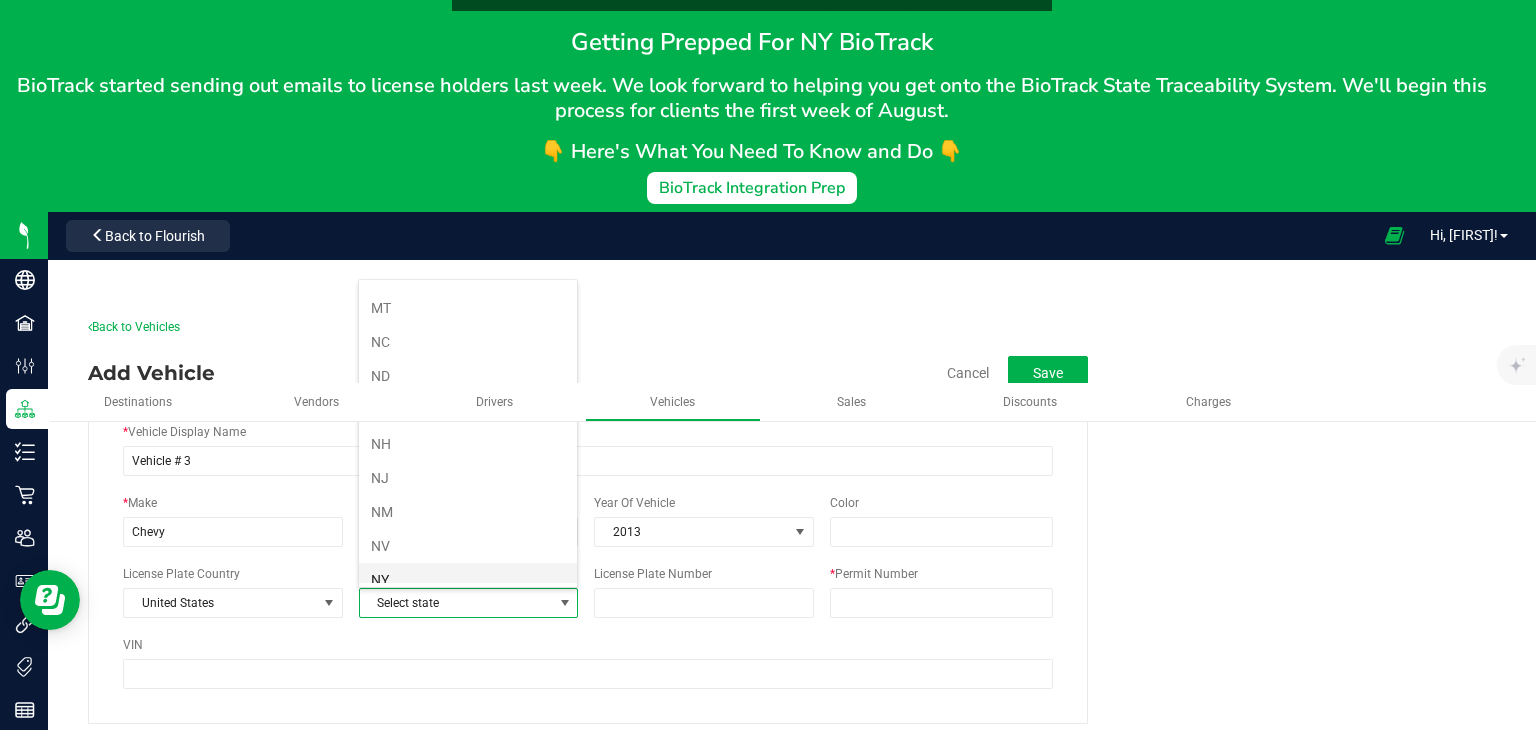 click on "NY" at bounding box center [468, 580] 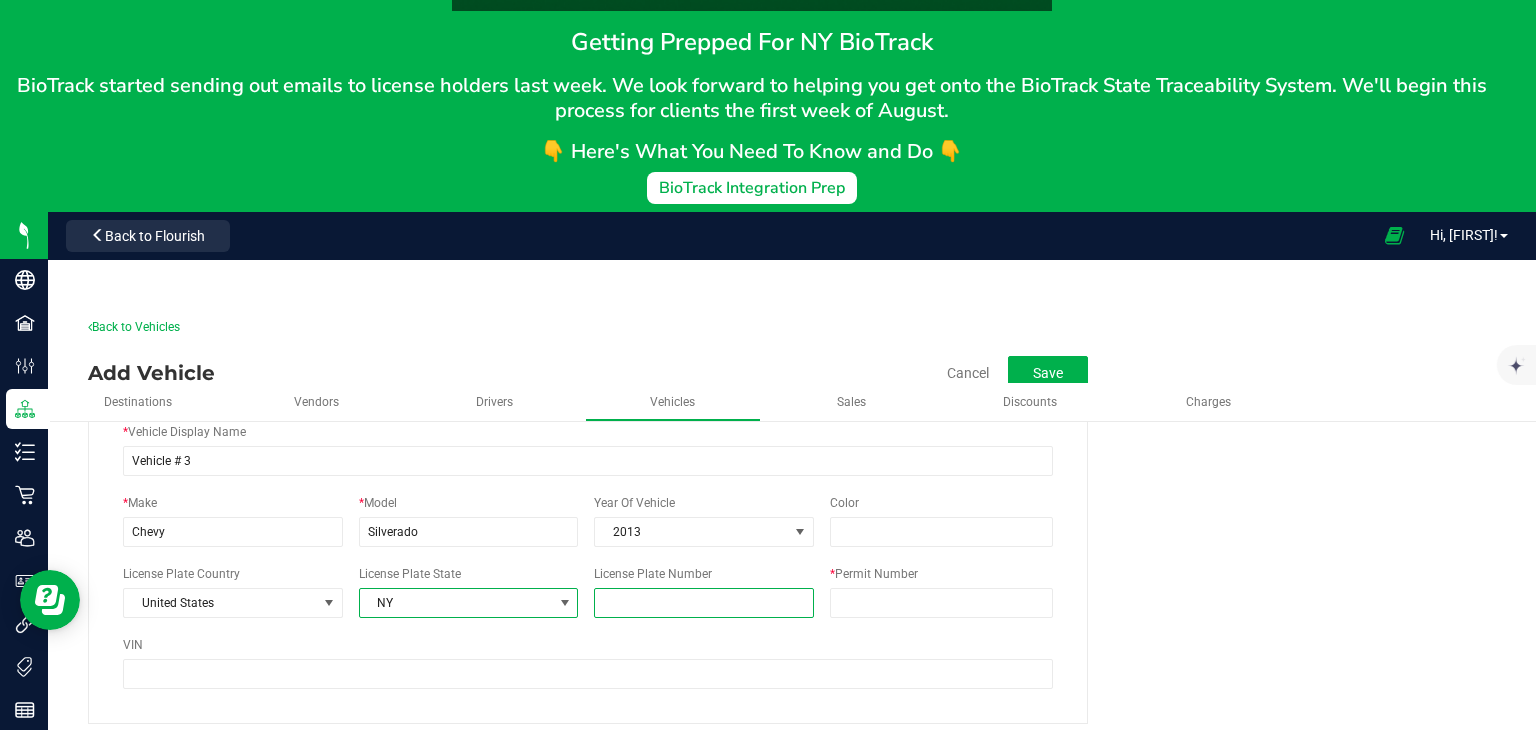 click on "License Plate Number" at bounding box center (704, 603) 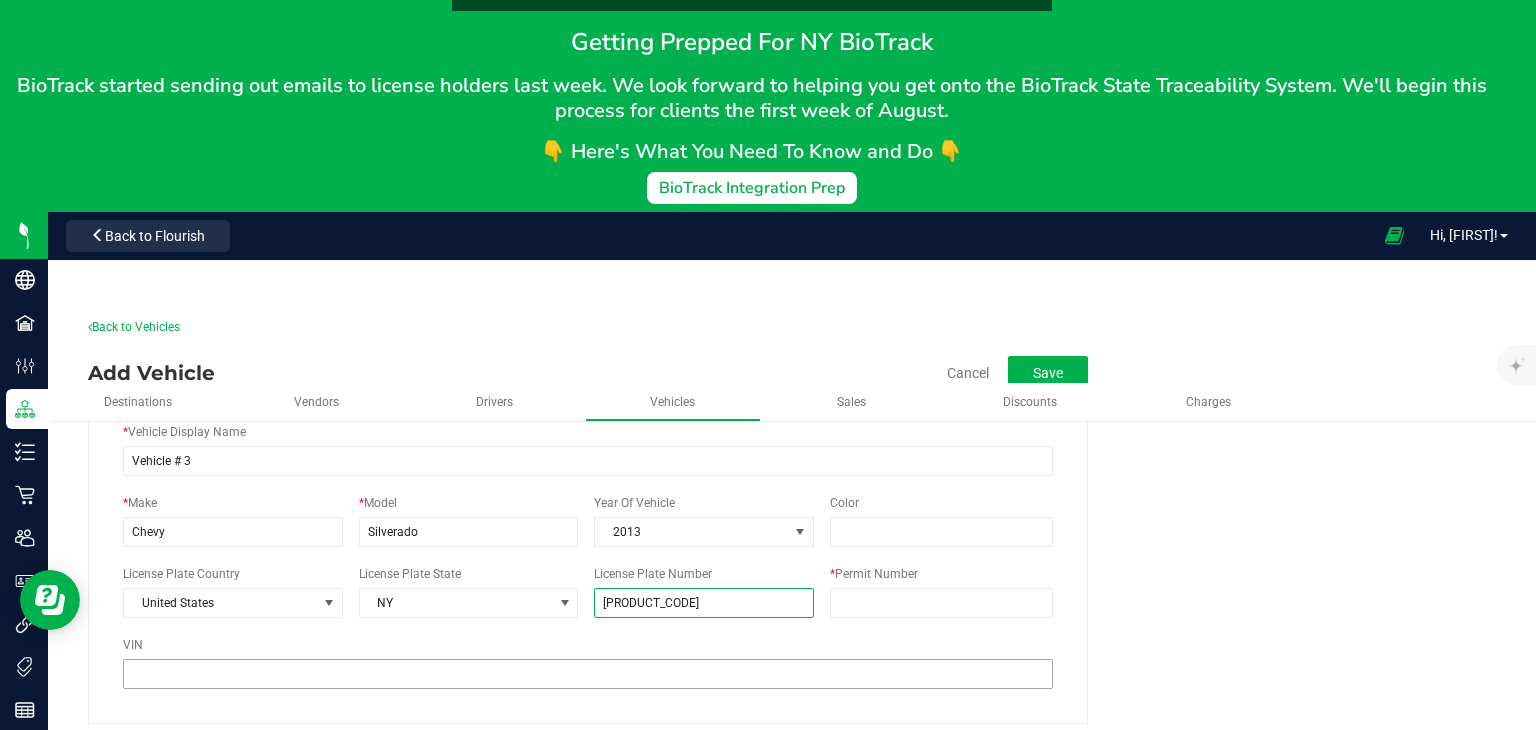 type on "[PRODUCT_CODE]" 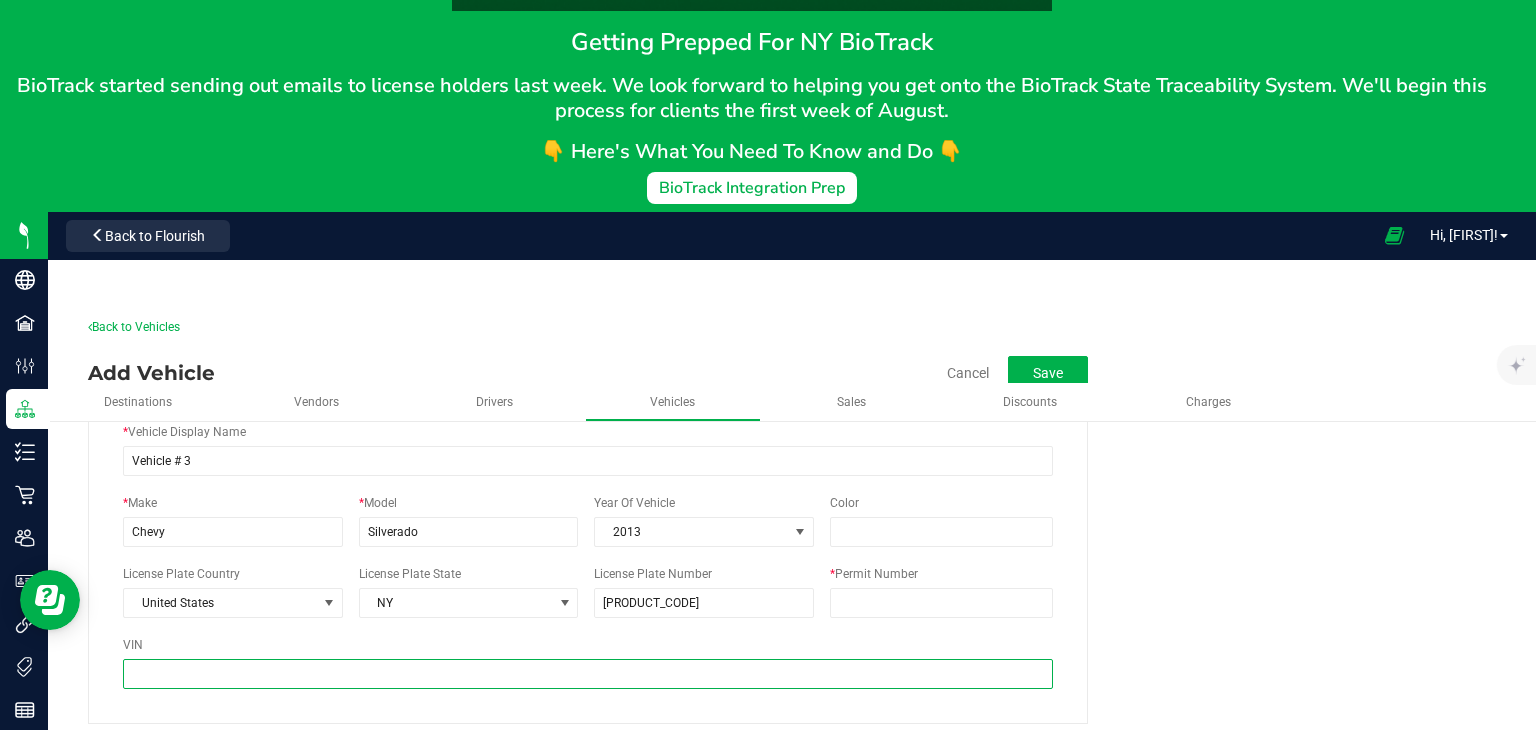 click on "VIN" at bounding box center [588, 674] 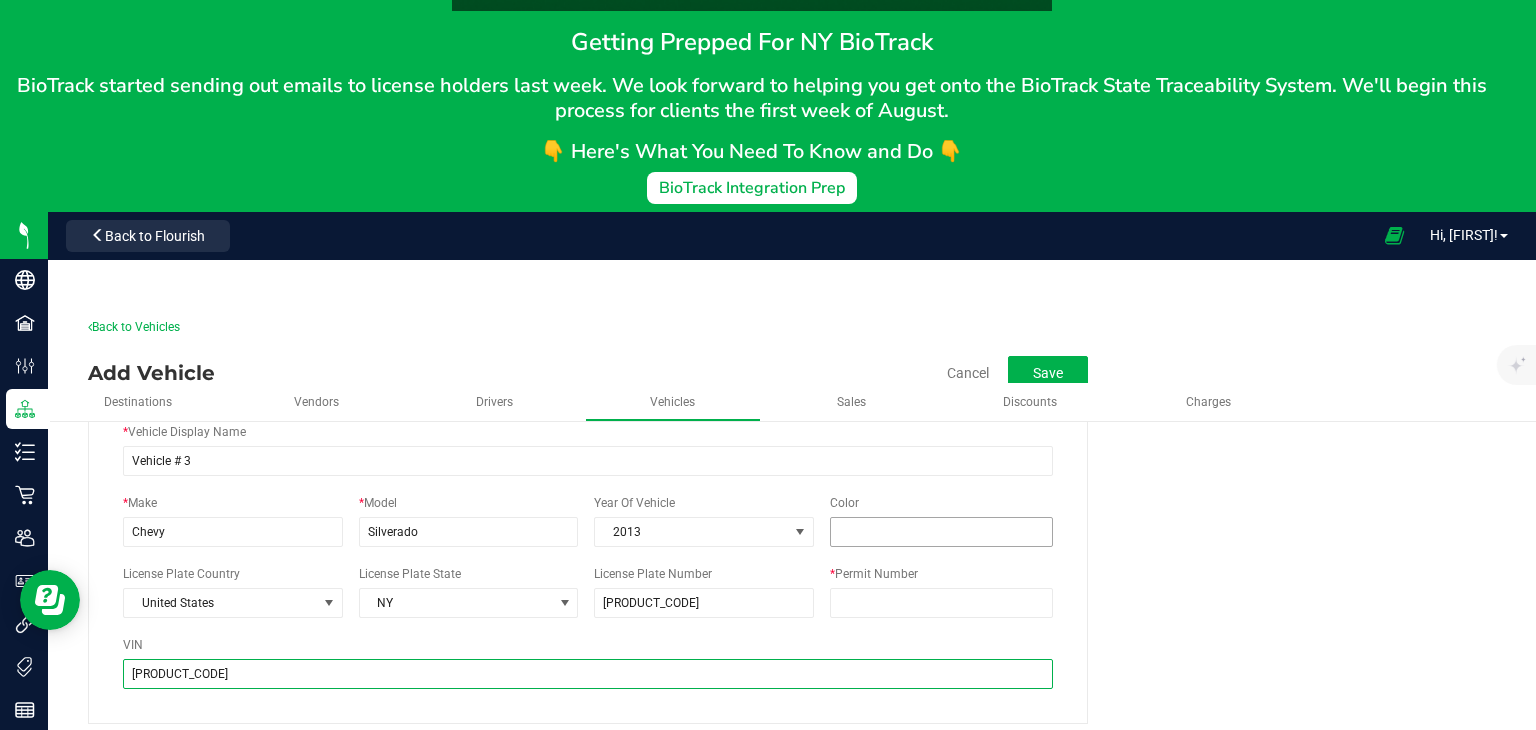 type on "[PRODUCT_CODE]" 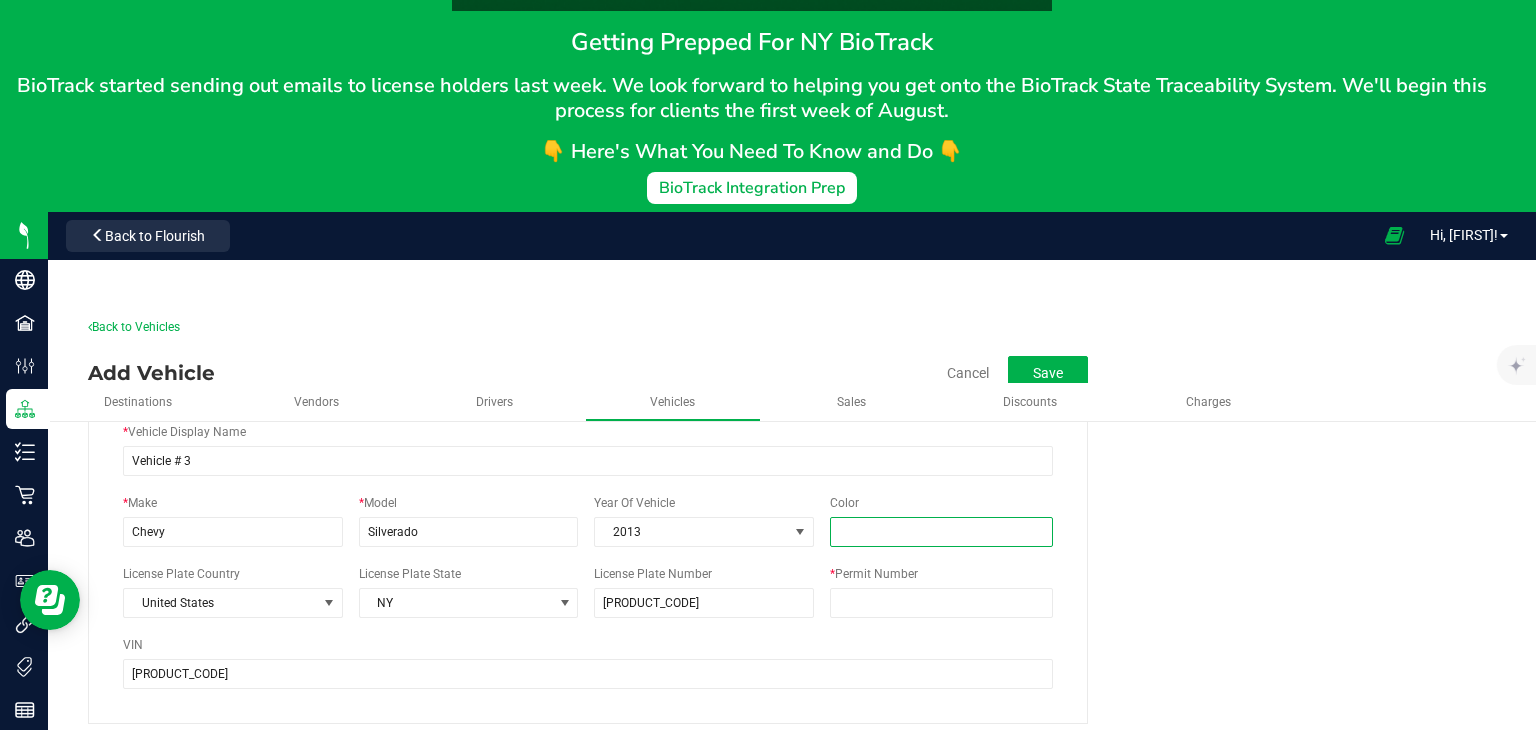 click on "Color" at bounding box center [941, 532] 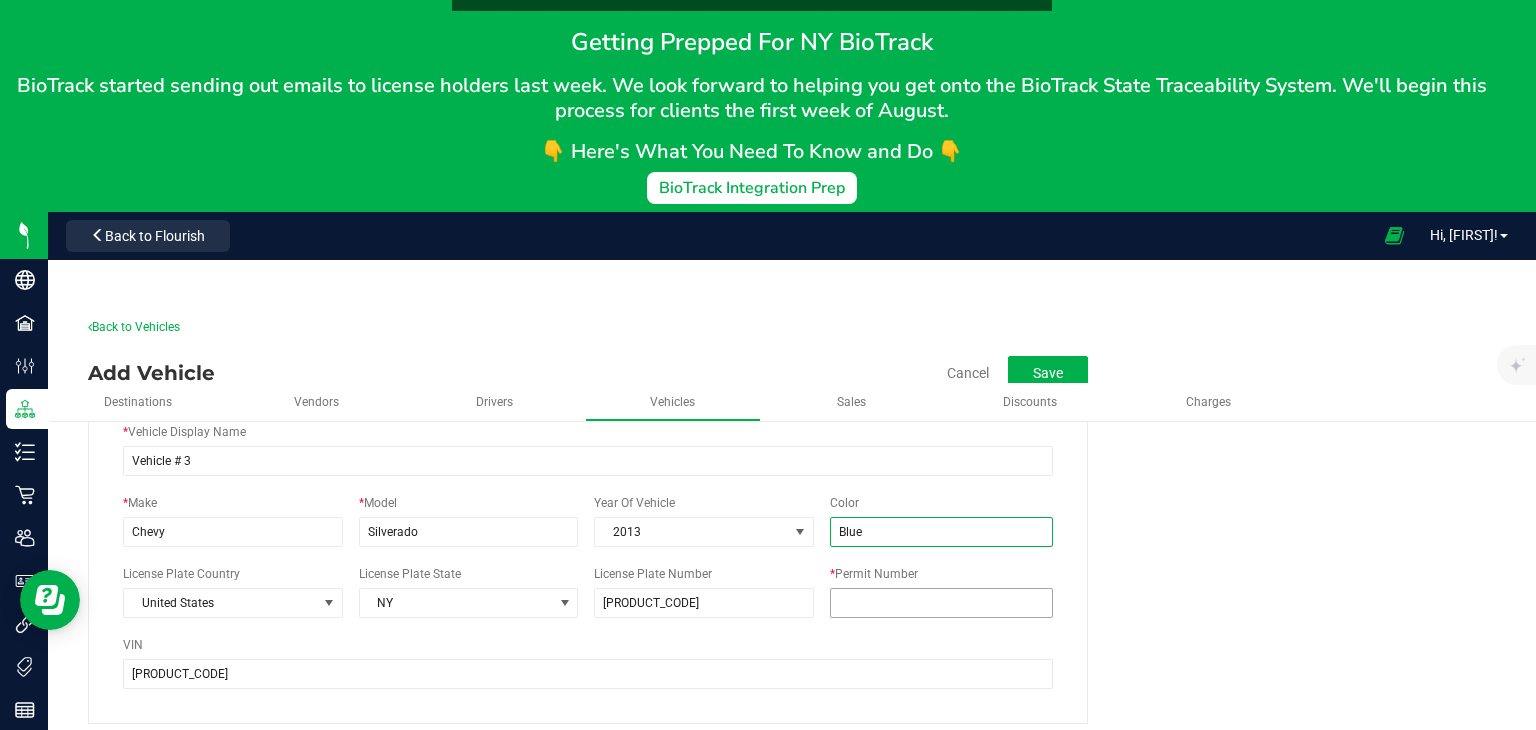 type on "Blue" 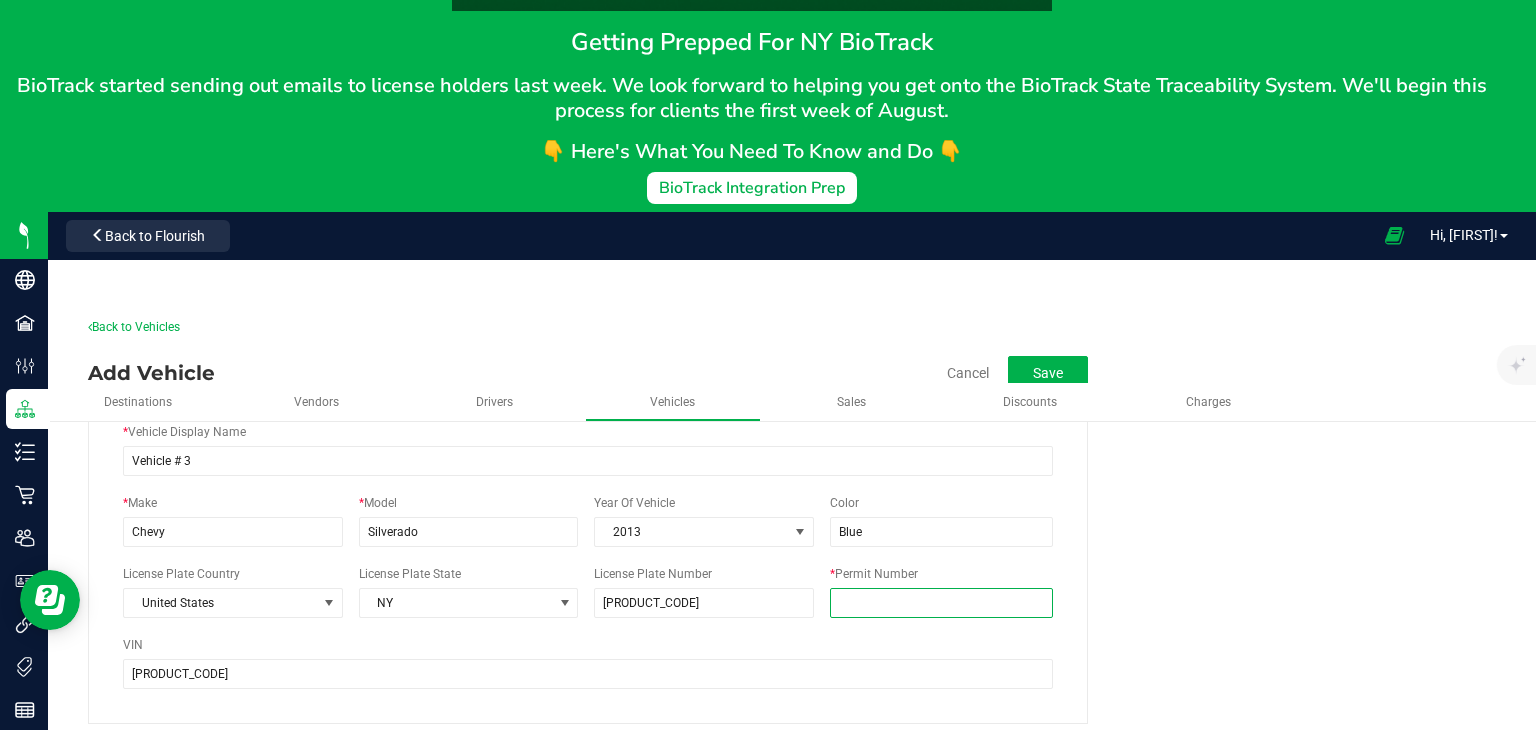 click on "*
Permit Number" at bounding box center (941, 603) 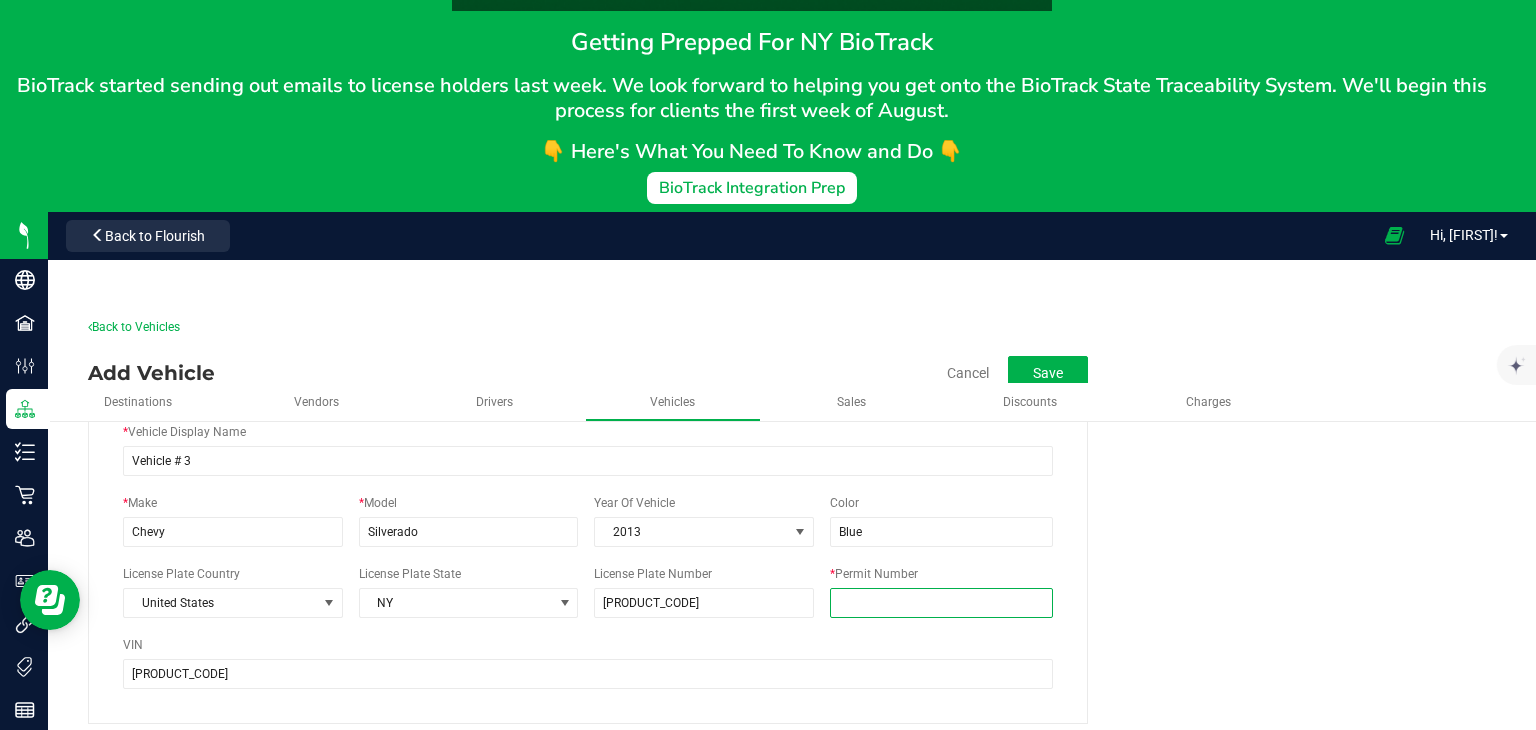 type on "OCM-DIST-24-000105" 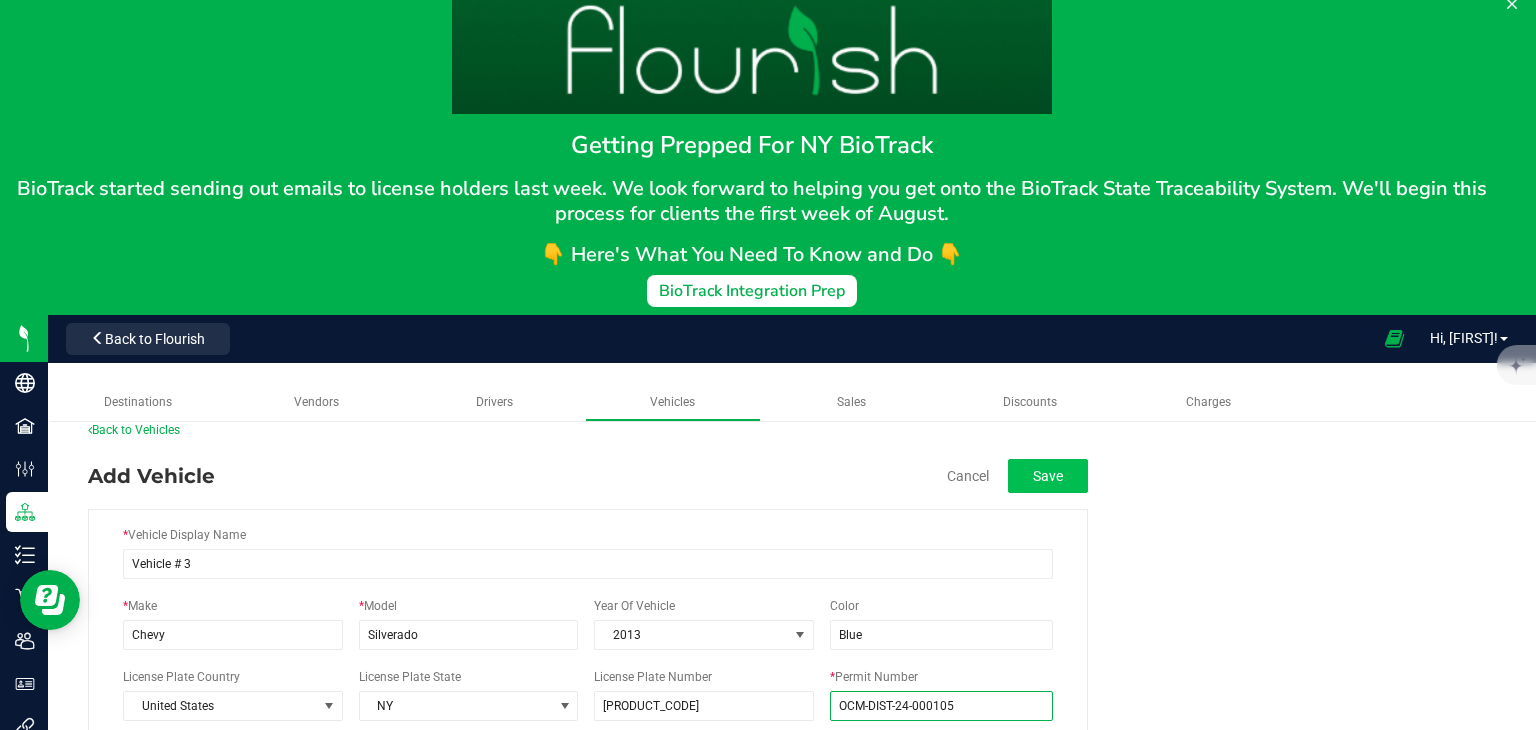 scroll, scrollTop: 10, scrollLeft: 0, axis: vertical 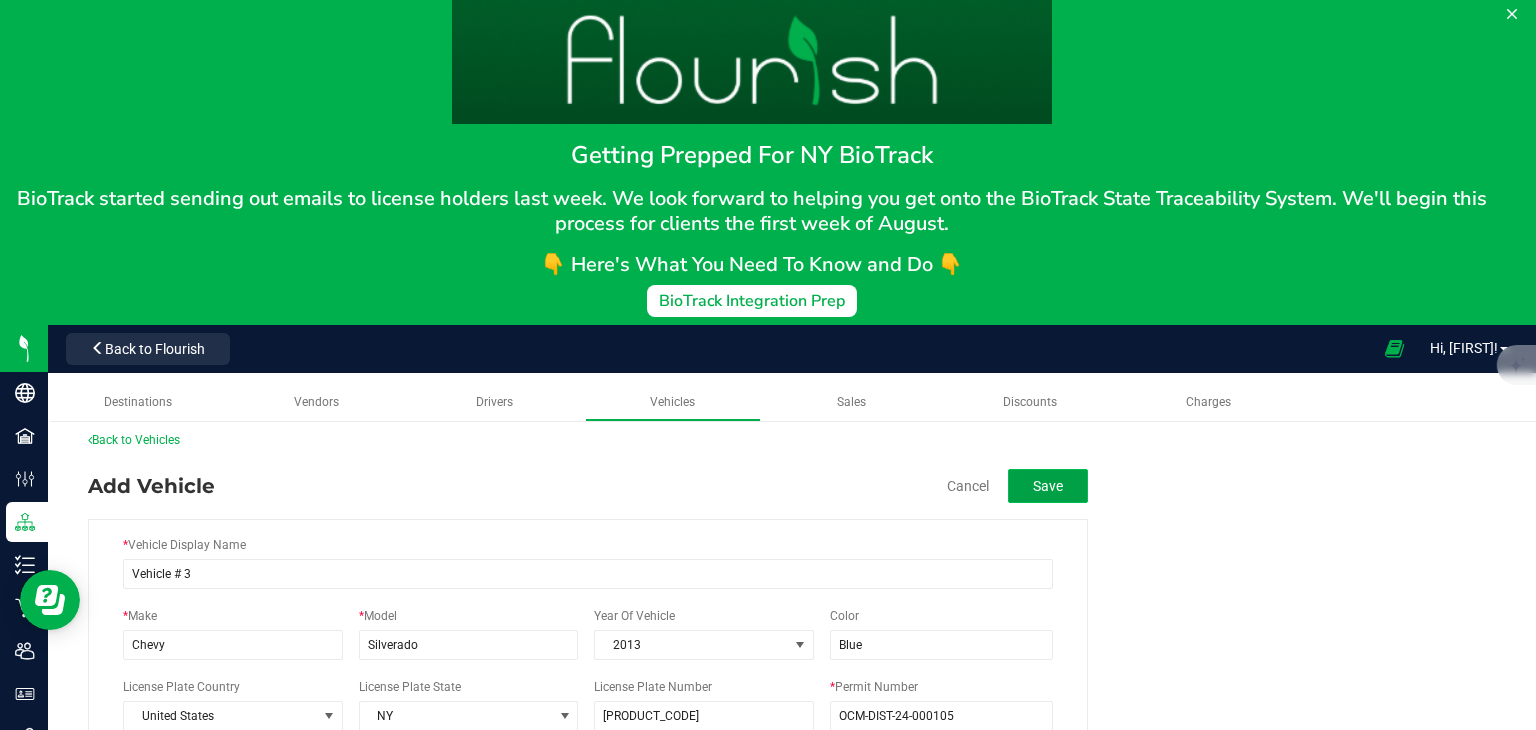 click on "Save" at bounding box center (1048, 486) 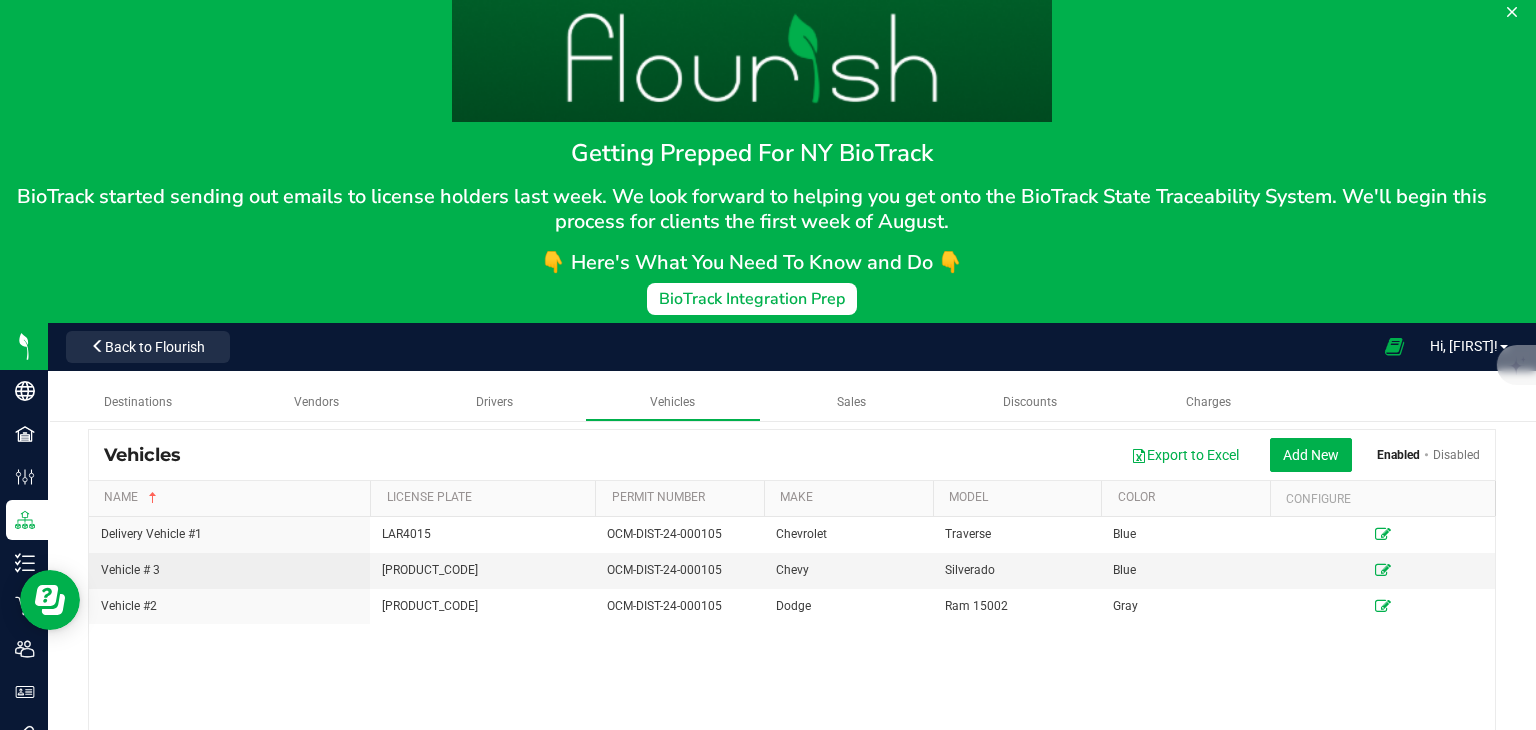scroll, scrollTop: 2, scrollLeft: 0, axis: vertical 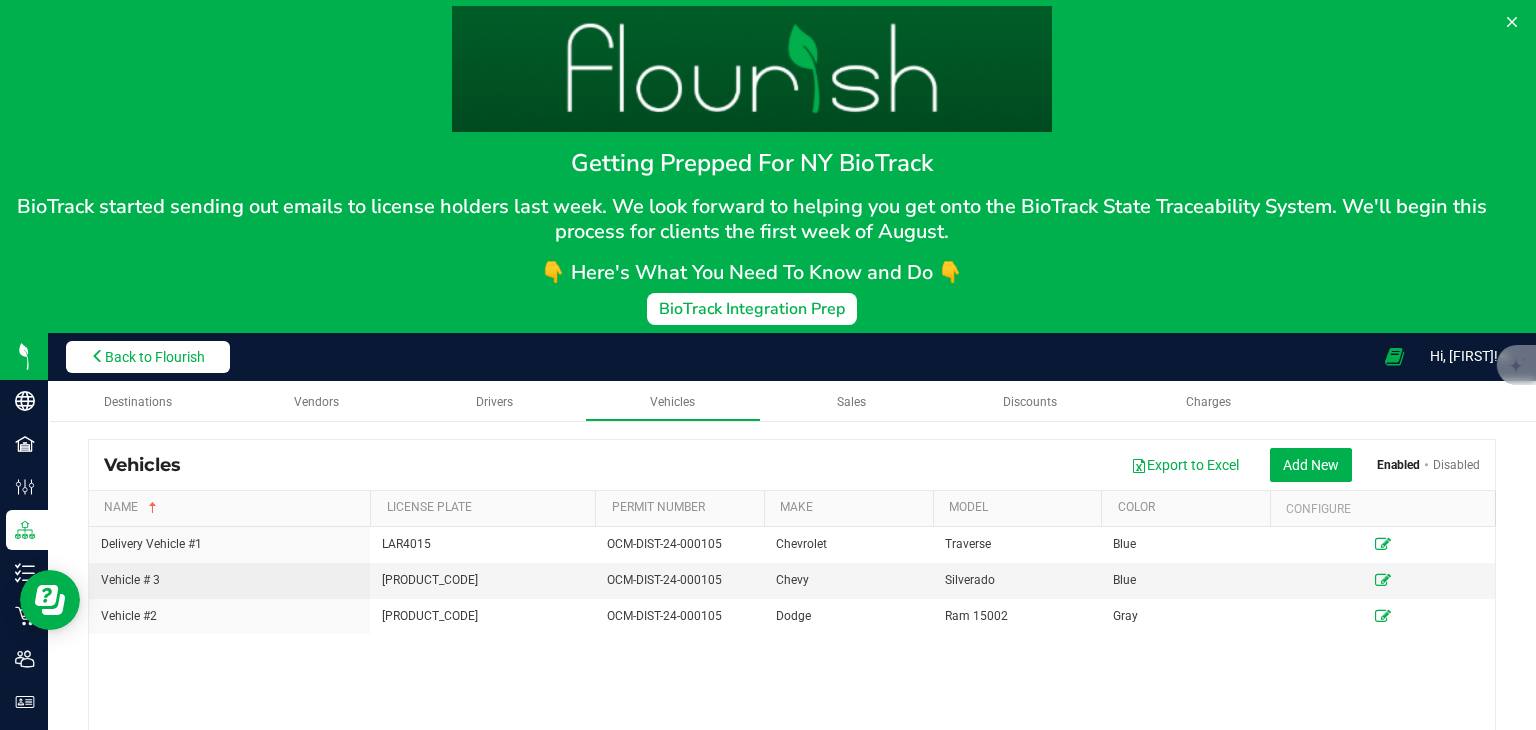 click on "Back to Flourish" at bounding box center [155, 357] 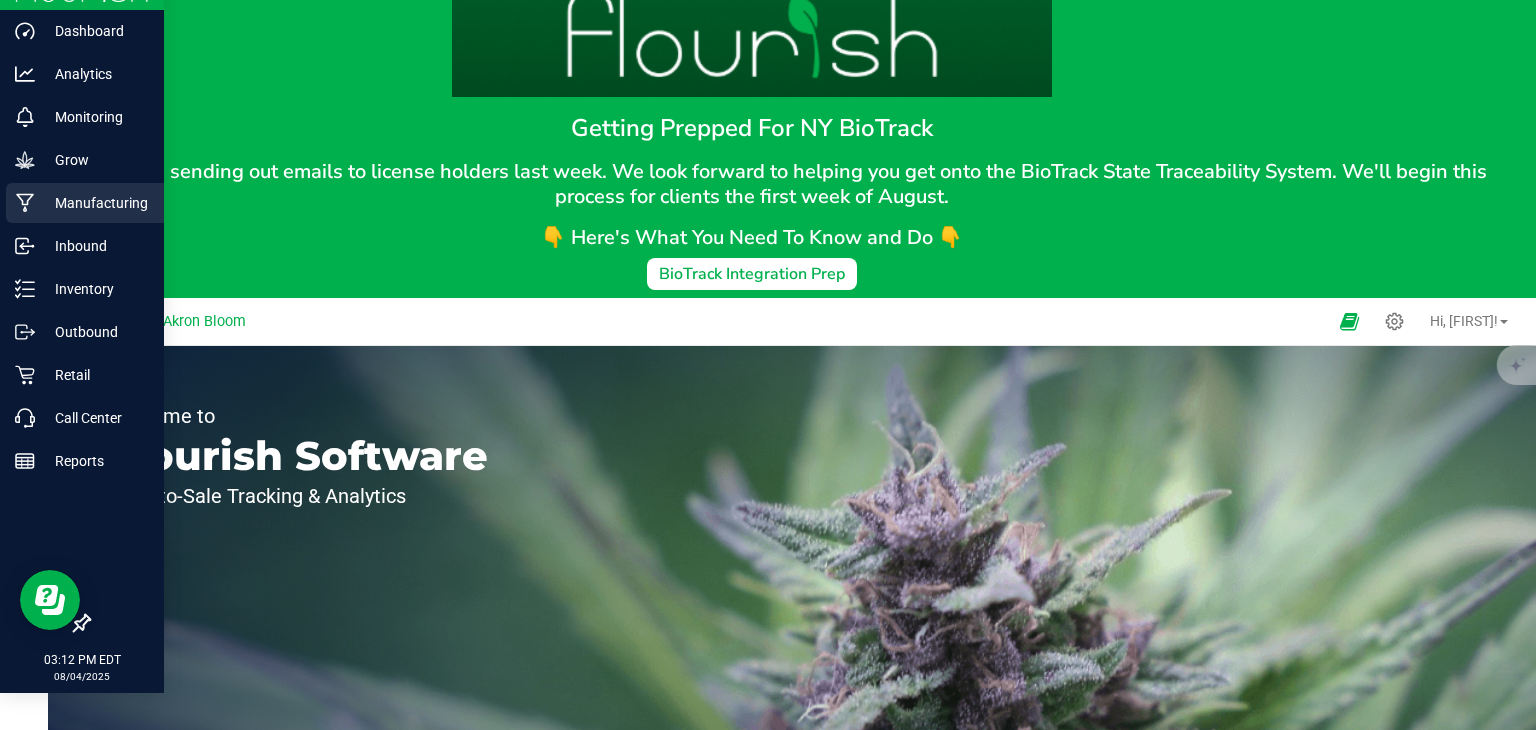 scroll, scrollTop: 44, scrollLeft: 0, axis: vertical 